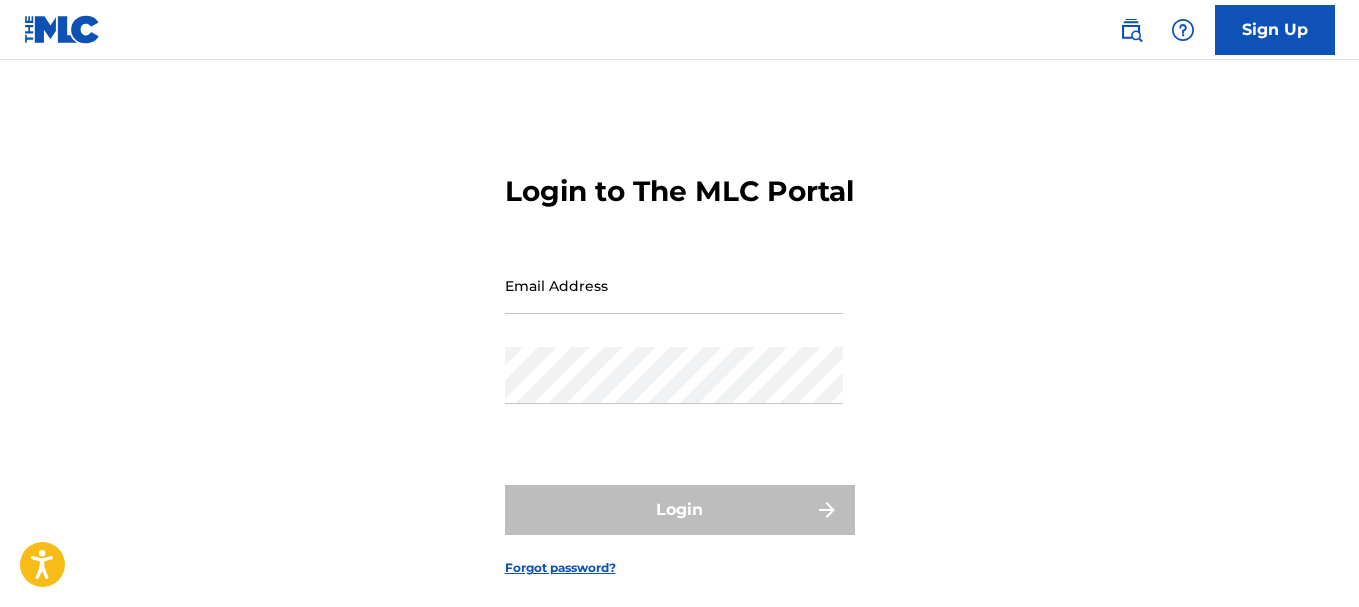 scroll, scrollTop: 0, scrollLeft: 0, axis: both 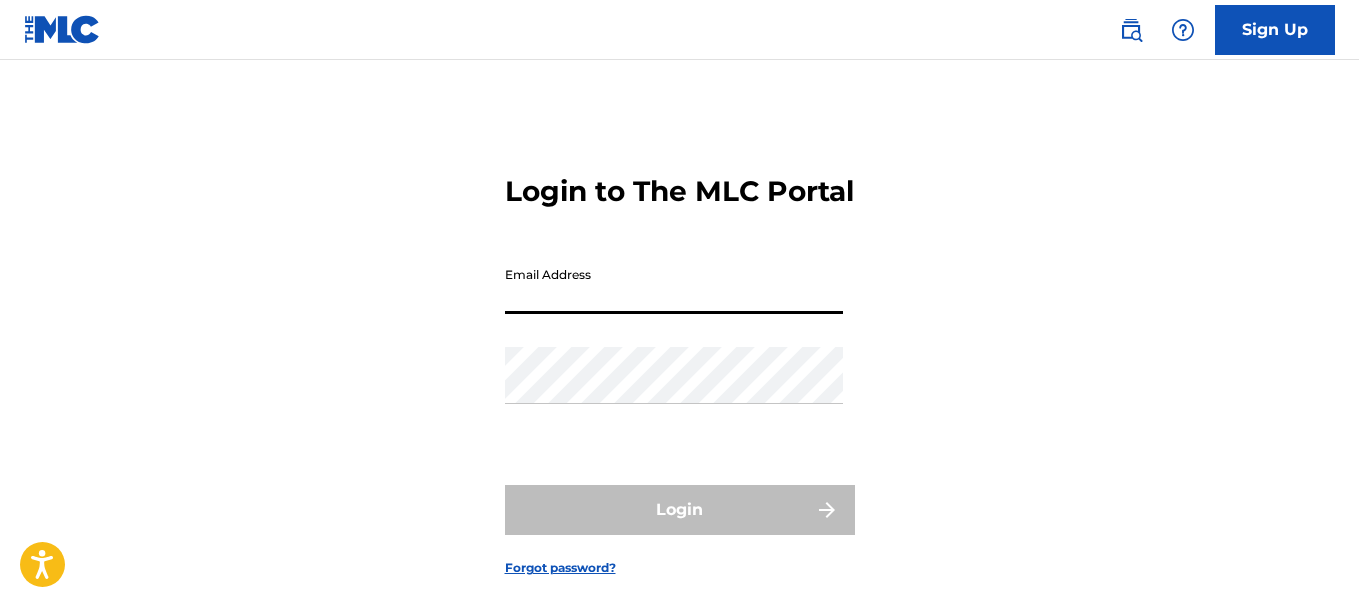 click on "Email Address" at bounding box center [674, 285] 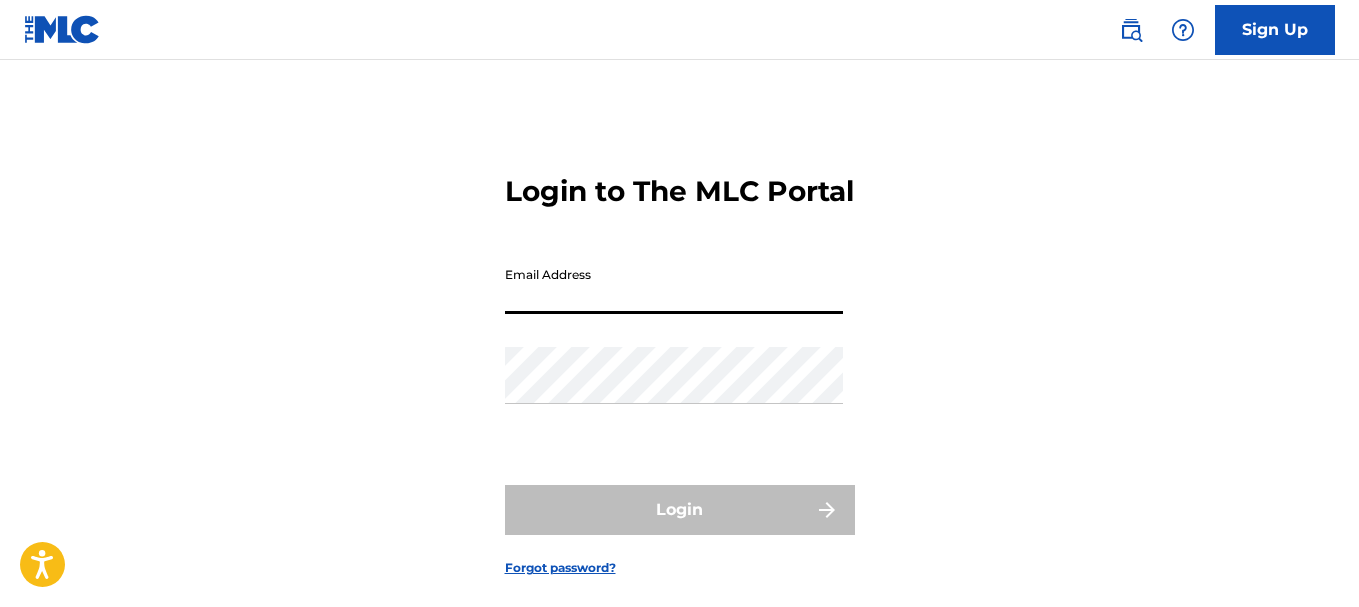click on "Email Address" at bounding box center [674, 285] 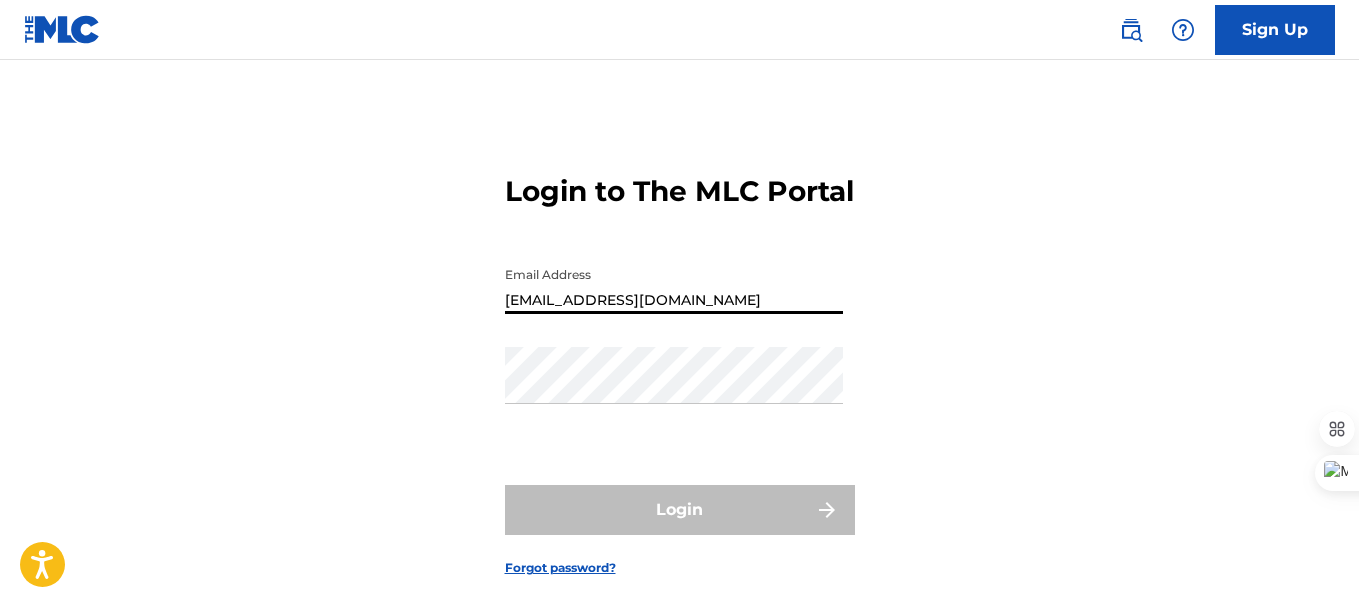 type on "[EMAIL_ADDRESS][DOMAIN_NAME]" 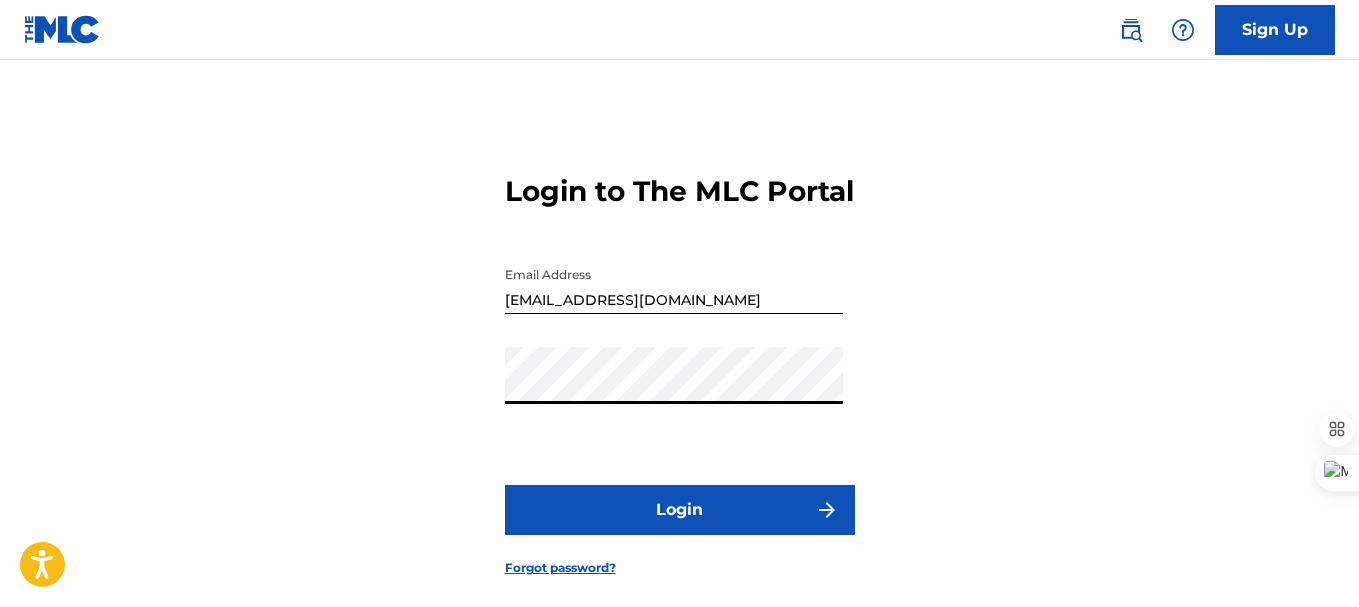 click on "Login to The MLC Portal Email Address [EMAIL_ADDRESS][DOMAIN_NAME] Password Login Forgot password?" at bounding box center [679, 359] 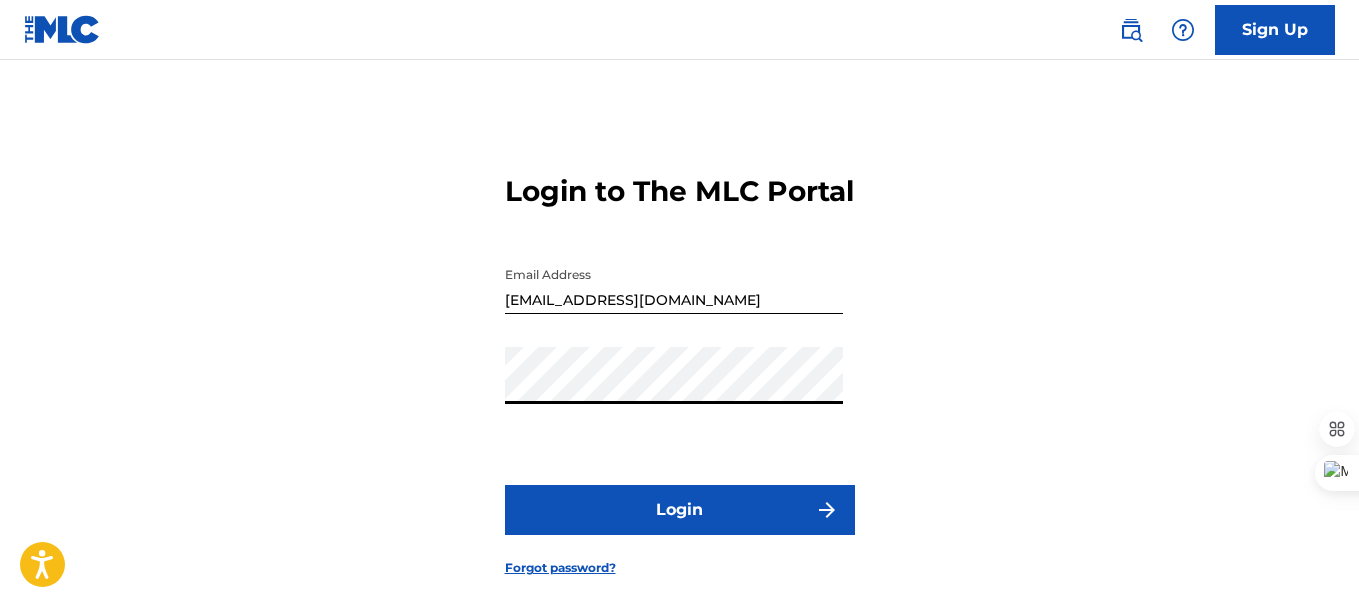 type 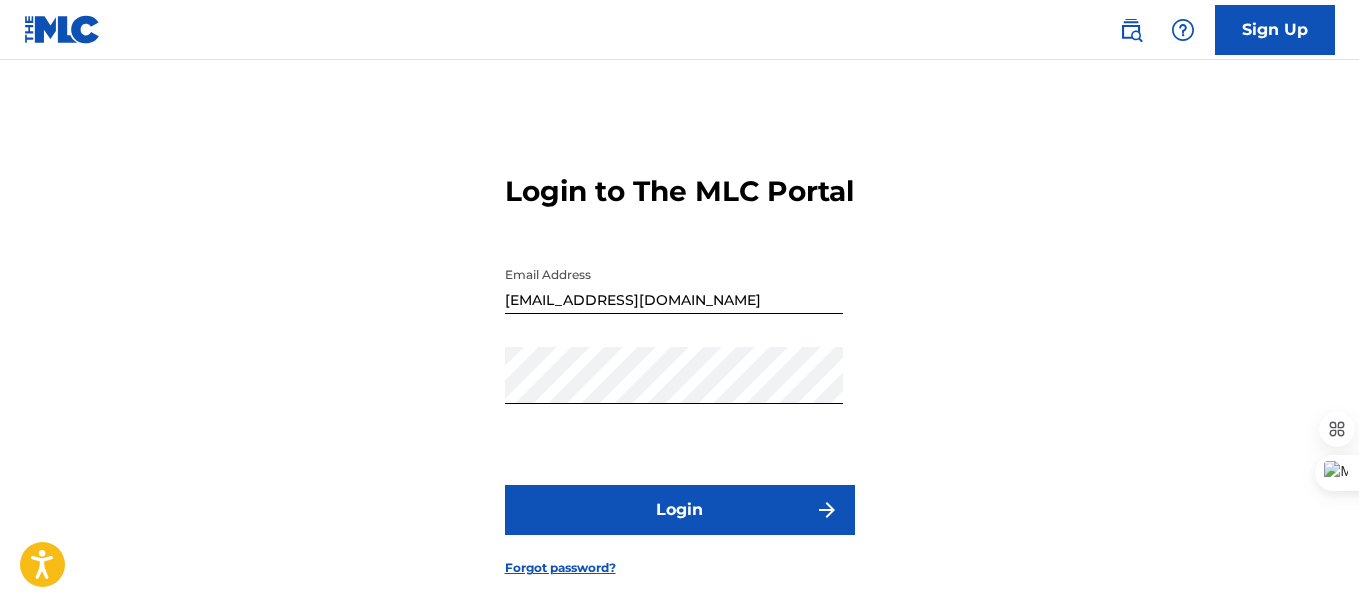 click on "Login" at bounding box center [680, 510] 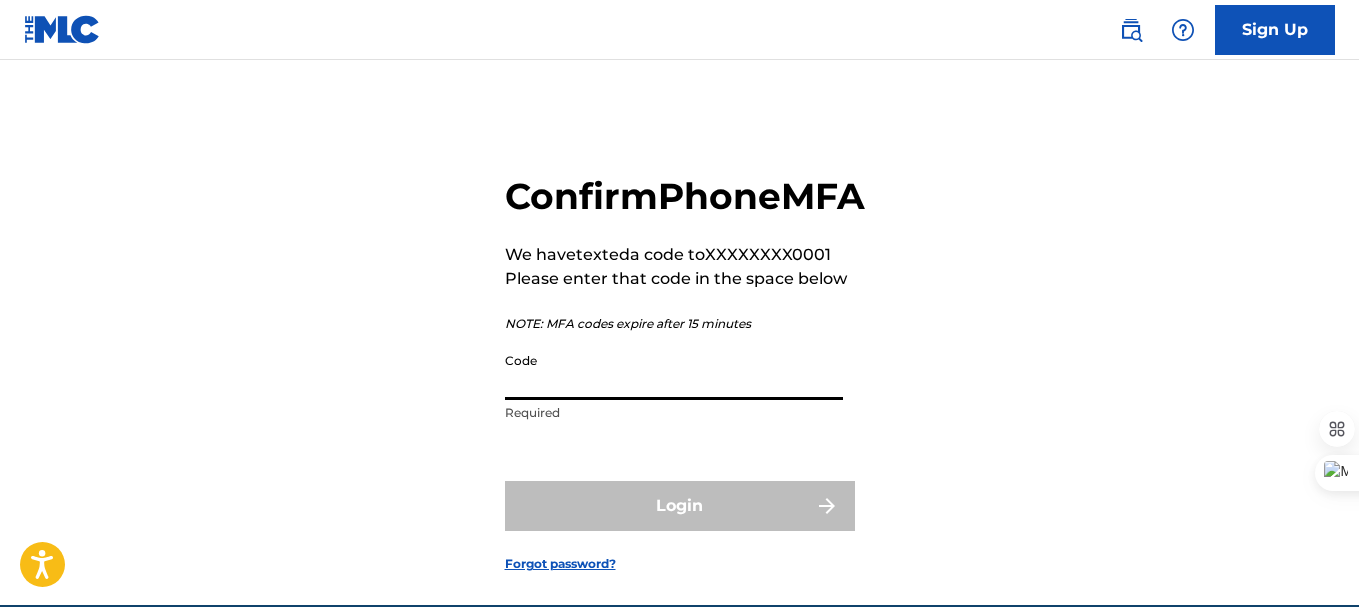 click on "Code" at bounding box center (674, 371) 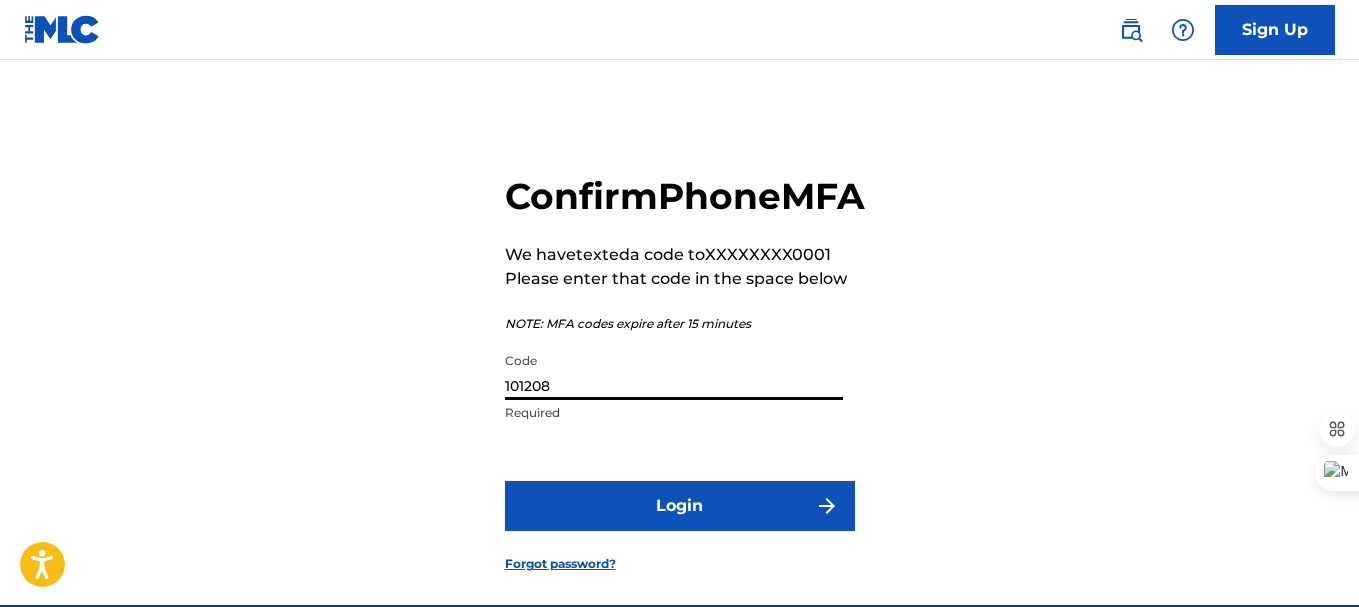 type on "101208" 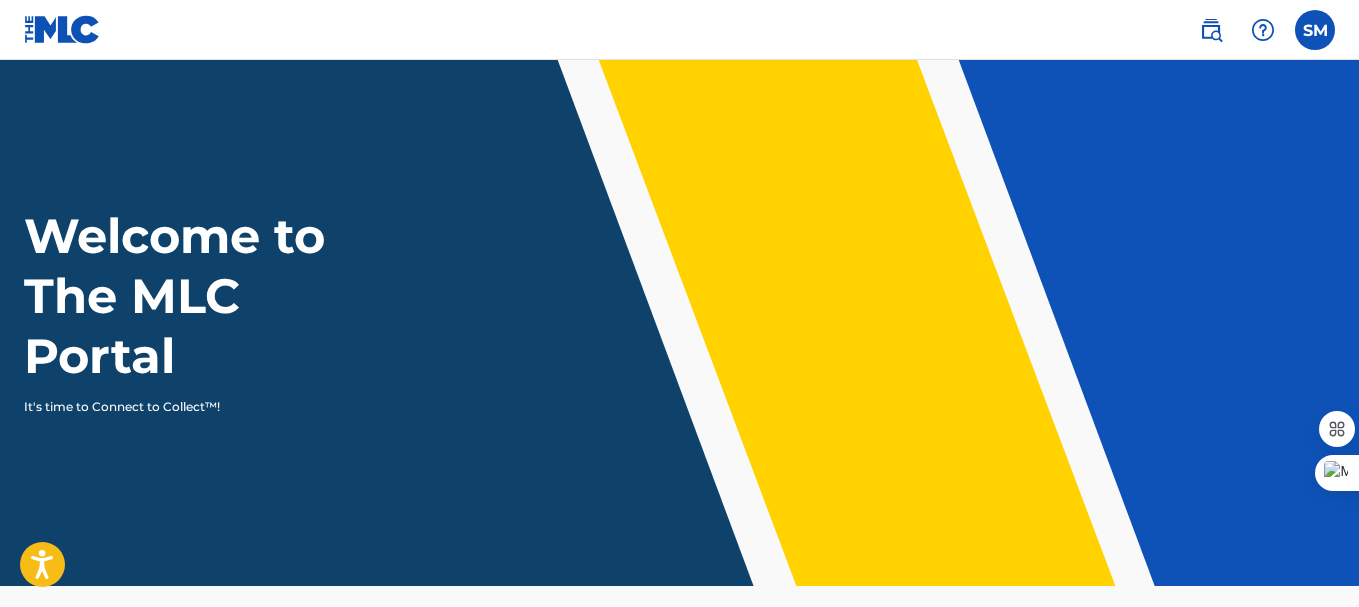 scroll, scrollTop: 0, scrollLeft: 0, axis: both 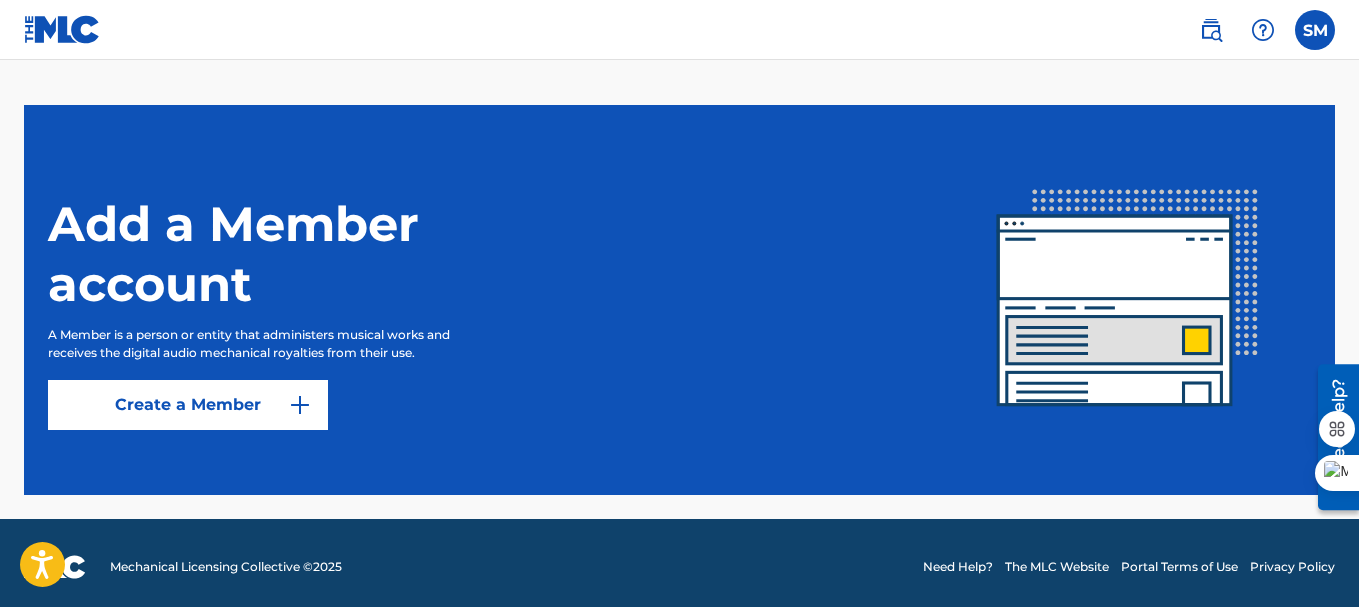 click on "Create a Member" at bounding box center [188, 405] 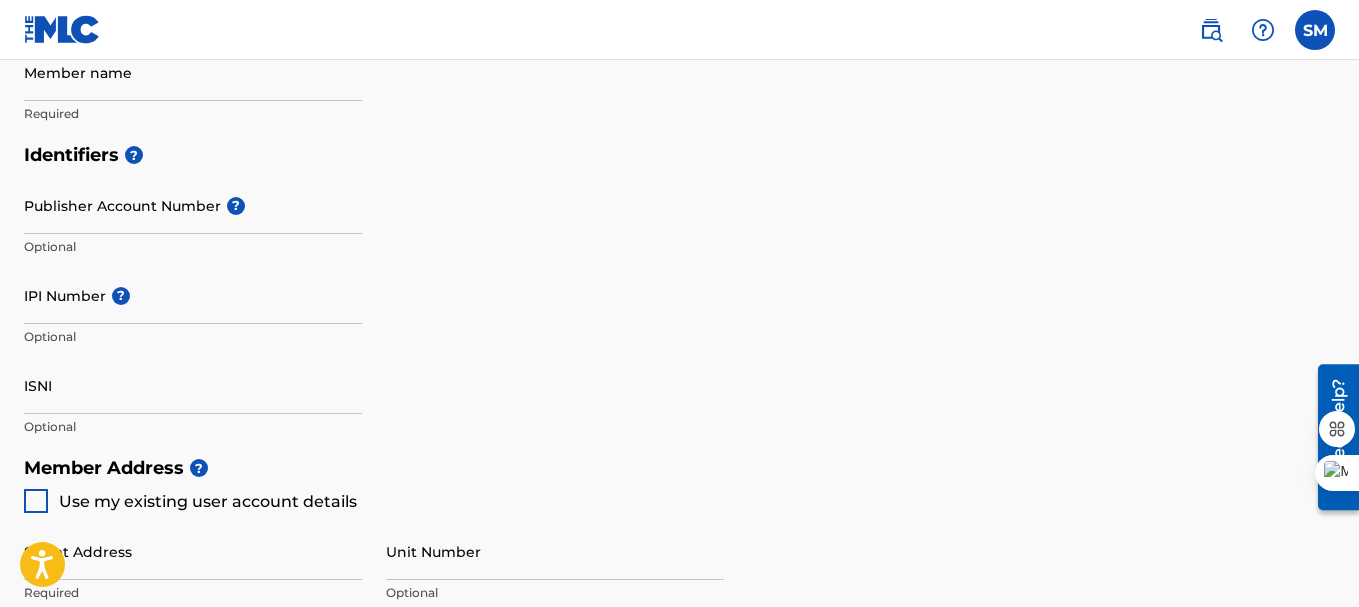 scroll, scrollTop: 0, scrollLeft: 0, axis: both 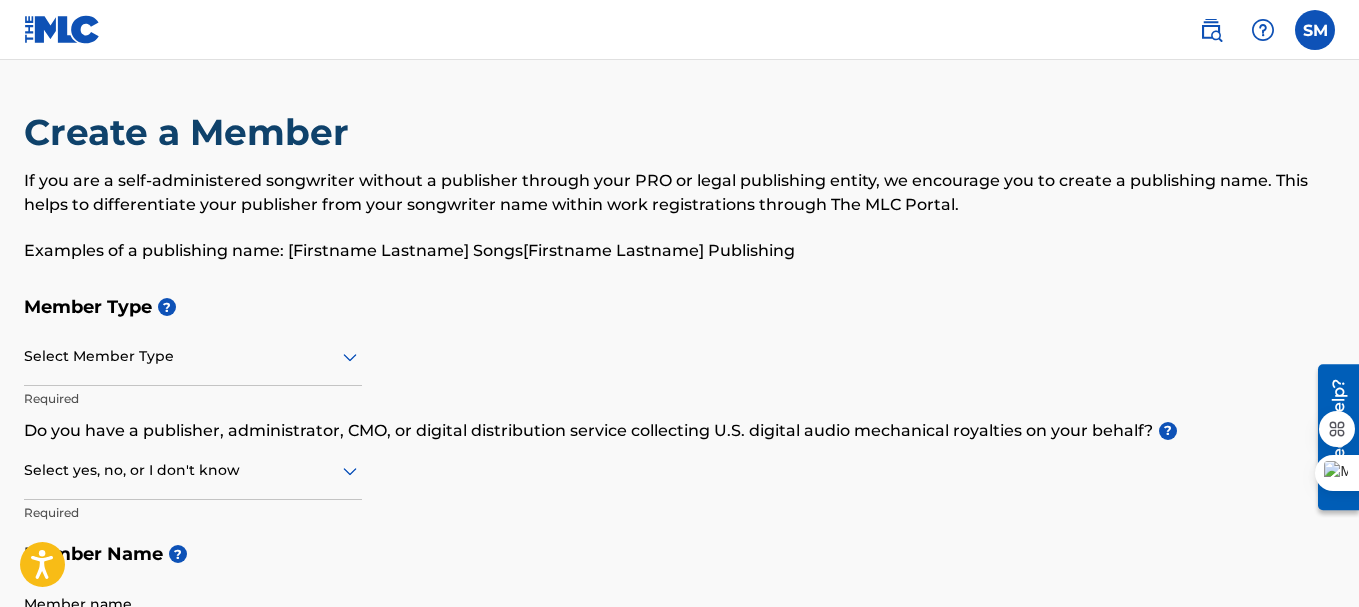 click 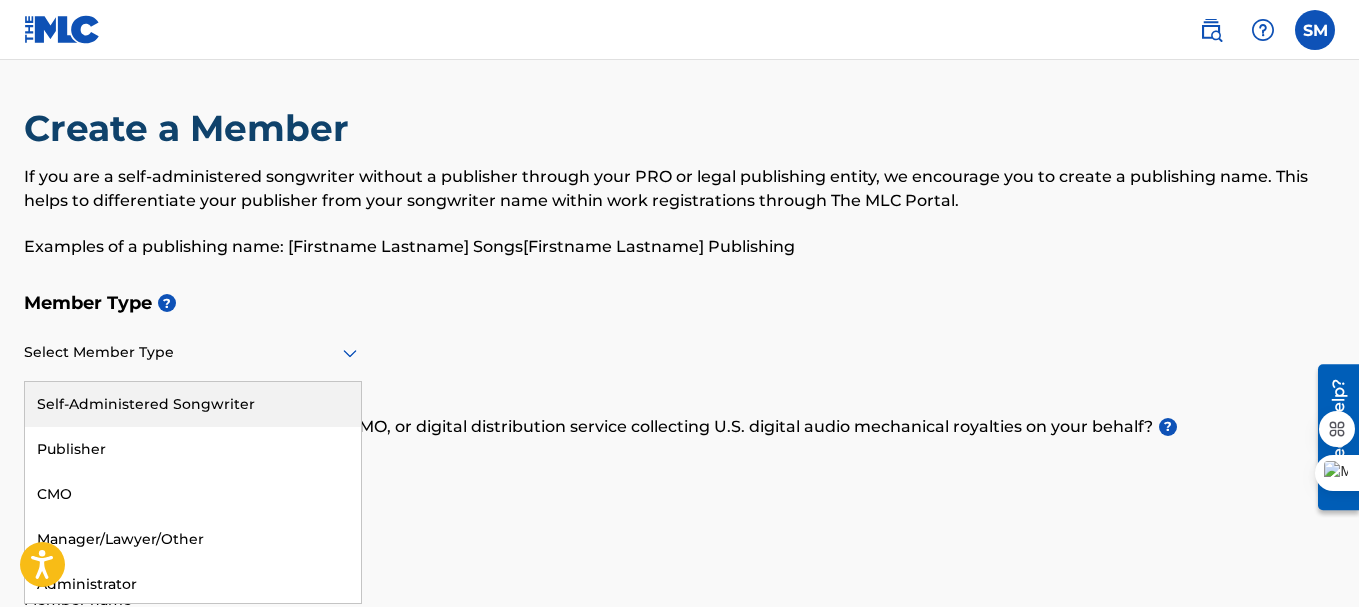 scroll, scrollTop: 5, scrollLeft: 0, axis: vertical 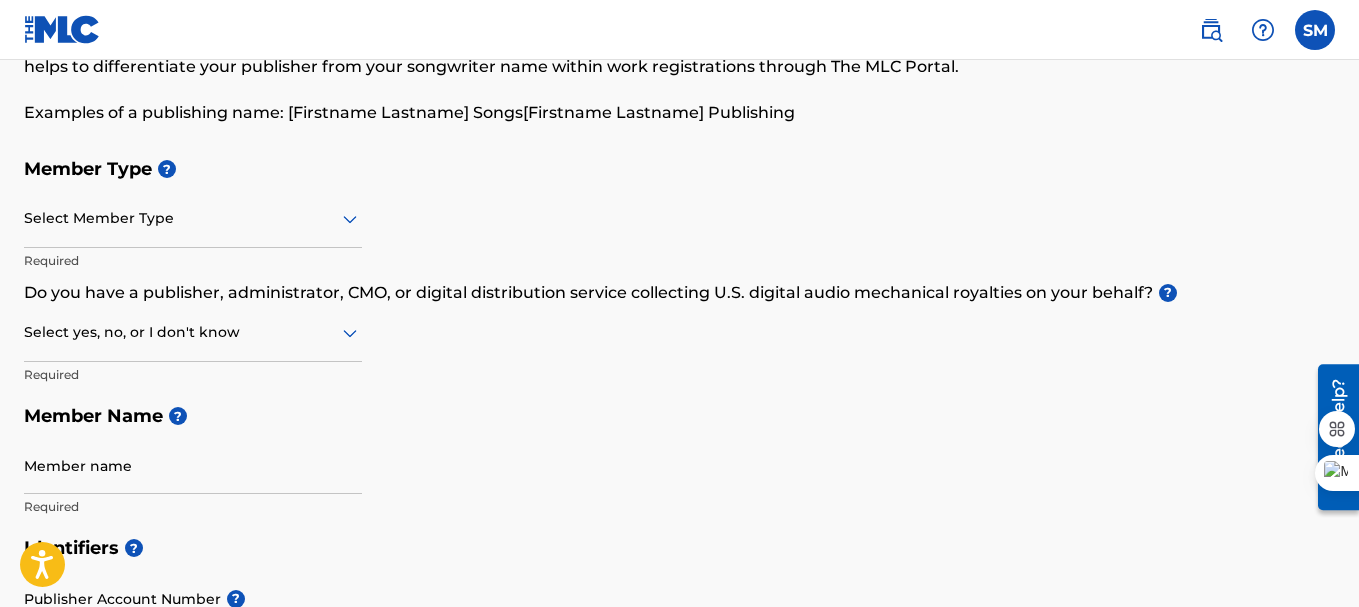 click on "Member Name ?" at bounding box center (679, 416) 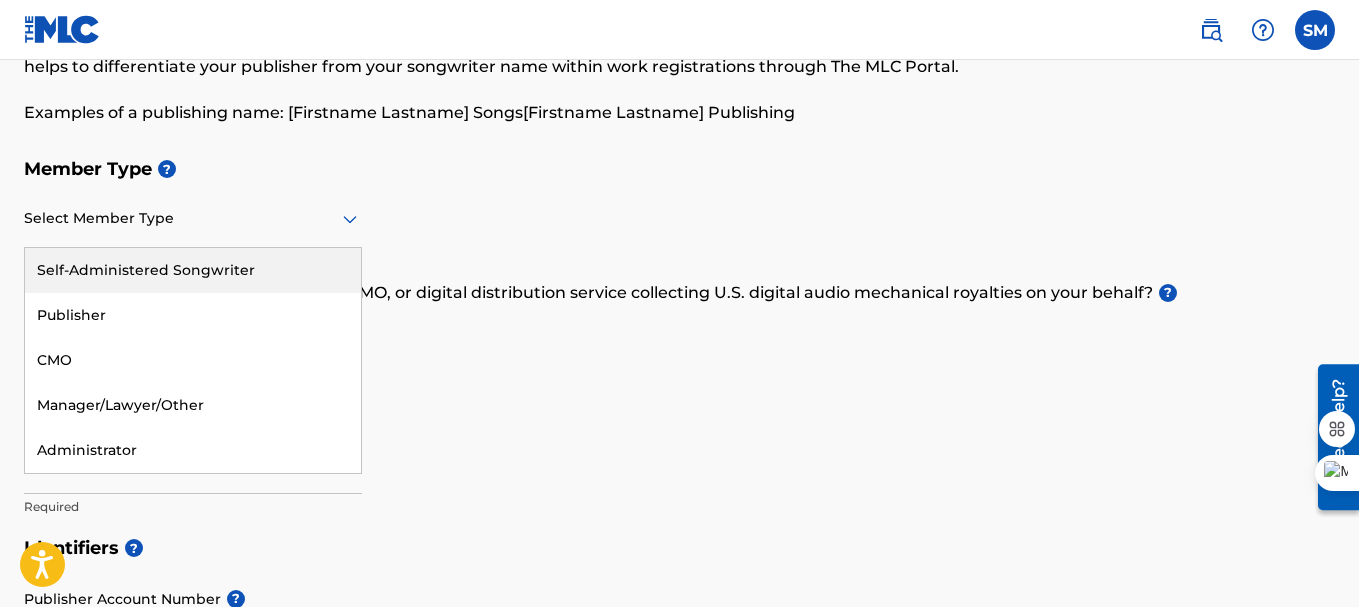 click 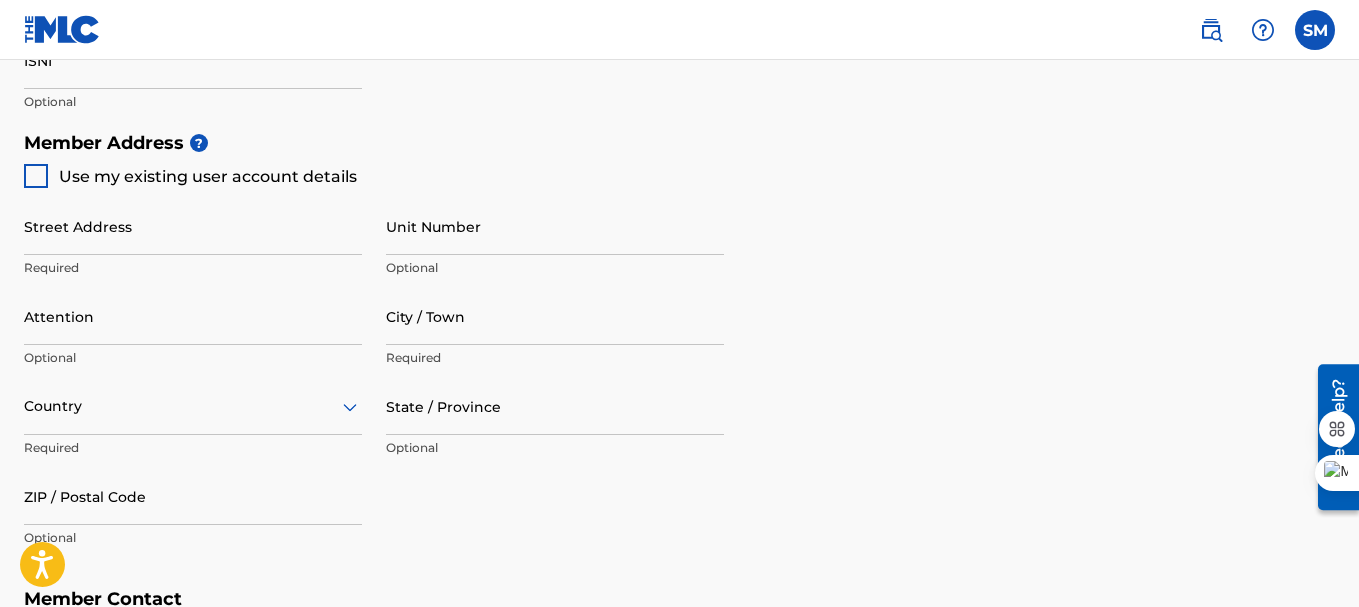 scroll, scrollTop: 869, scrollLeft: 0, axis: vertical 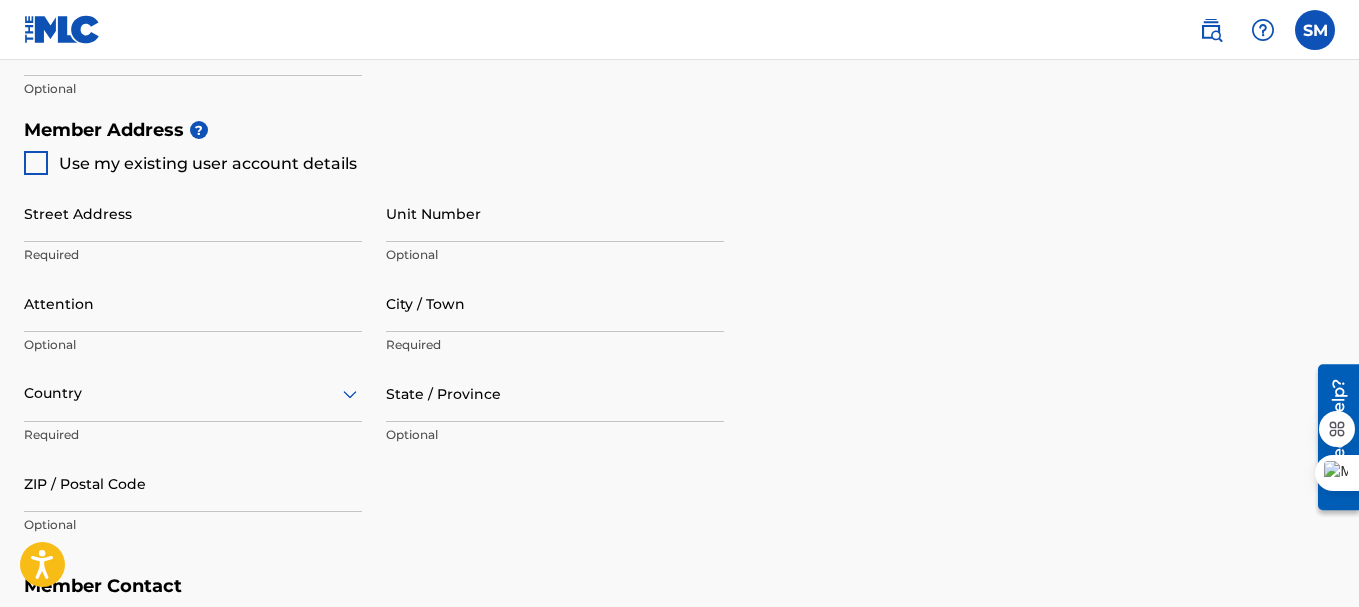 click at bounding box center [36, 163] 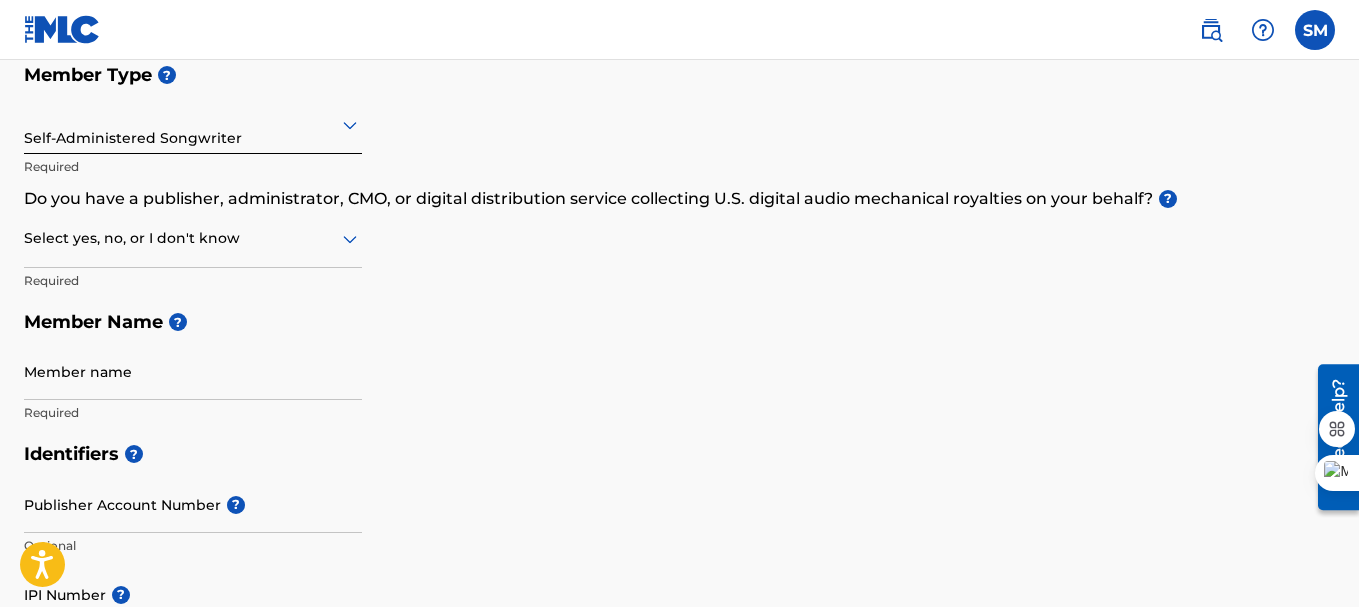 scroll, scrollTop: 222, scrollLeft: 0, axis: vertical 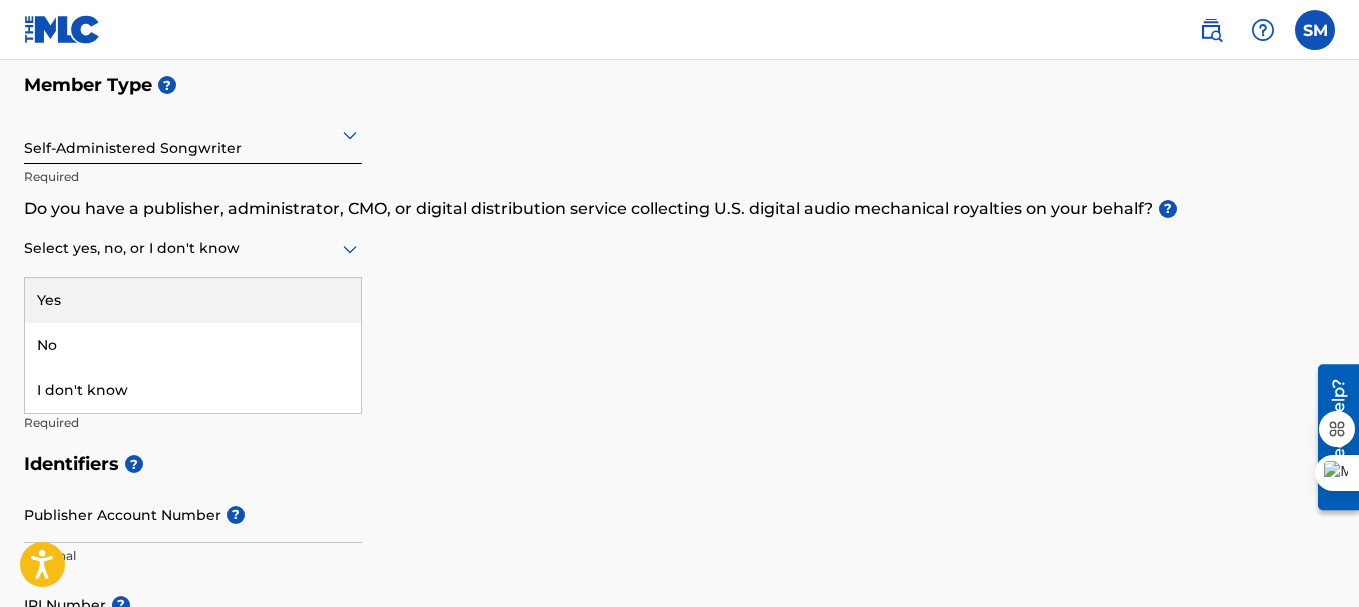 click 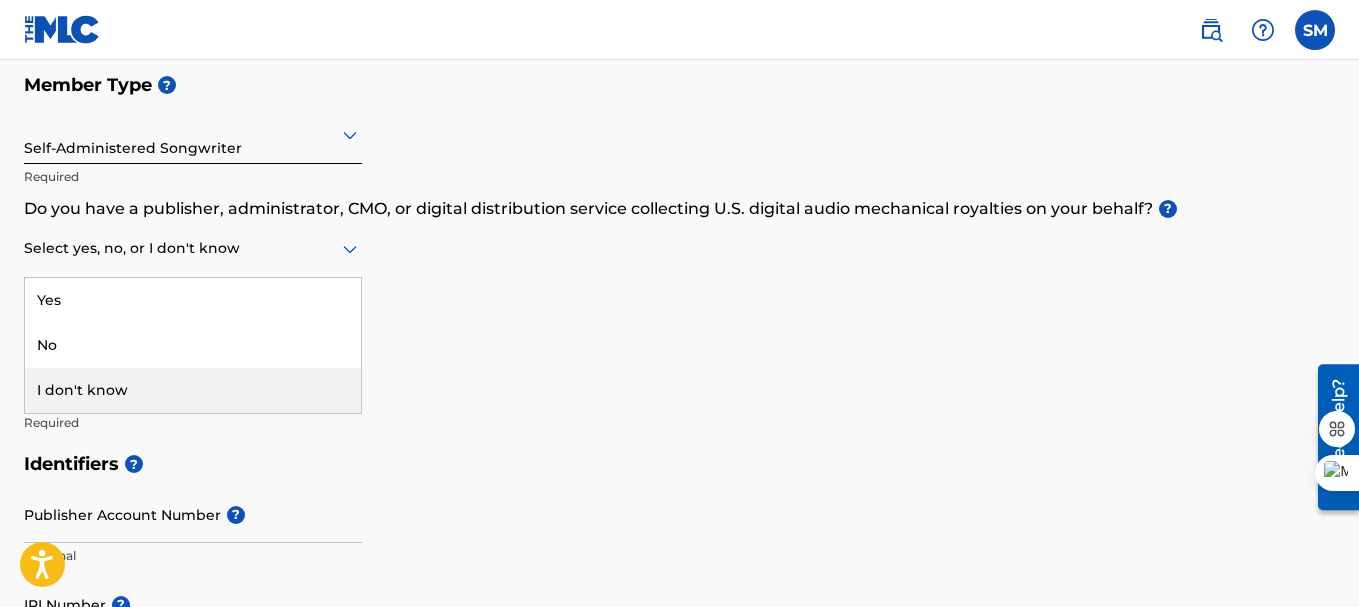 click on "I don't know" at bounding box center (193, 390) 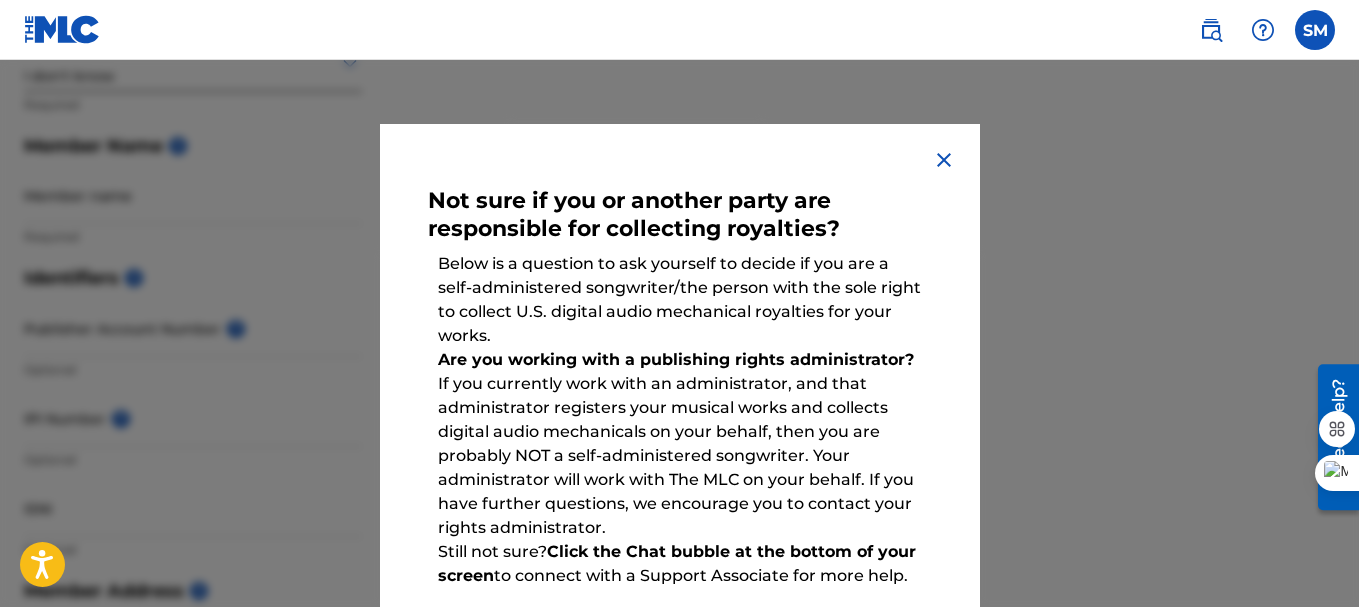 scroll, scrollTop: 419, scrollLeft: 0, axis: vertical 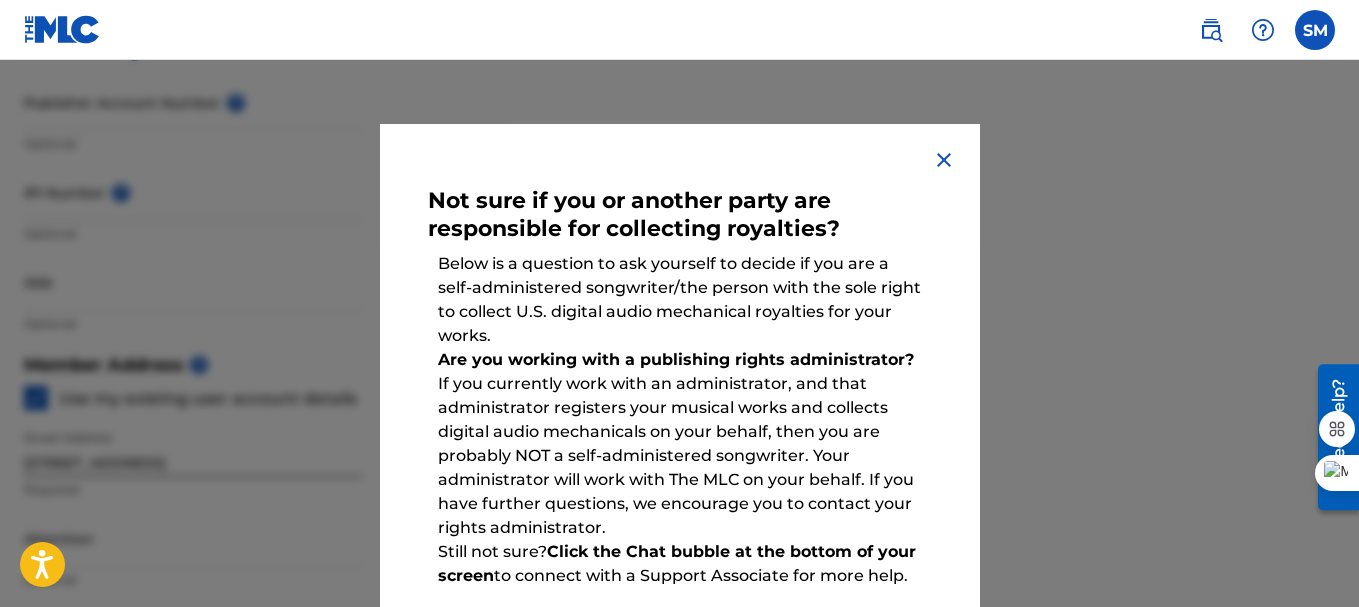 drag, startPoint x: 1201, startPoint y: 216, endPoint x: 1202, endPoint y: 339, distance: 123.00407 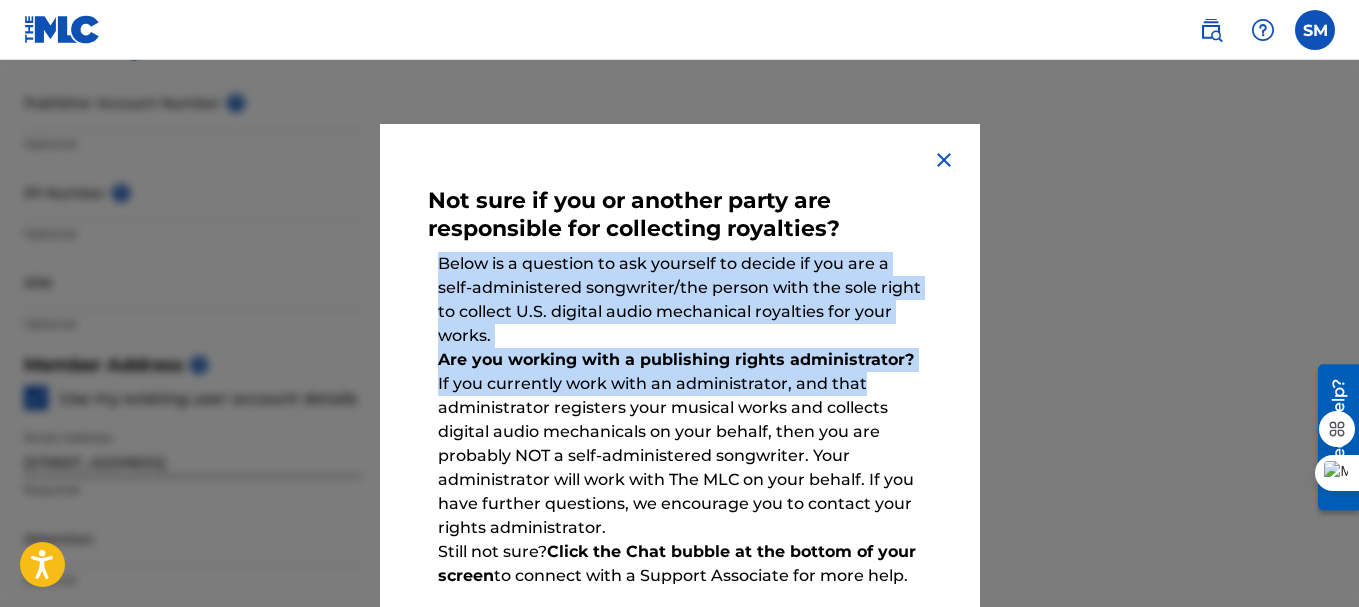 drag, startPoint x: 931, startPoint y: 238, endPoint x: 934, endPoint y: 389, distance: 151.0298 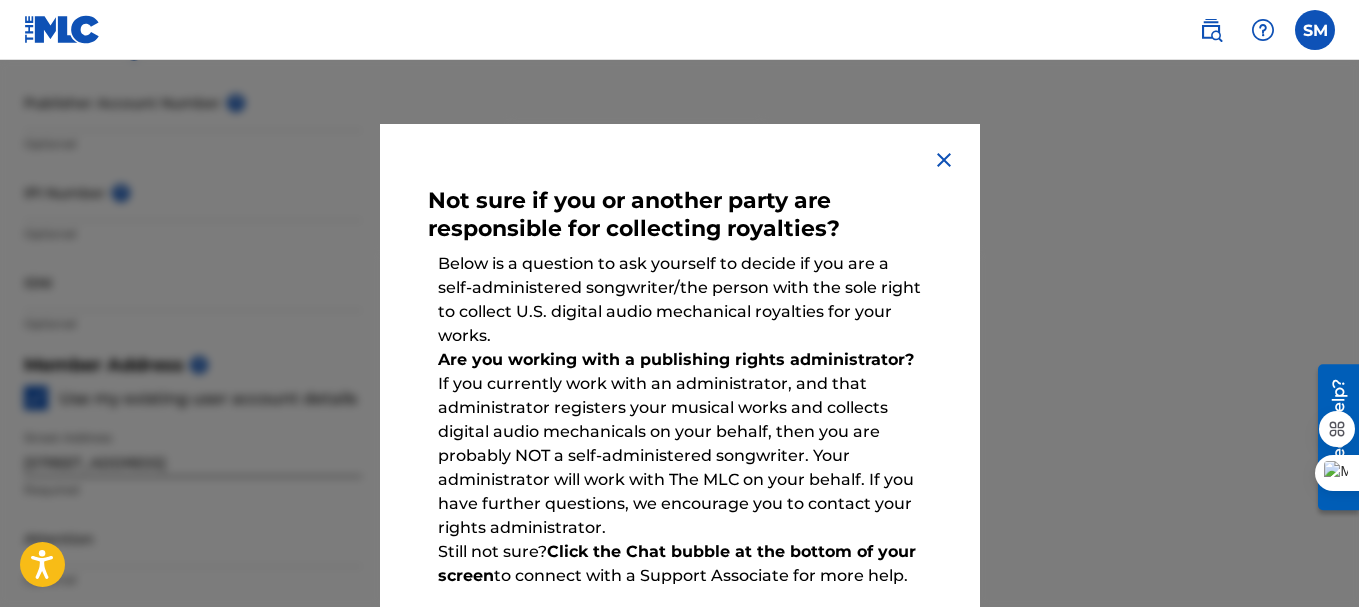 drag, startPoint x: 1099, startPoint y: 7, endPoint x: 2002, endPoint y: 554, distance: 1055.7548 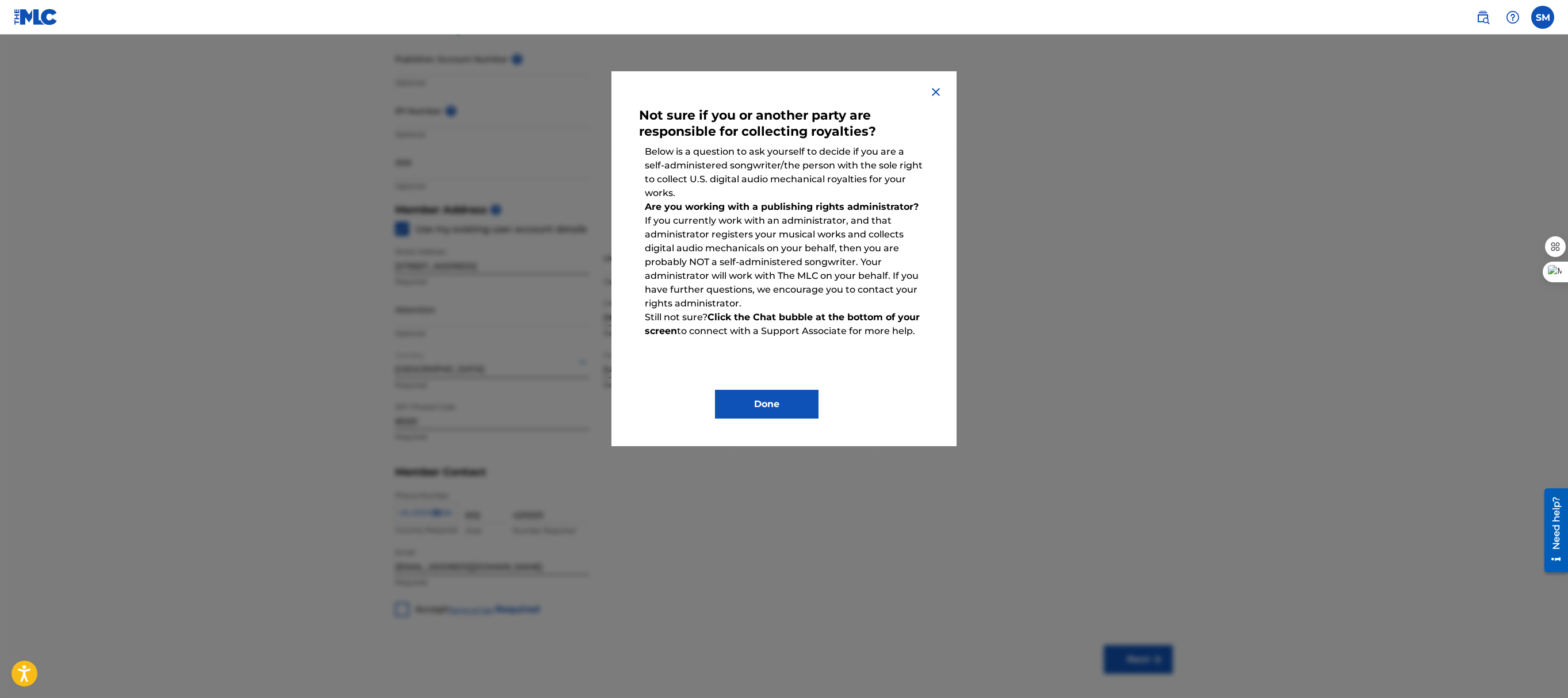 click on "Done" at bounding box center [767, 404] 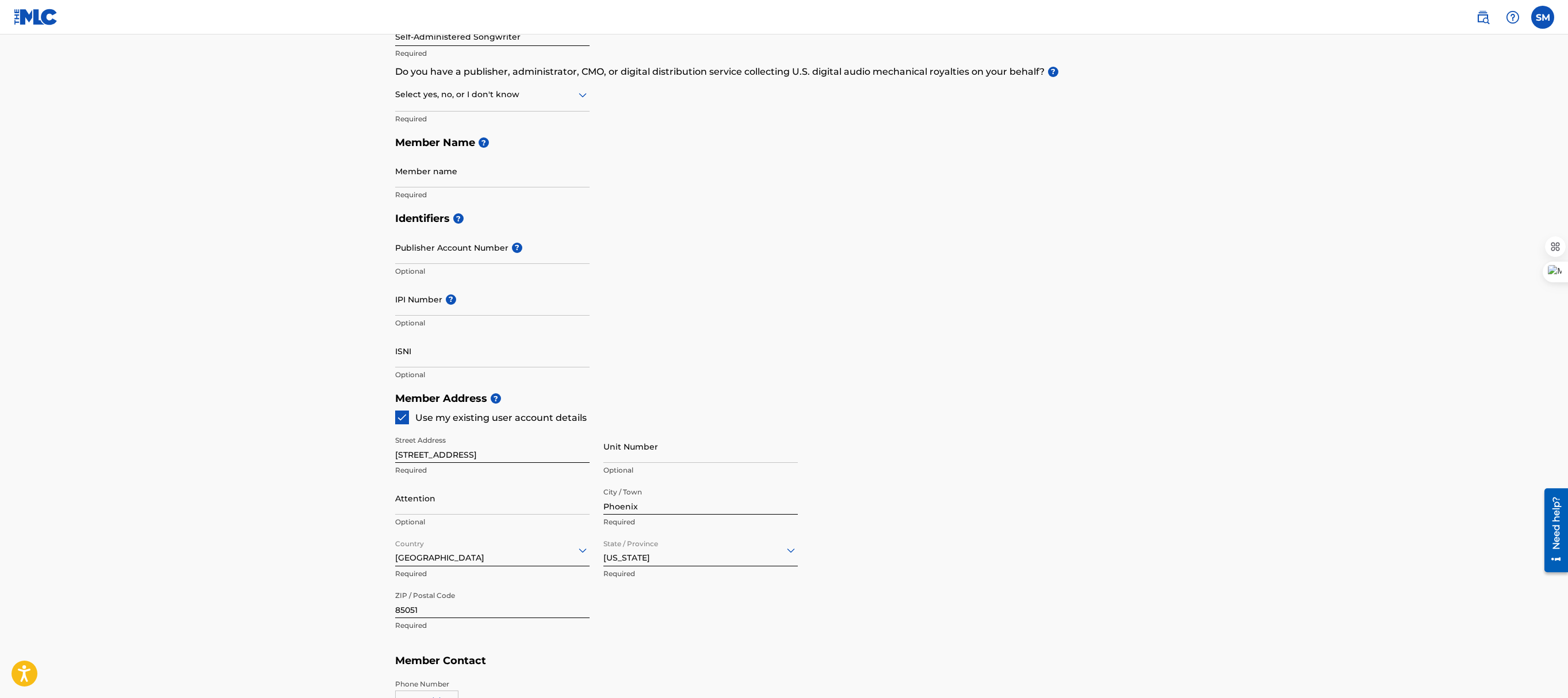scroll, scrollTop: 151, scrollLeft: 0, axis: vertical 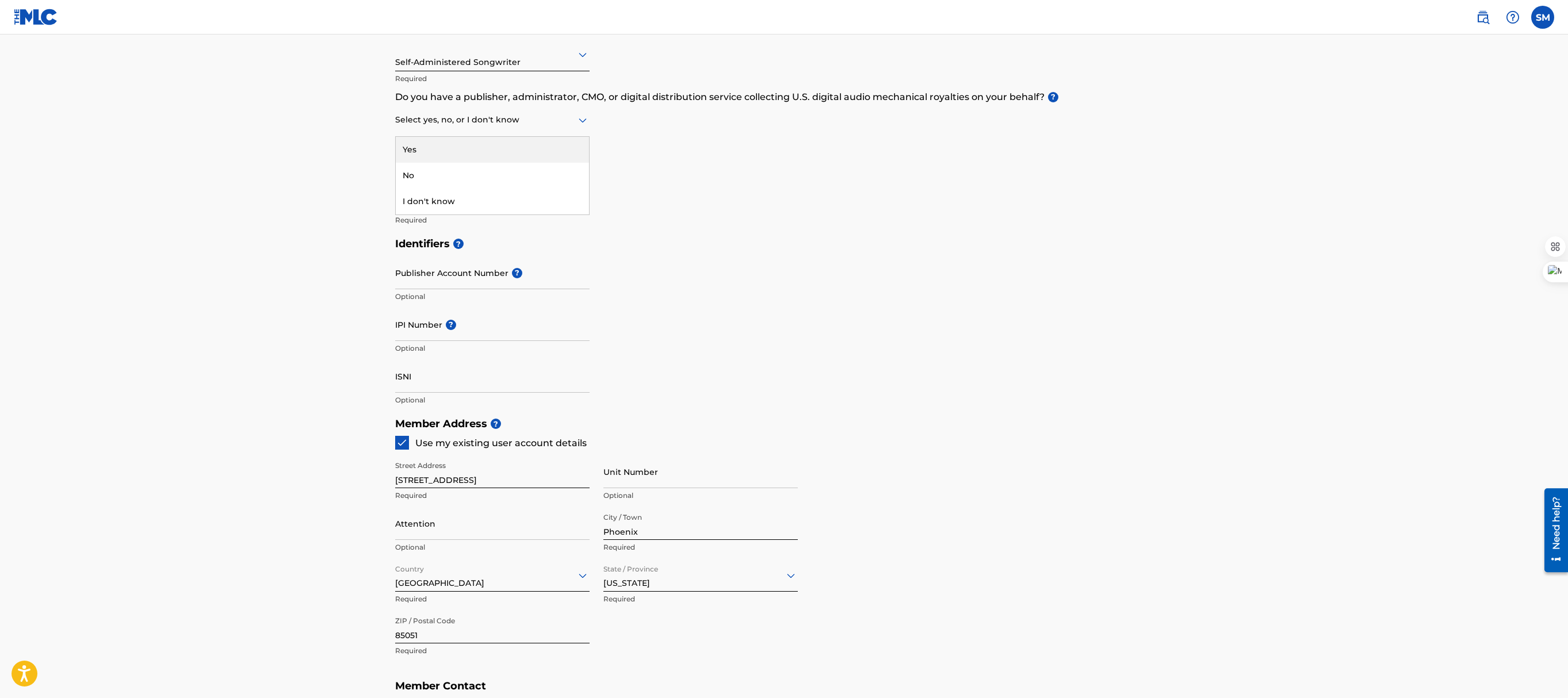 click 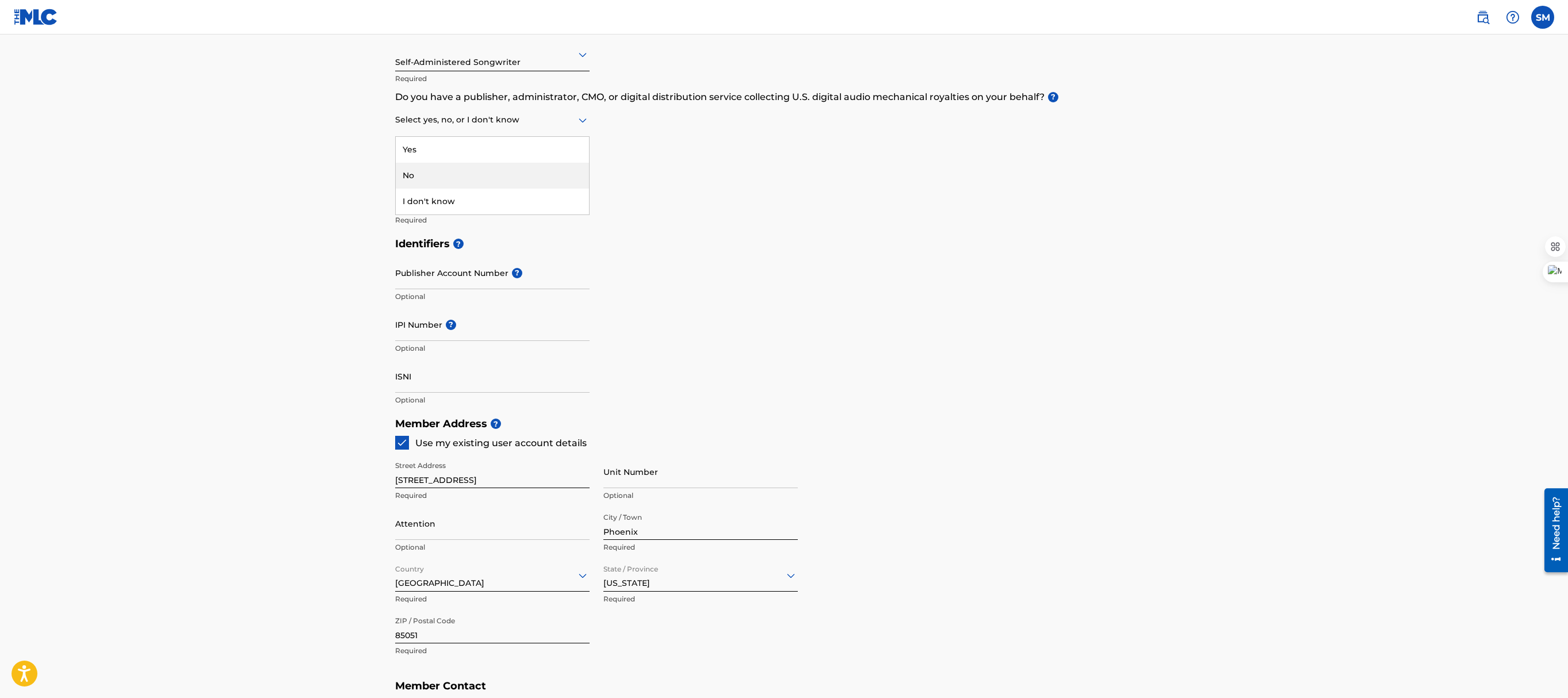 click on "No" at bounding box center [492, 175] 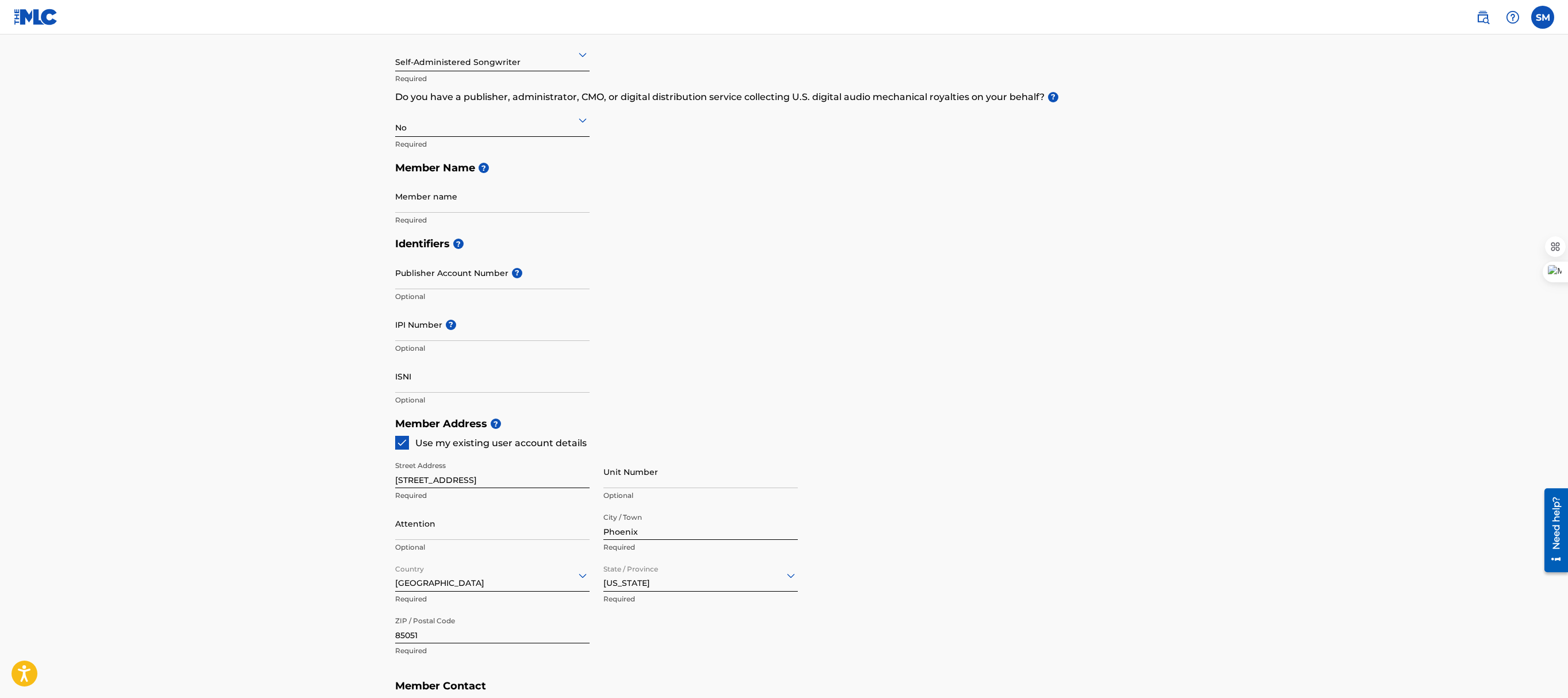 click on "Member name" at bounding box center (492, 196) 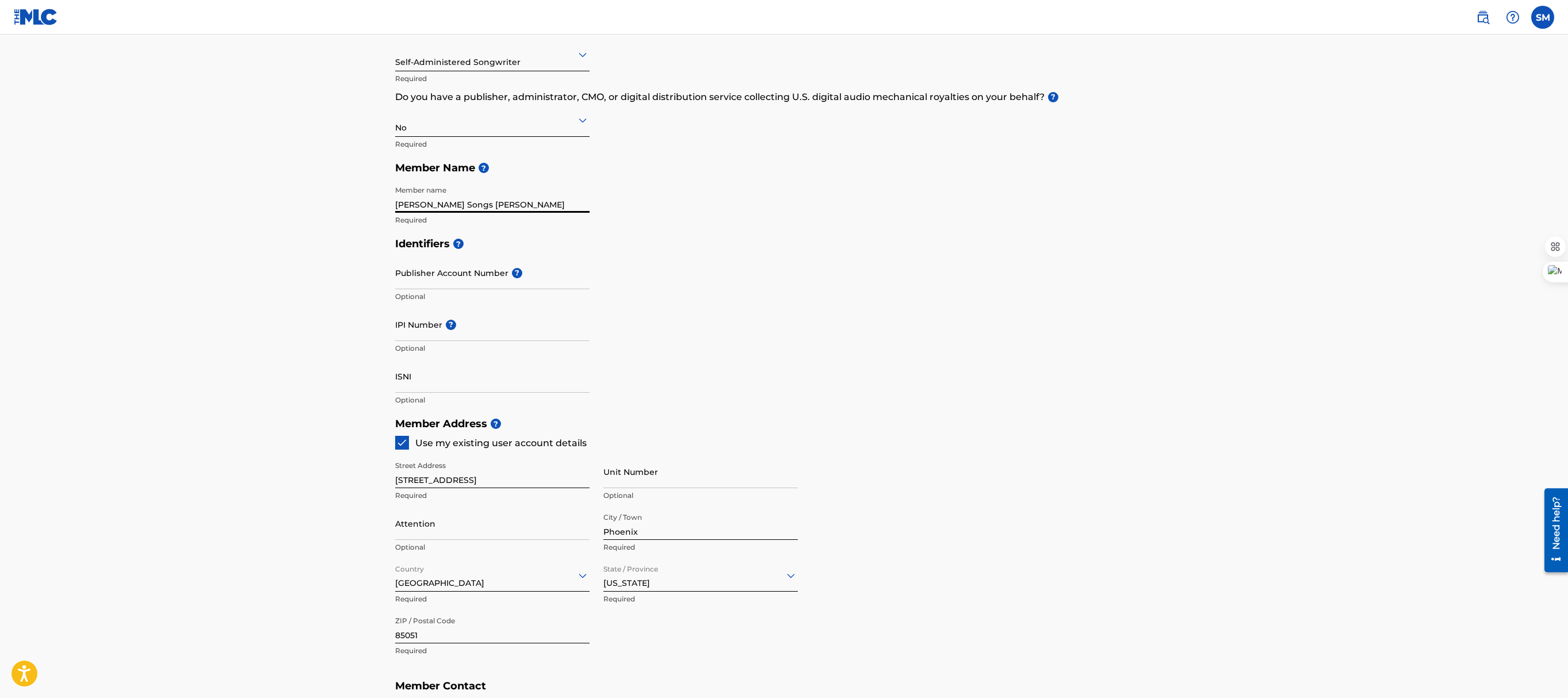 type on "[PERSON_NAME] Songs [PERSON_NAME]" 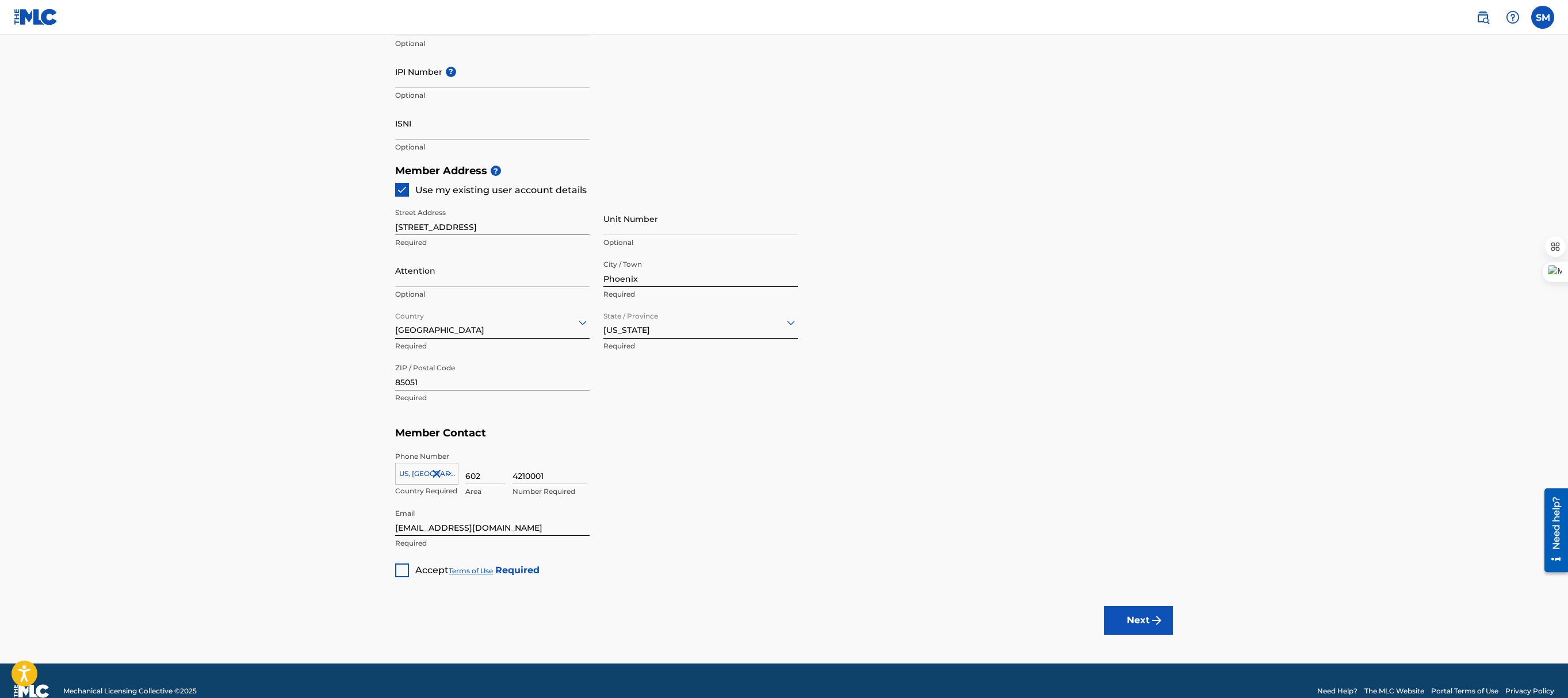 scroll, scrollTop: 415, scrollLeft: 0, axis: vertical 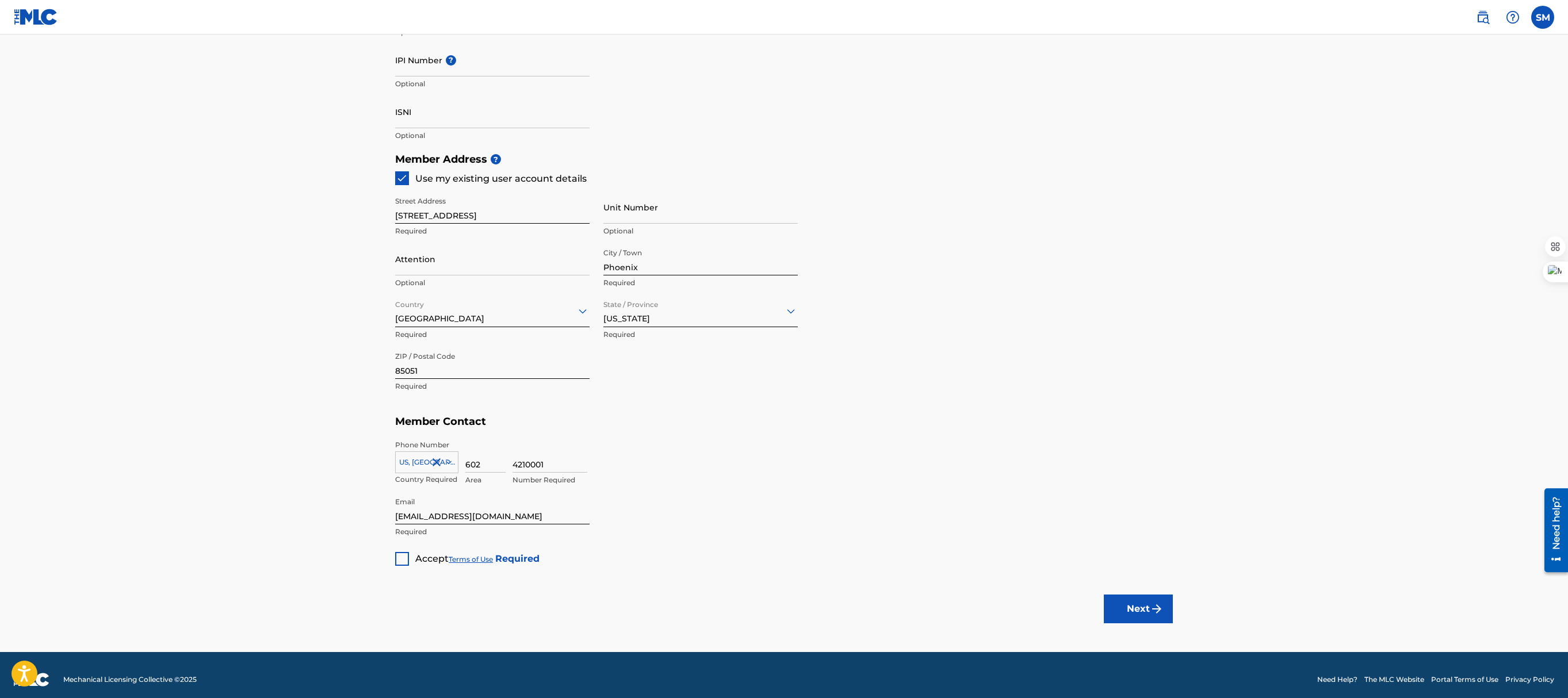 click at bounding box center [402, 559] 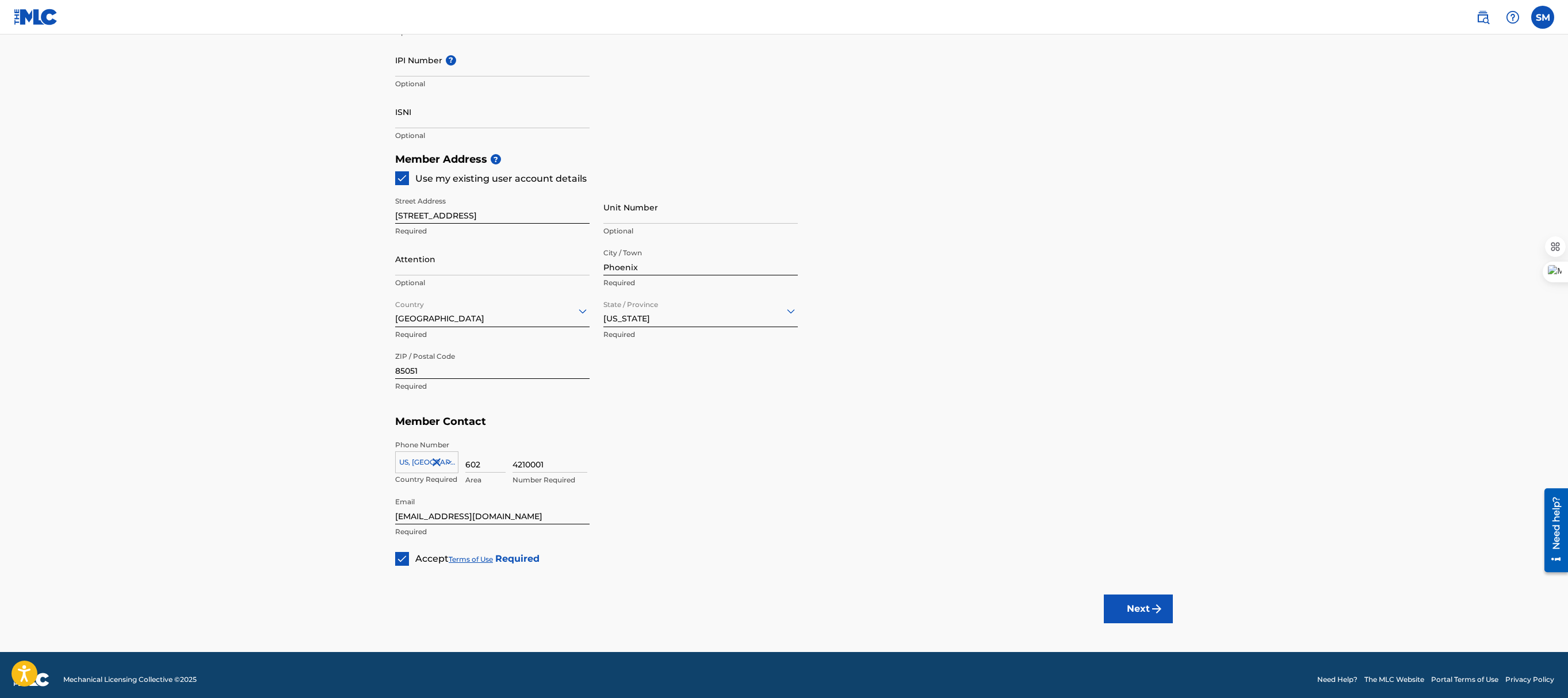 click on "Next" at bounding box center (1138, 609) 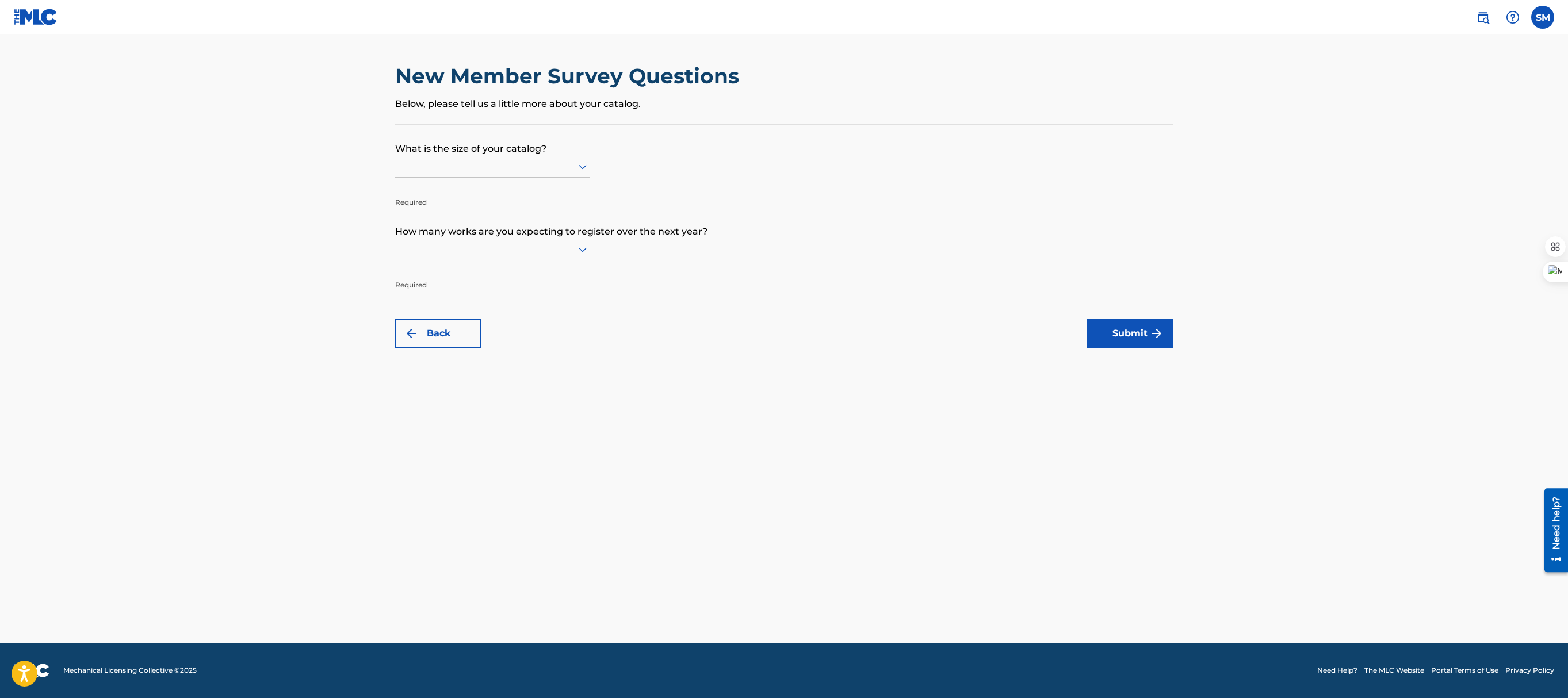 scroll, scrollTop: 0, scrollLeft: 0, axis: both 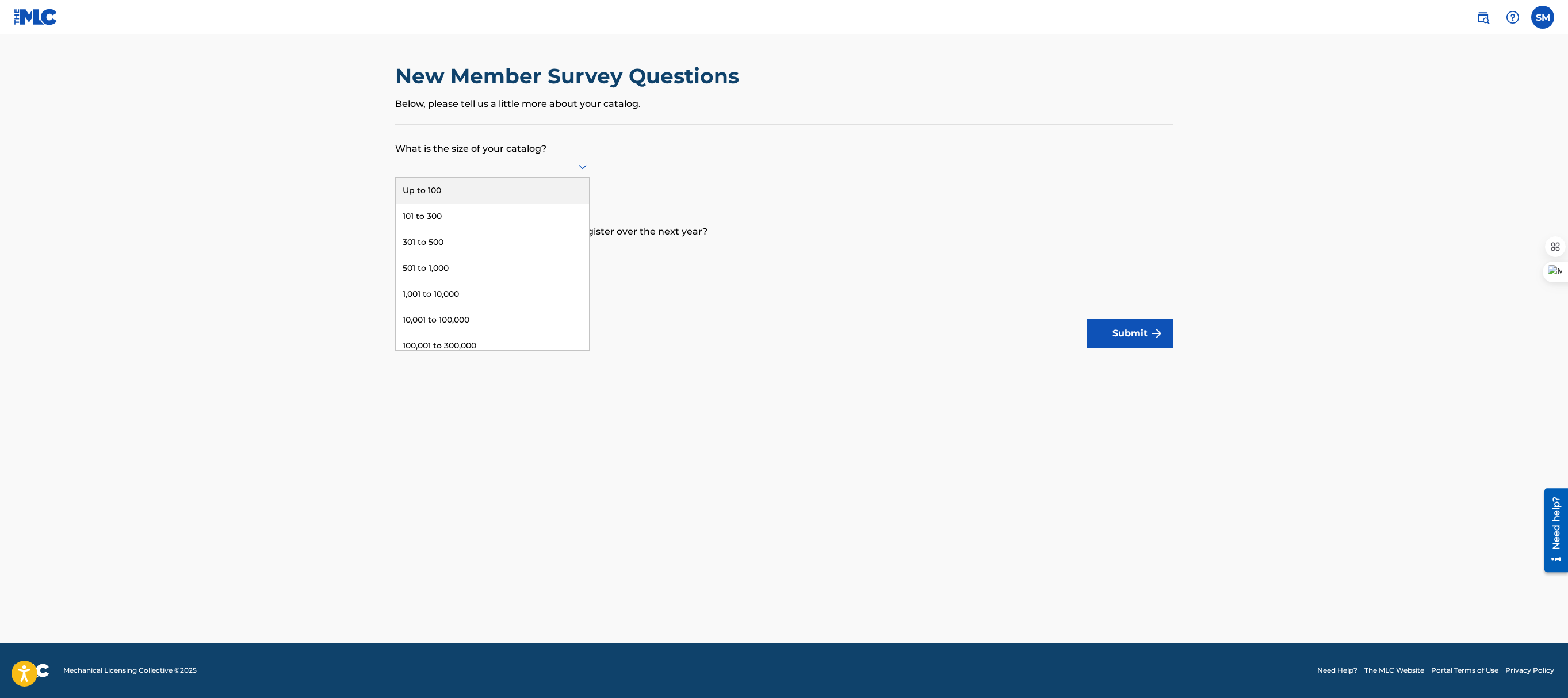 click on "Up to 100" at bounding box center (492, 190) 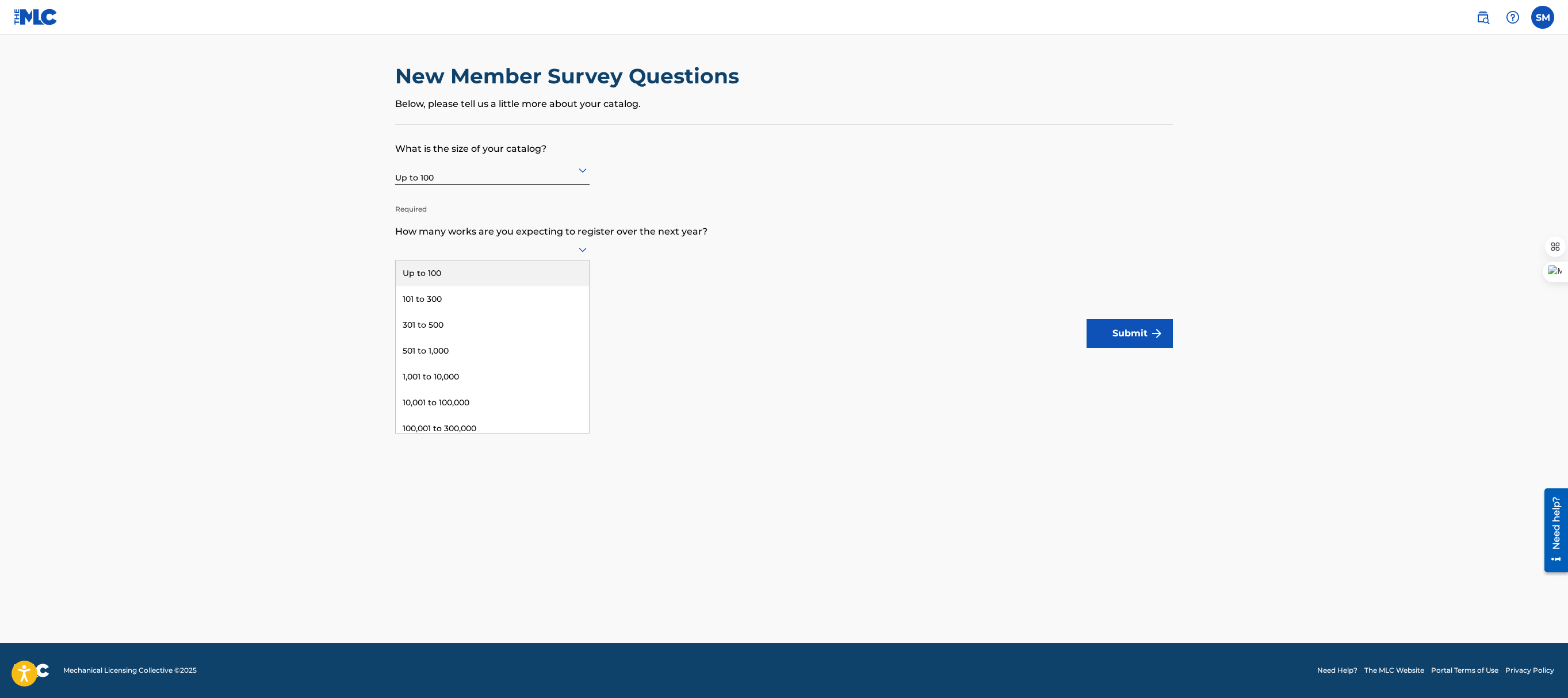 click 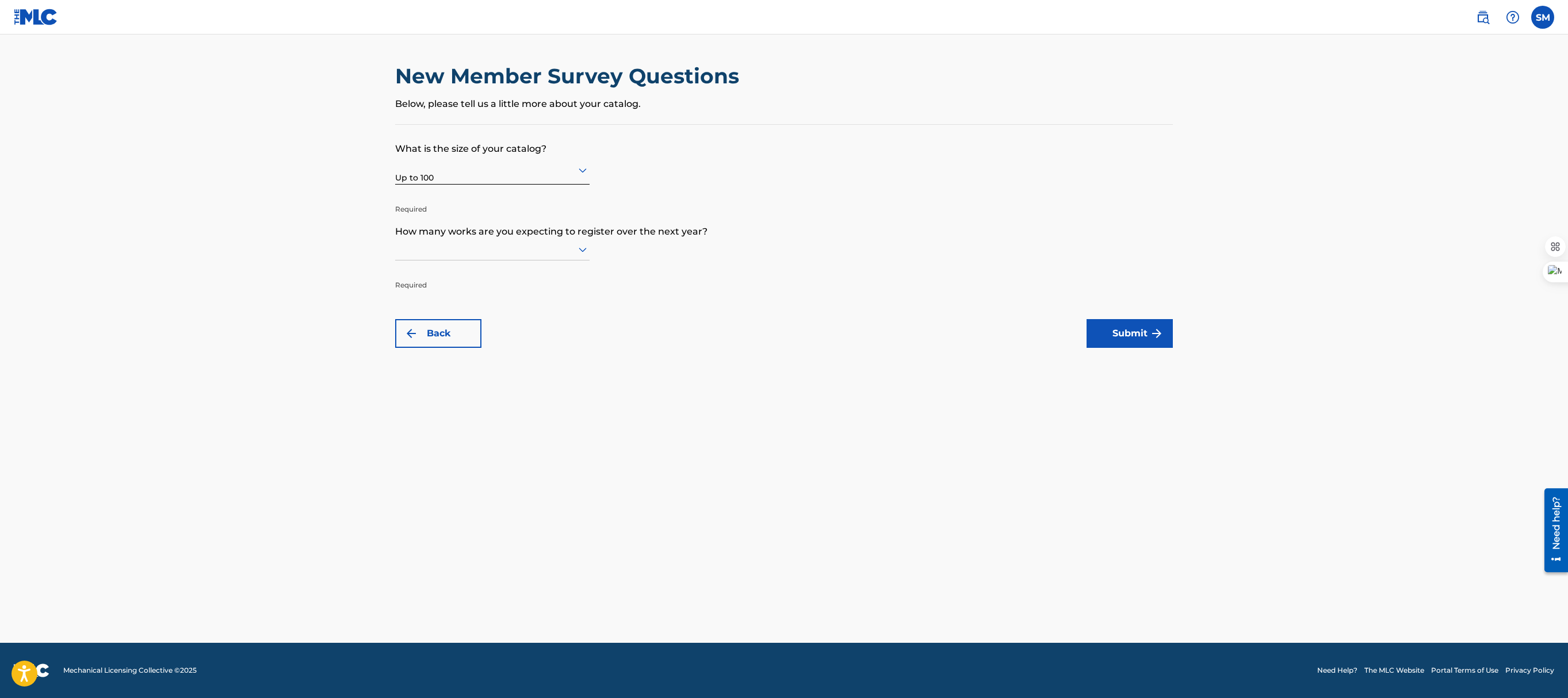click 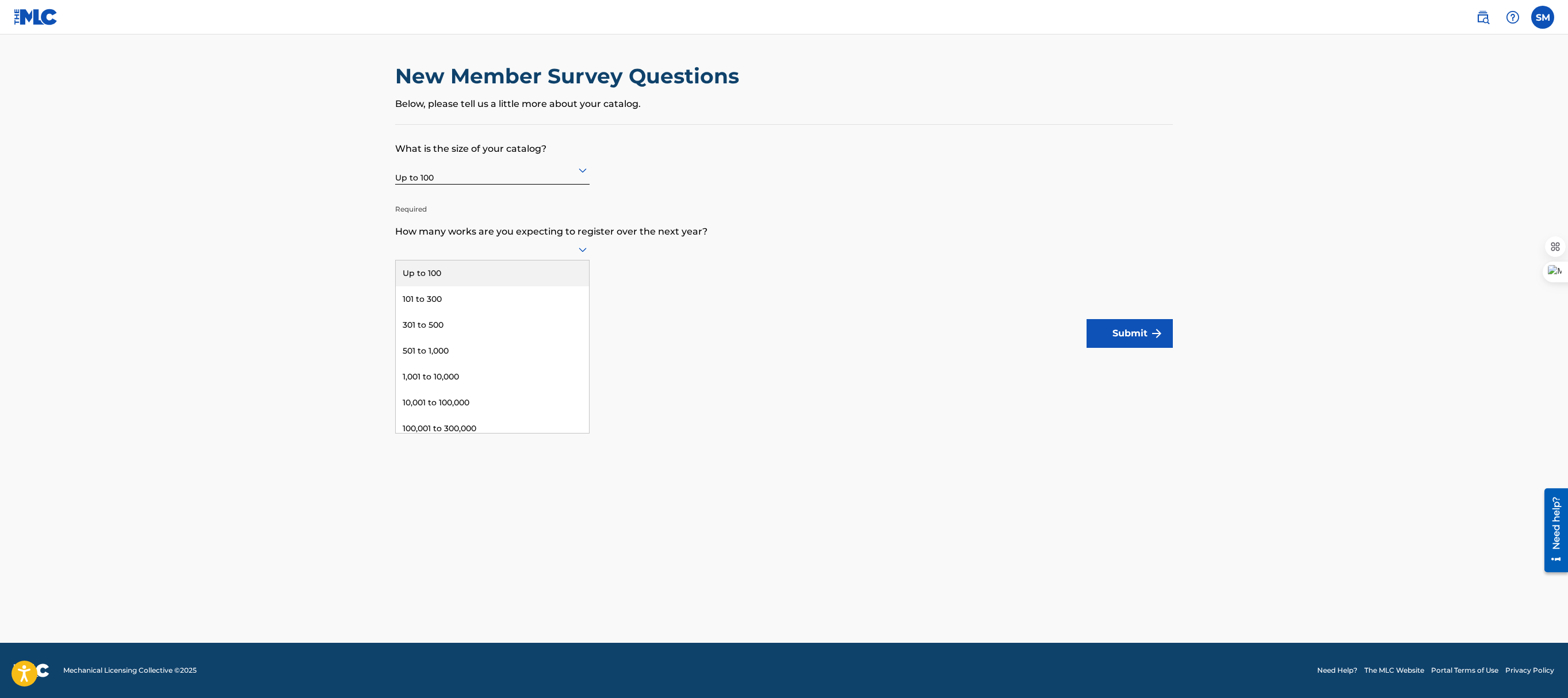 click on "Up to 100" at bounding box center [492, 273] 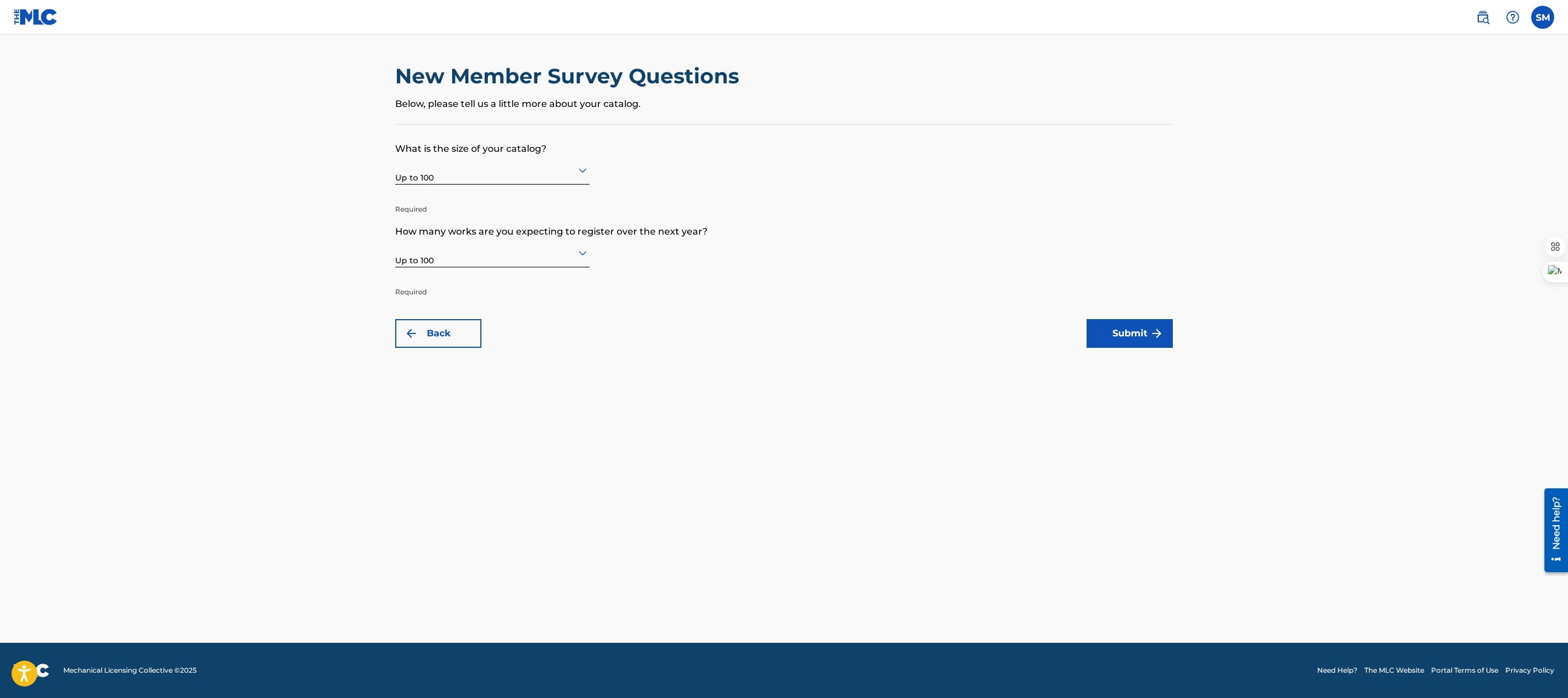 click on "Submit" at bounding box center [1130, 333] 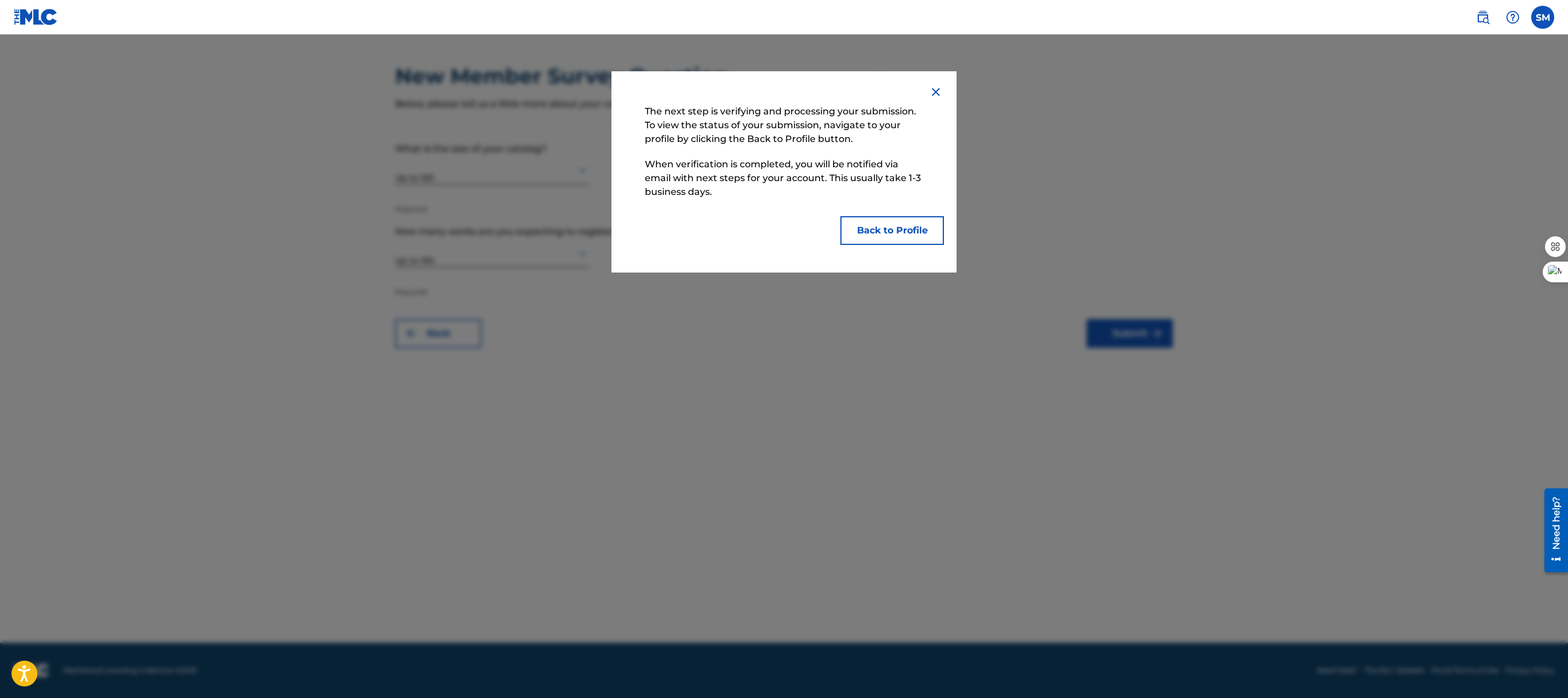 click on "Back to Profile" at bounding box center [892, 231] 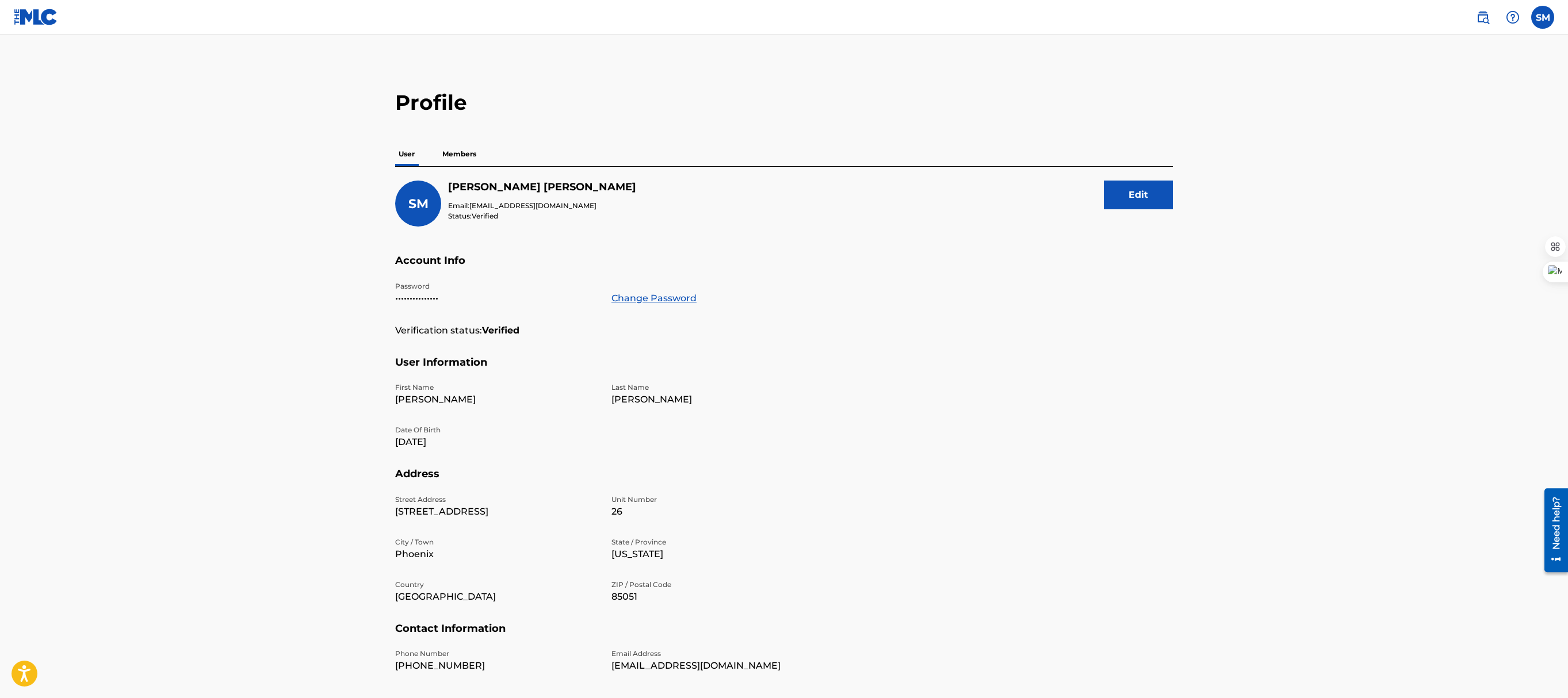 click on "Members" at bounding box center [459, 154] 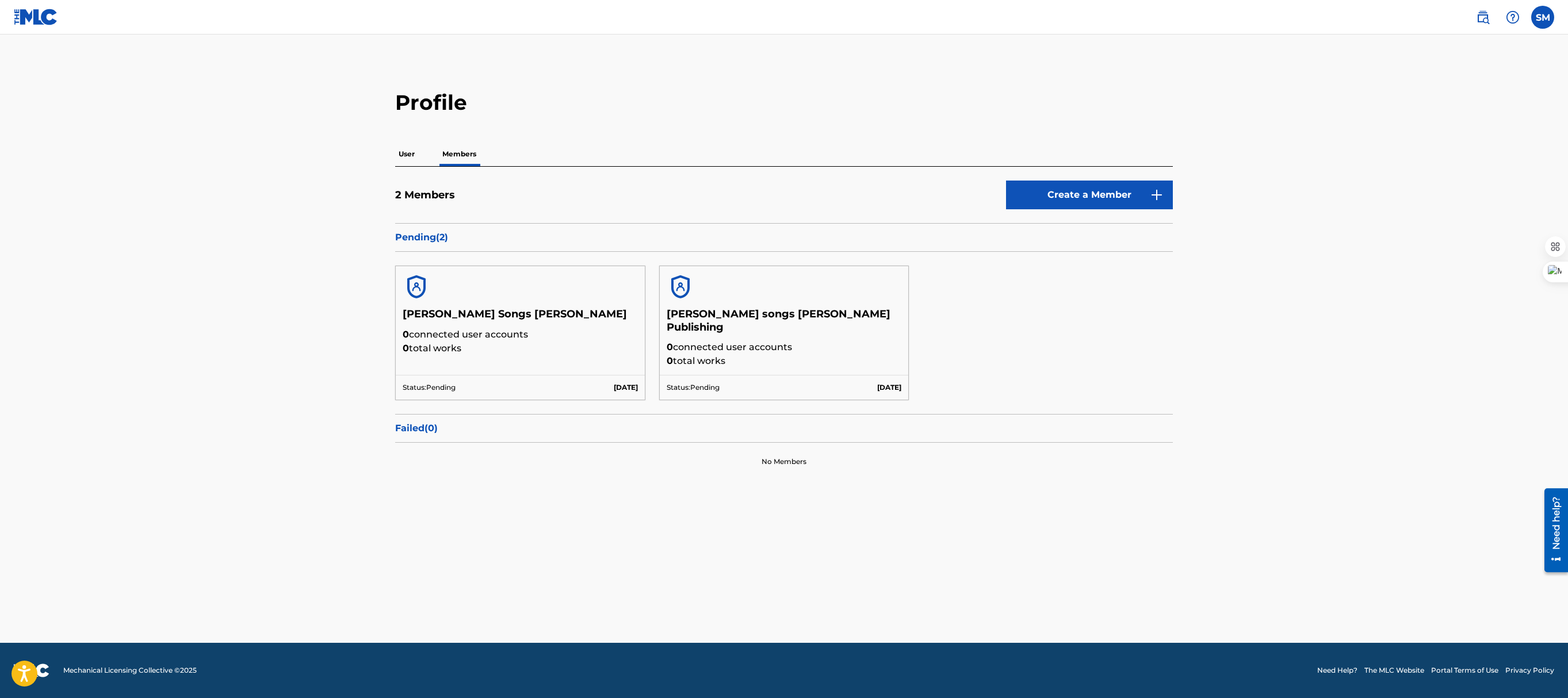 click on "Create a Member" at bounding box center (1089, 195) 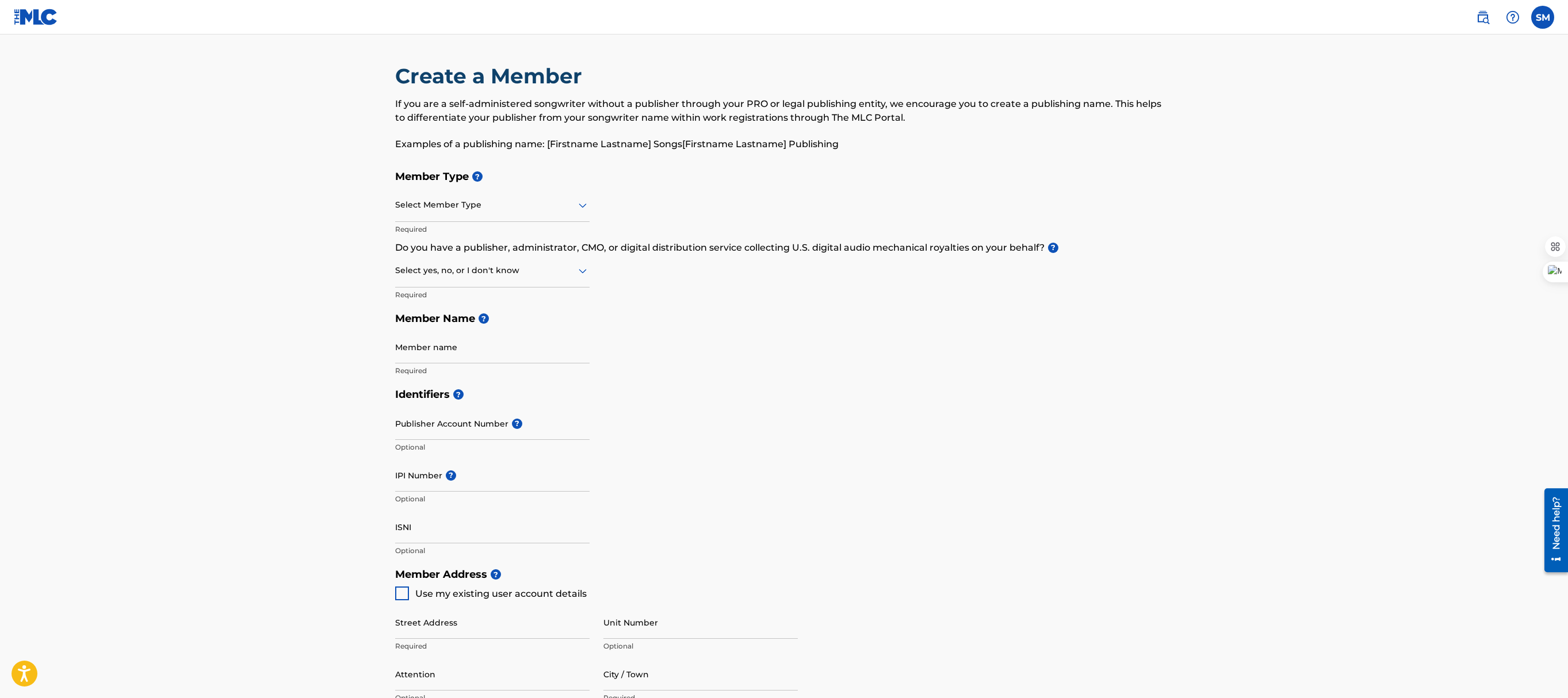 click 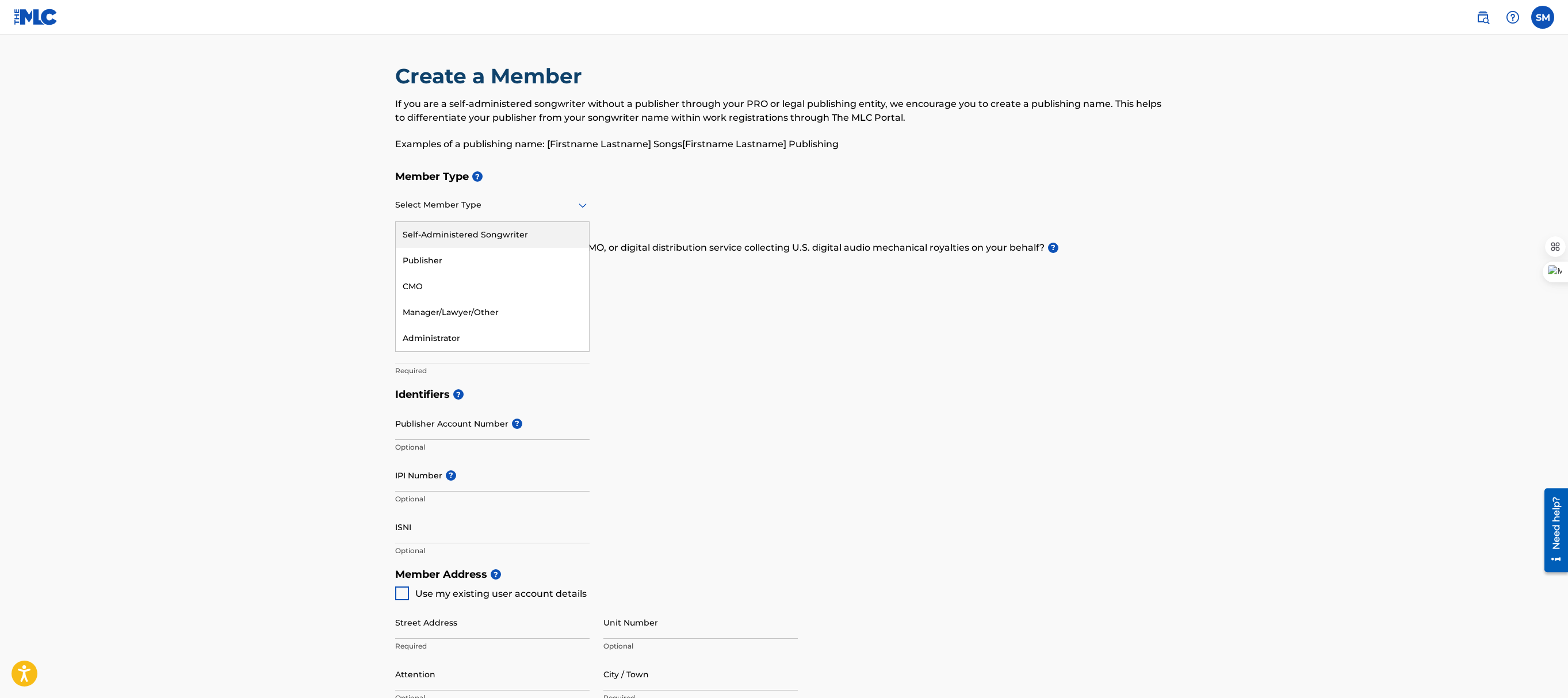 click on "Self-Administered Songwriter" at bounding box center (492, 235) 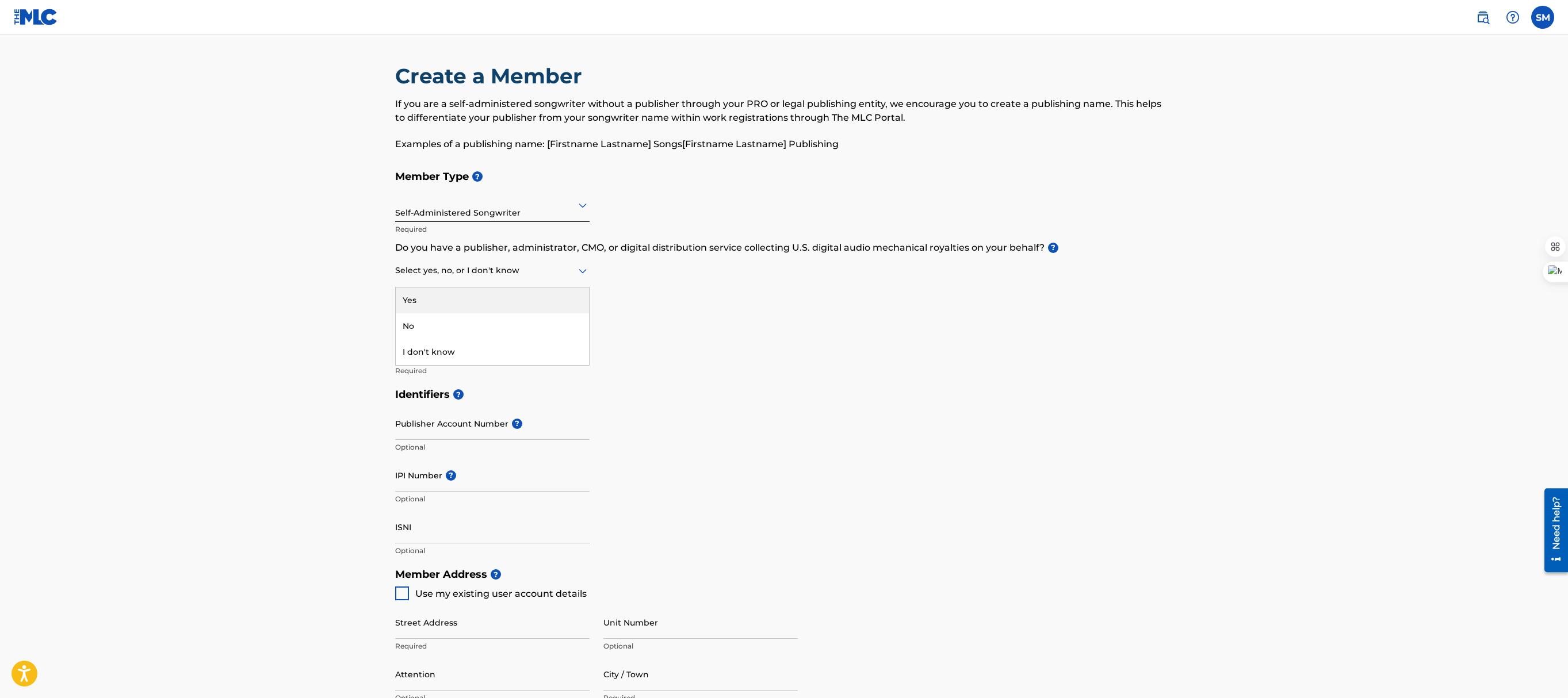 click 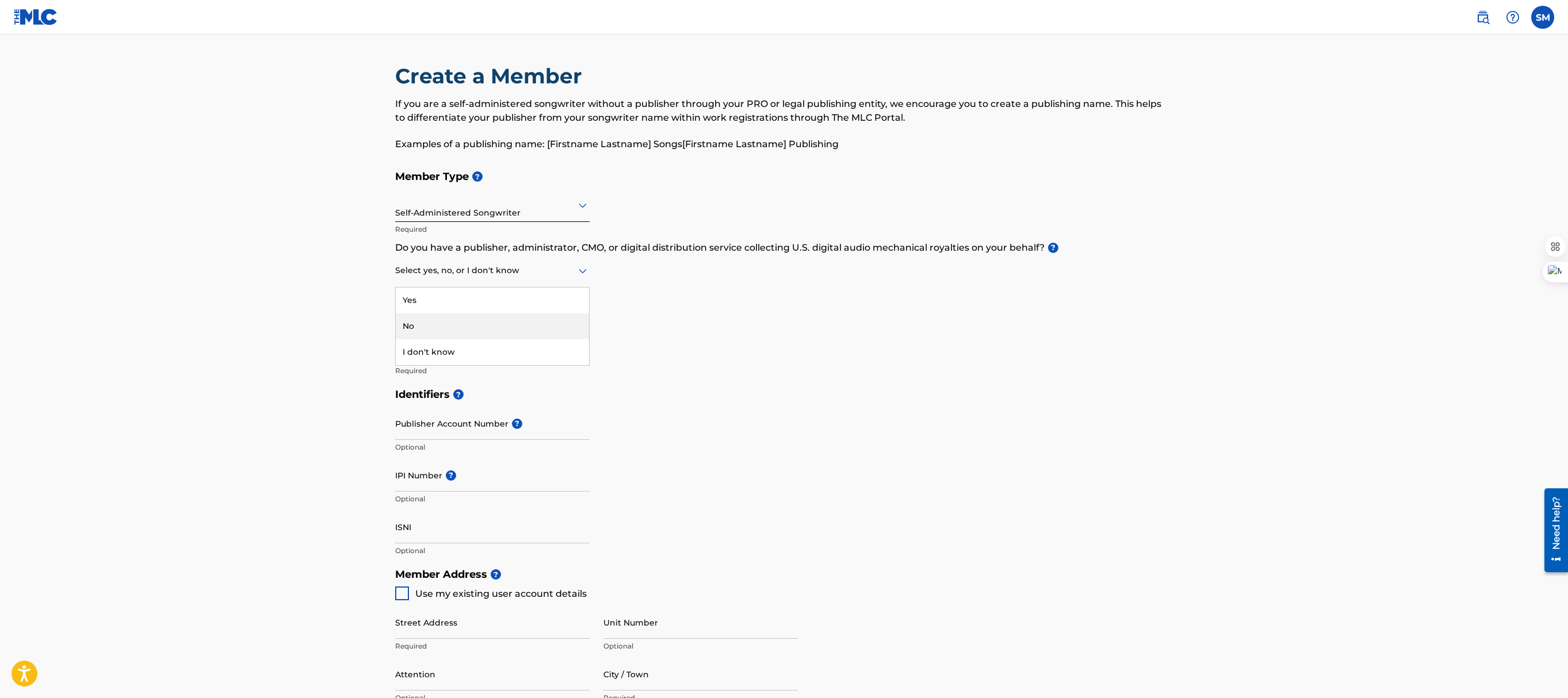 click on "No" at bounding box center (492, 326) 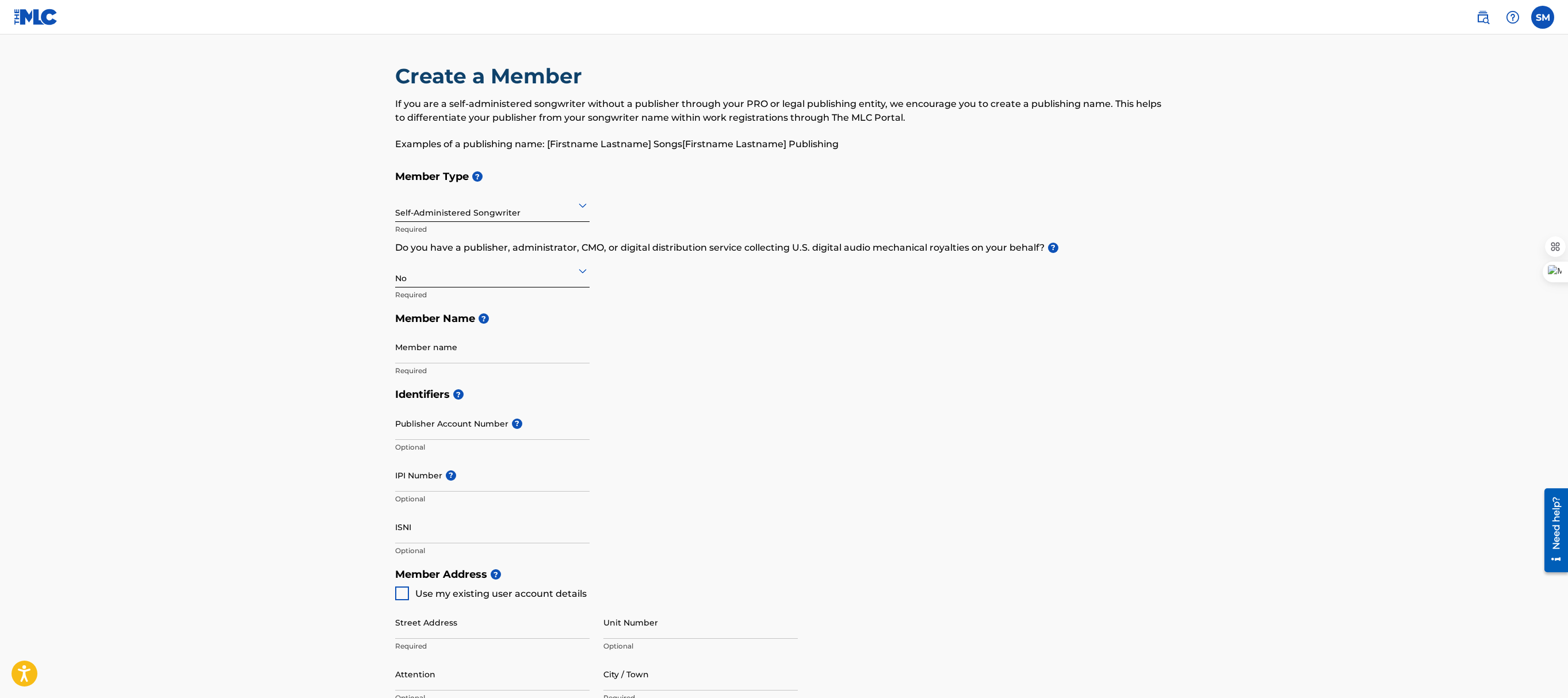 click on "Member name" at bounding box center [492, 347] 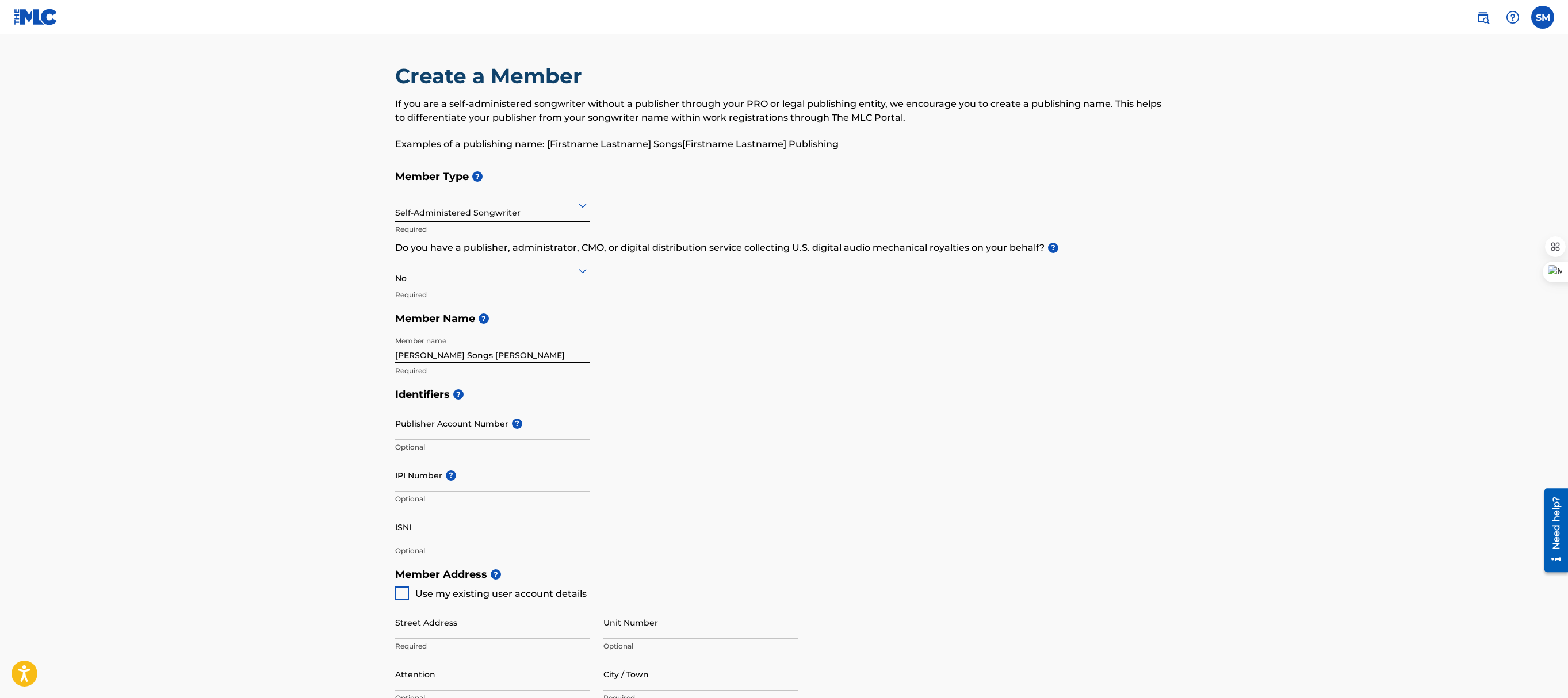 type on "[PERSON_NAME] Songs [PERSON_NAME]" 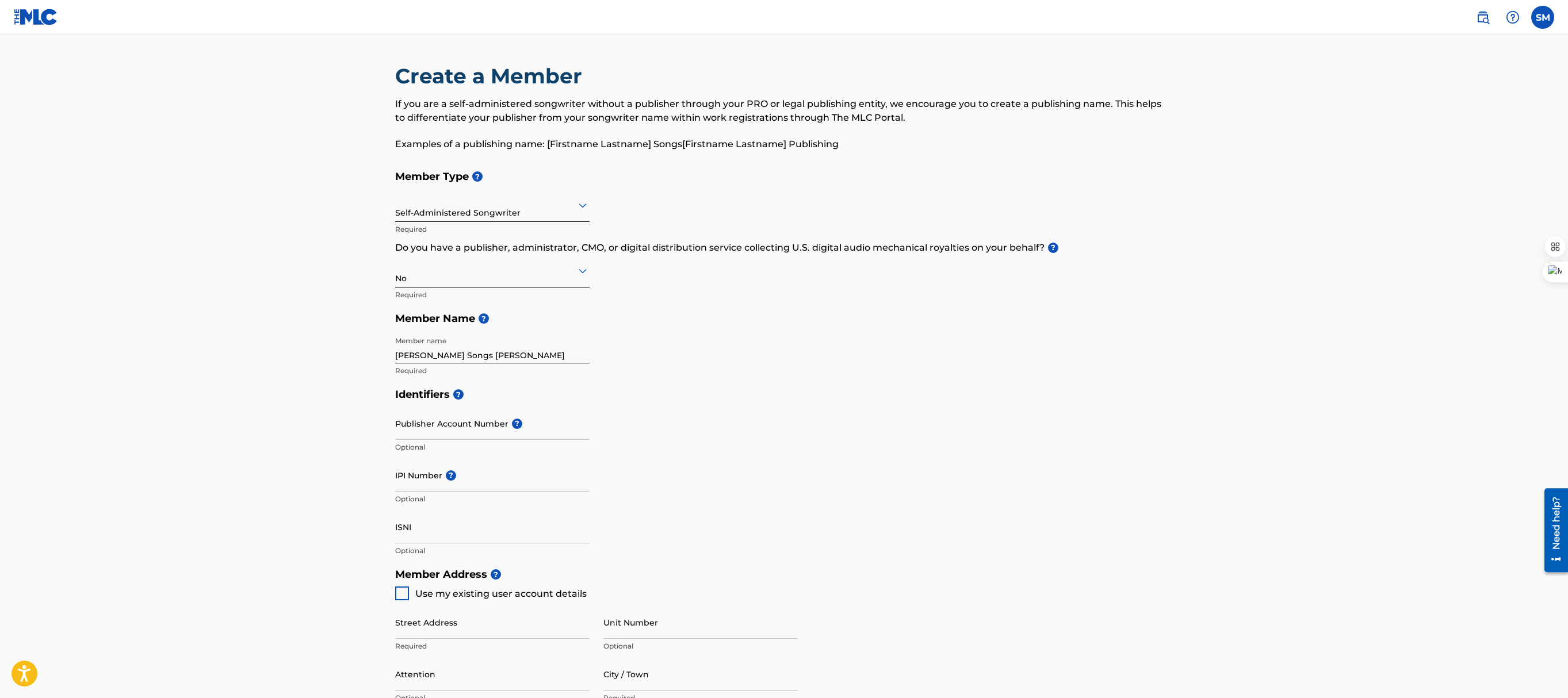 click at bounding box center [402, 593] 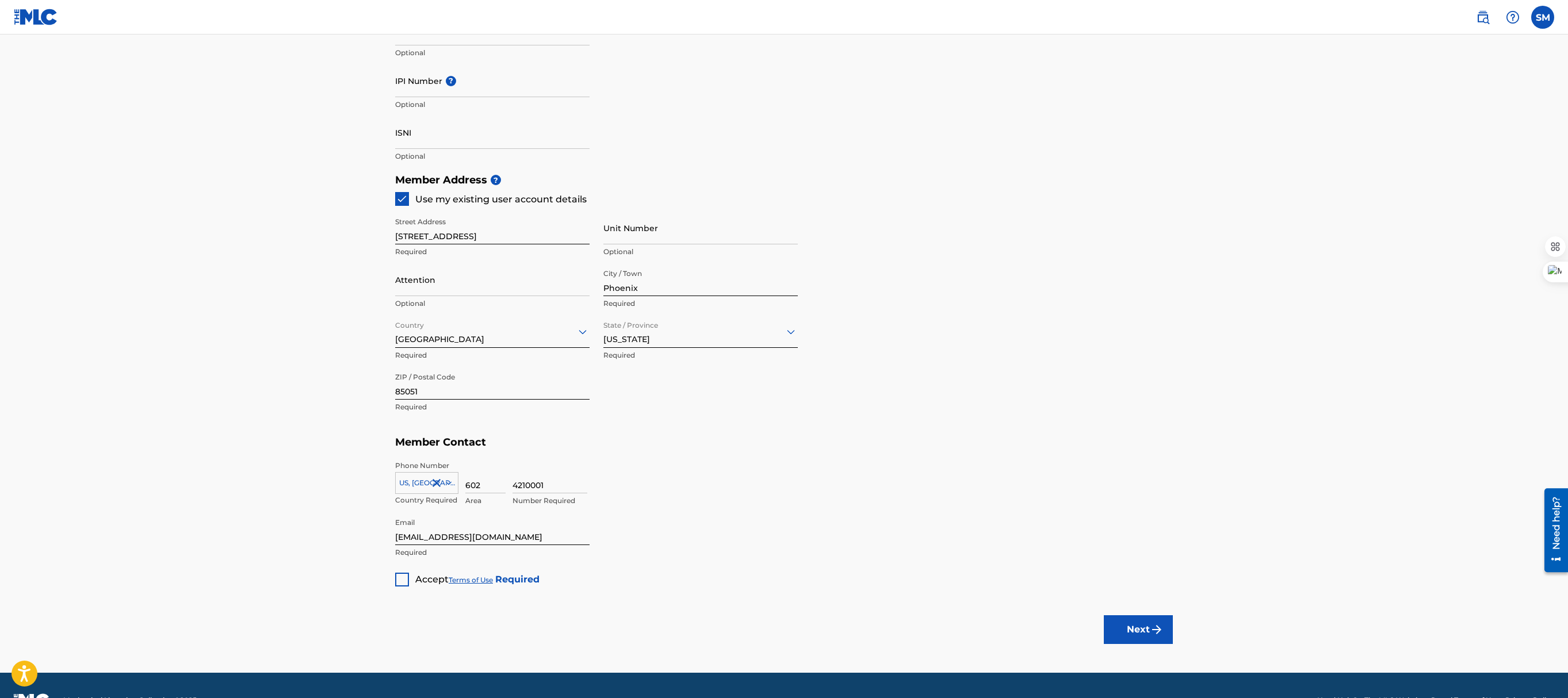 scroll, scrollTop: 415, scrollLeft: 0, axis: vertical 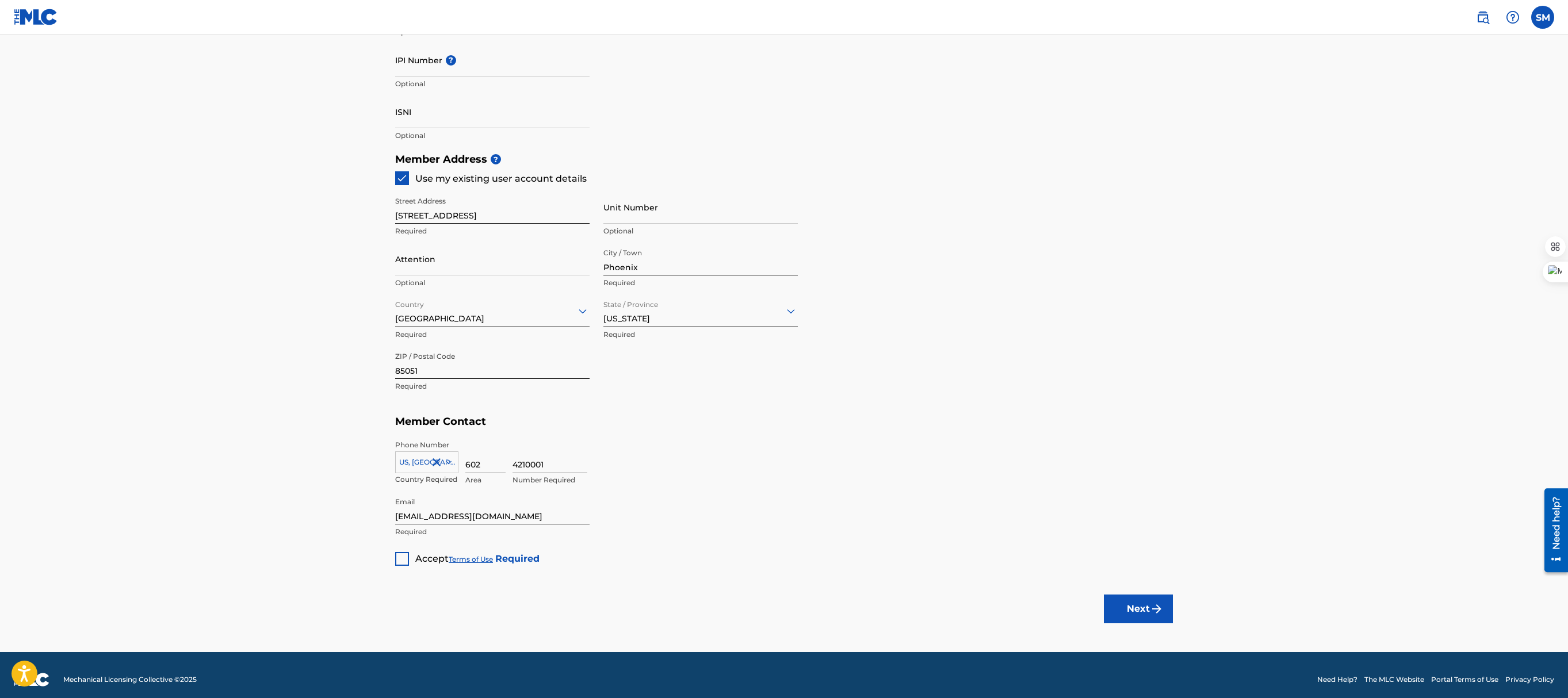 click at bounding box center [402, 559] 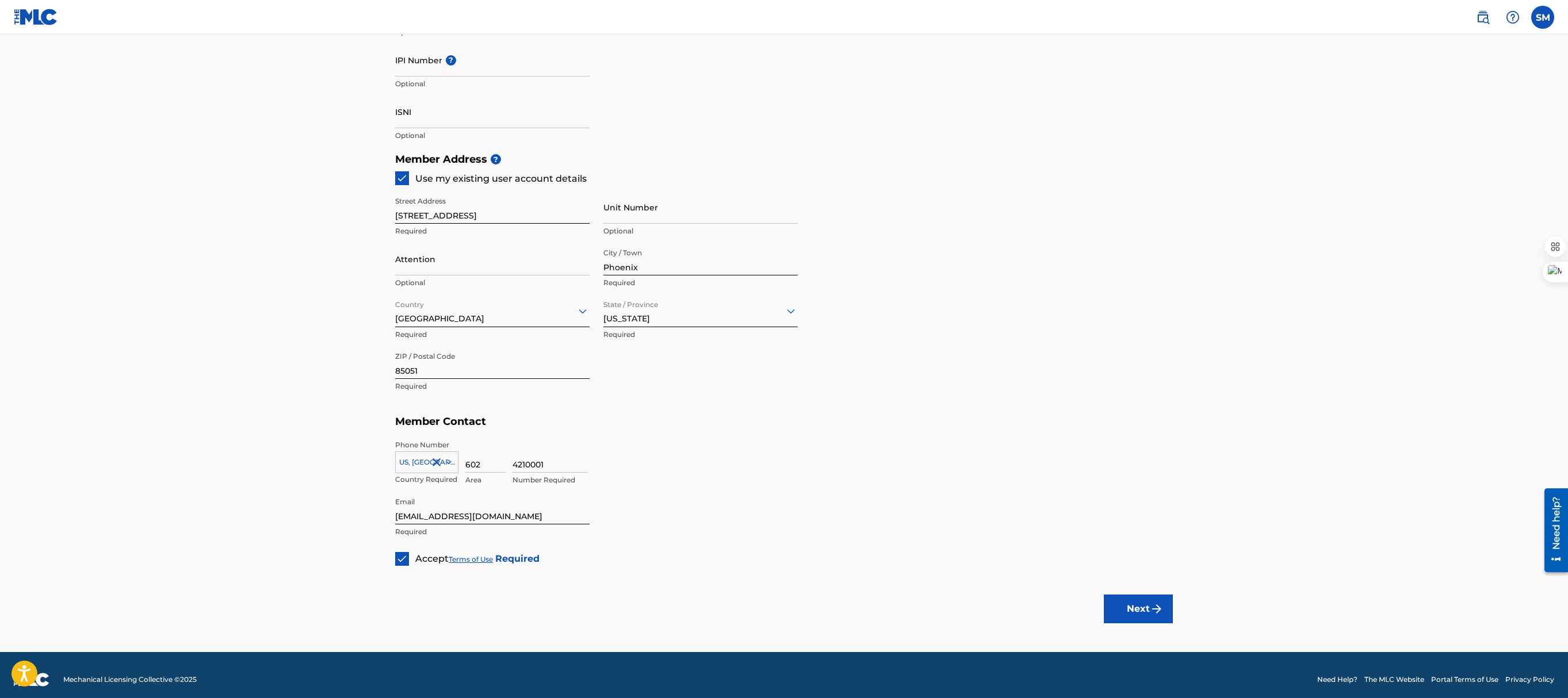 click on "Next" at bounding box center (1138, 609) 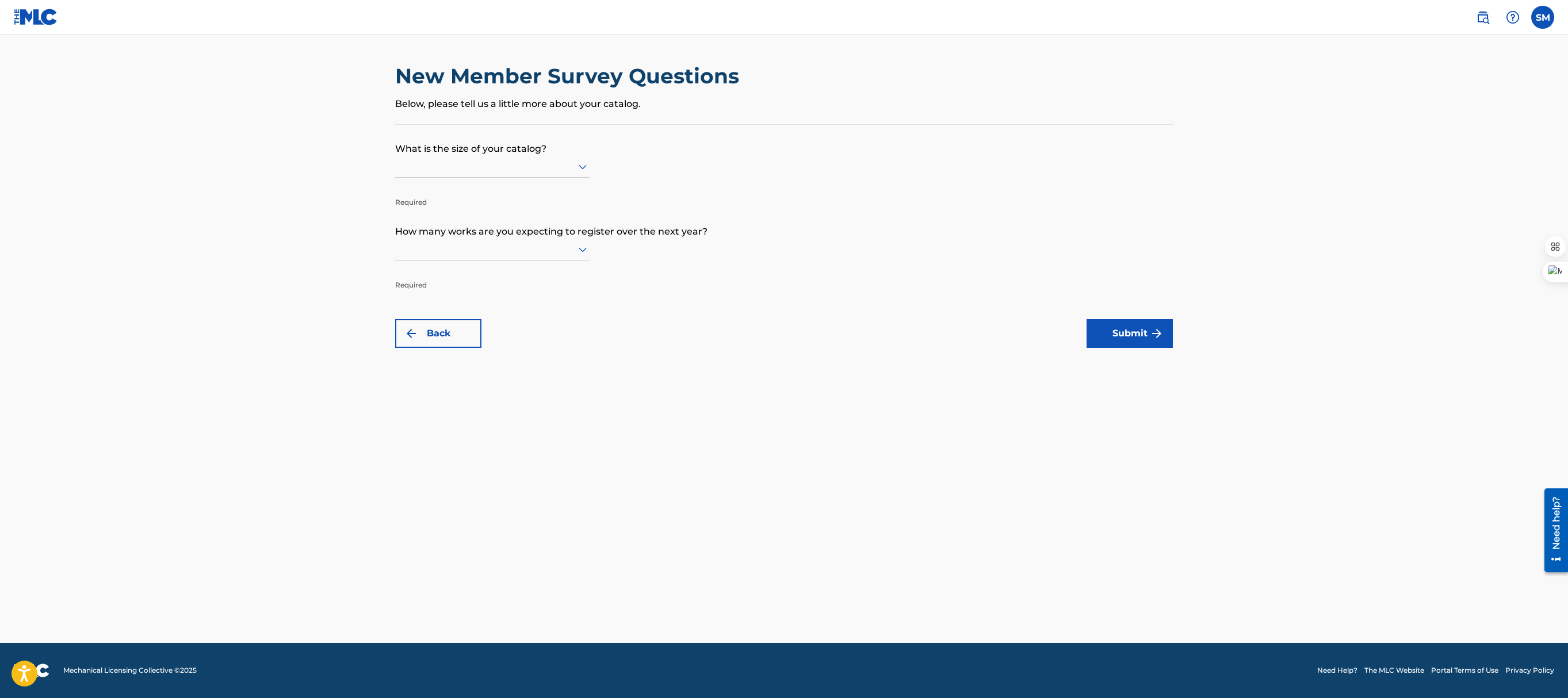 scroll, scrollTop: 0, scrollLeft: 0, axis: both 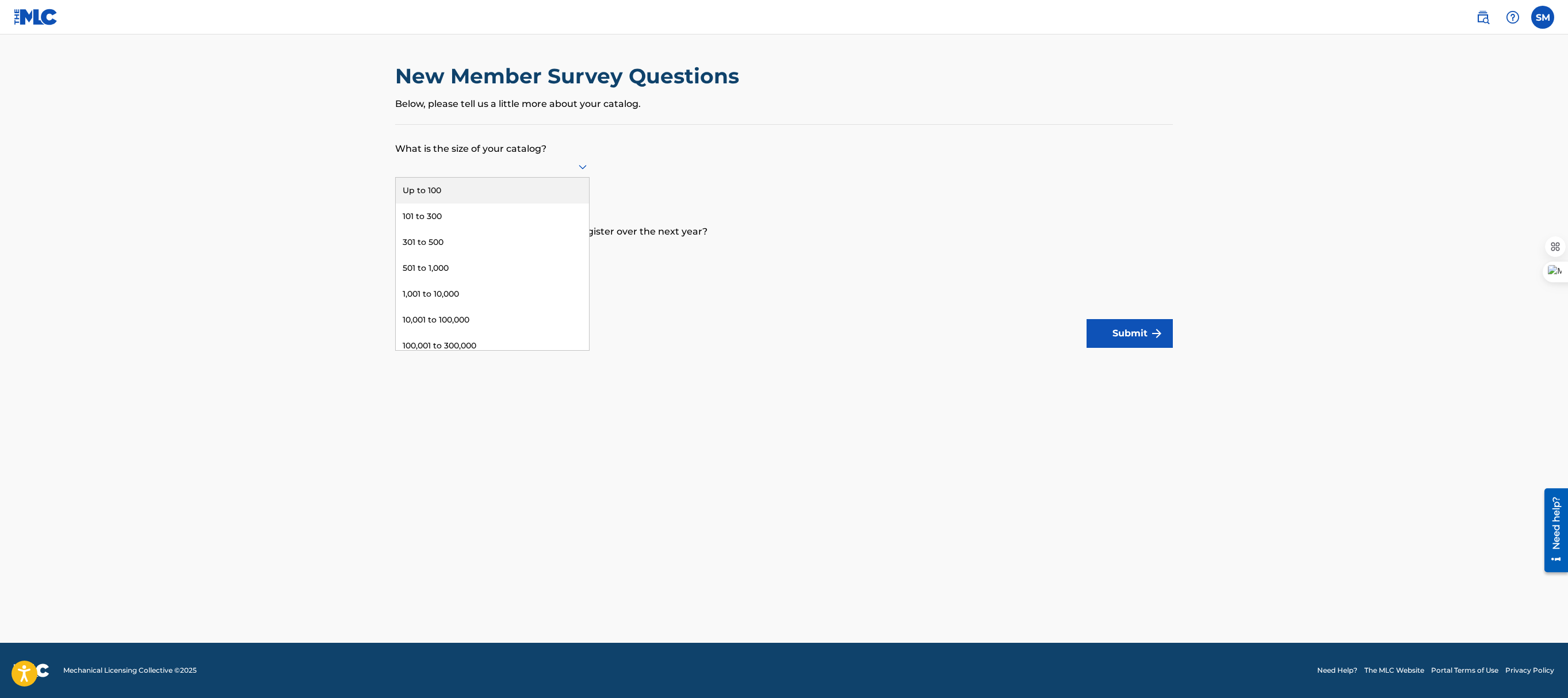 click 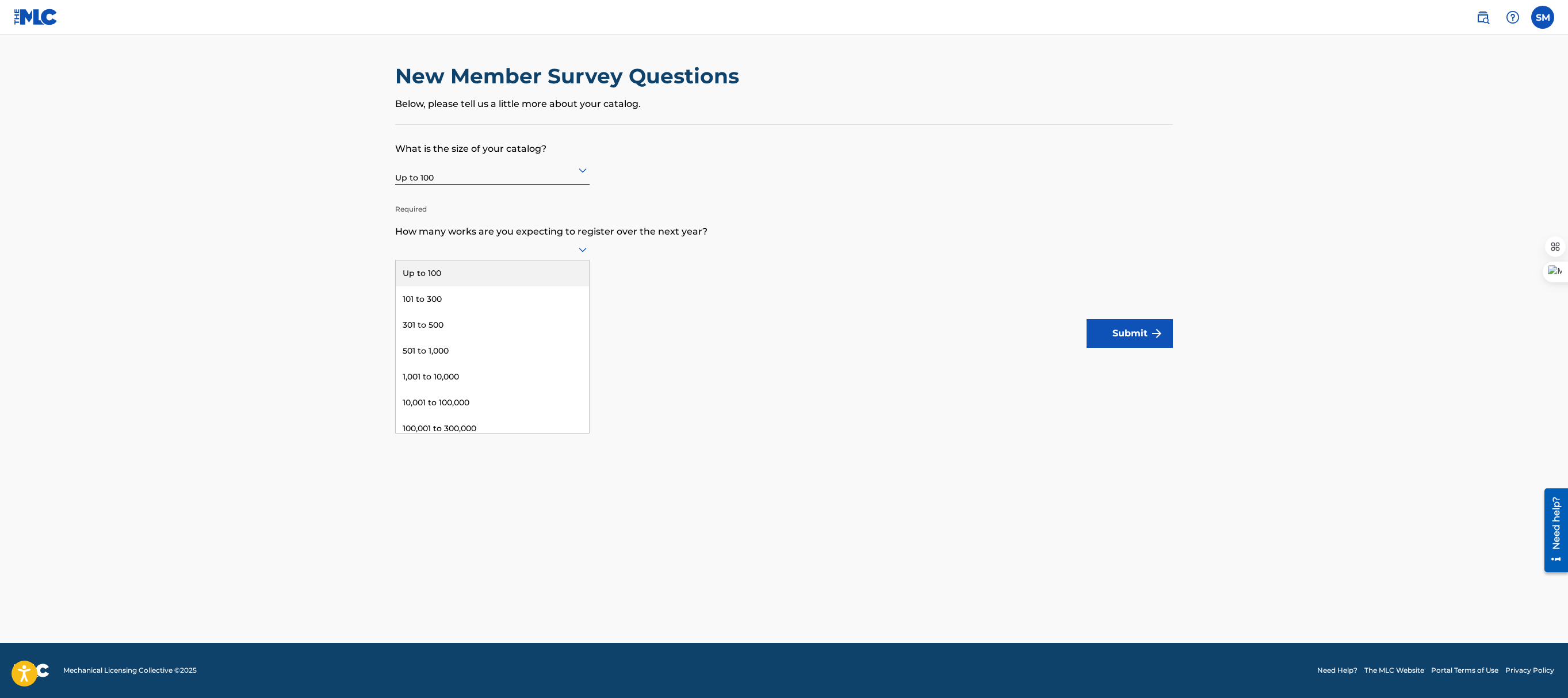 click 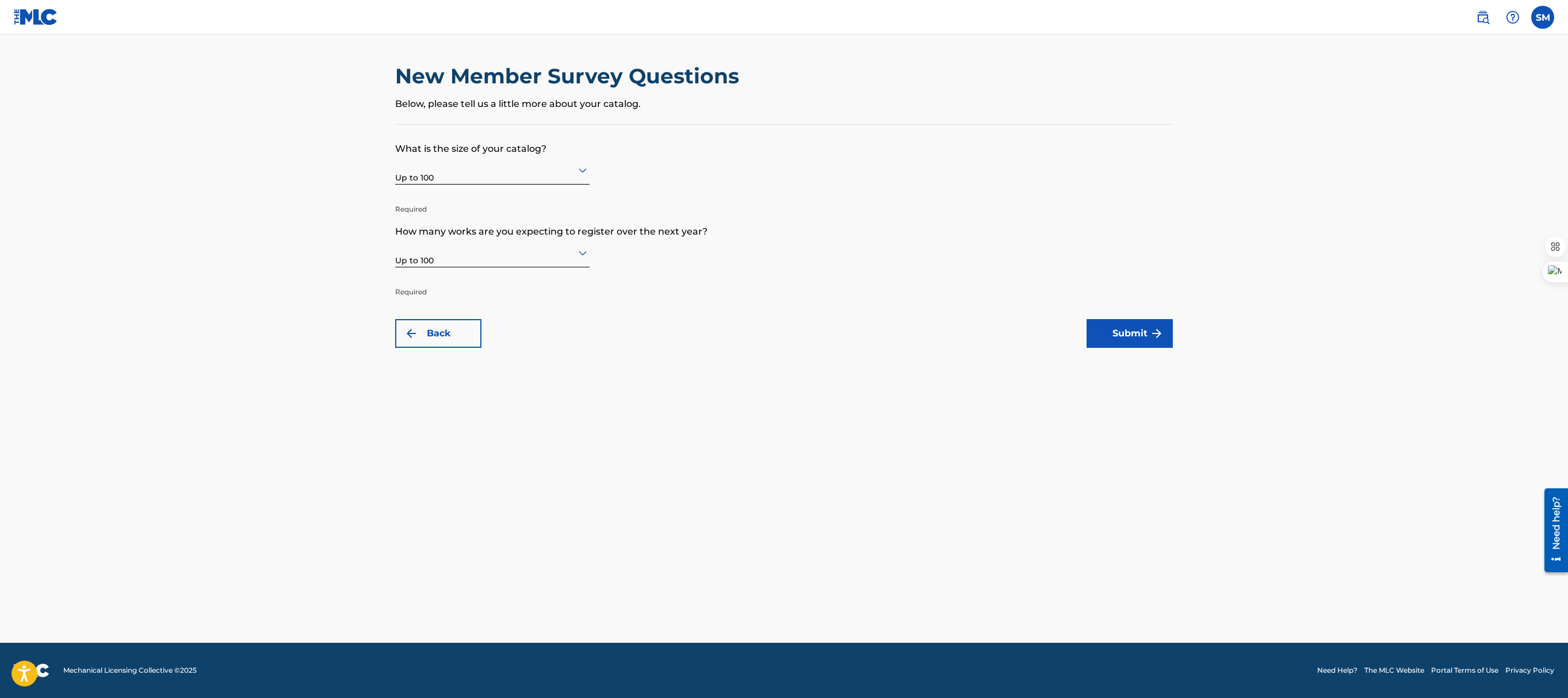 click on "Submit" at bounding box center (1130, 333) 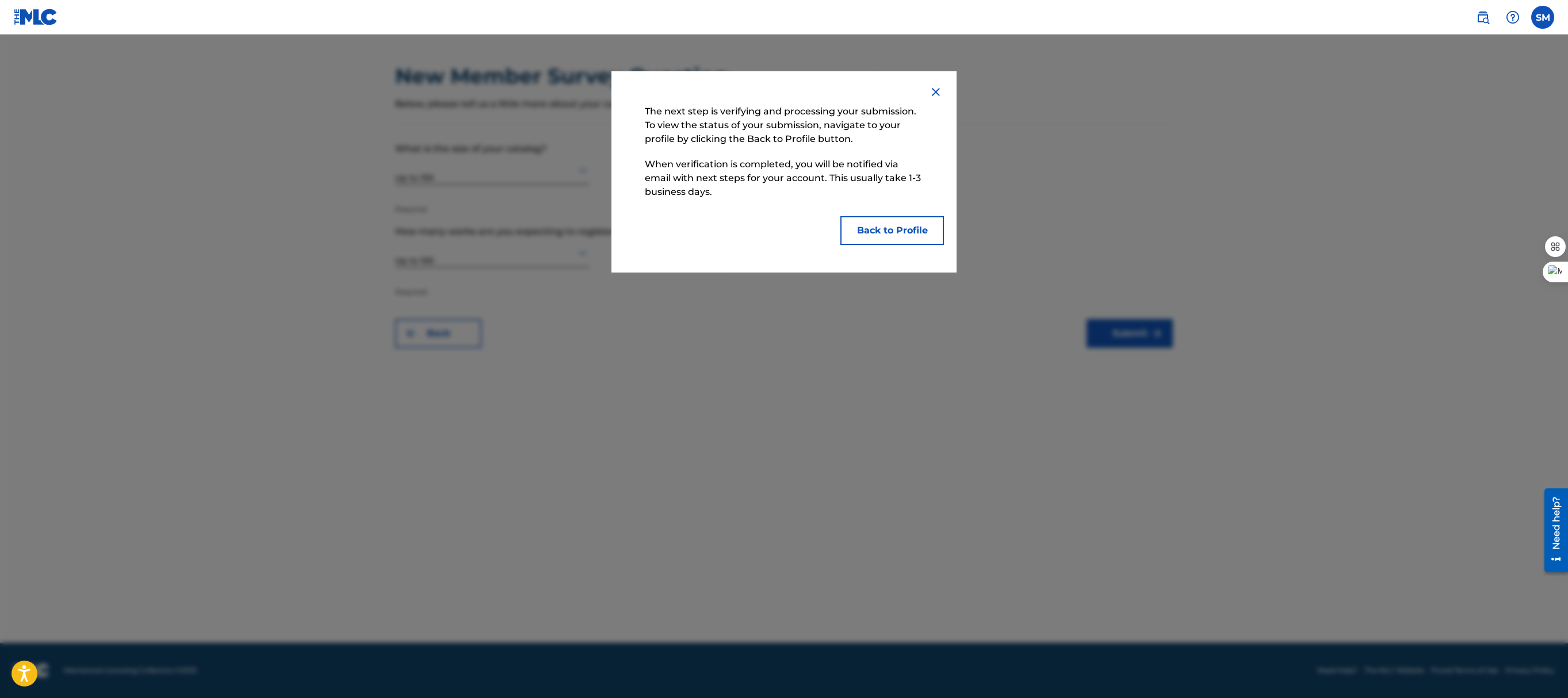 click on "Back to Profile" at bounding box center [892, 231] 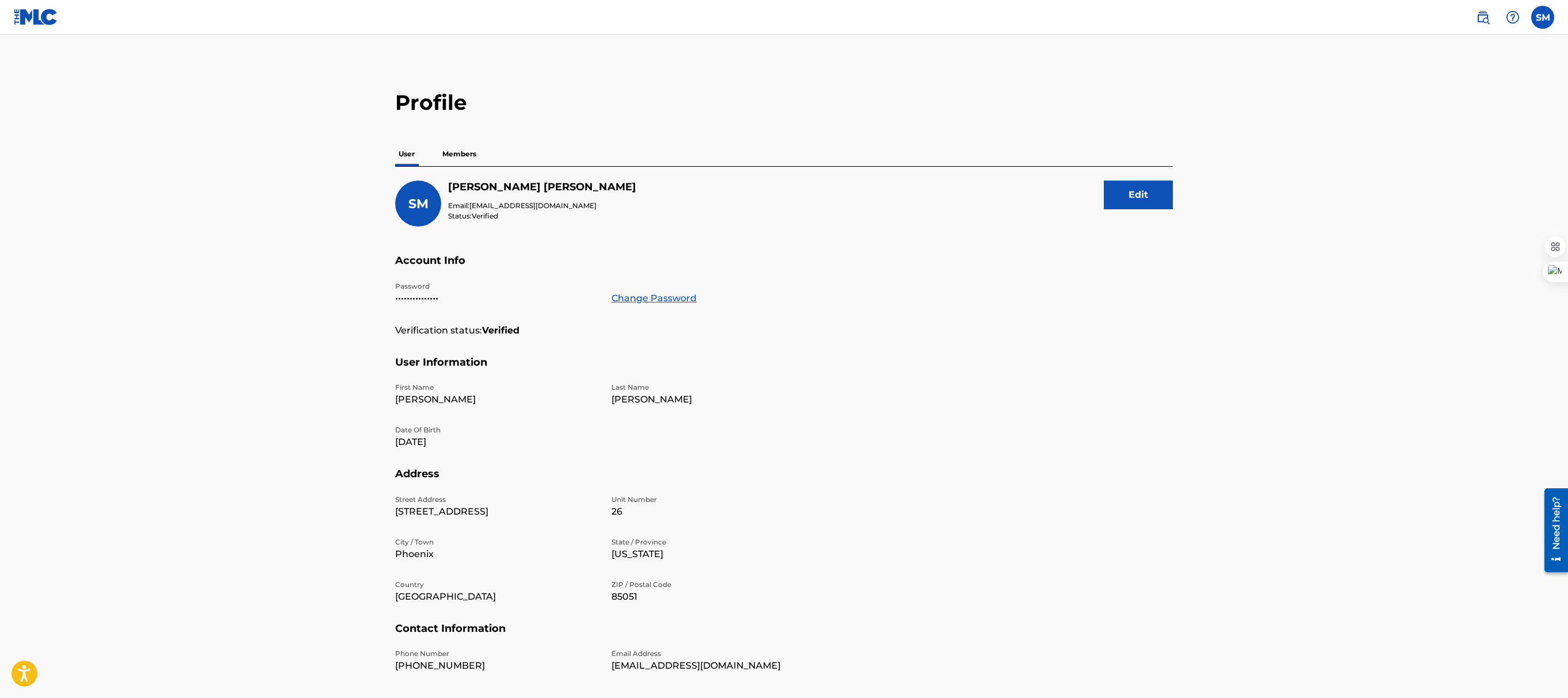 click on "Members" at bounding box center (459, 154) 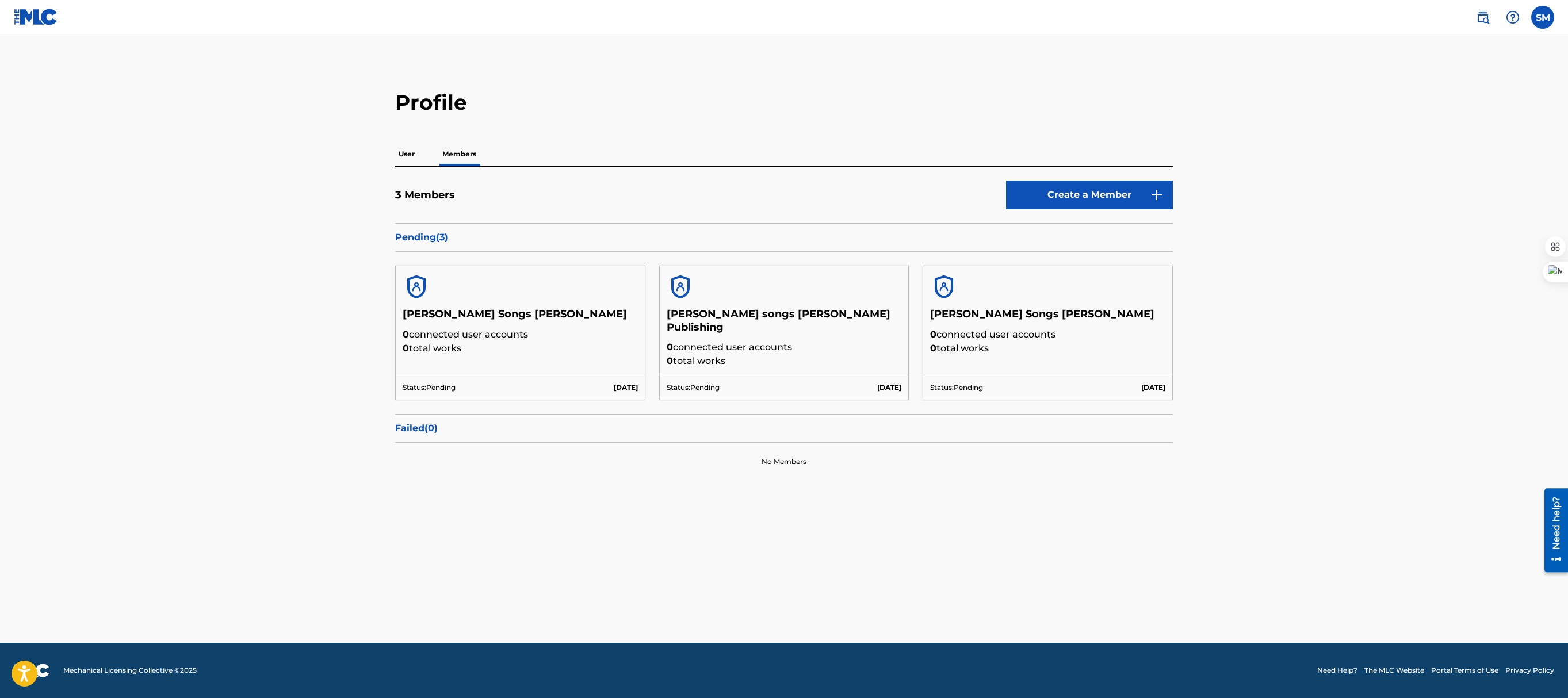 click on "[PERSON_NAME] songs [PERSON_NAME] Publishing" at bounding box center [784, 324] 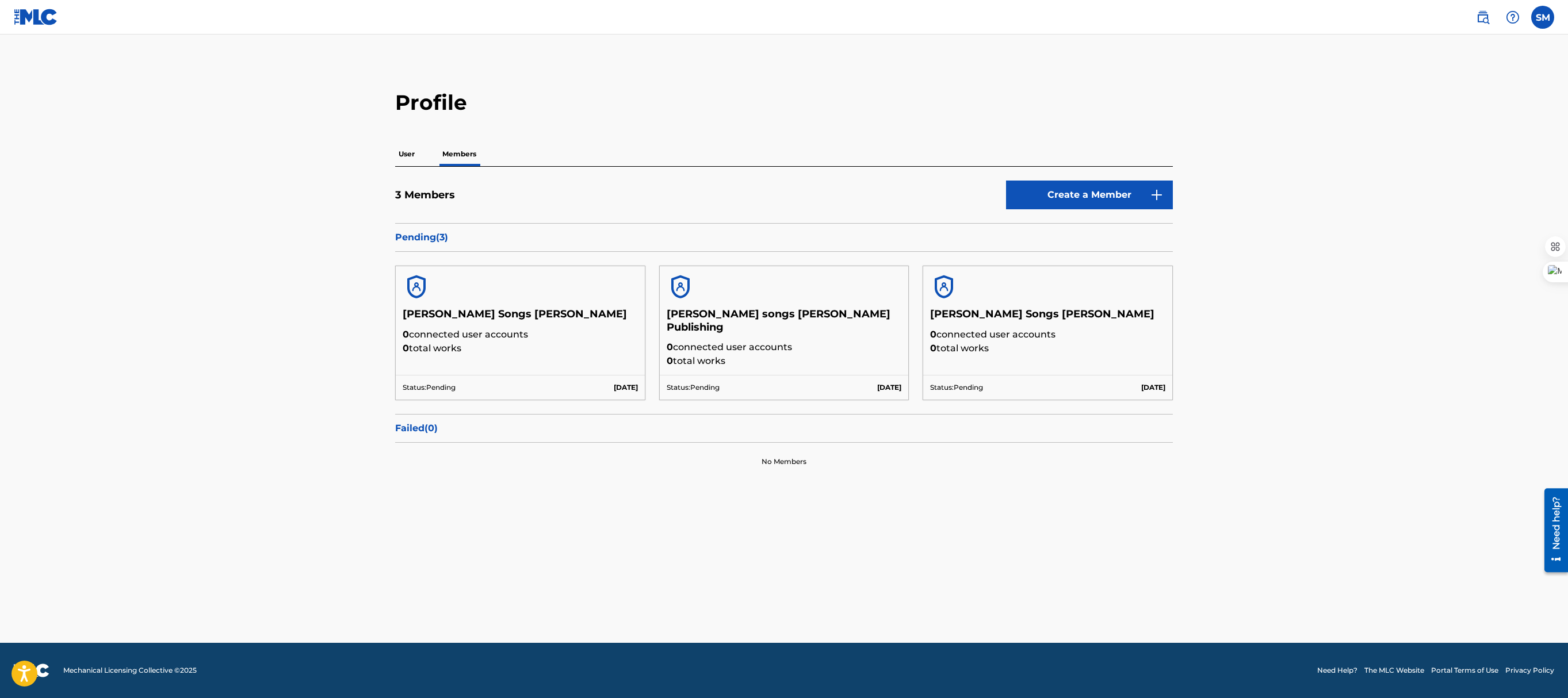 click on "Create a Member" at bounding box center [1089, 195] 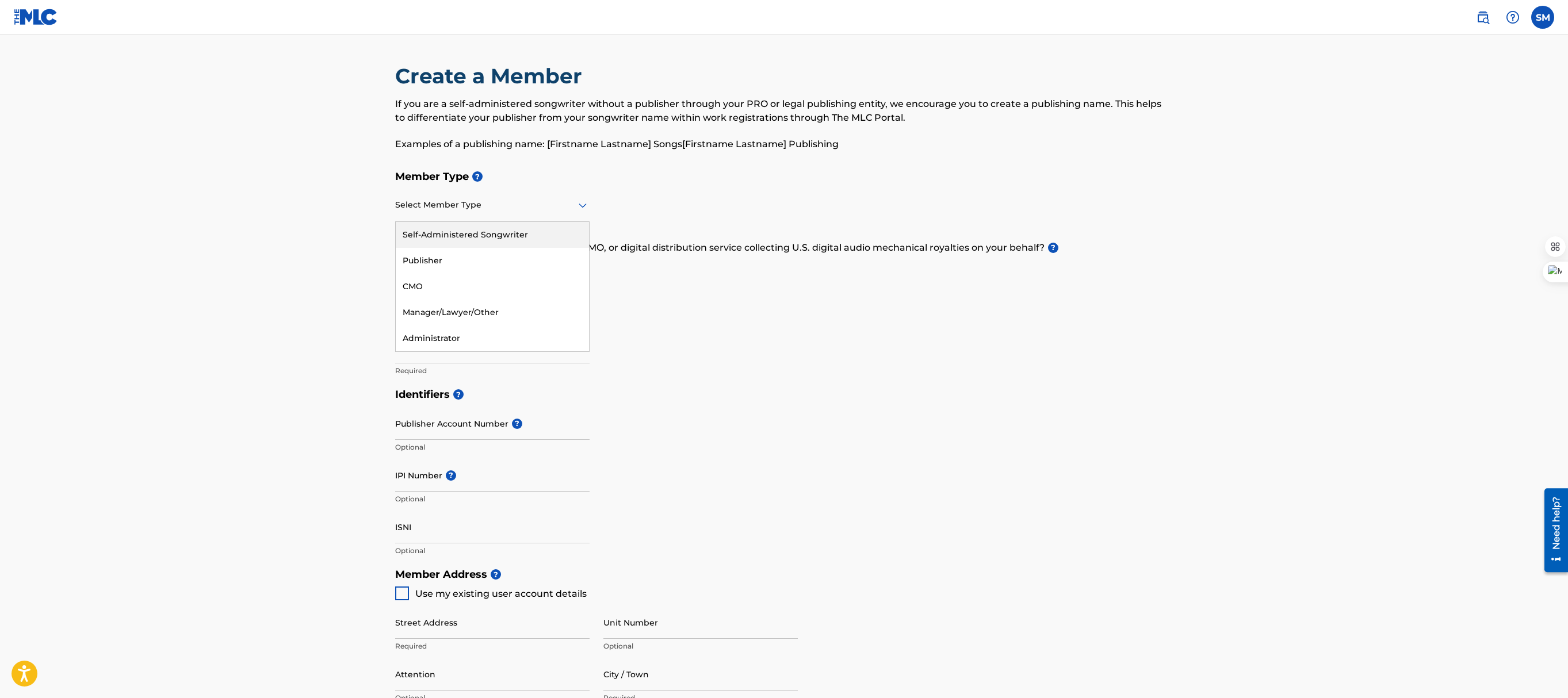 click 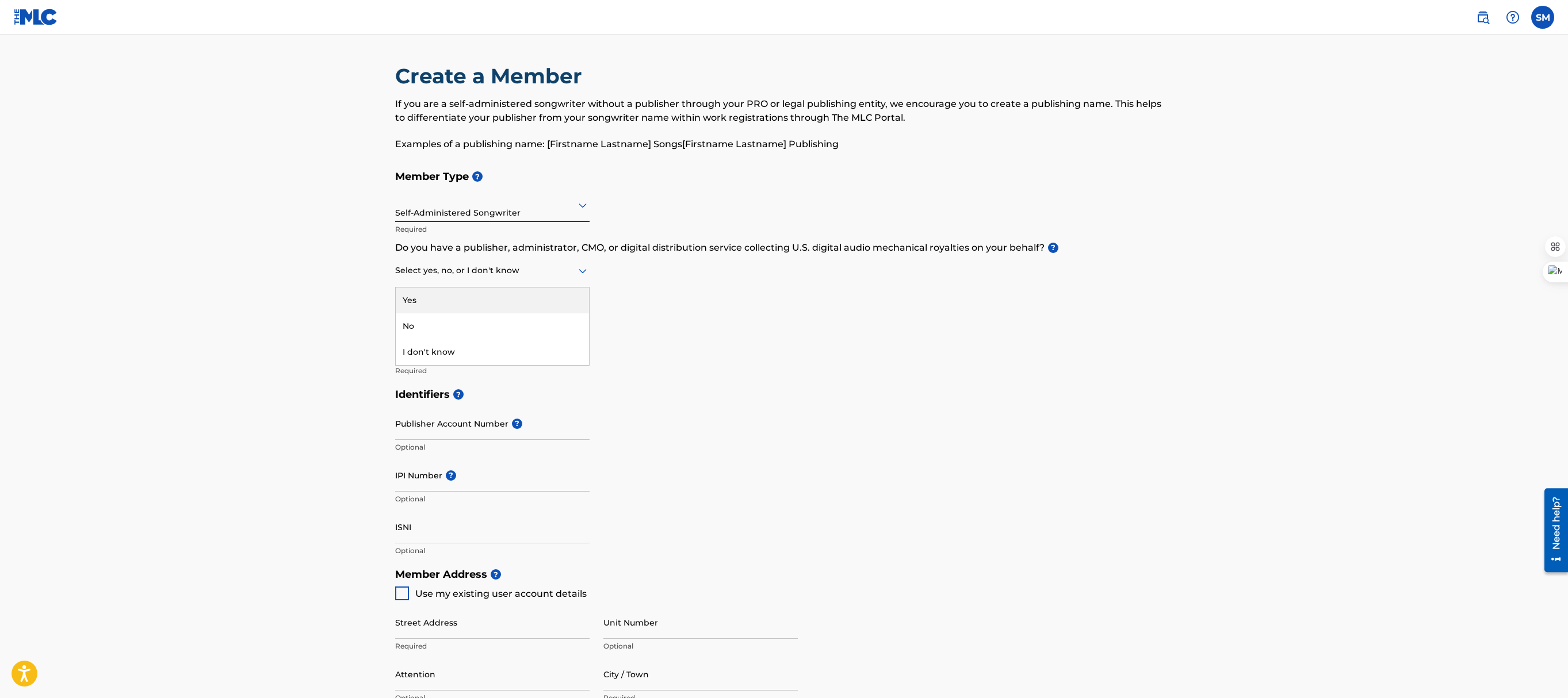 click 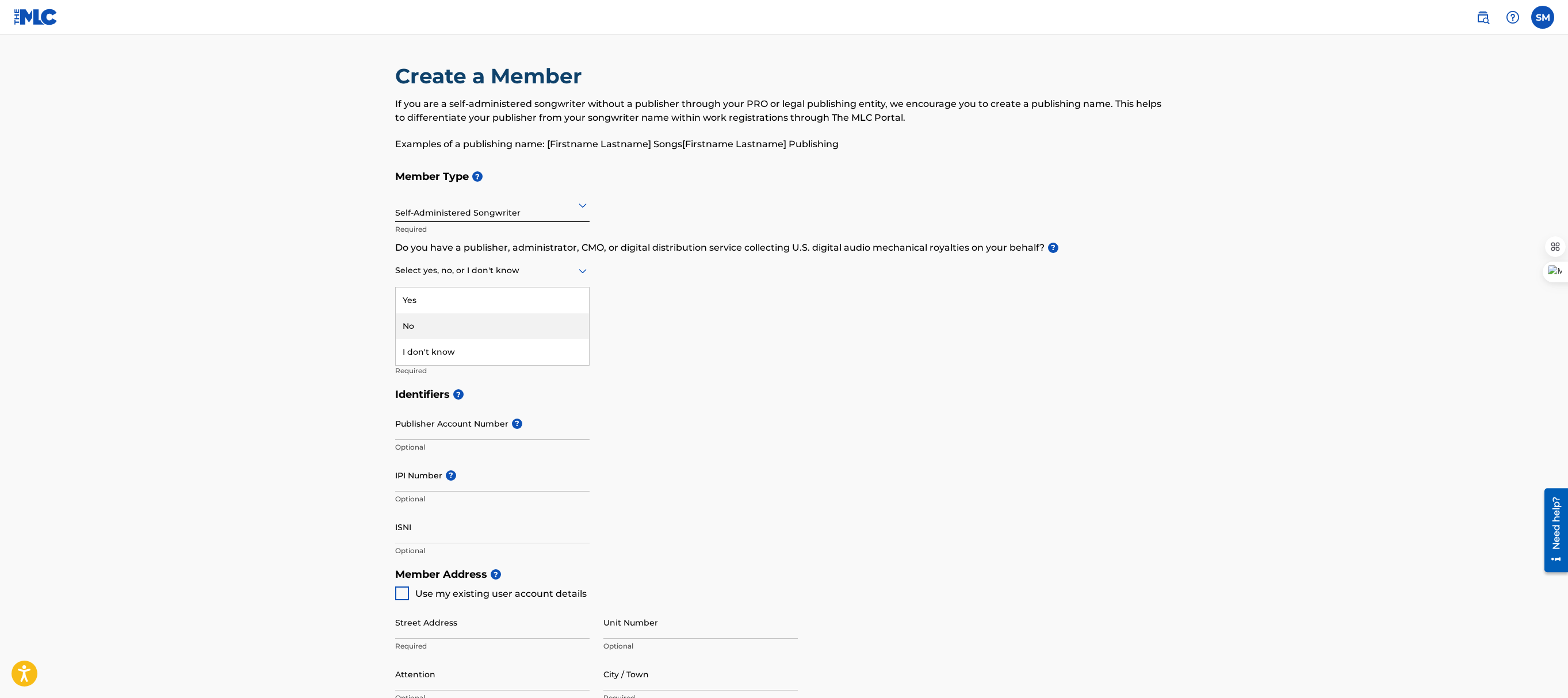 click on "No" at bounding box center (492, 326) 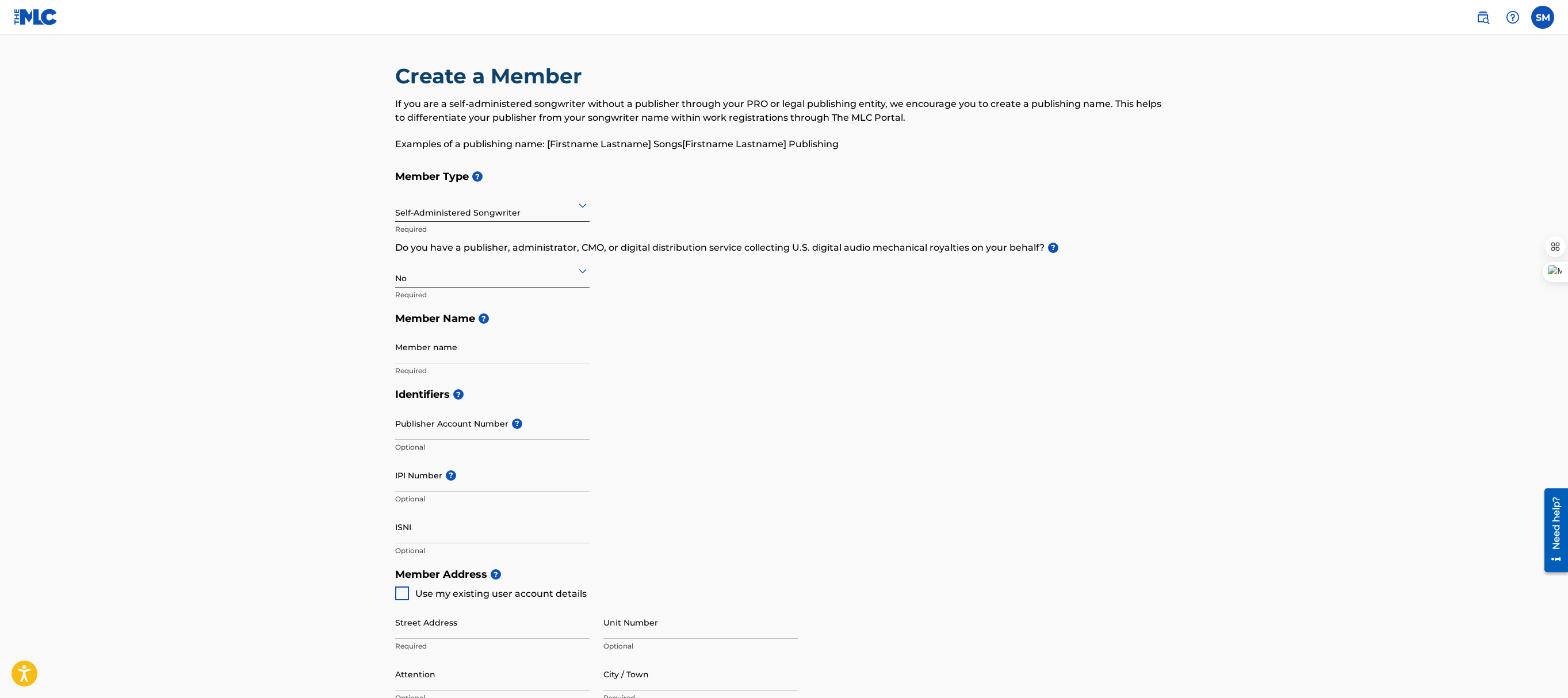 click on "Member name" at bounding box center (492, 347) 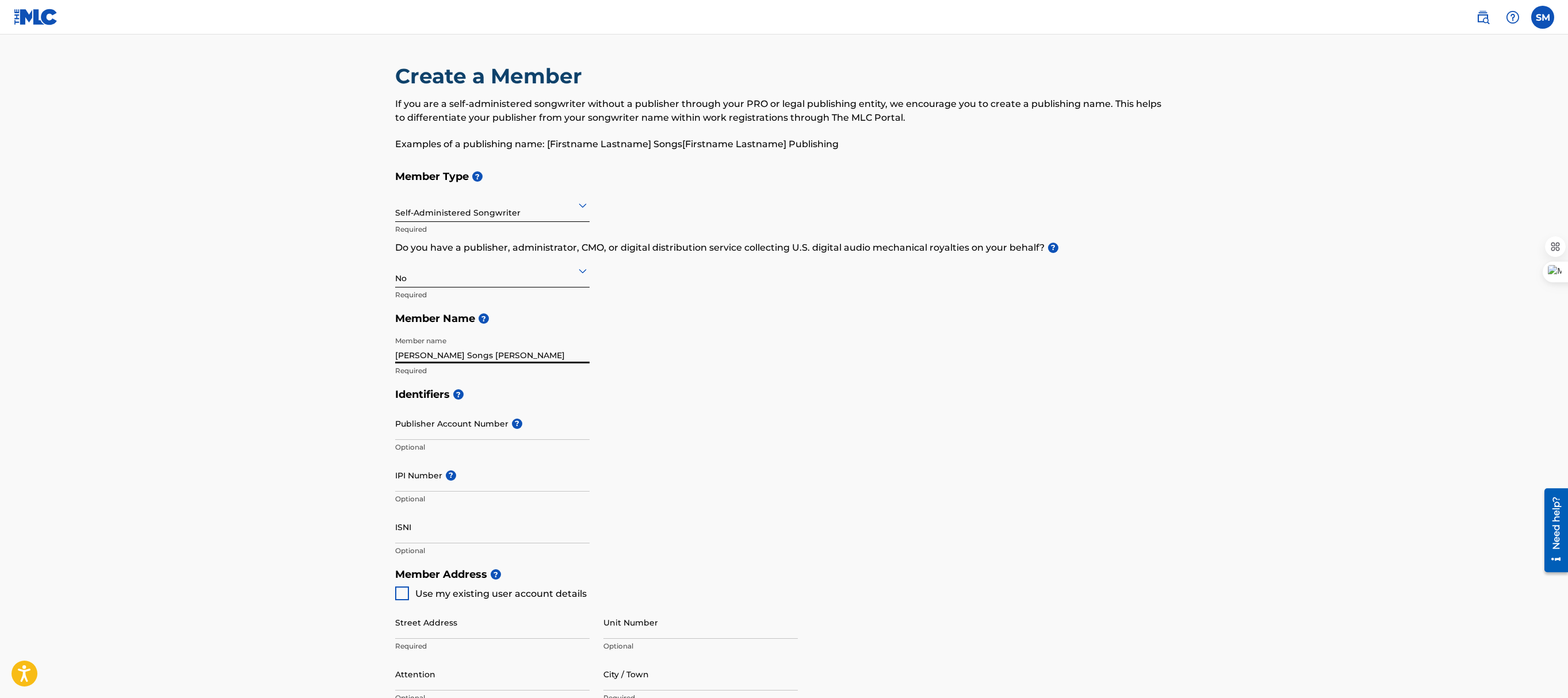 type on "[PERSON_NAME] Songs [PERSON_NAME]" 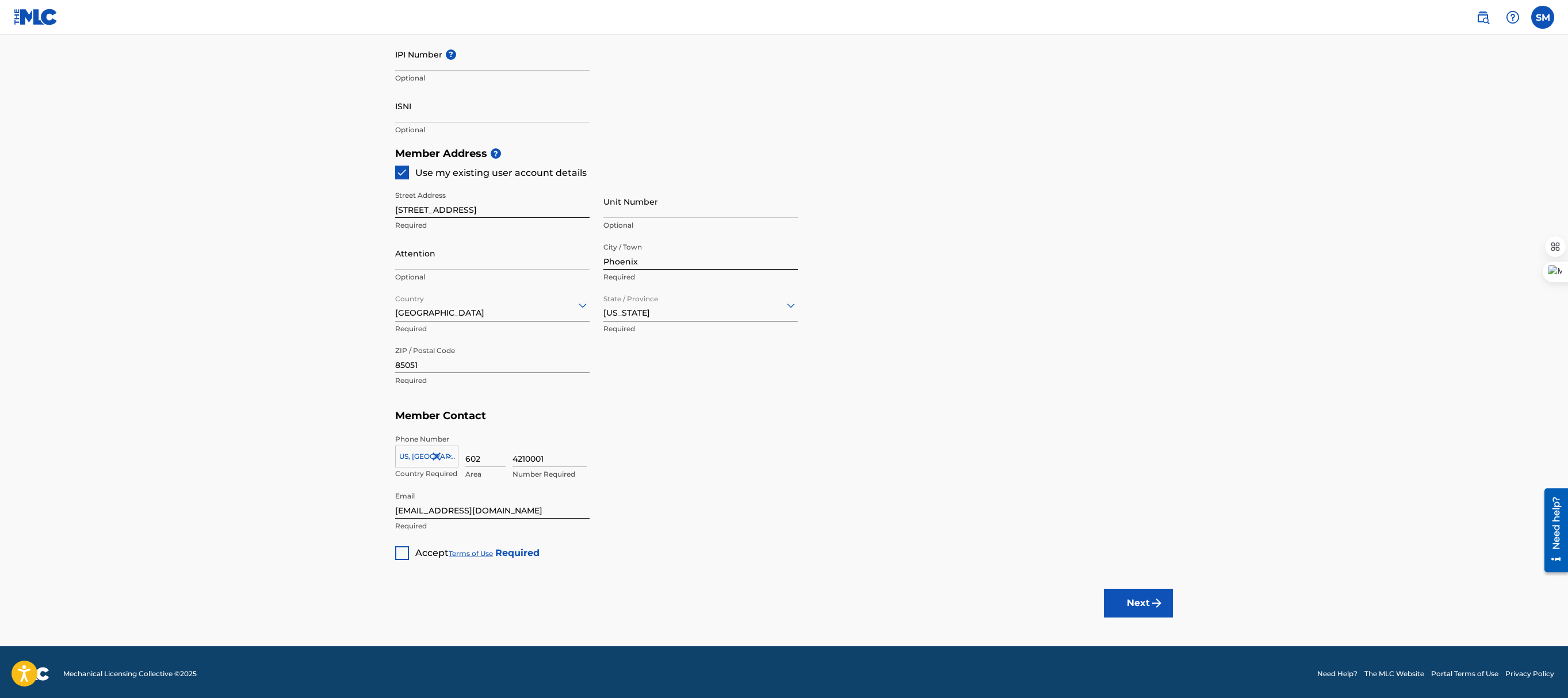 scroll, scrollTop: 424, scrollLeft: 0, axis: vertical 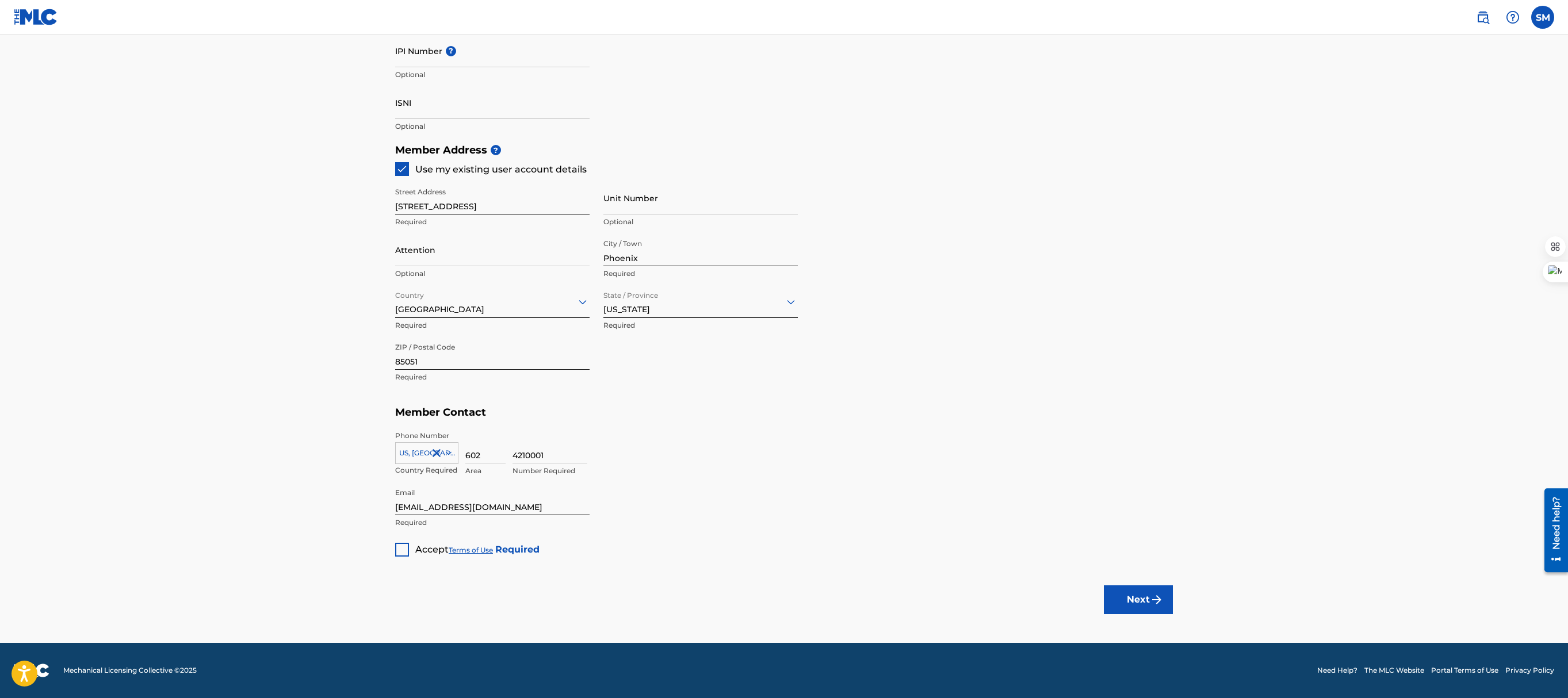 click at bounding box center (402, 550) 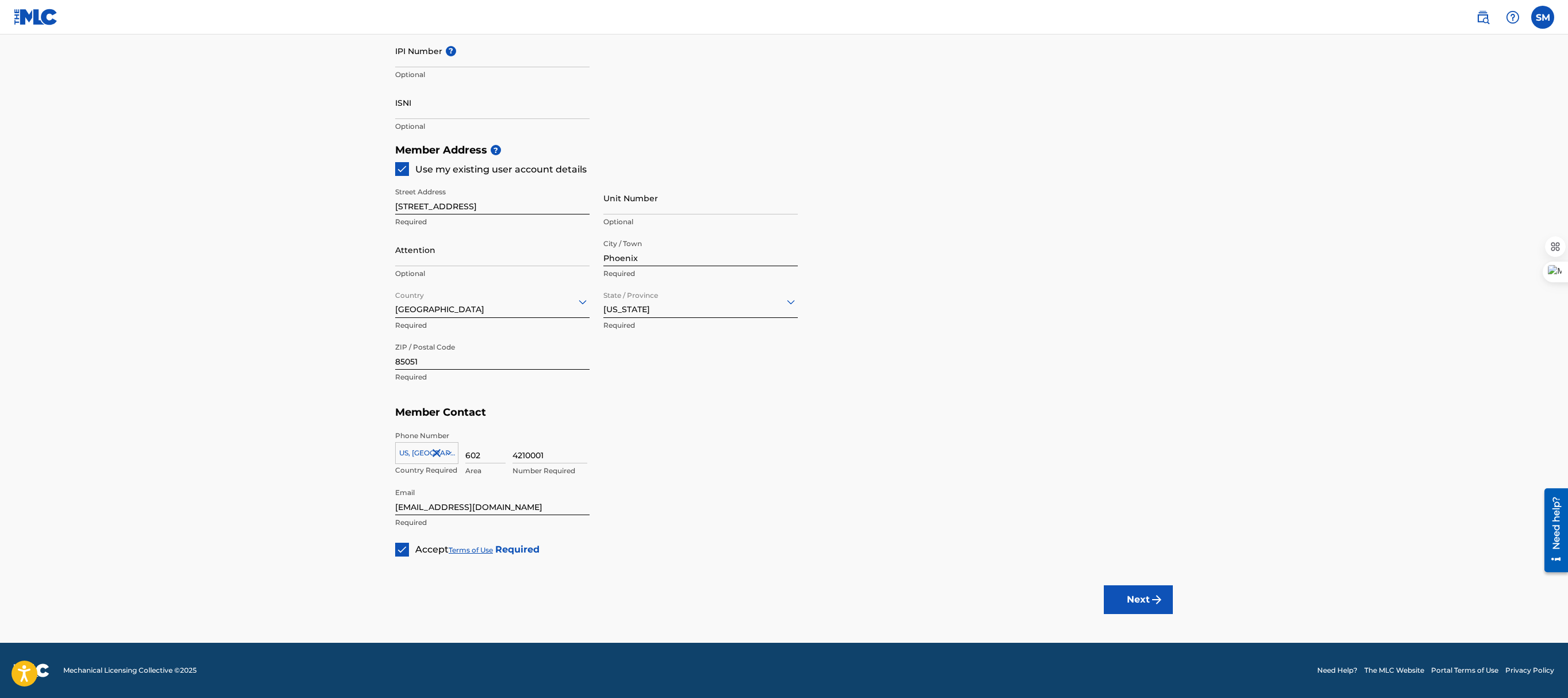 click on "Next" at bounding box center (1138, 600) 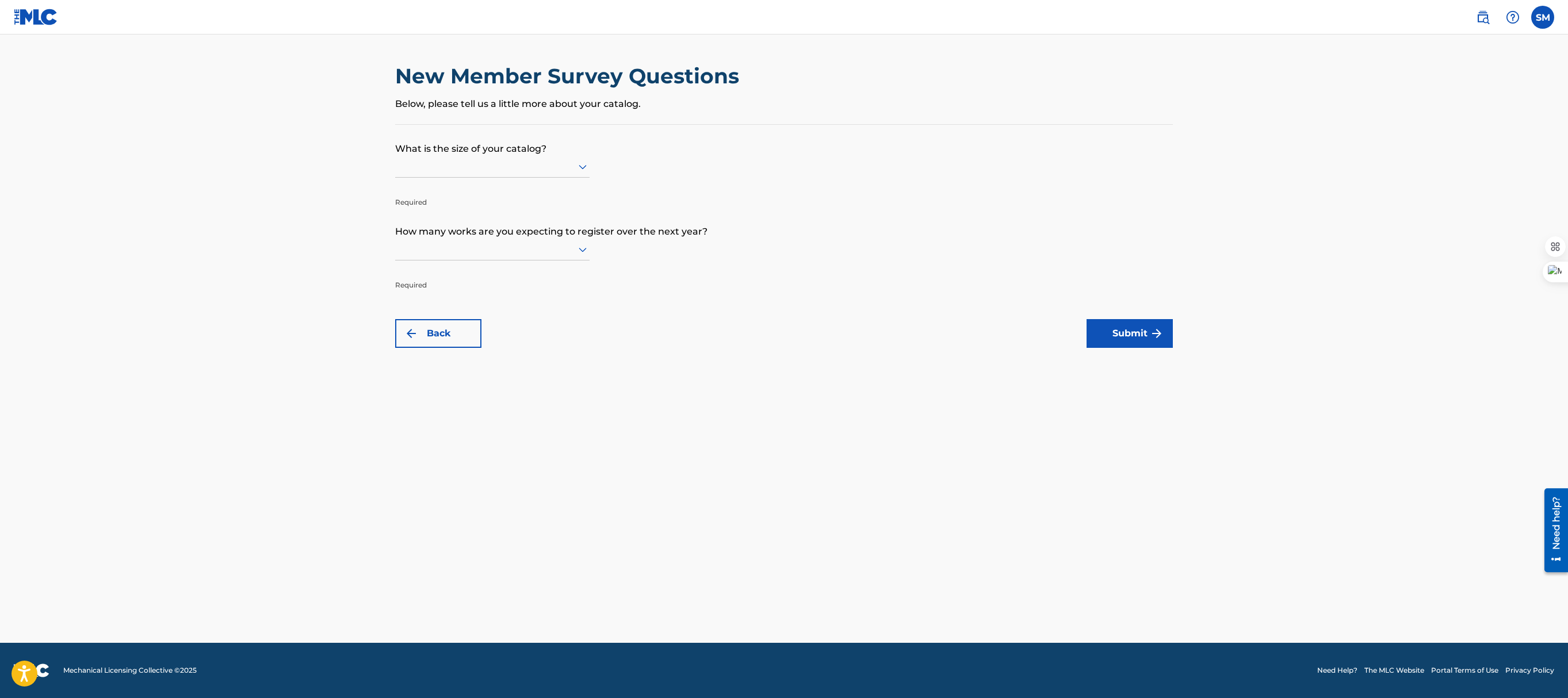 scroll, scrollTop: 0, scrollLeft: 0, axis: both 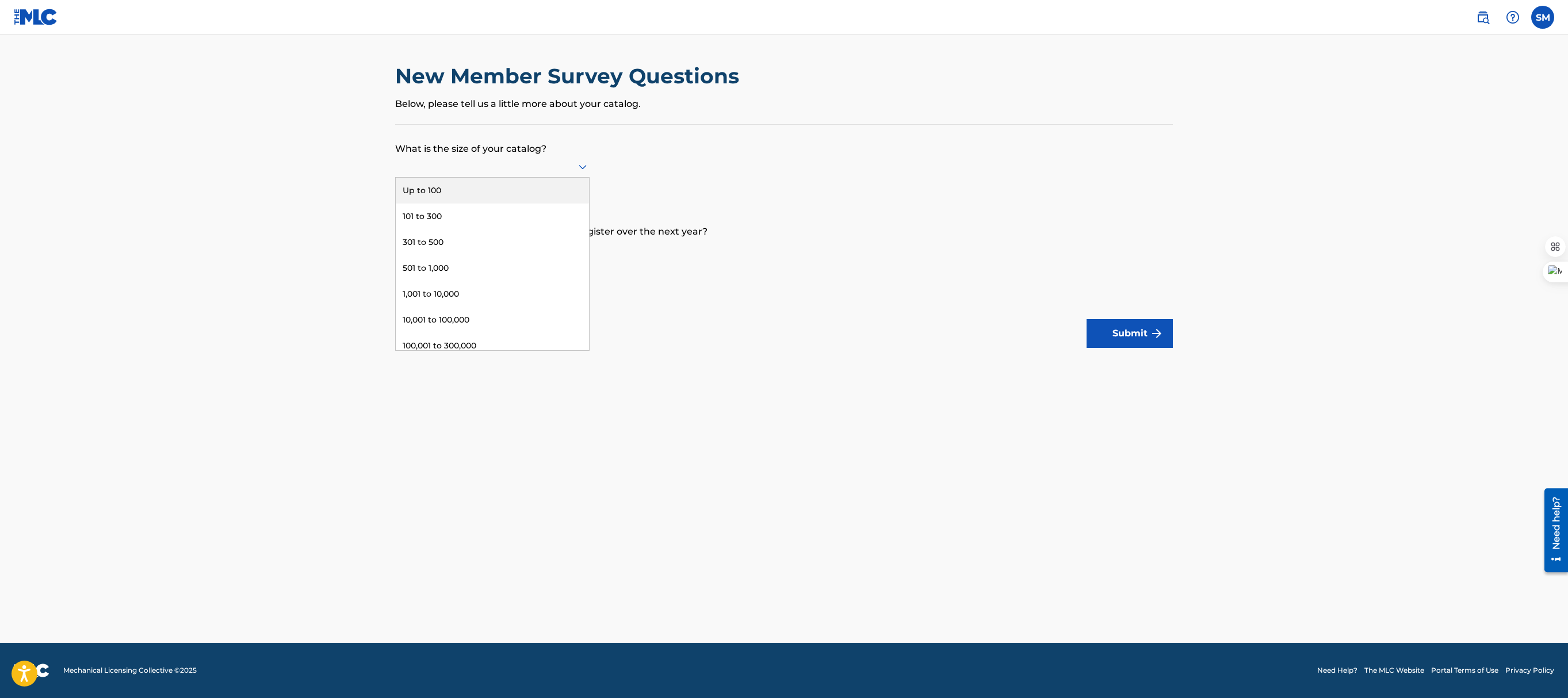 click 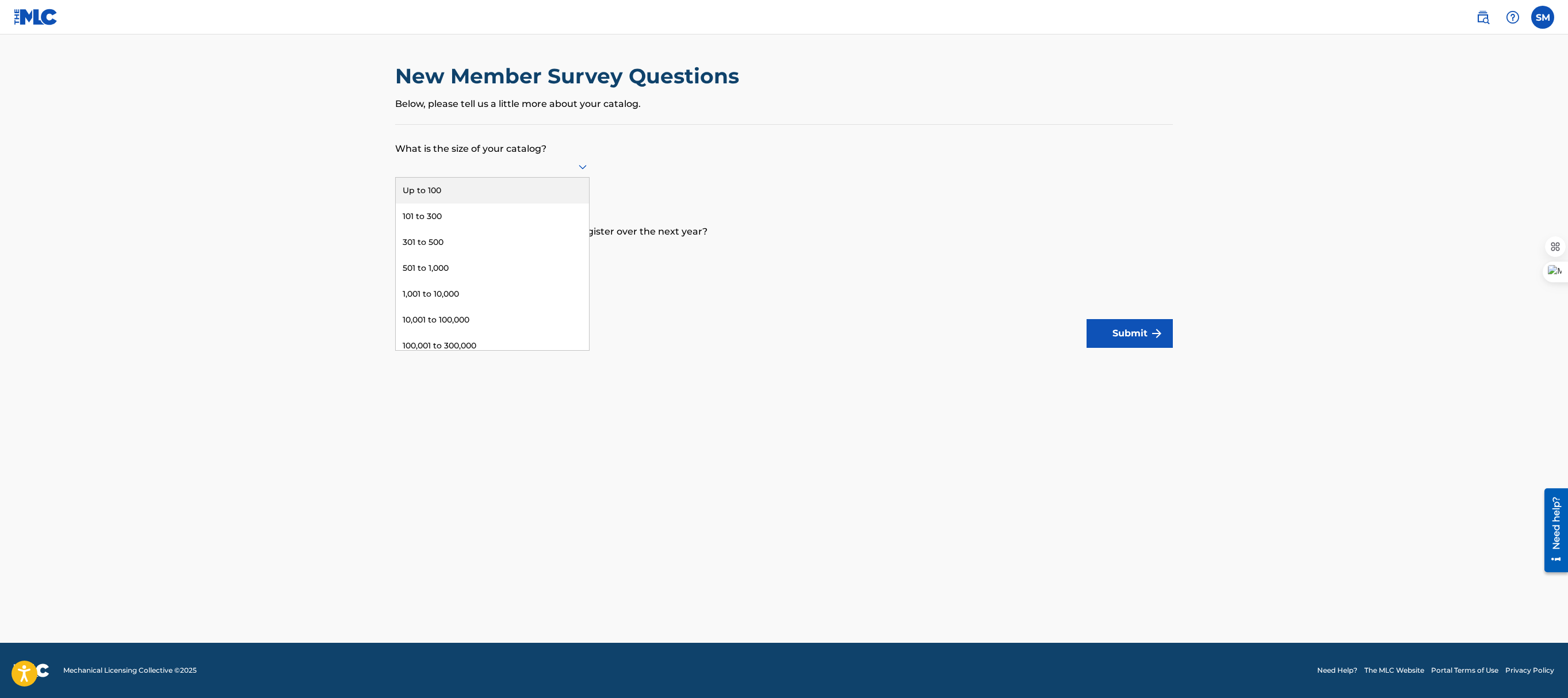 click on "Up to 100" at bounding box center [492, 190] 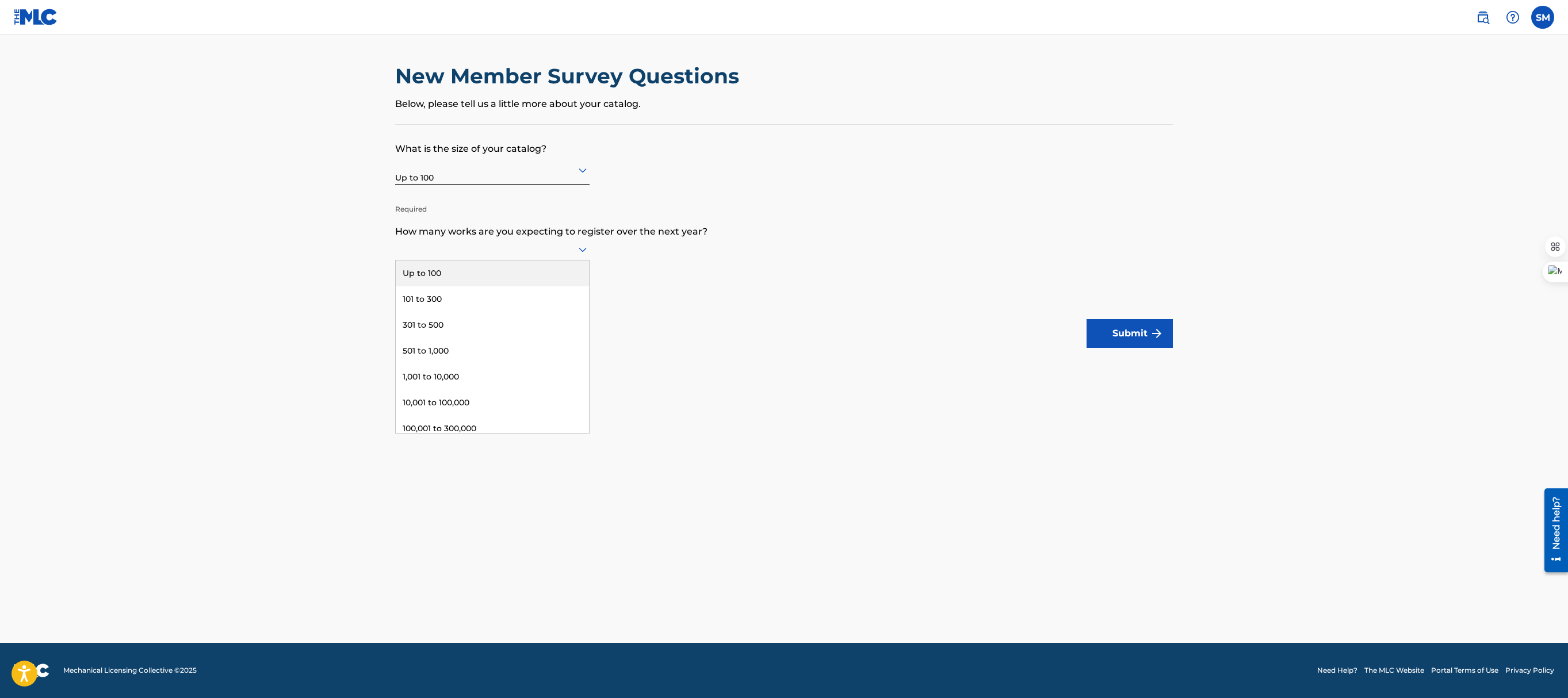 click 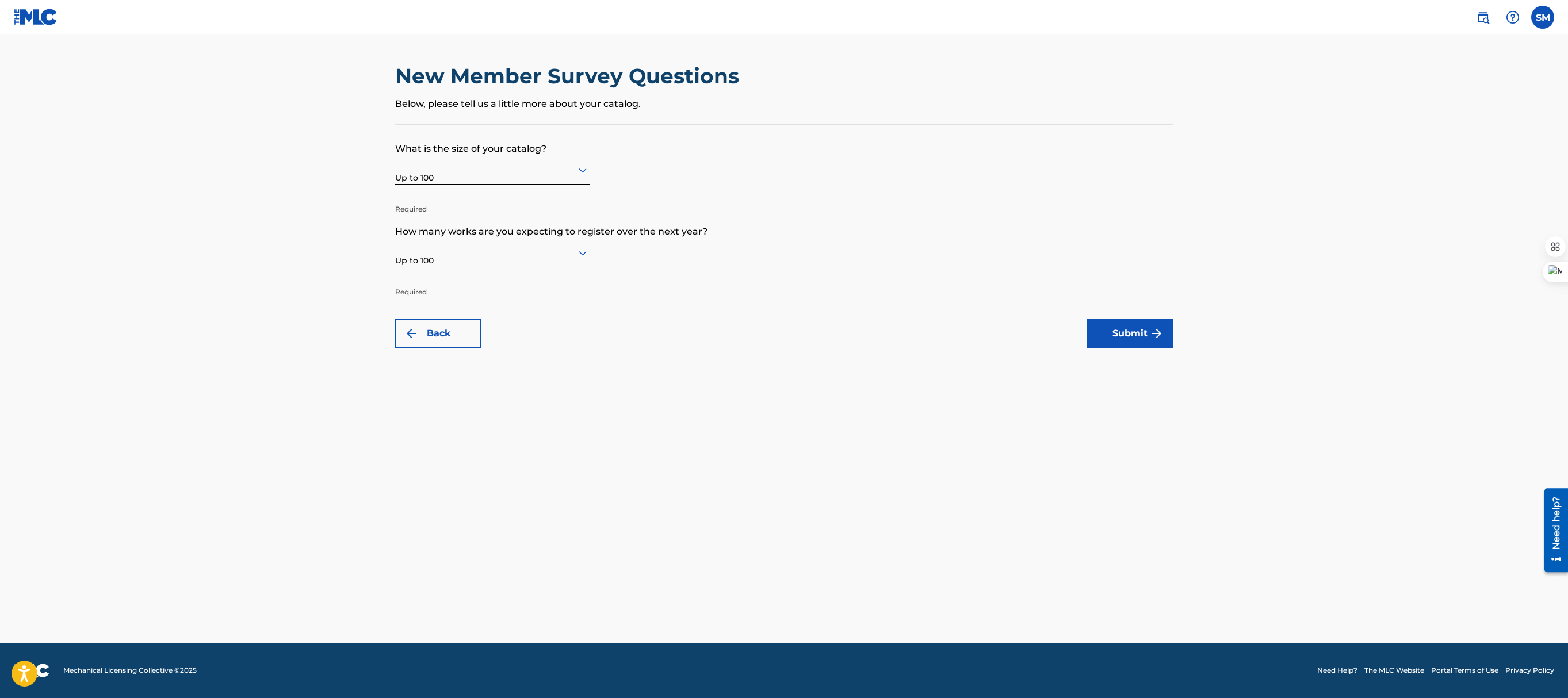 click on "Submit" at bounding box center (1130, 333) 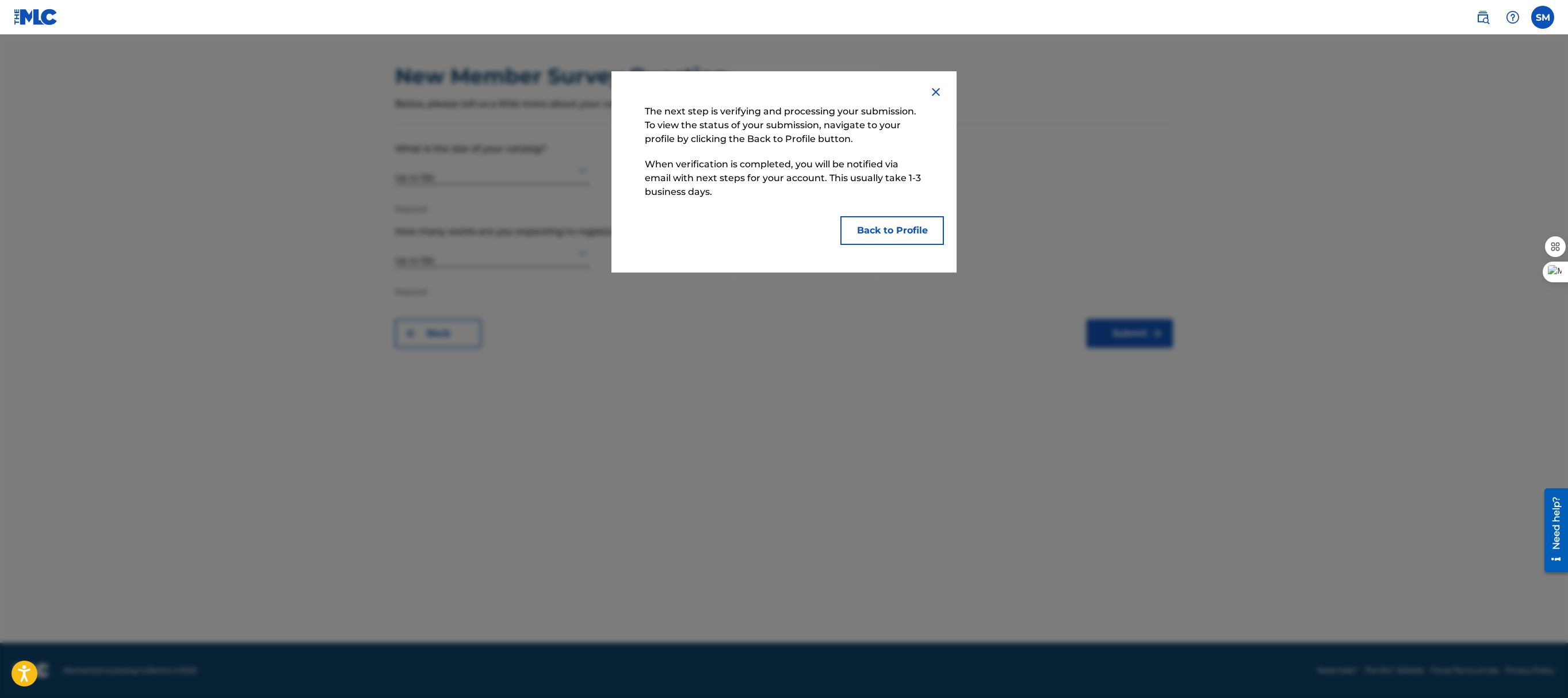 click on "Back to Profile" at bounding box center (892, 231) 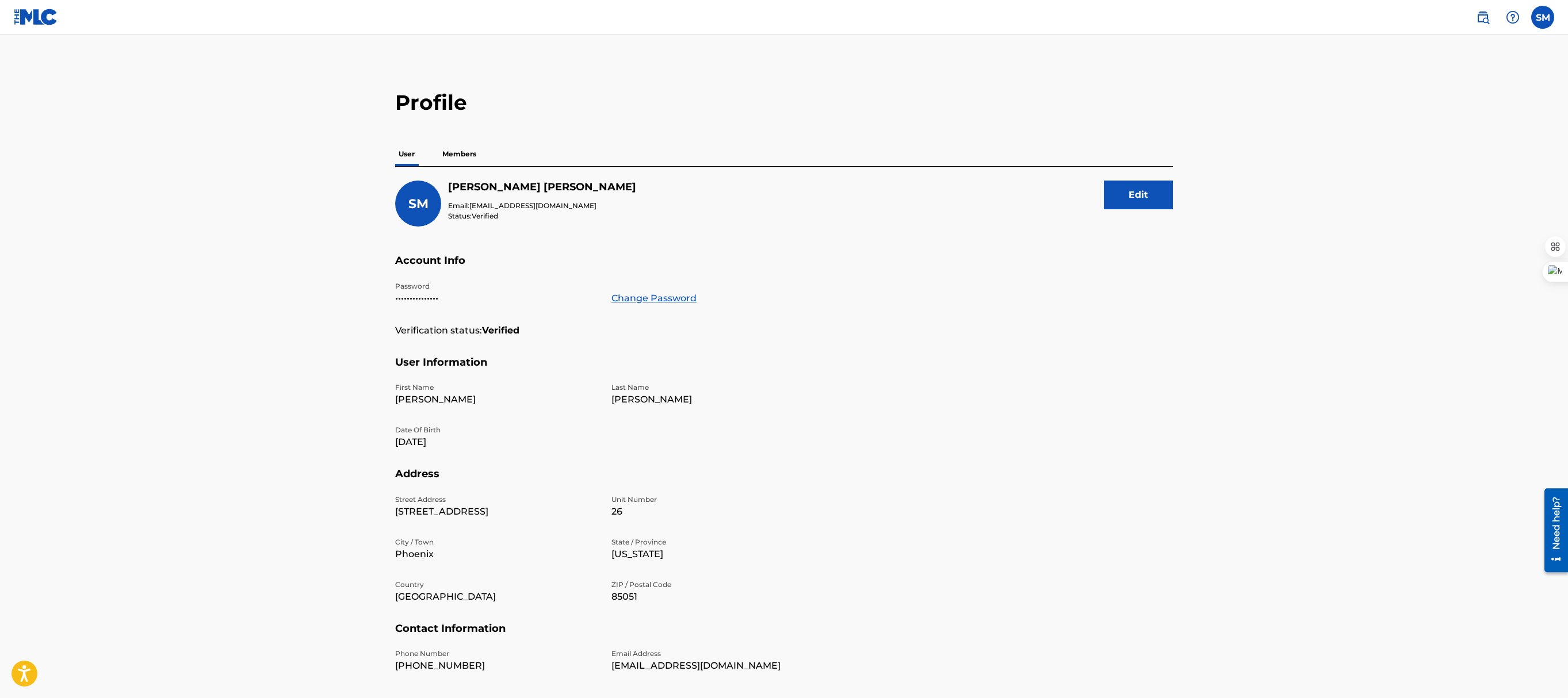 click at bounding box center (1483, 17) 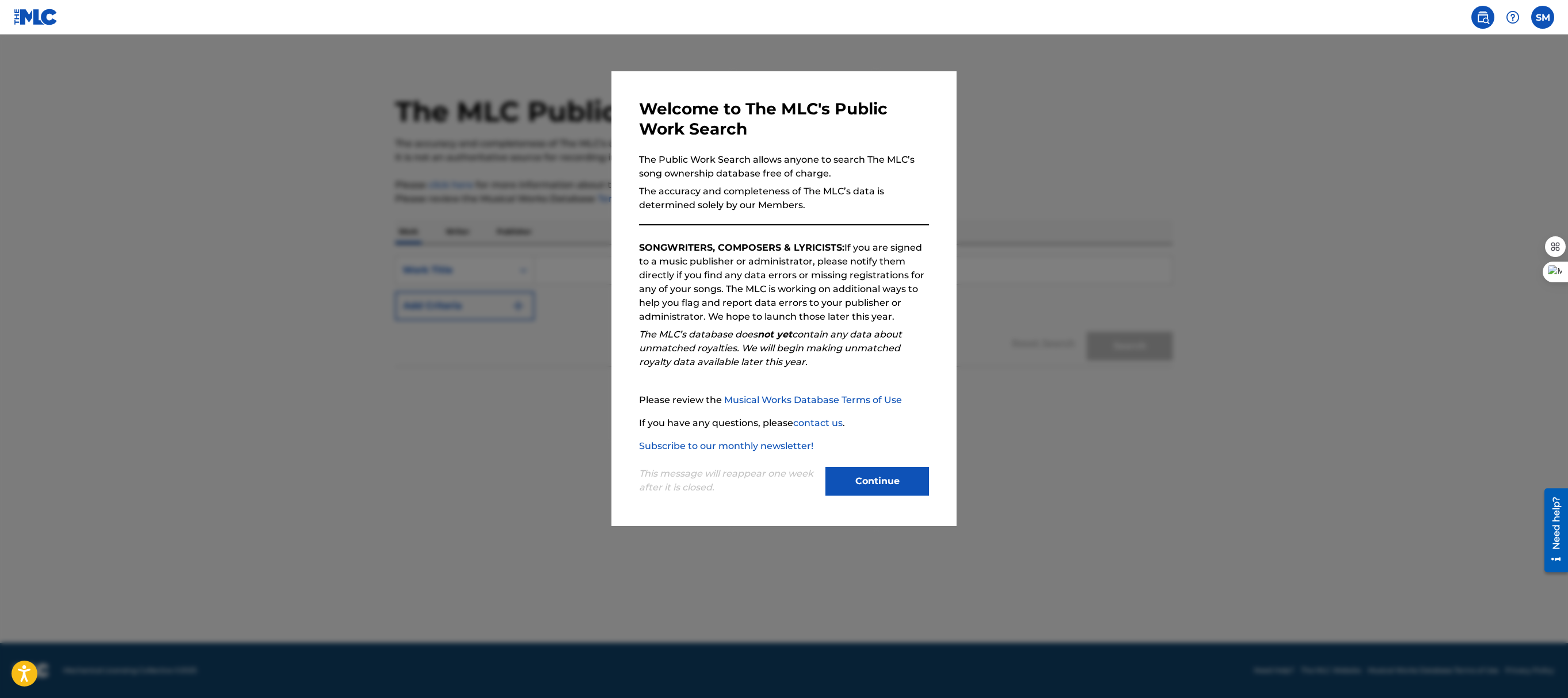 click on "Continue" at bounding box center (877, 481) 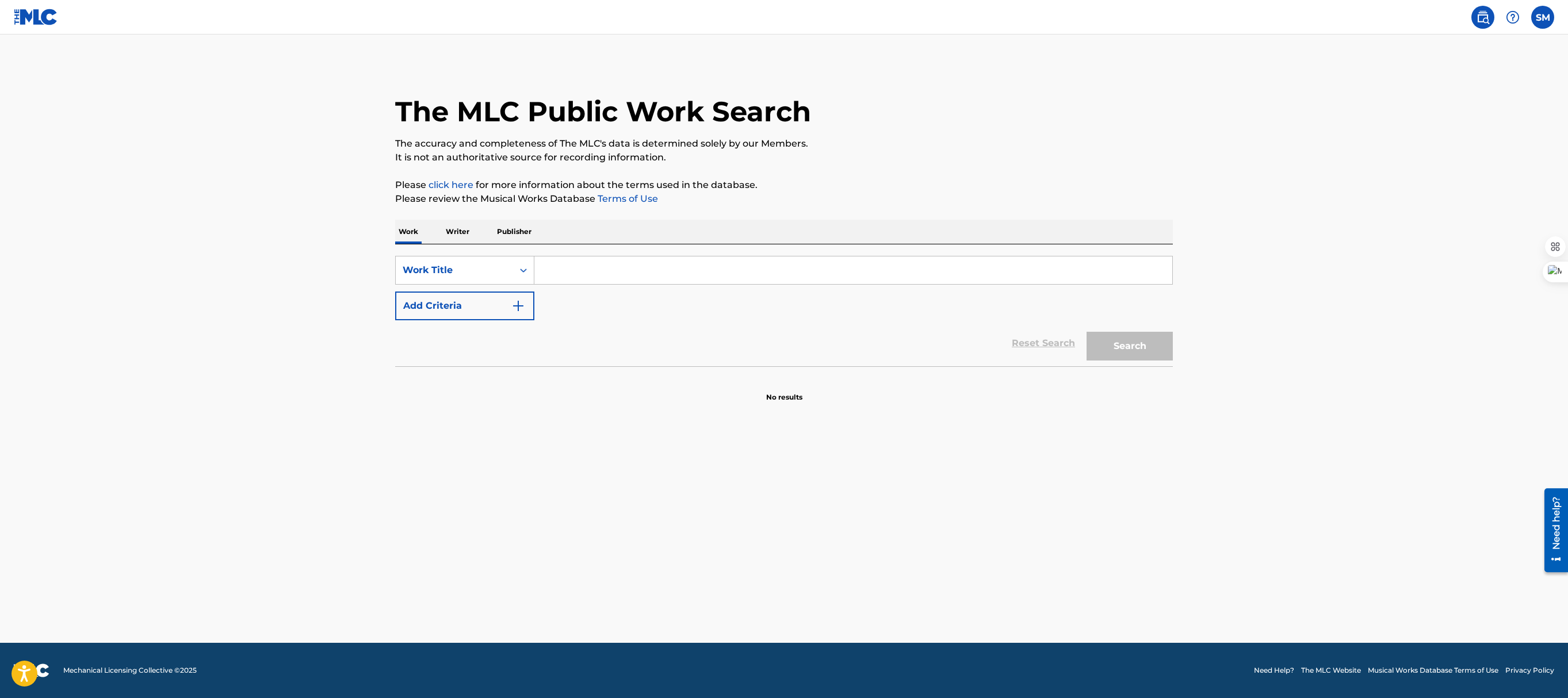 click on "Writer" at bounding box center [457, 232] 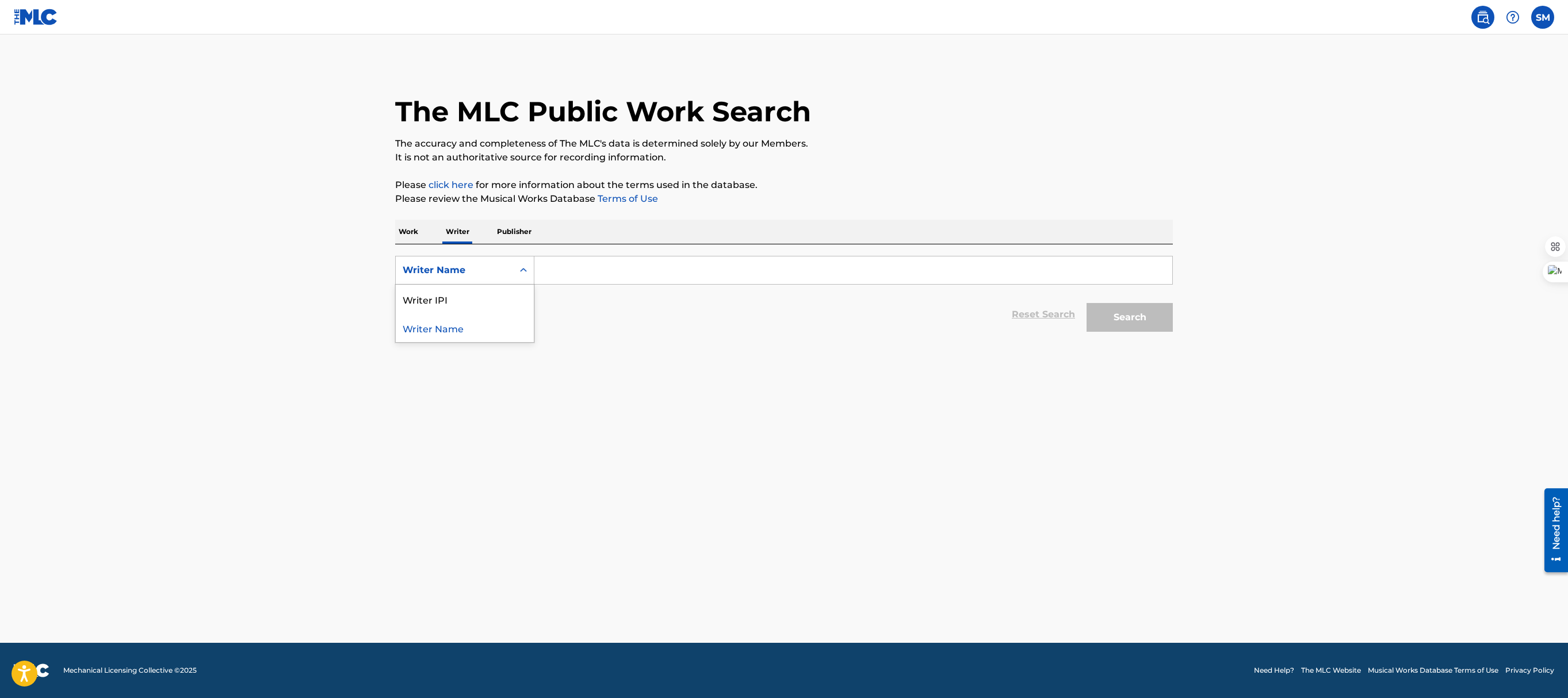 click 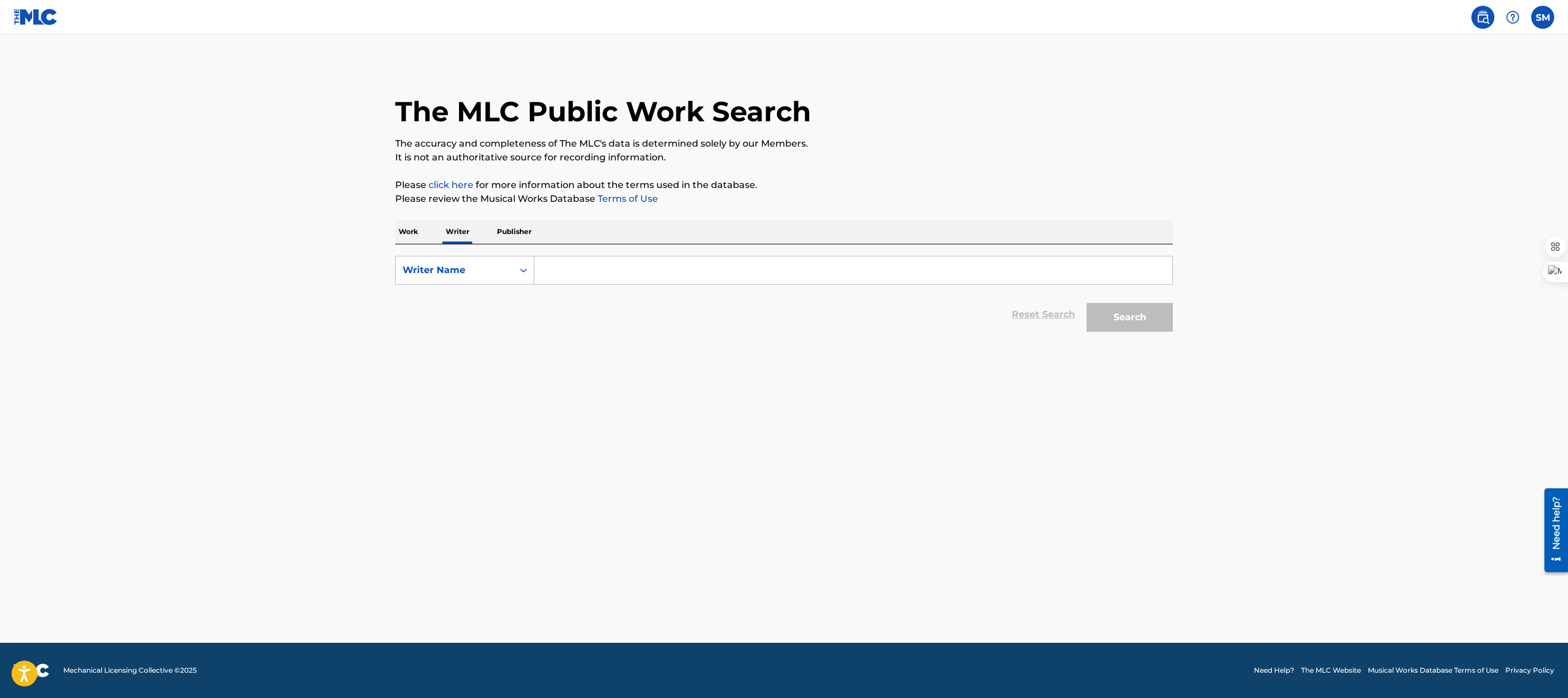 click at bounding box center (853, 270) 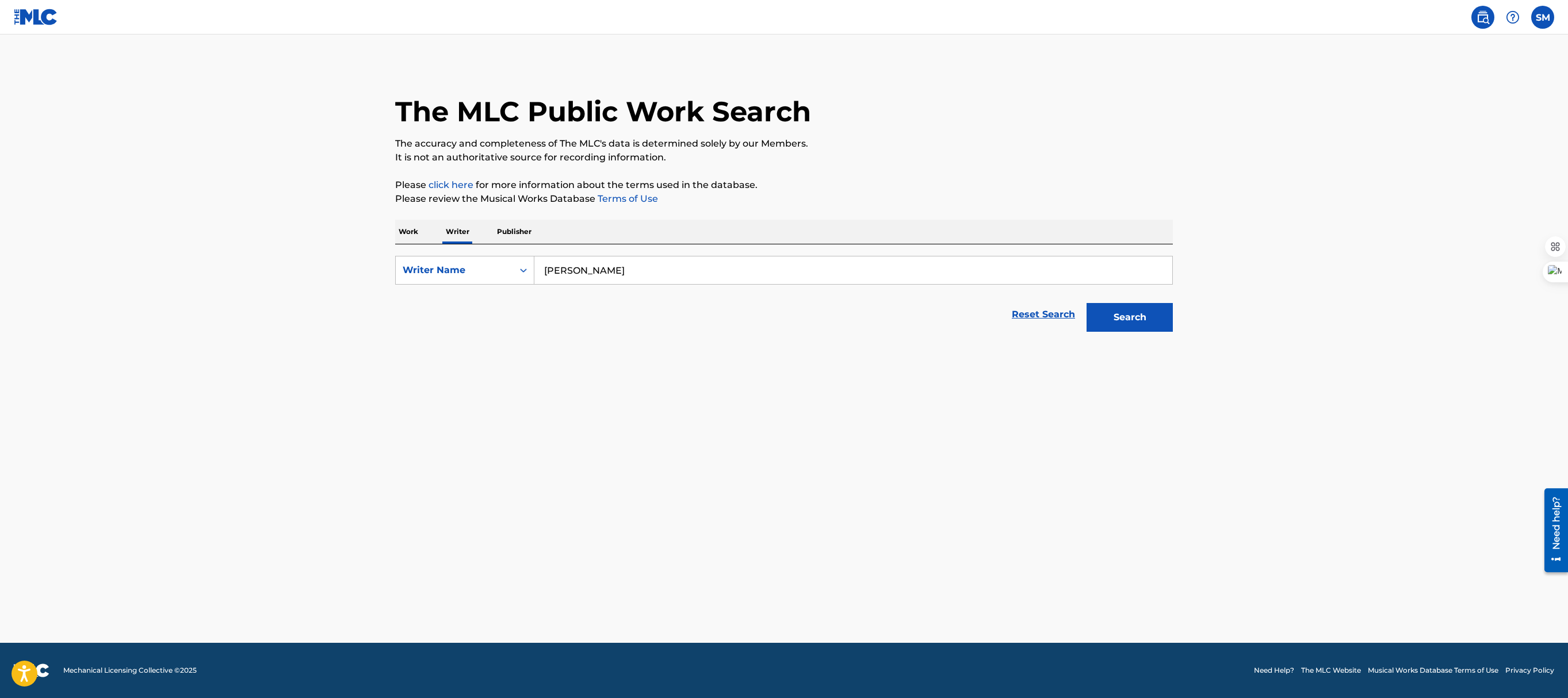 type on "[PERSON_NAME]" 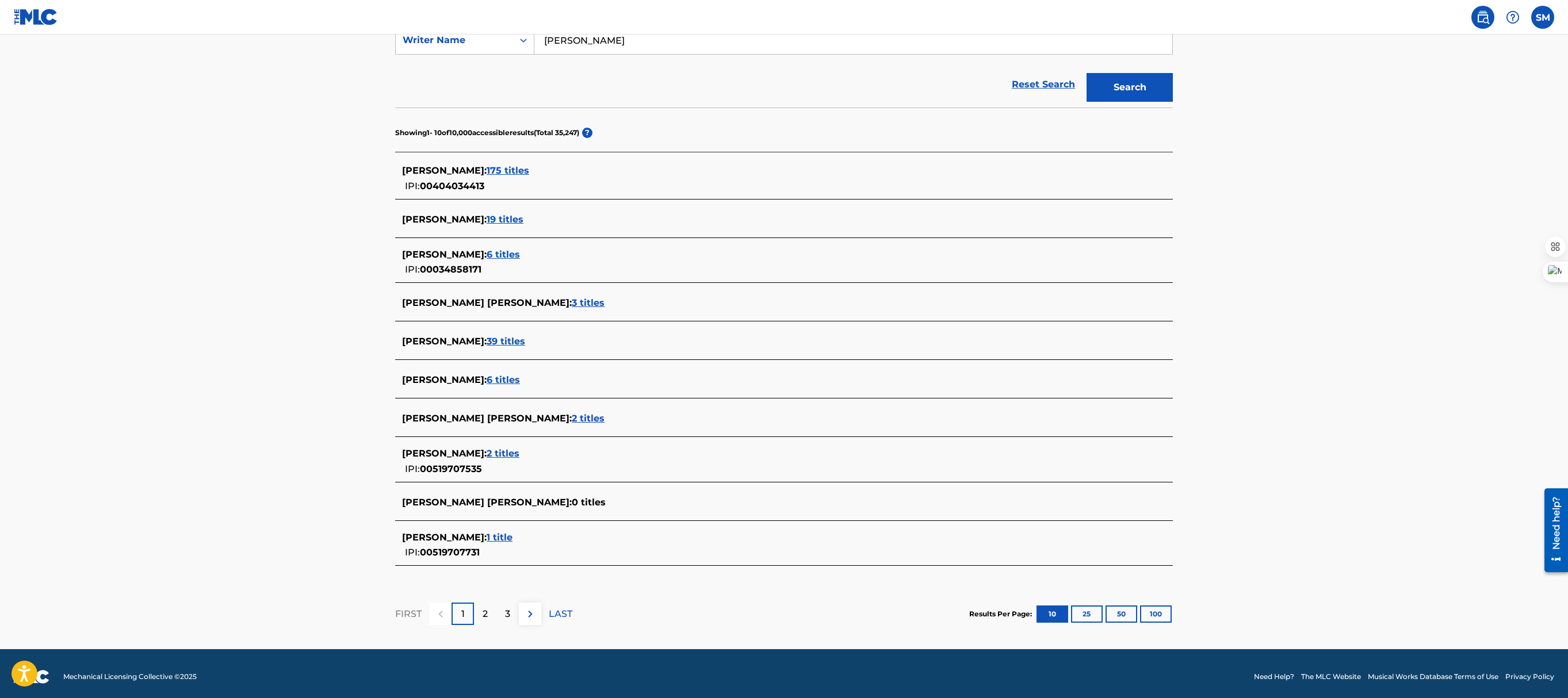 scroll, scrollTop: 240, scrollLeft: 0, axis: vertical 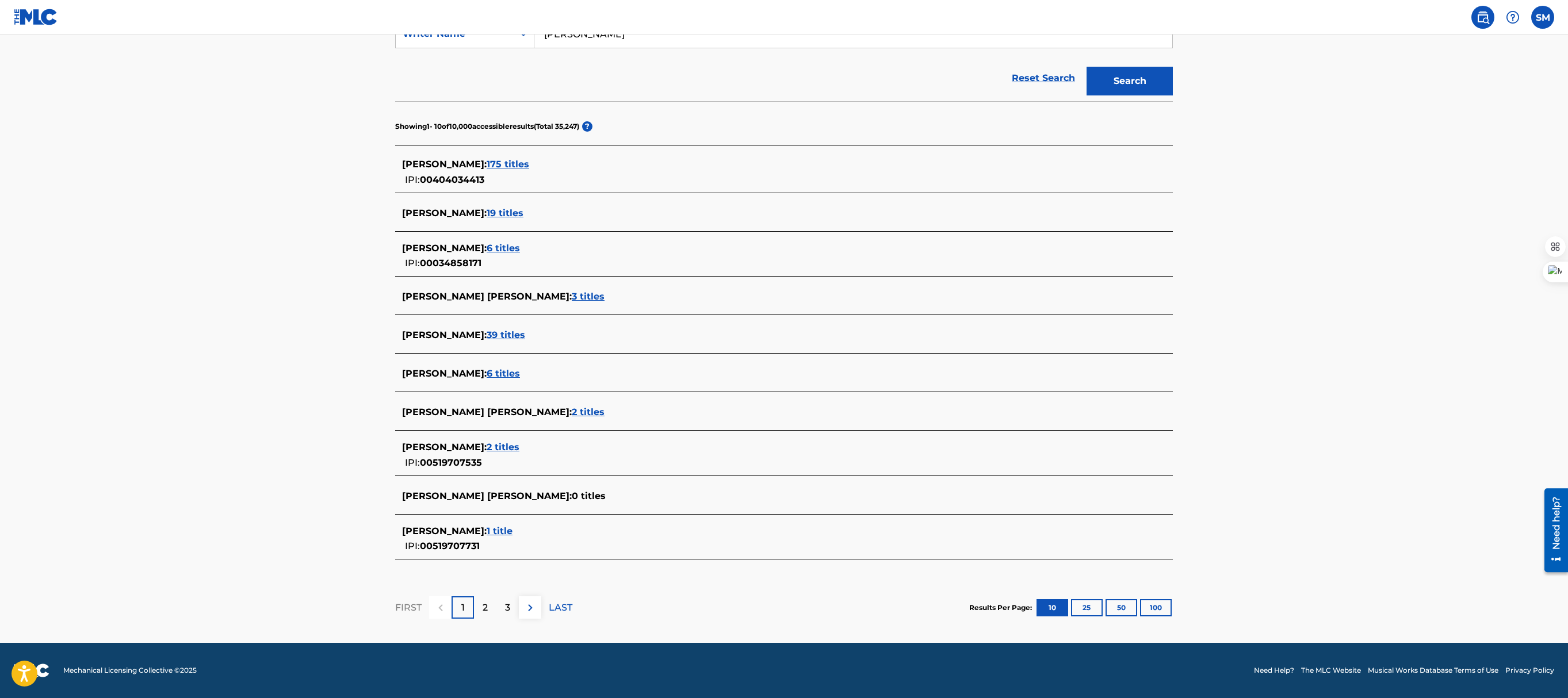 click on "1 title" at bounding box center [499, 531] 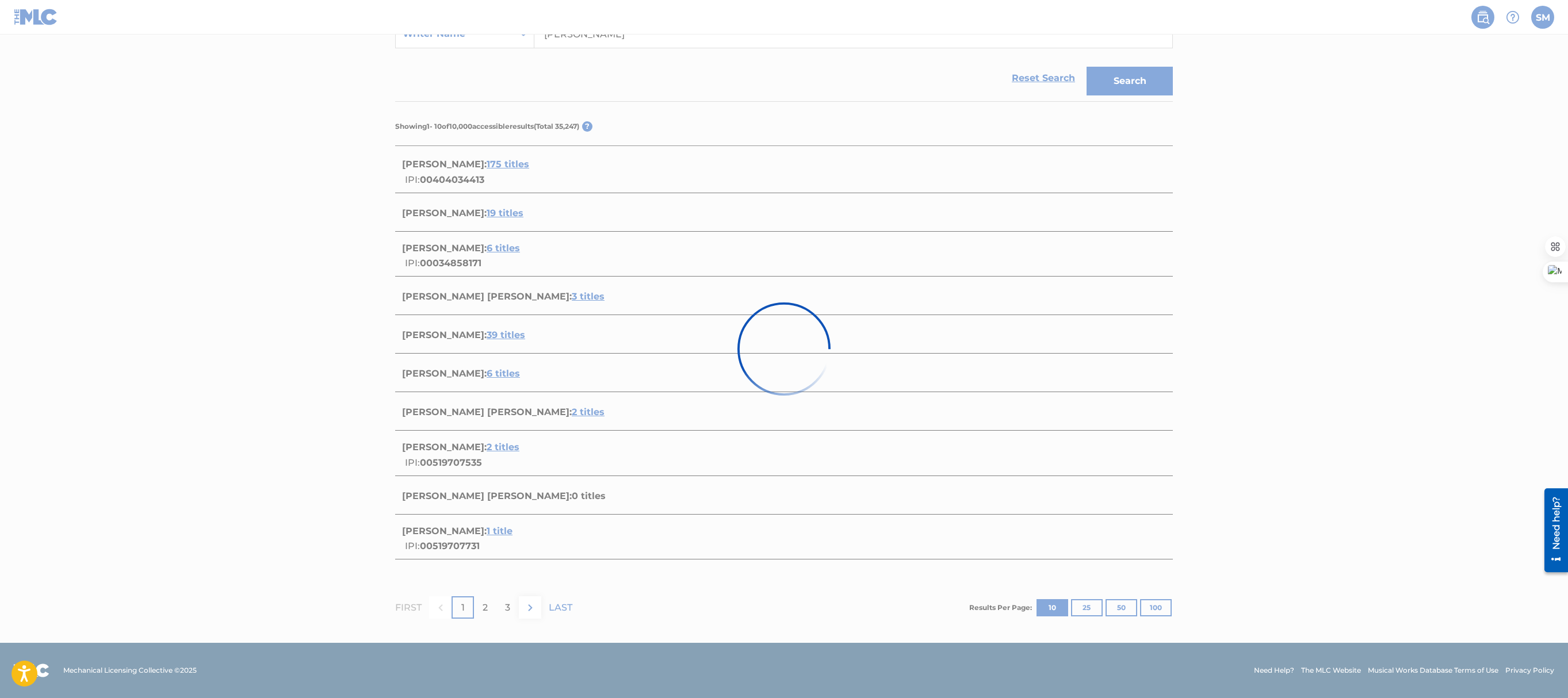 scroll, scrollTop: 0, scrollLeft: 0, axis: both 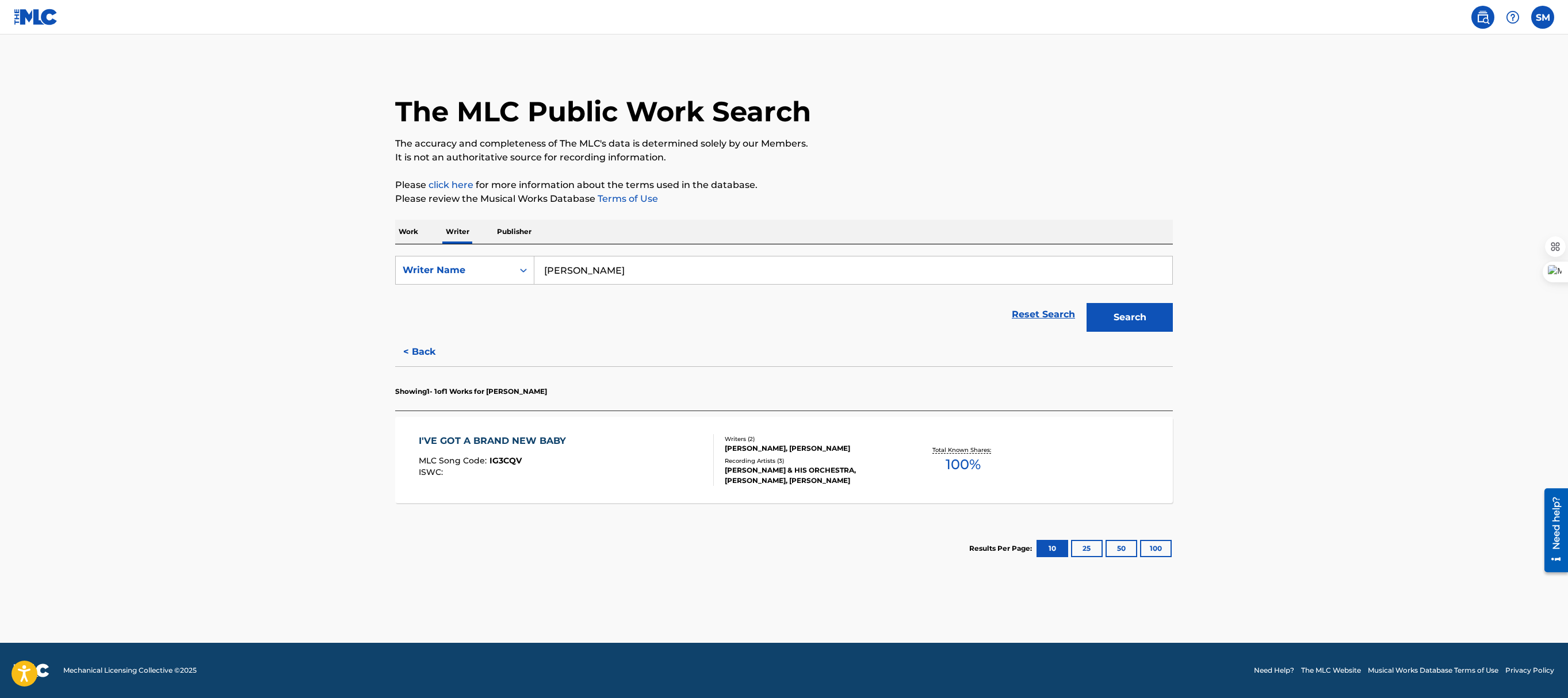 click on "I'VE GOT A BRAND NEW BABY" at bounding box center [495, 441] 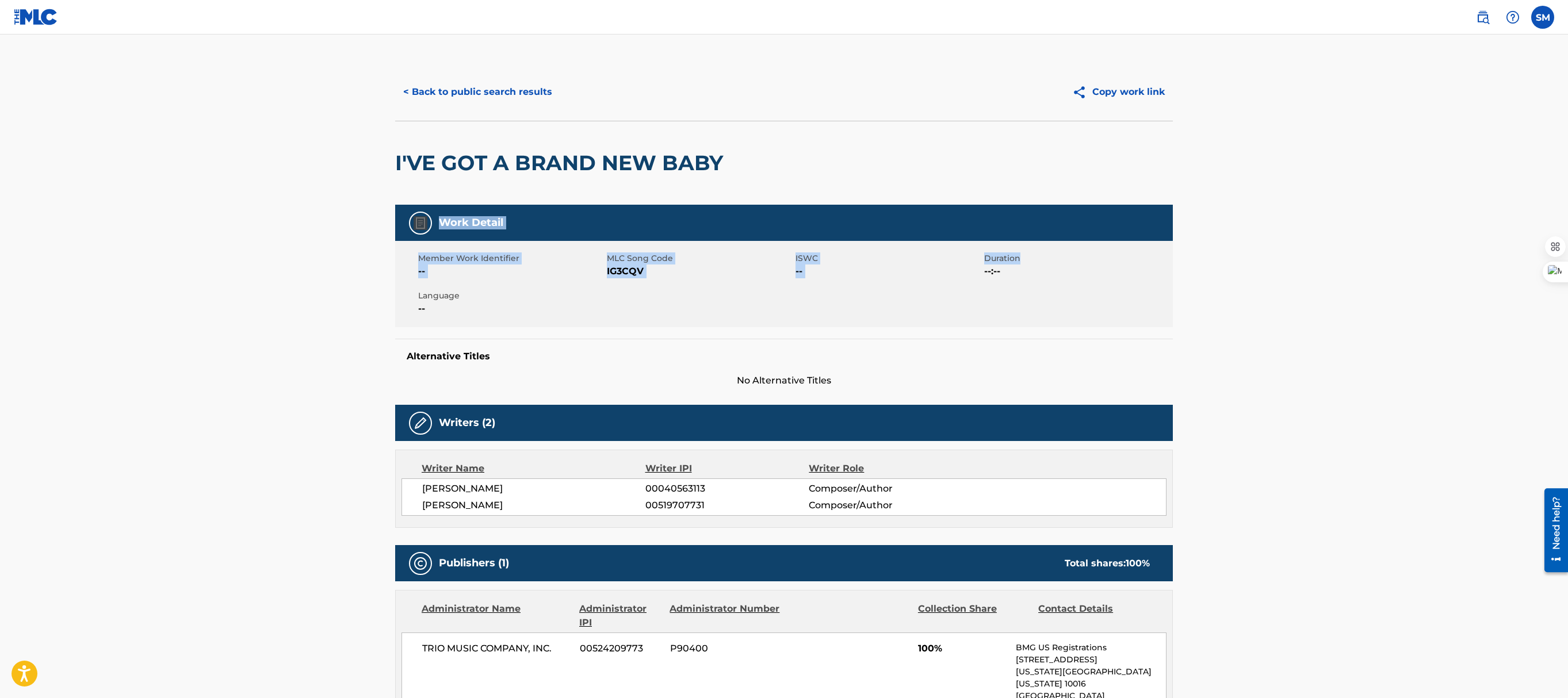 drag, startPoint x: 1567, startPoint y: 154, endPoint x: 1570, endPoint y: 256, distance: 102.04411 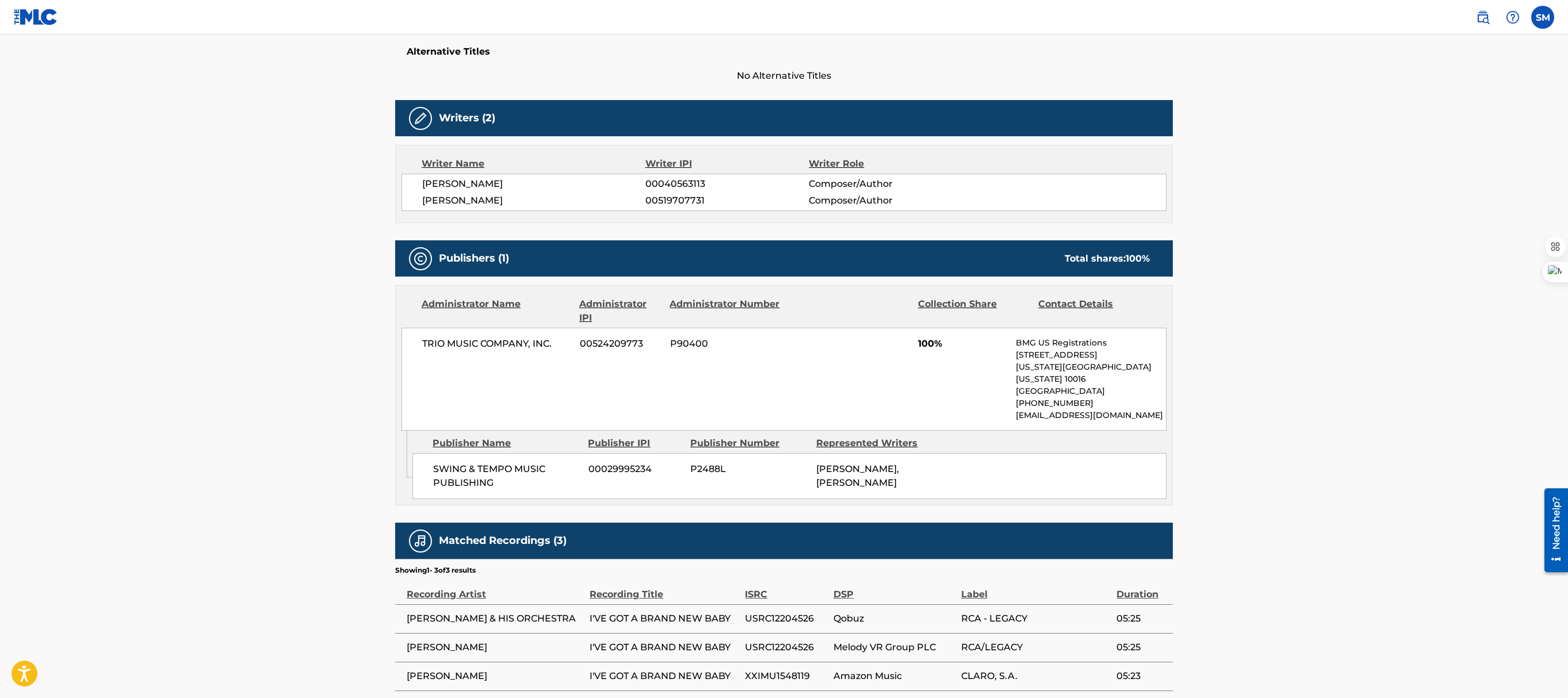 scroll, scrollTop: 367, scrollLeft: 0, axis: vertical 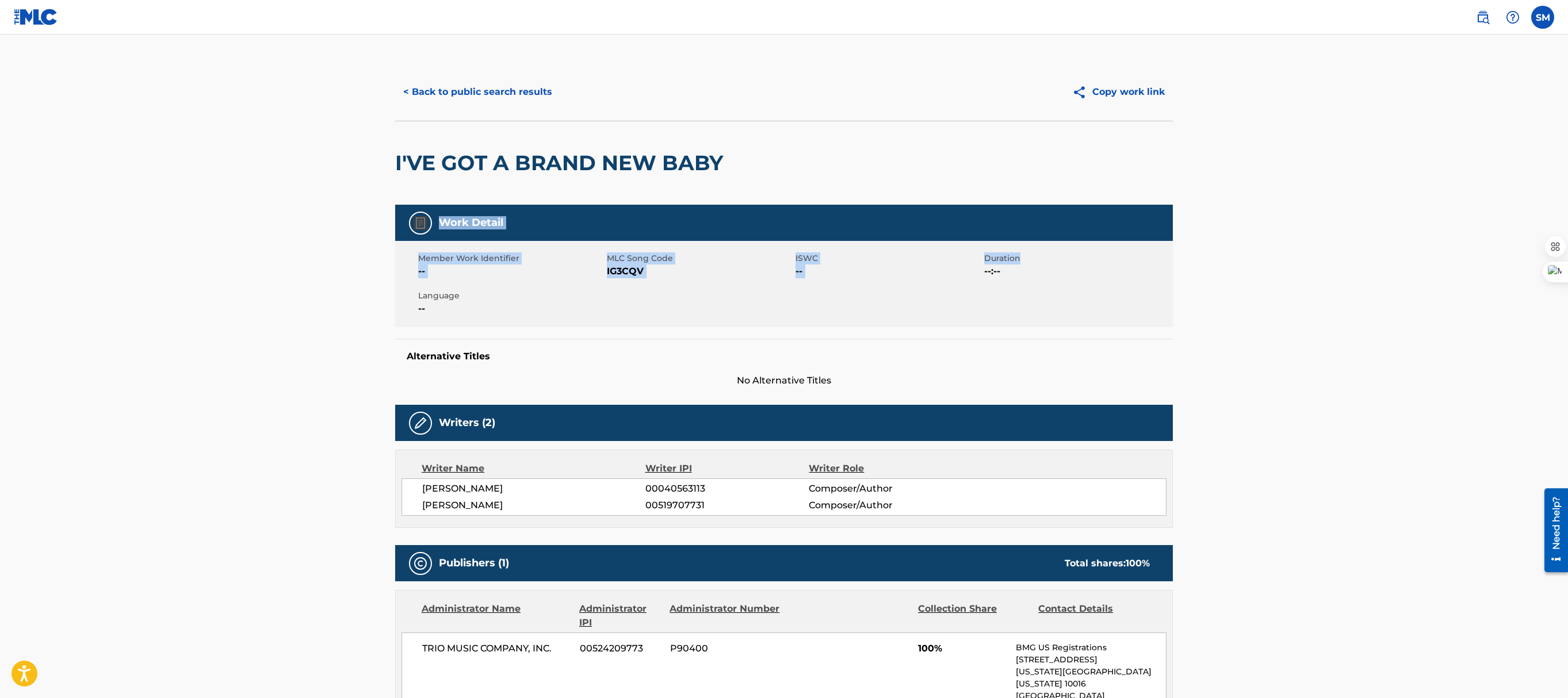 click on "< Back to public search results" at bounding box center [477, 92] 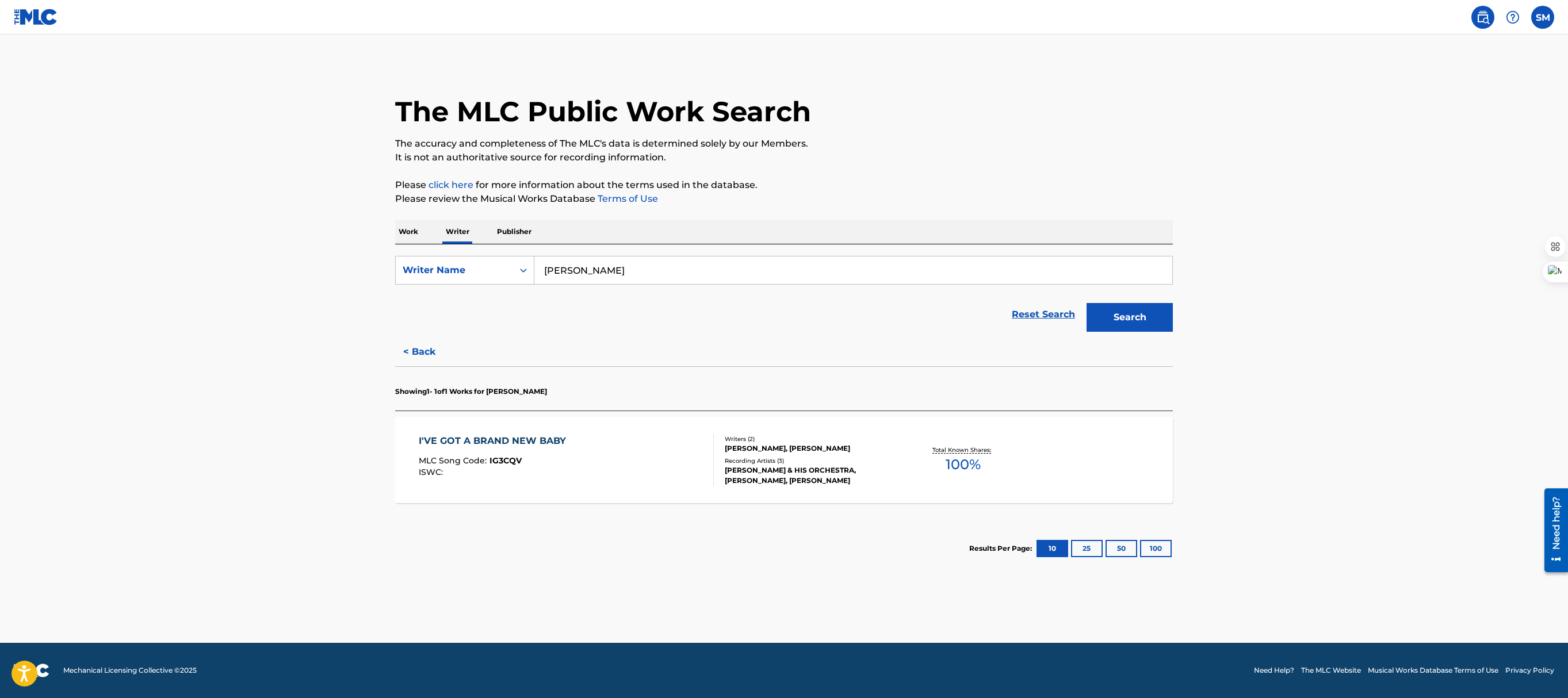 click on "< Back" at bounding box center (430, 352) 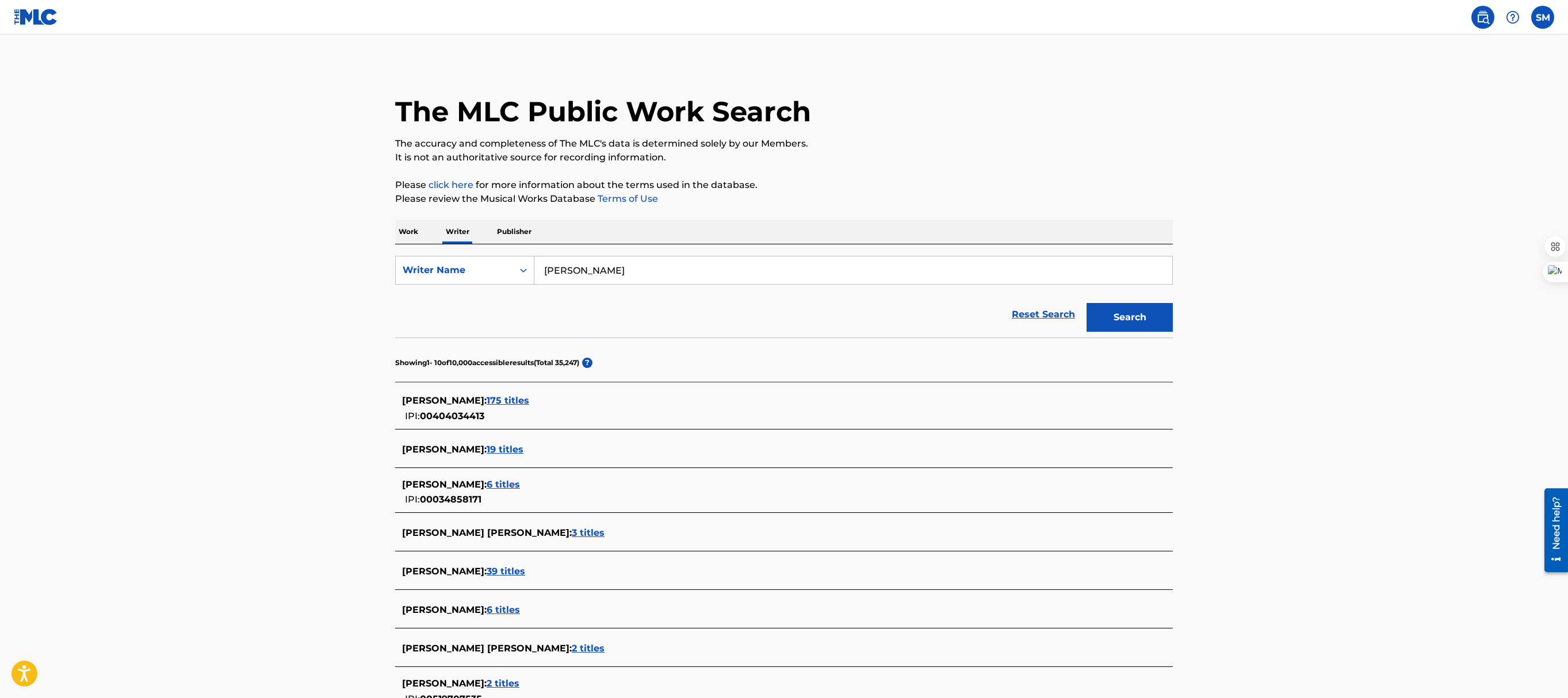 click on "19 titles" at bounding box center [505, 449] 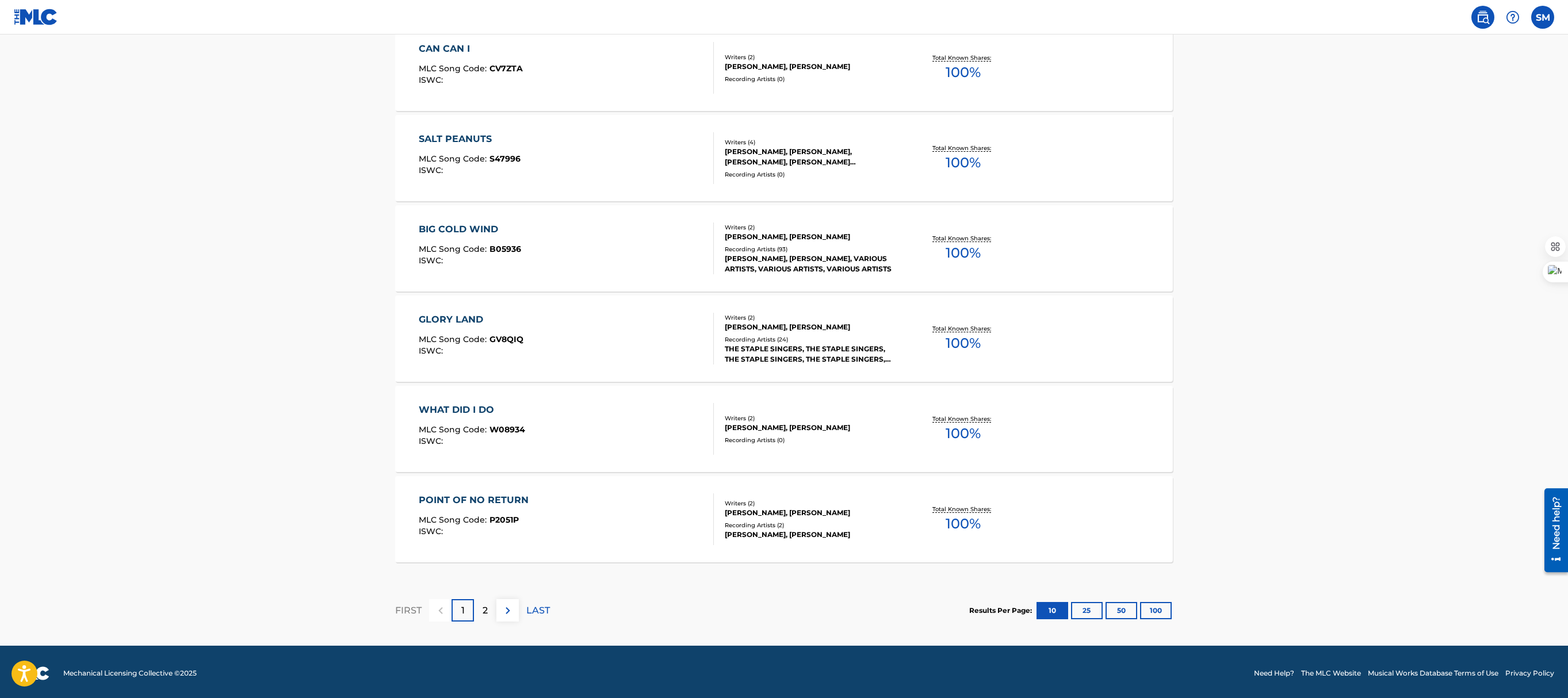 scroll, scrollTop: 758, scrollLeft: 0, axis: vertical 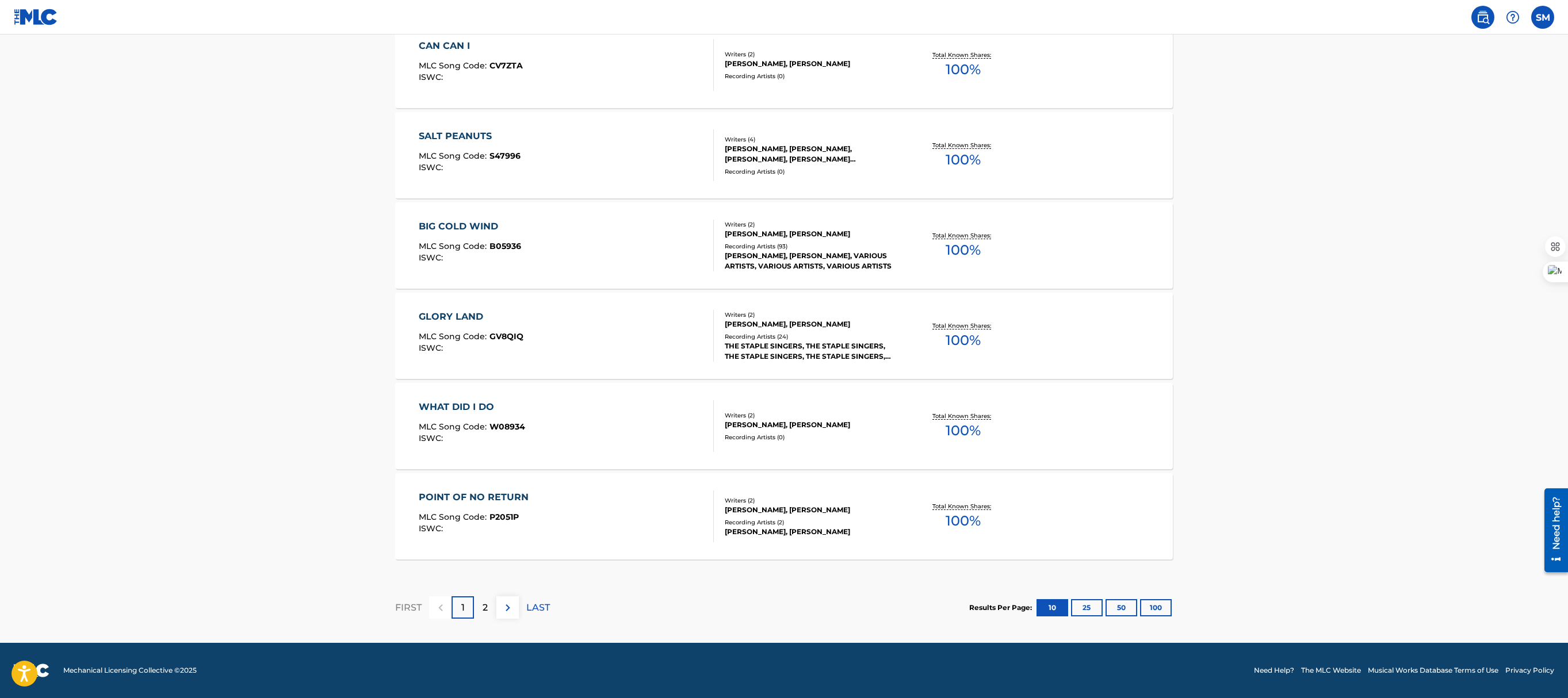 click at bounding box center (508, 608) 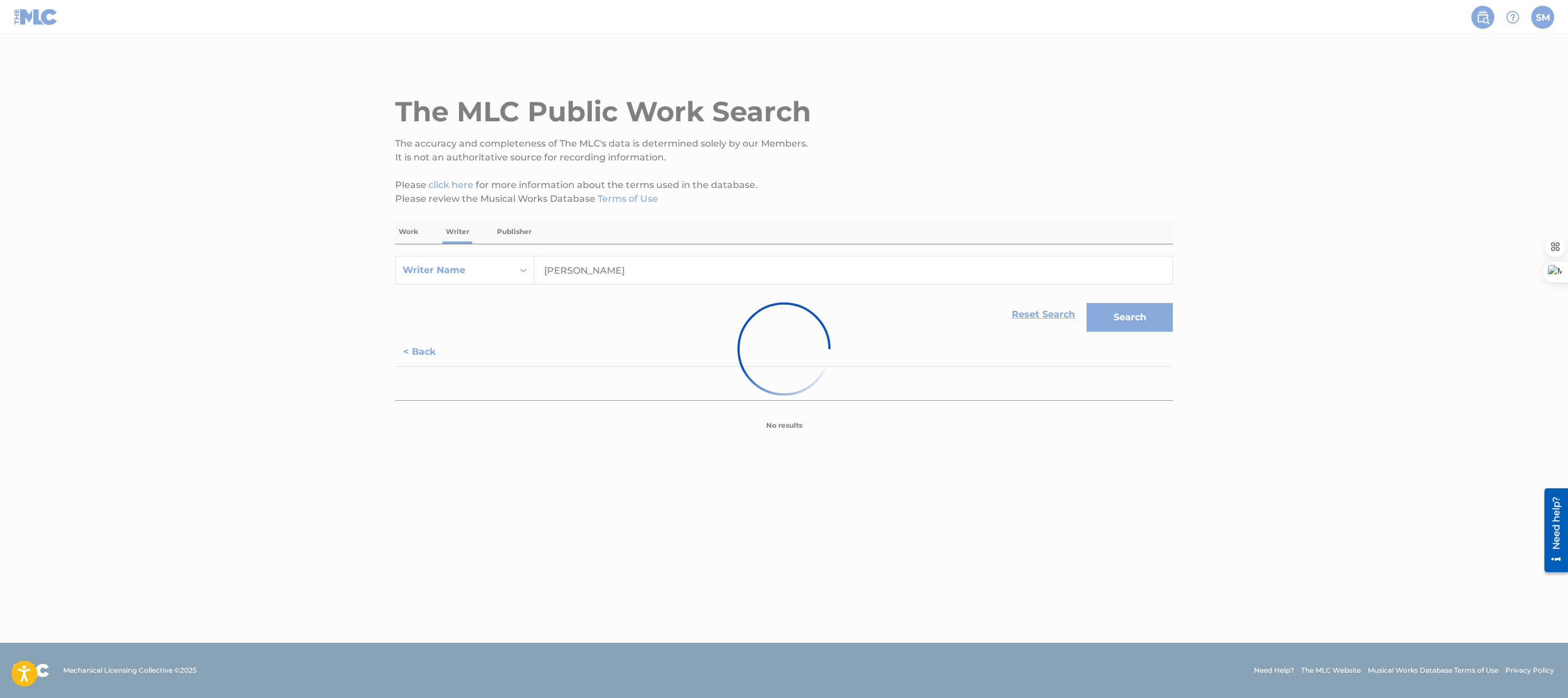 scroll, scrollTop: 0, scrollLeft: 0, axis: both 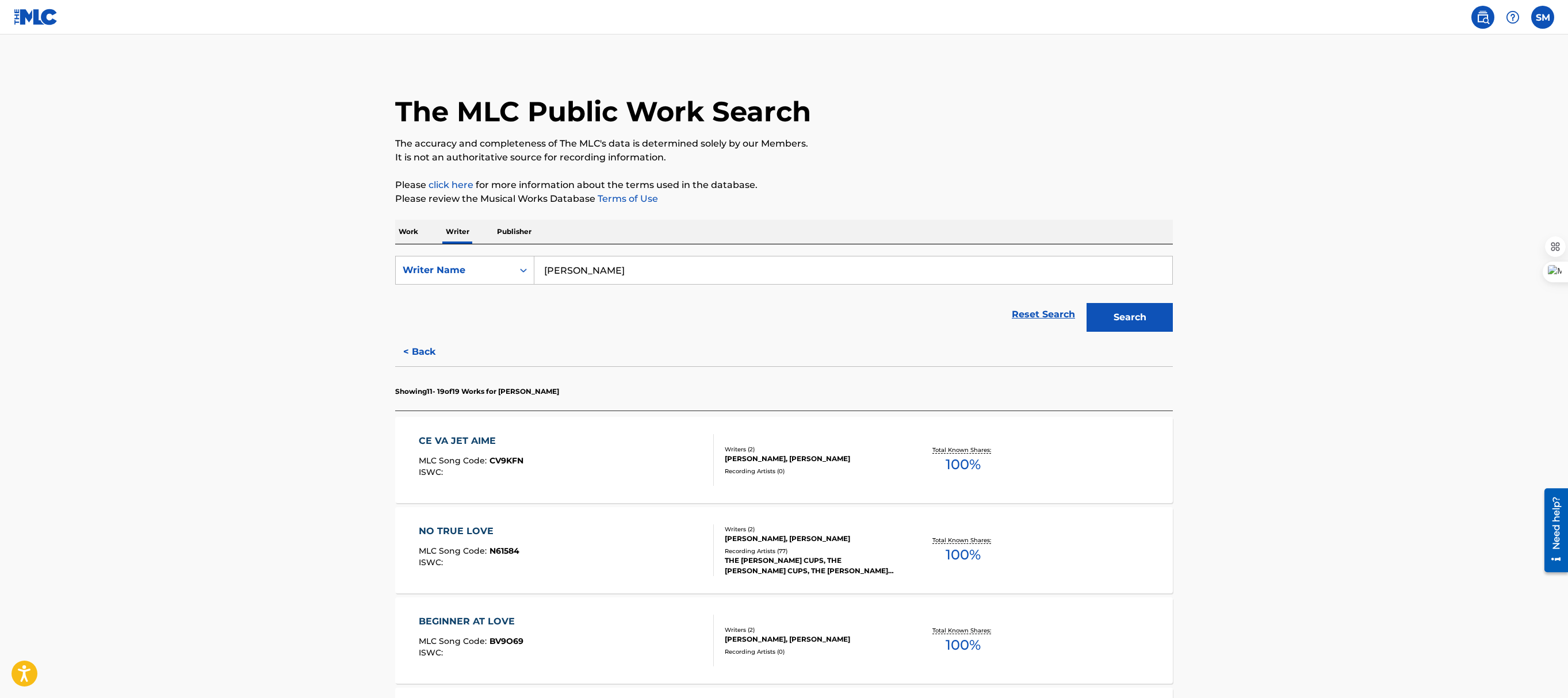 drag, startPoint x: 1567, startPoint y: 91, endPoint x: 1570, endPoint y: 128, distance: 37.12142 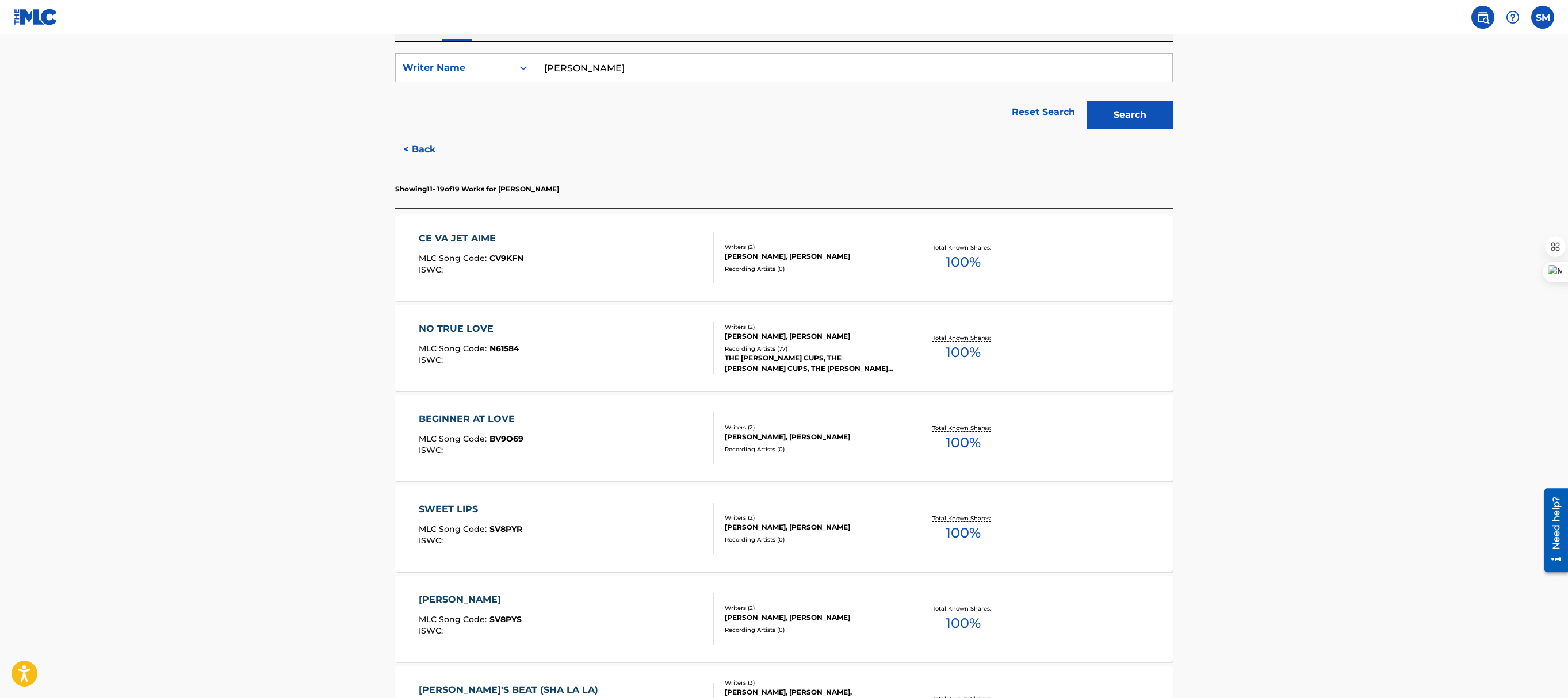 scroll, scrollTop: 0, scrollLeft: 0, axis: both 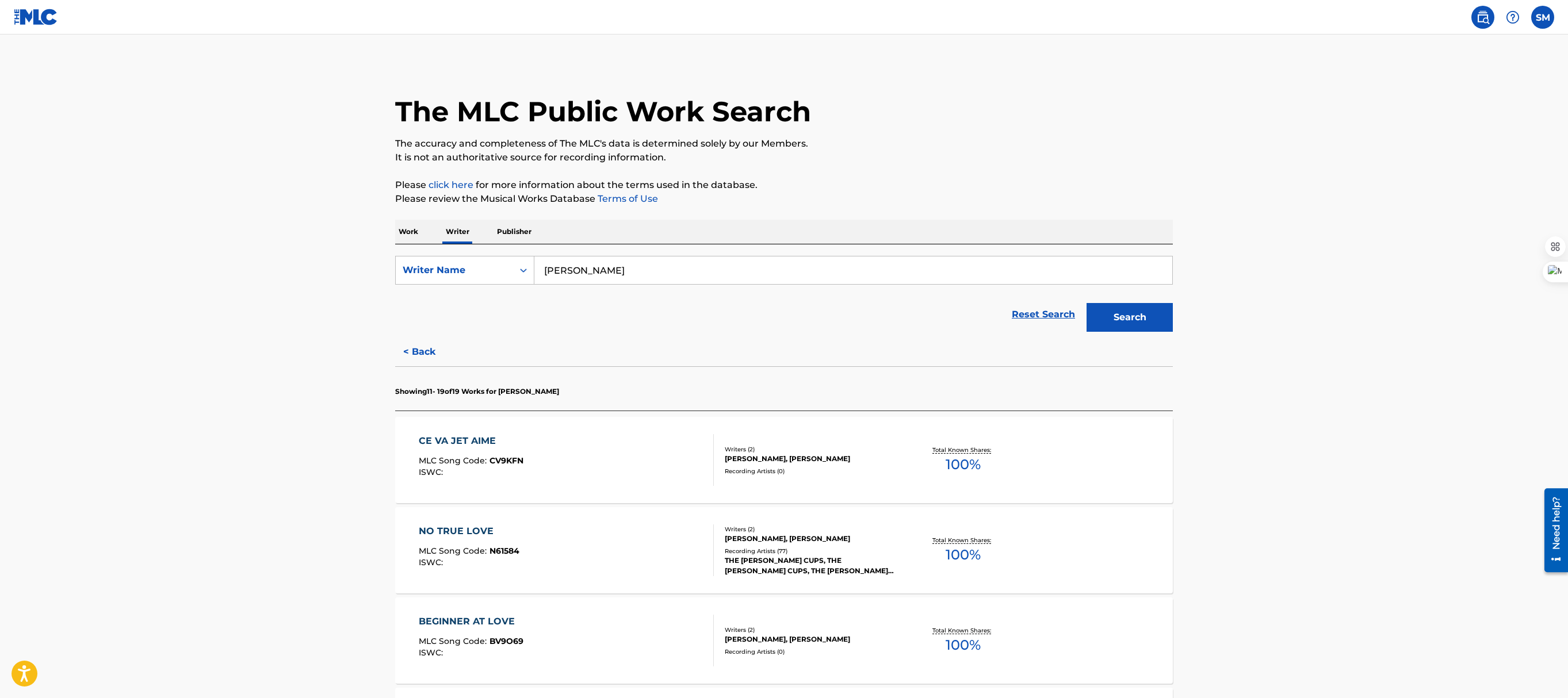 click on "< Back" at bounding box center [430, 352] 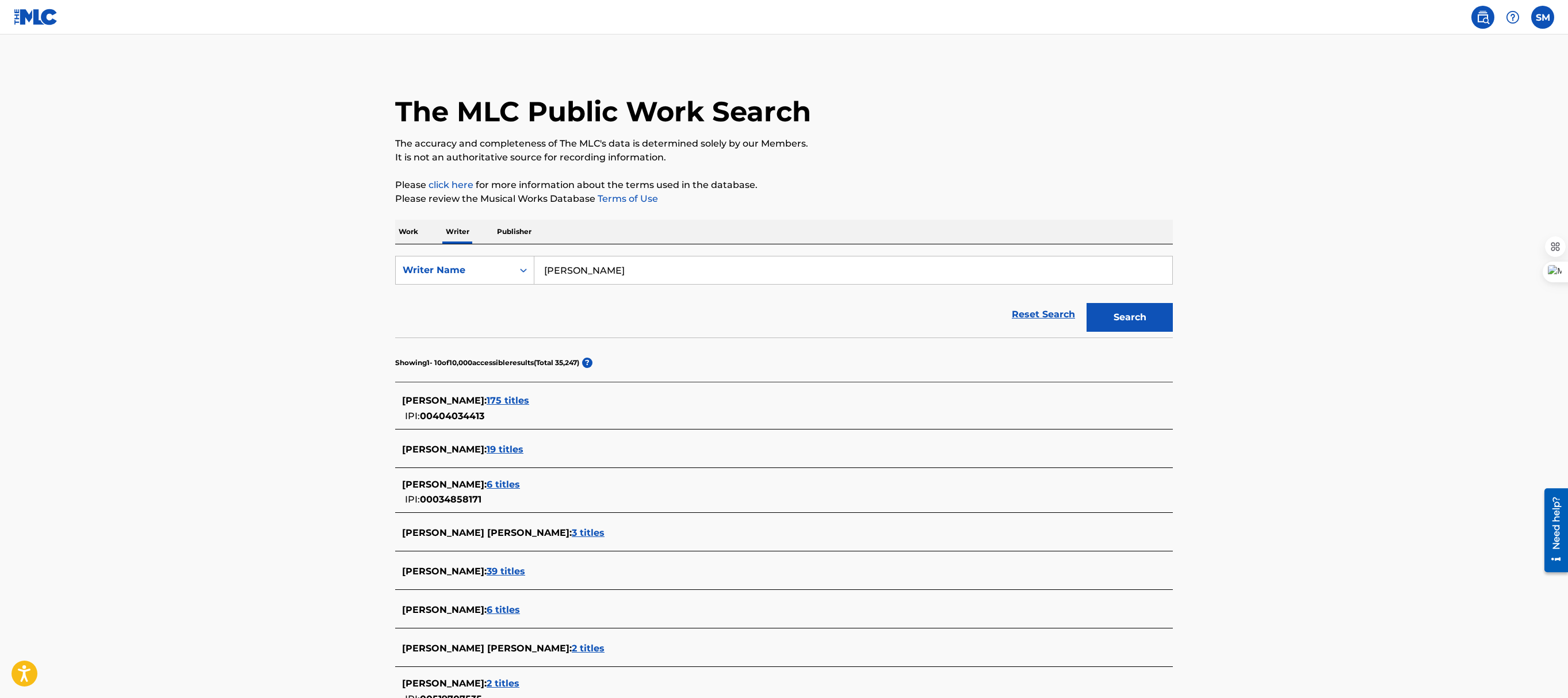 click on "6 titles" at bounding box center (503, 484) 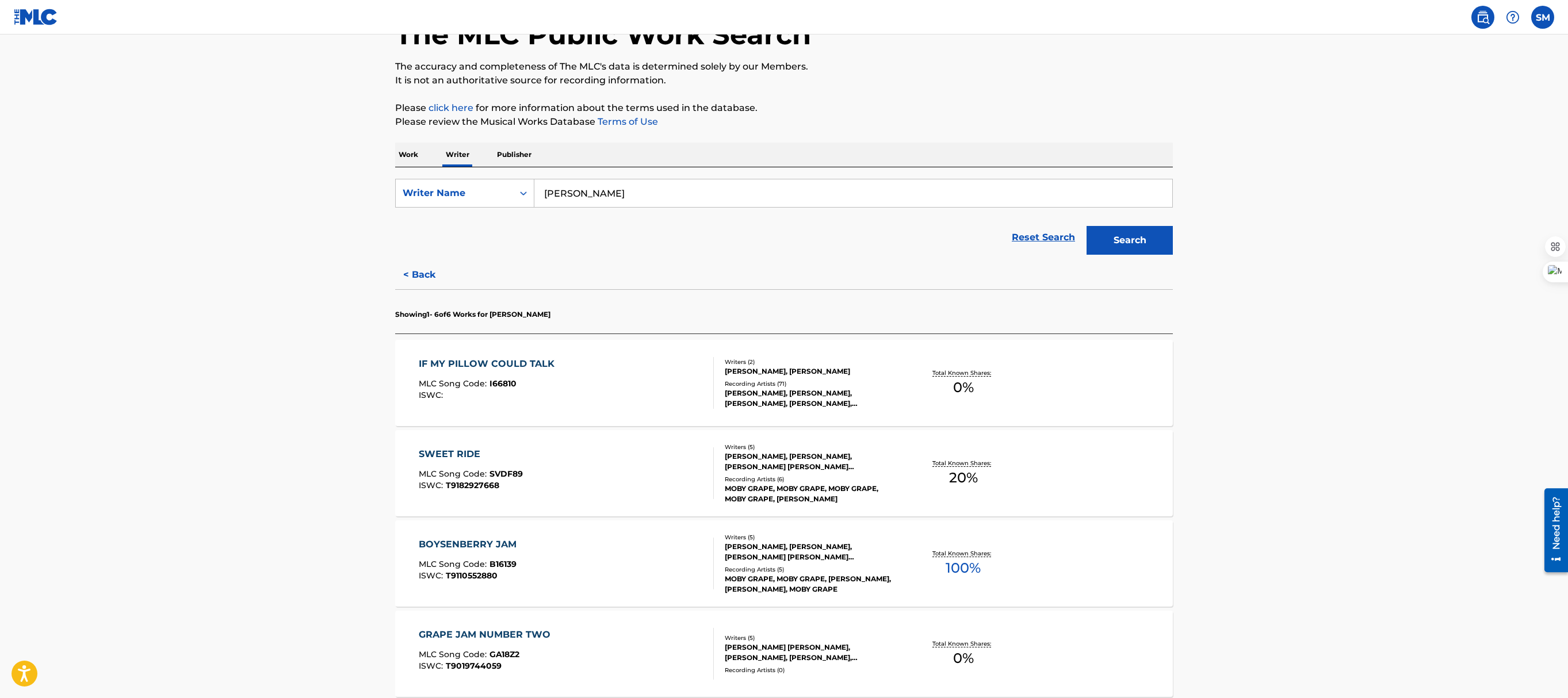 scroll, scrollTop: 0, scrollLeft: 0, axis: both 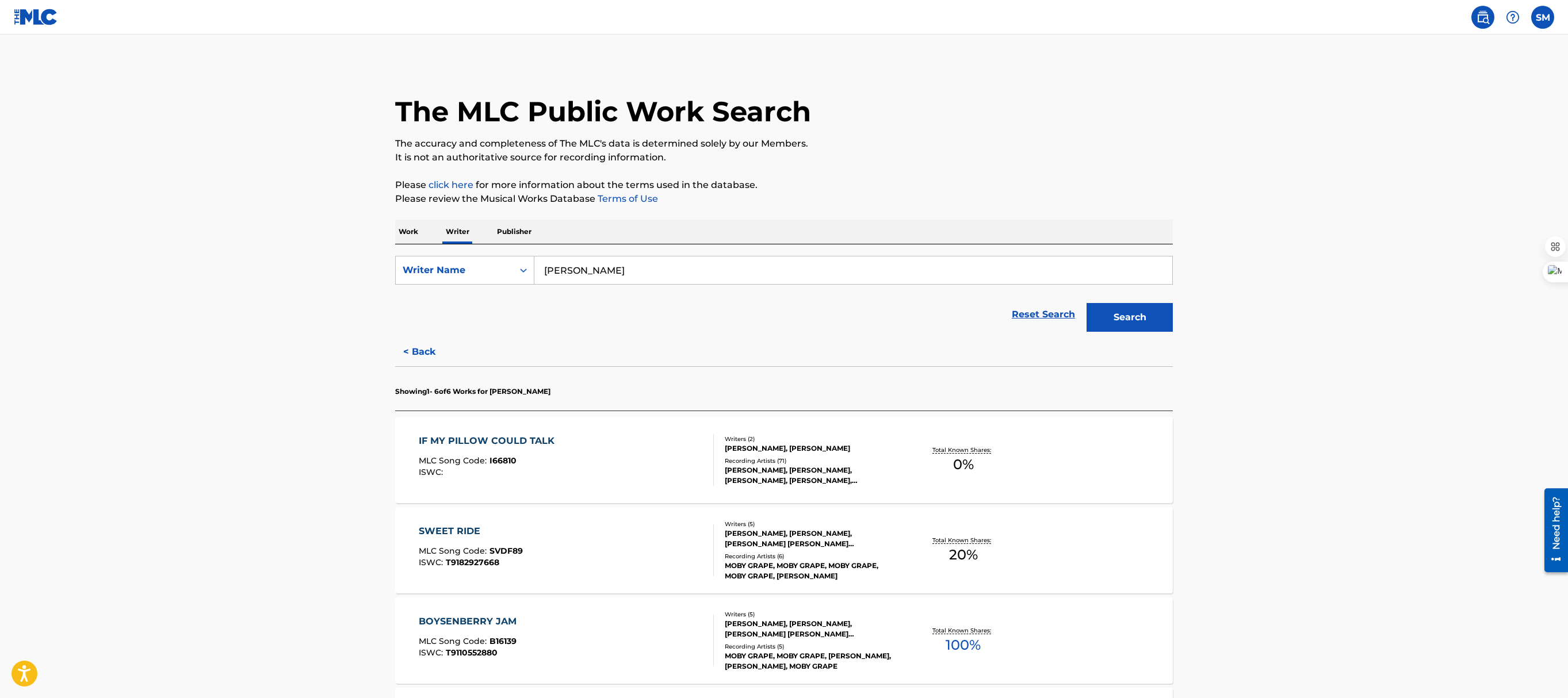 click on "< Back" at bounding box center [430, 352] 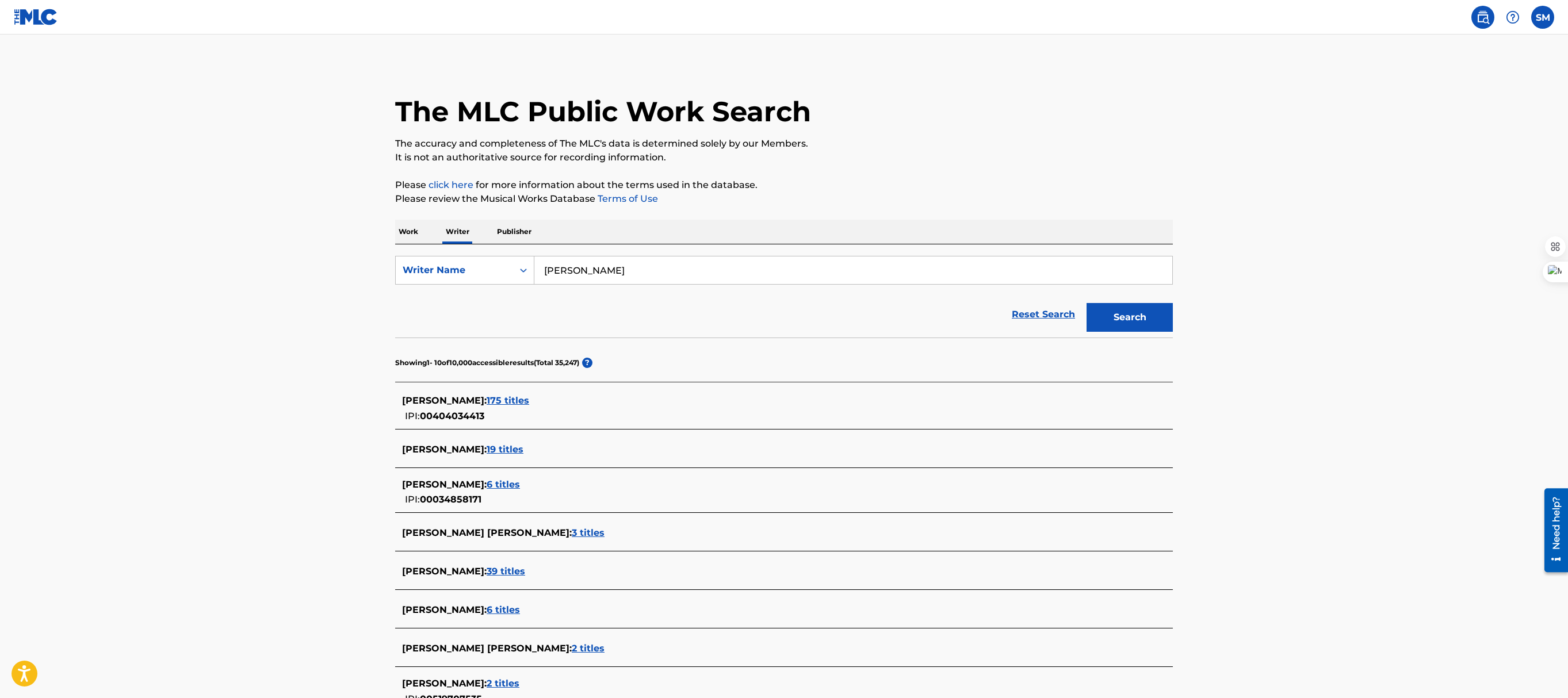 click on "3 titles" at bounding box center (588, 532) 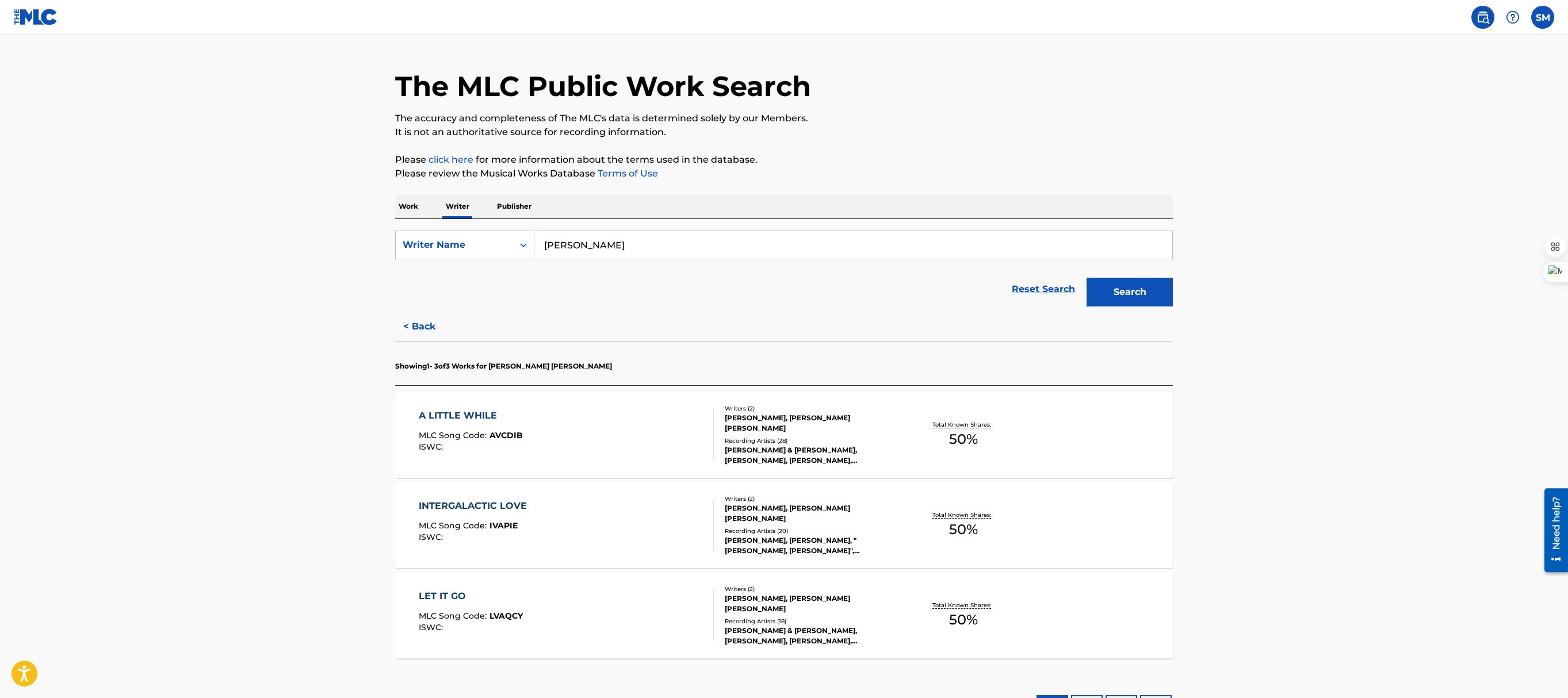 scroll, scrollTop: 0, scrollLeft: 0, axis: both 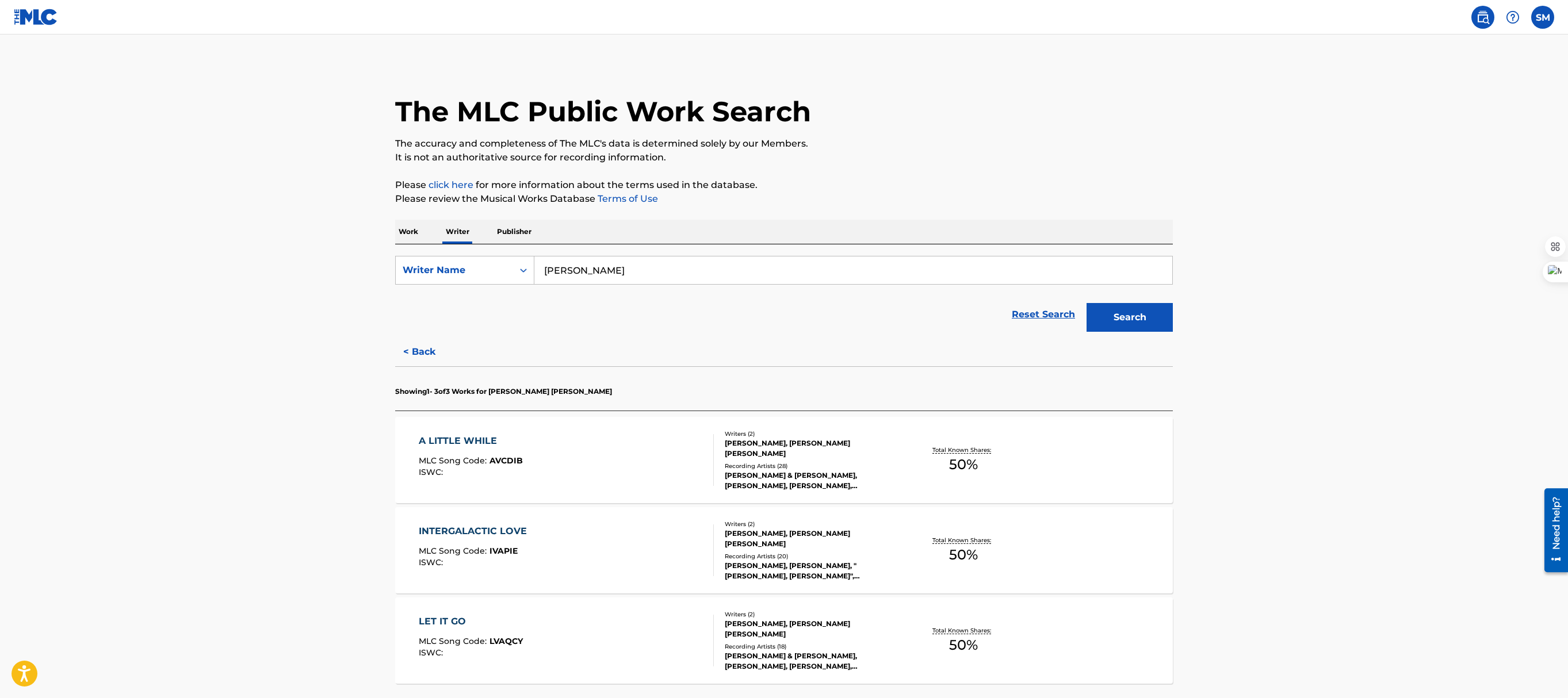 click on "< Back" at bounding box center [430, 352] 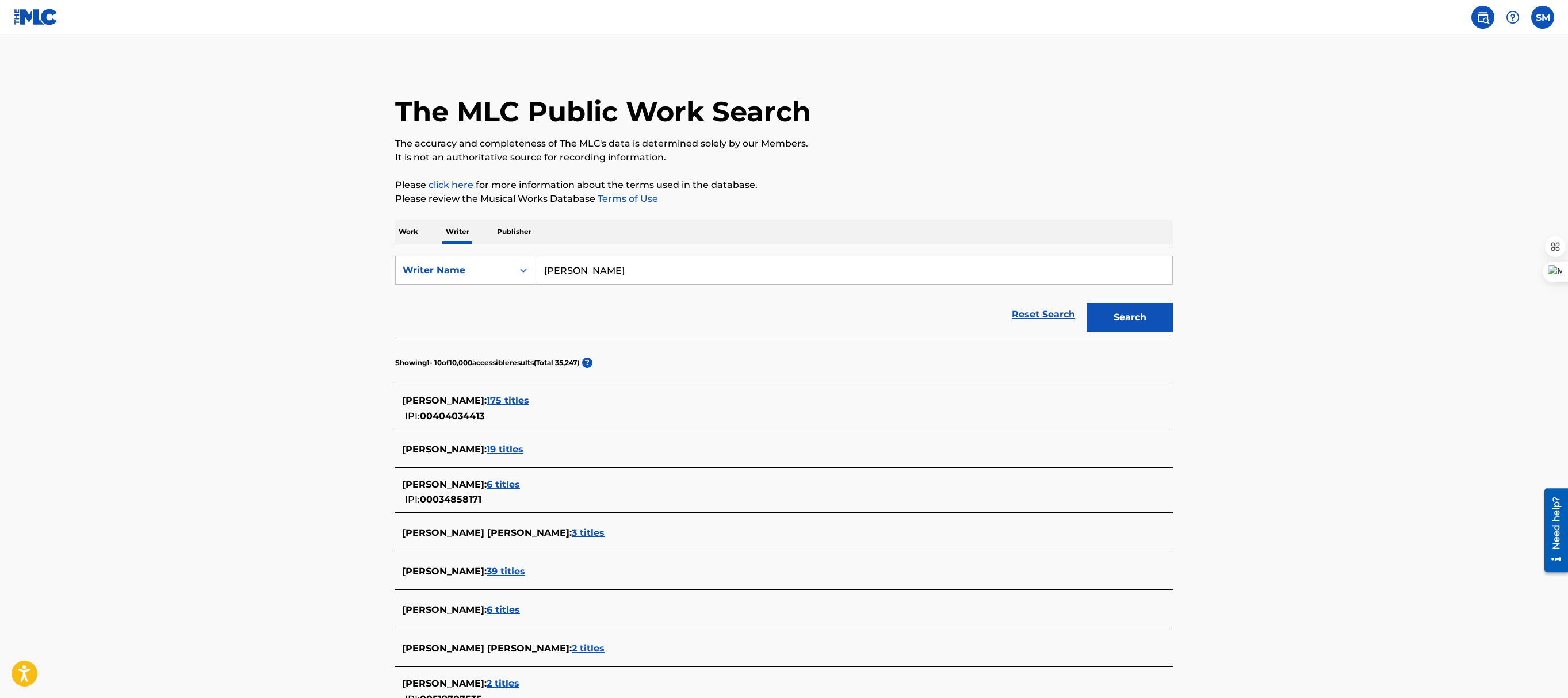 click on "39 titles" at bounding box center (506, 571) 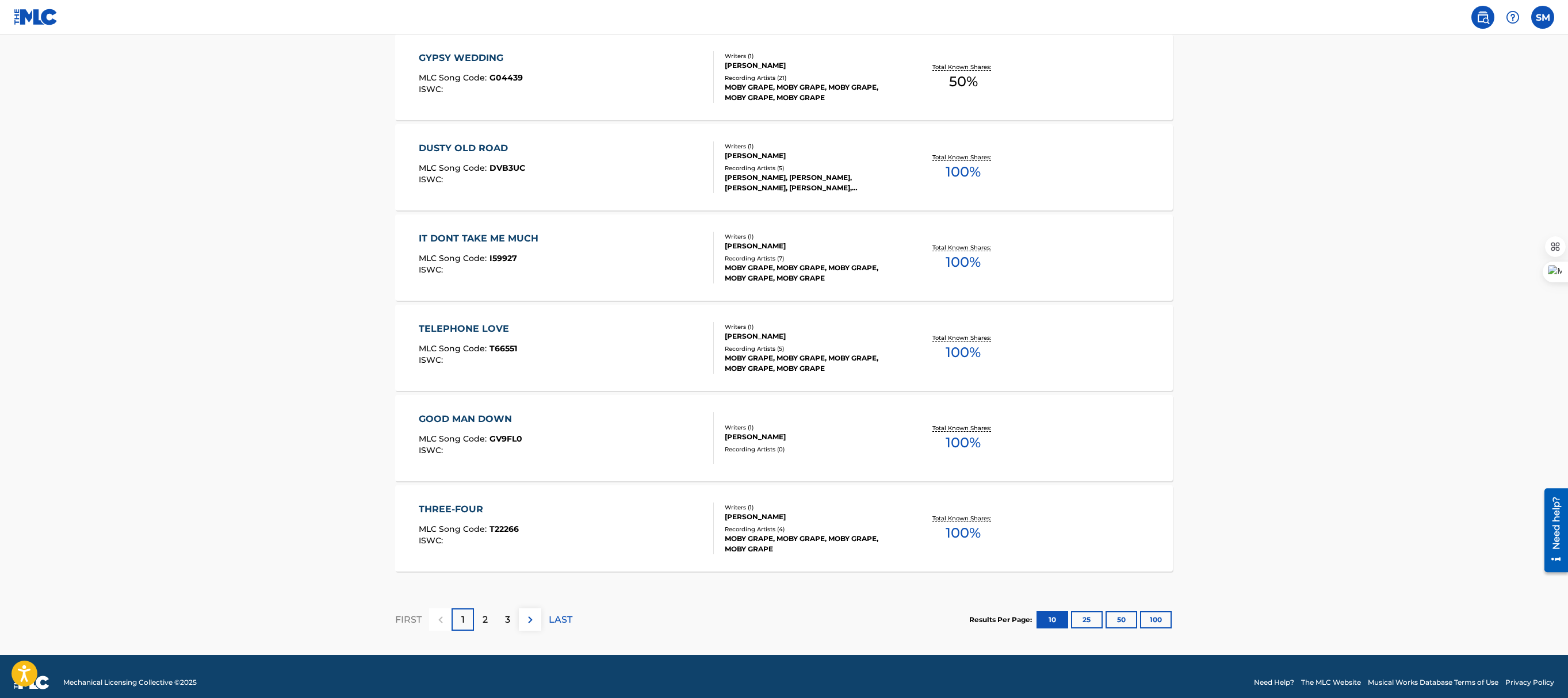 scroll, scrollTop: 758, scrollLeft: 0, axis: vertical 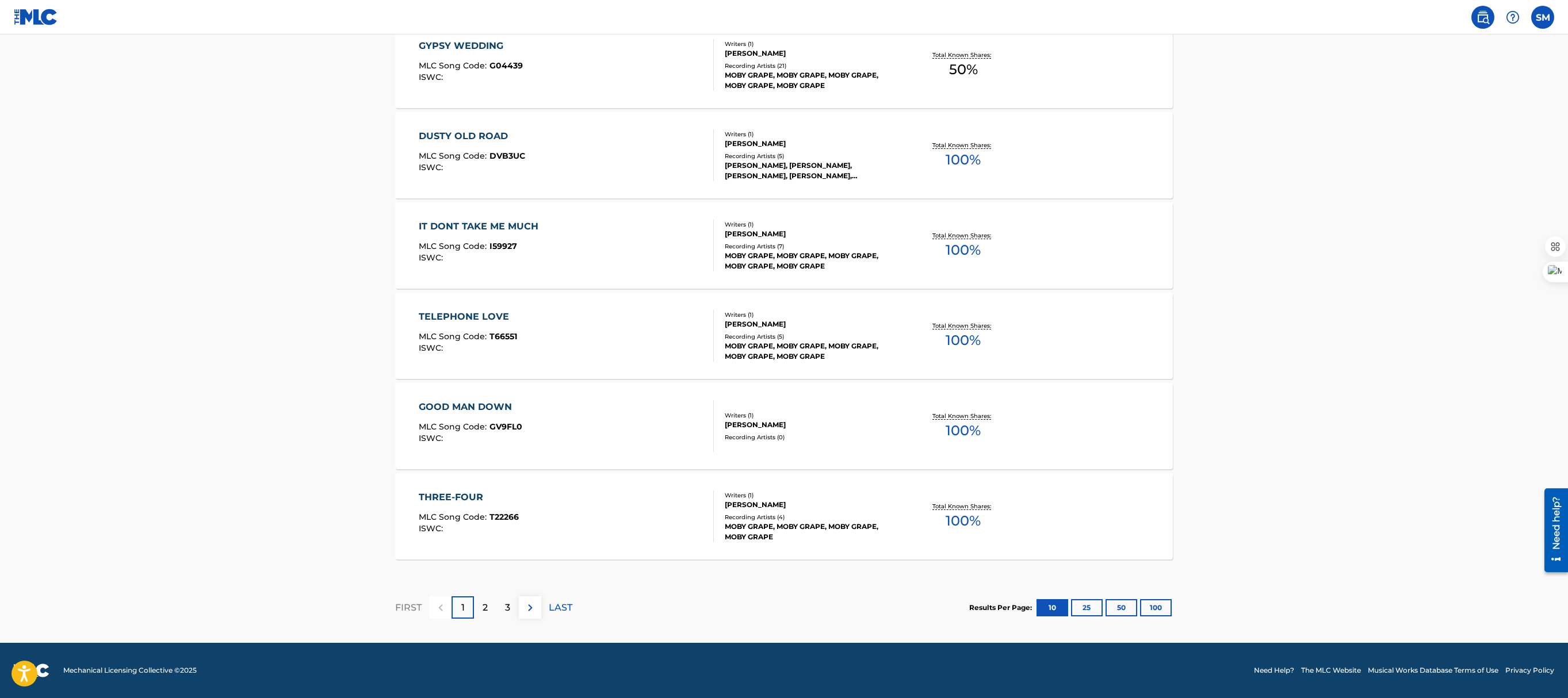 click on "2" at bounding box center [485, 608] 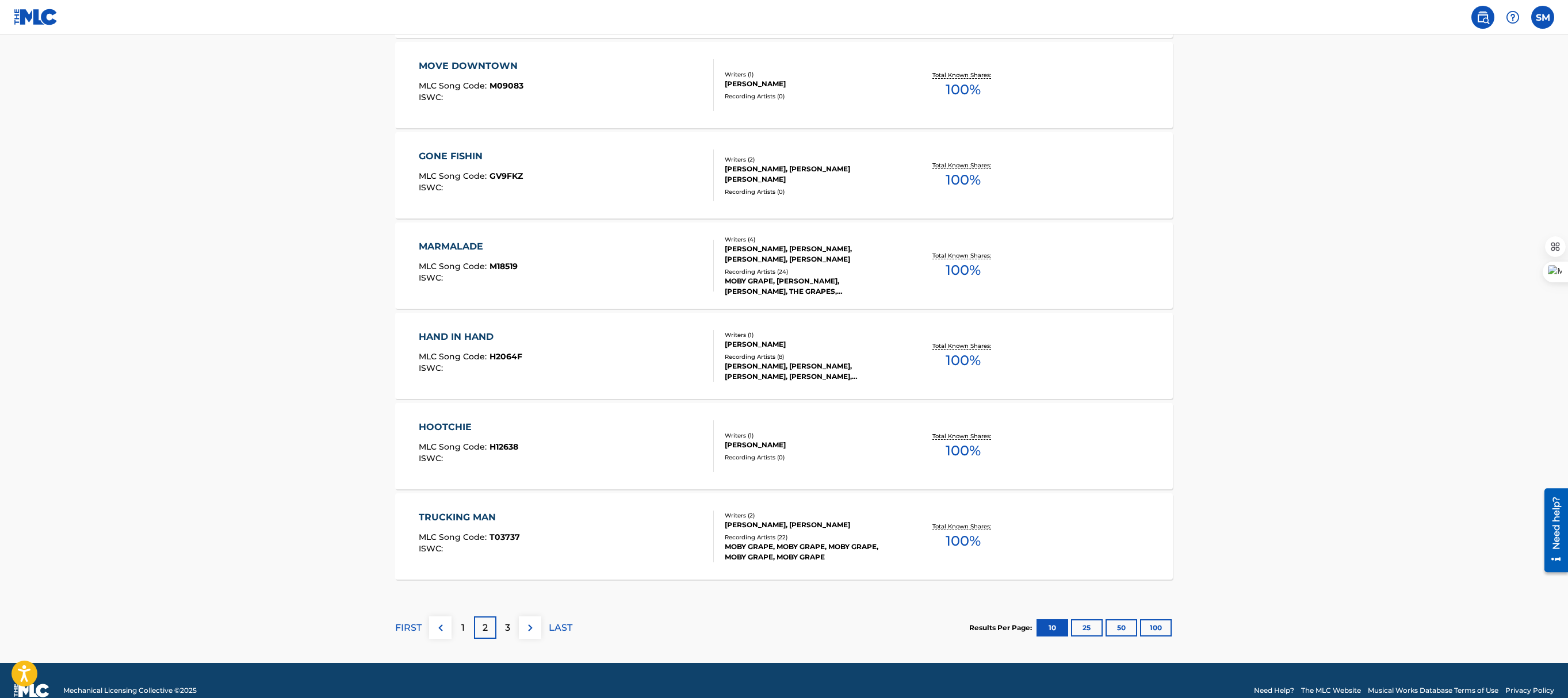 scroll, scrollTop: 758, scrollLeft: 0, axis: vertical 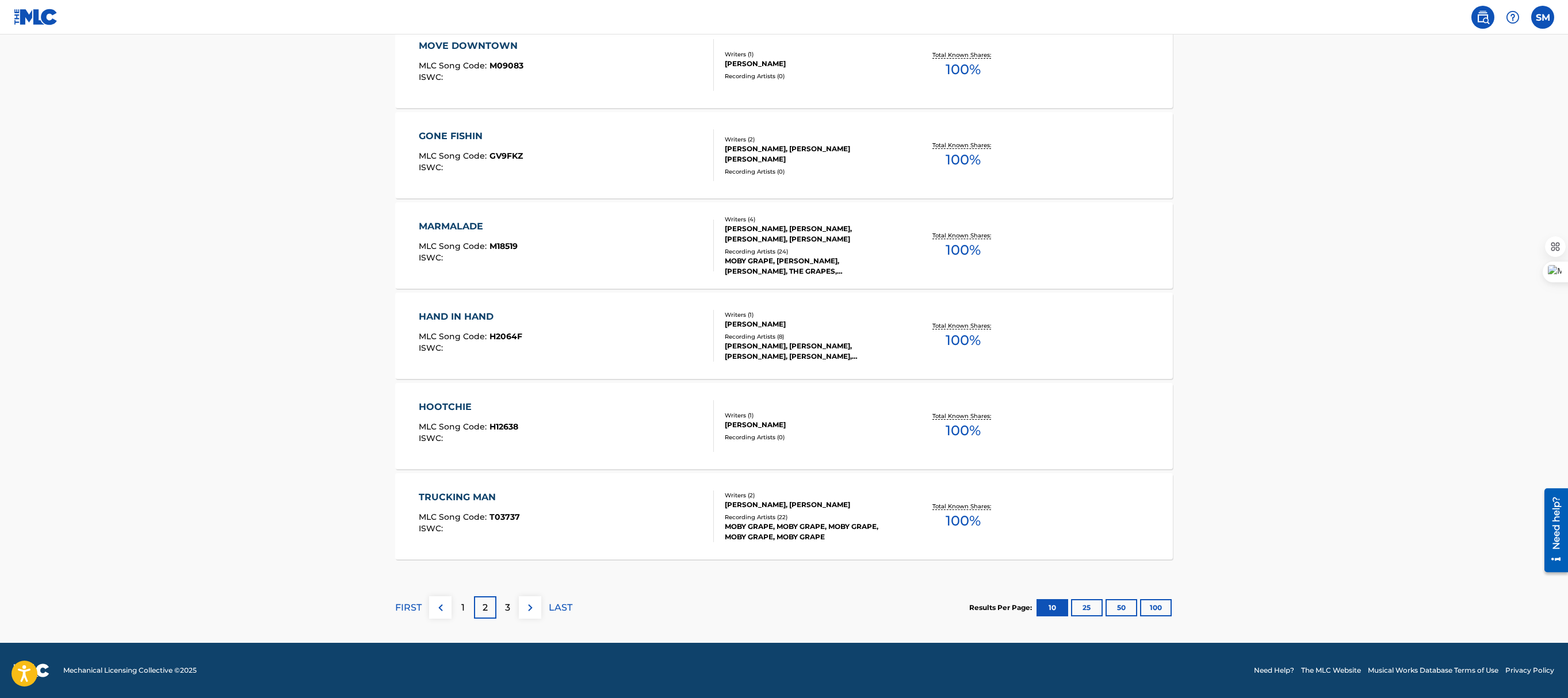 click on "3" at bounding box center [507, 608] 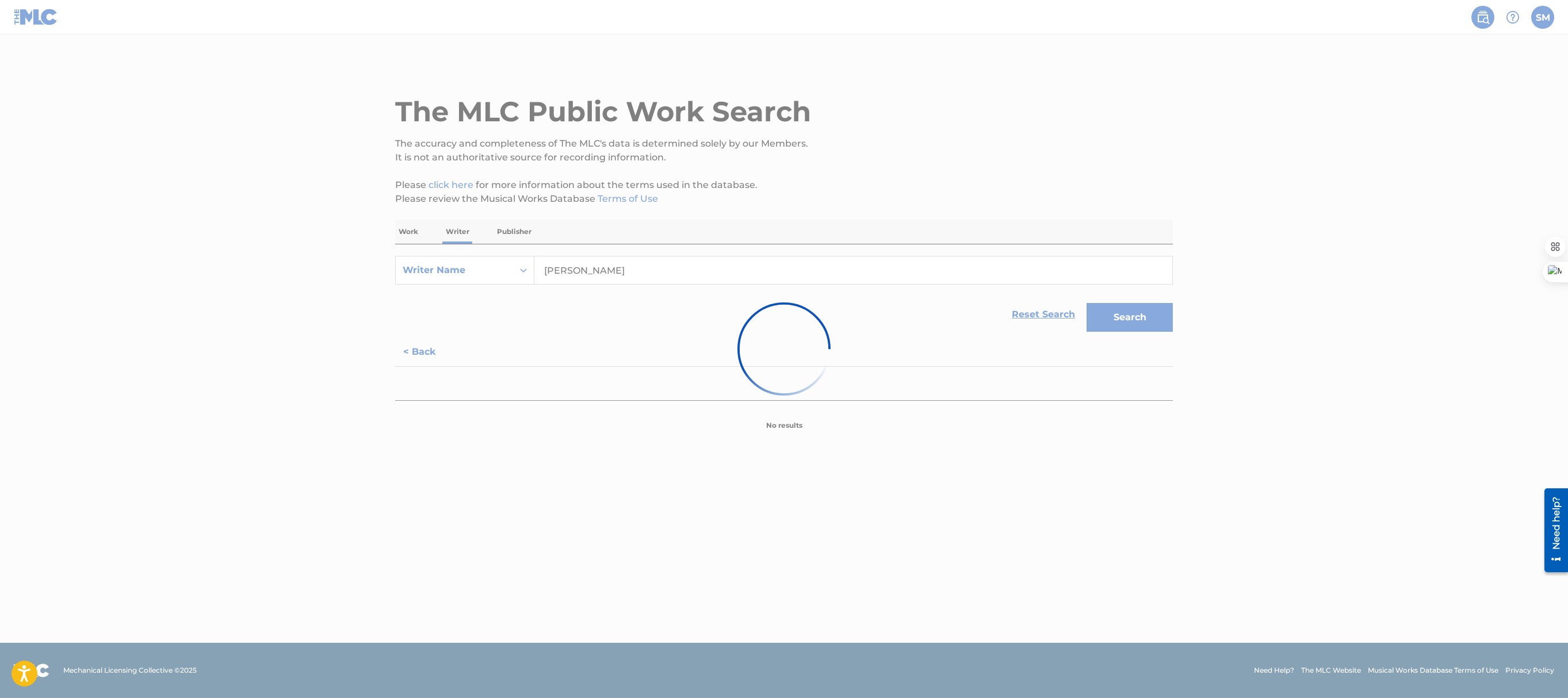 scroll, scrollTop: 0, scrollLeft: 0, axis: both 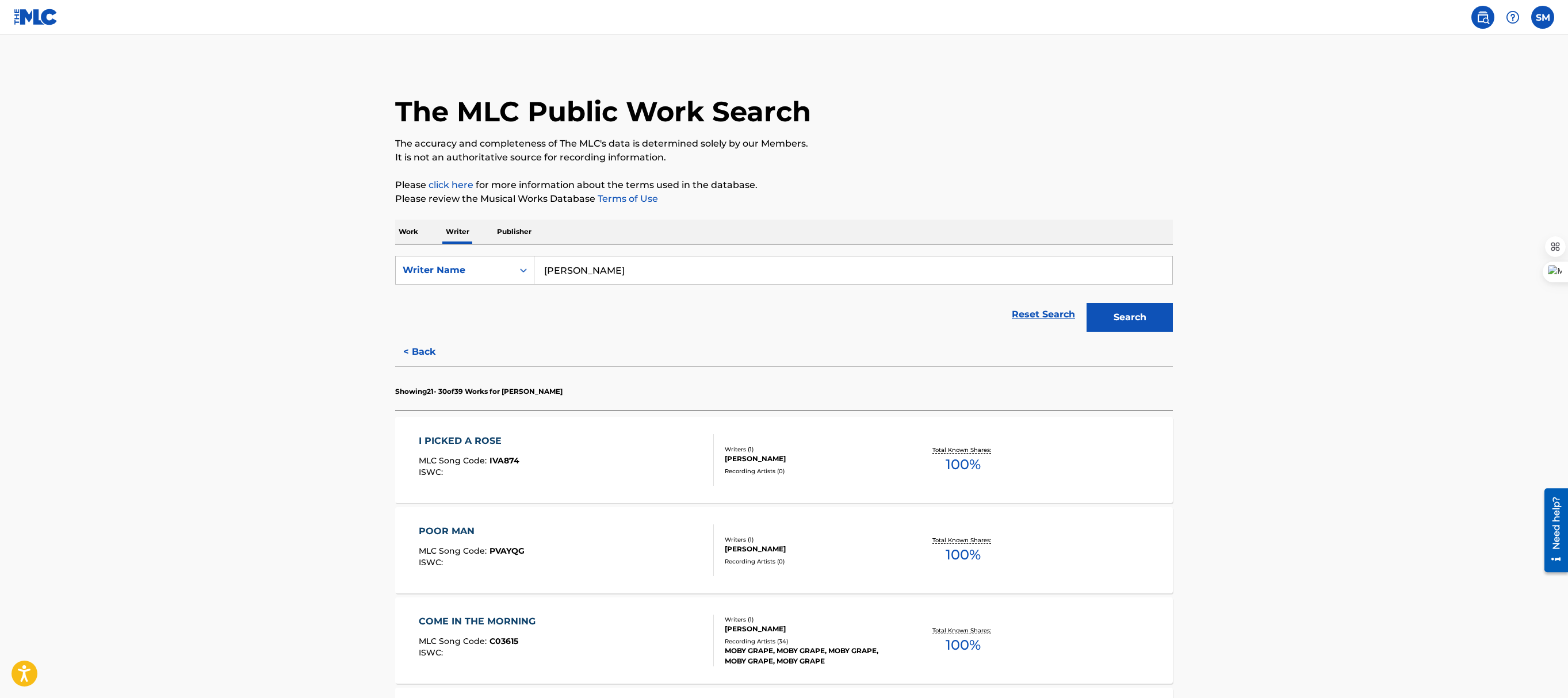 click on "< Back" at bounding box center (430, 352) 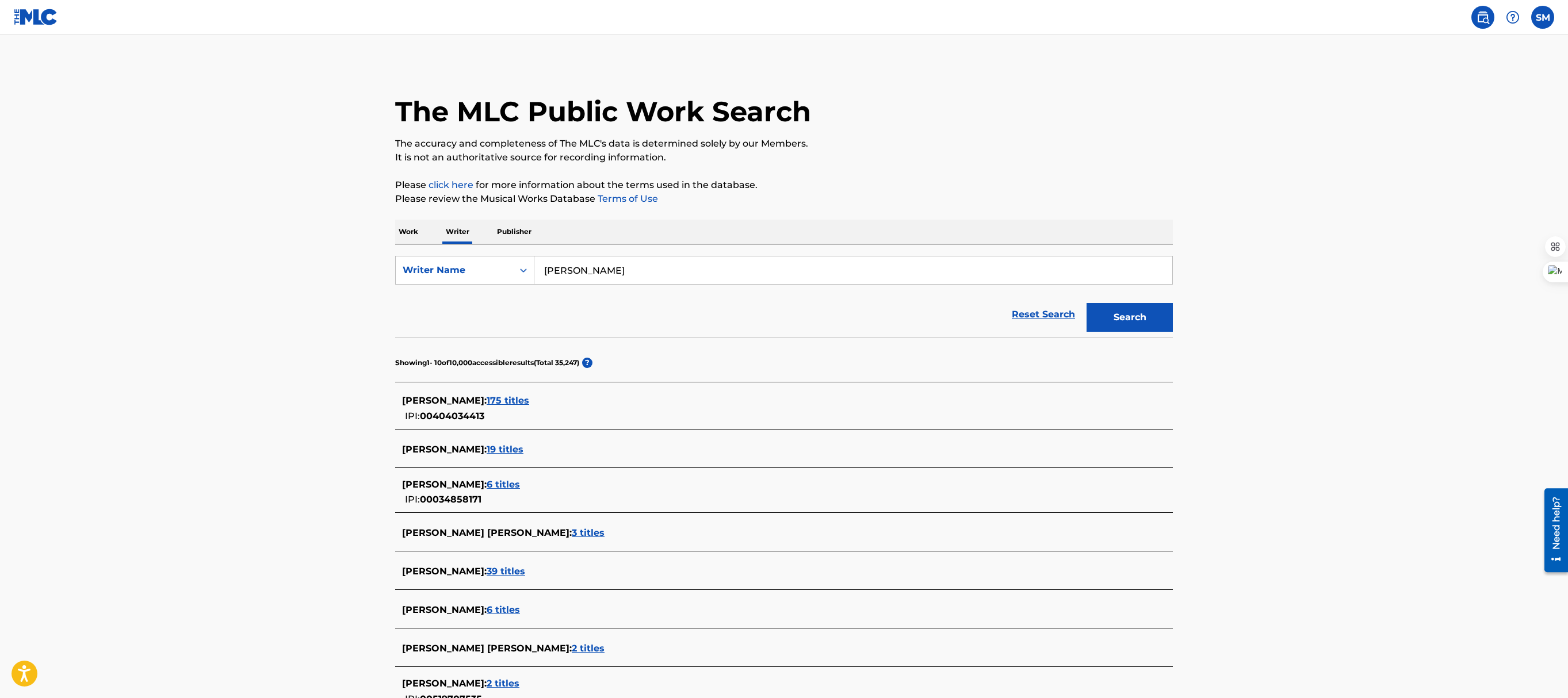 click on "2 titles" at bounding box center [588, 648] 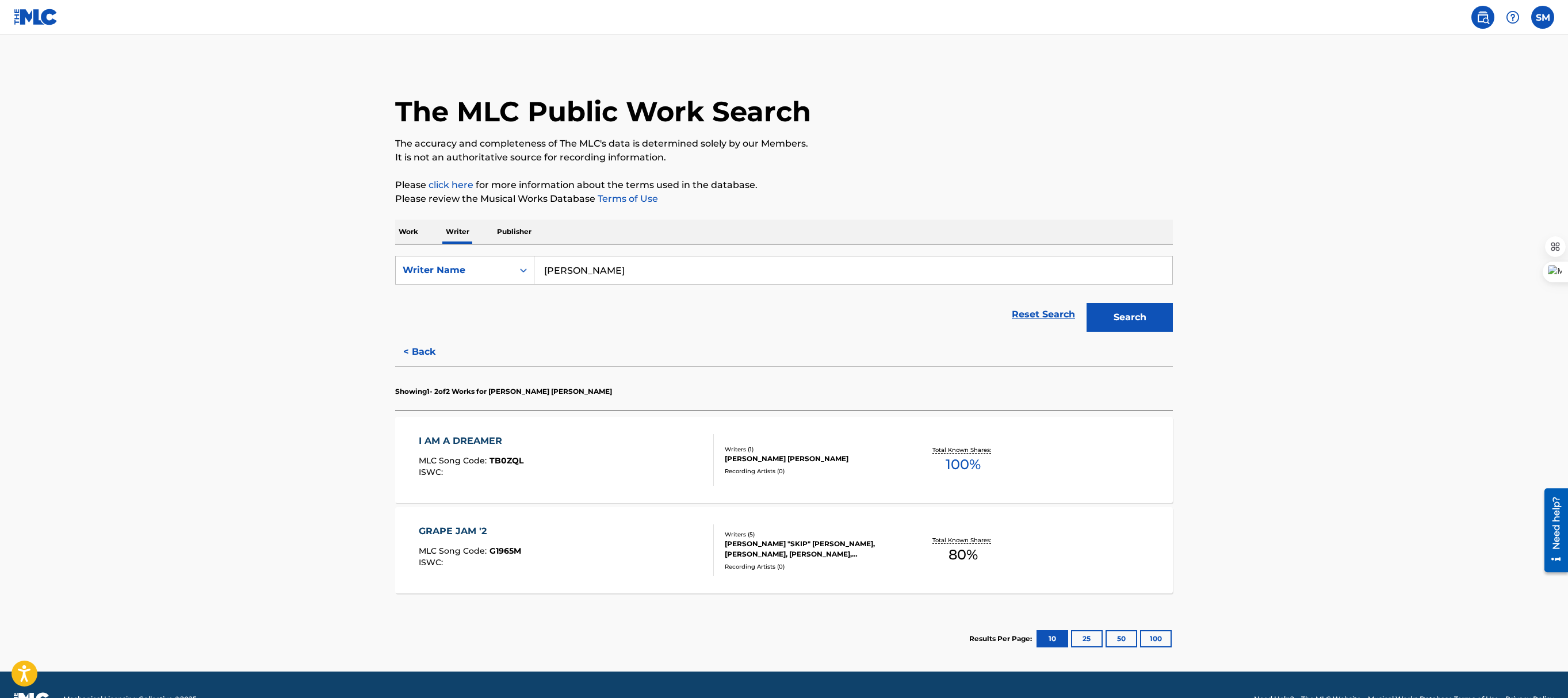 click on "< Back" at bounding box center (430, 352) 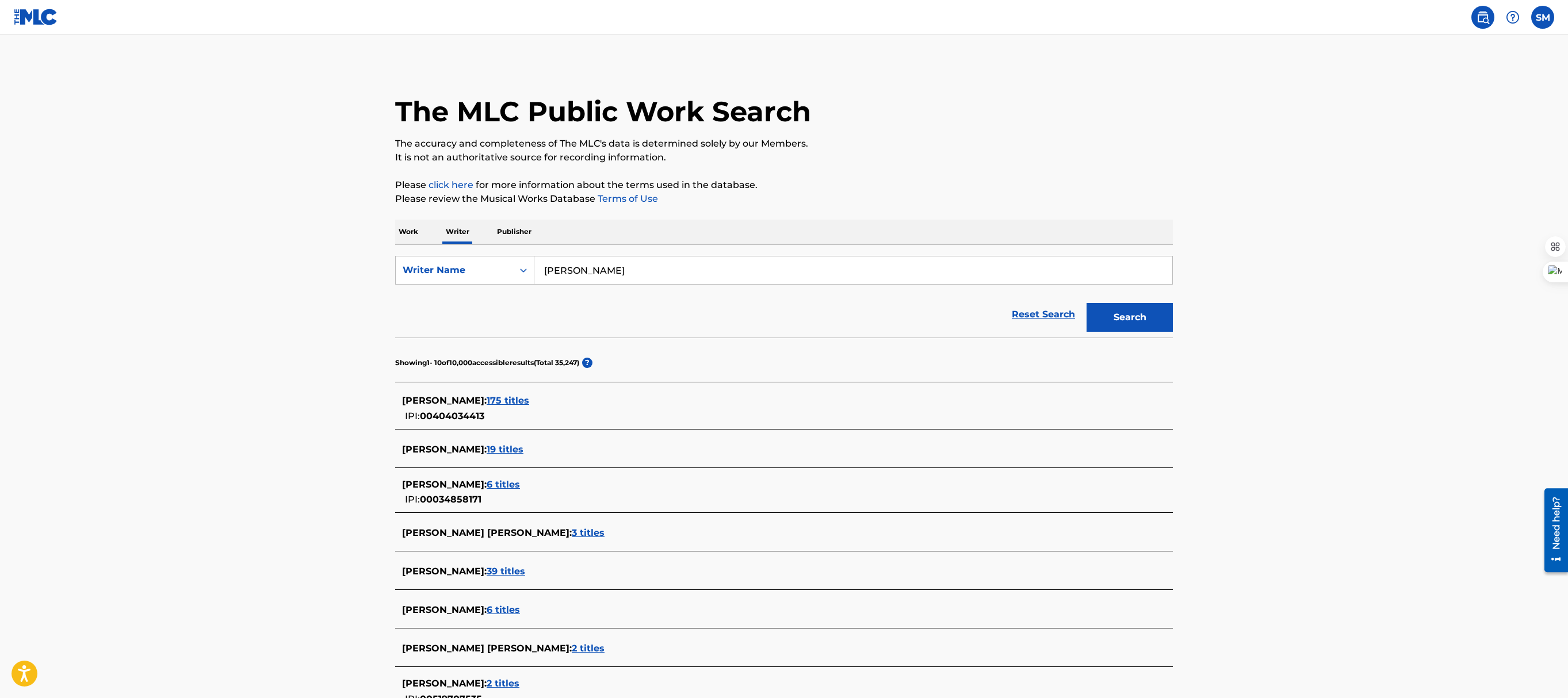 click on "2 titles" at bounding box center (503, 683) 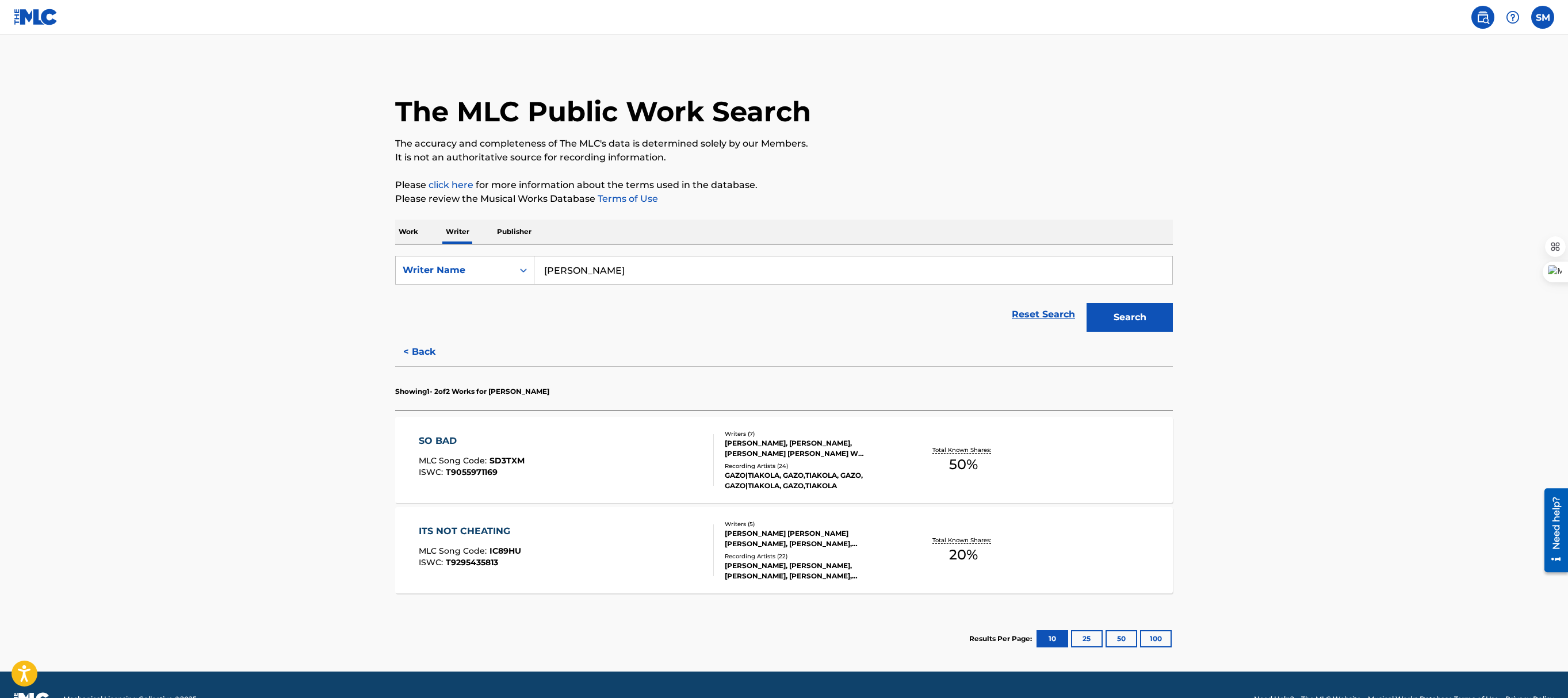 click on "< Back" at bounding box center (430, 352) 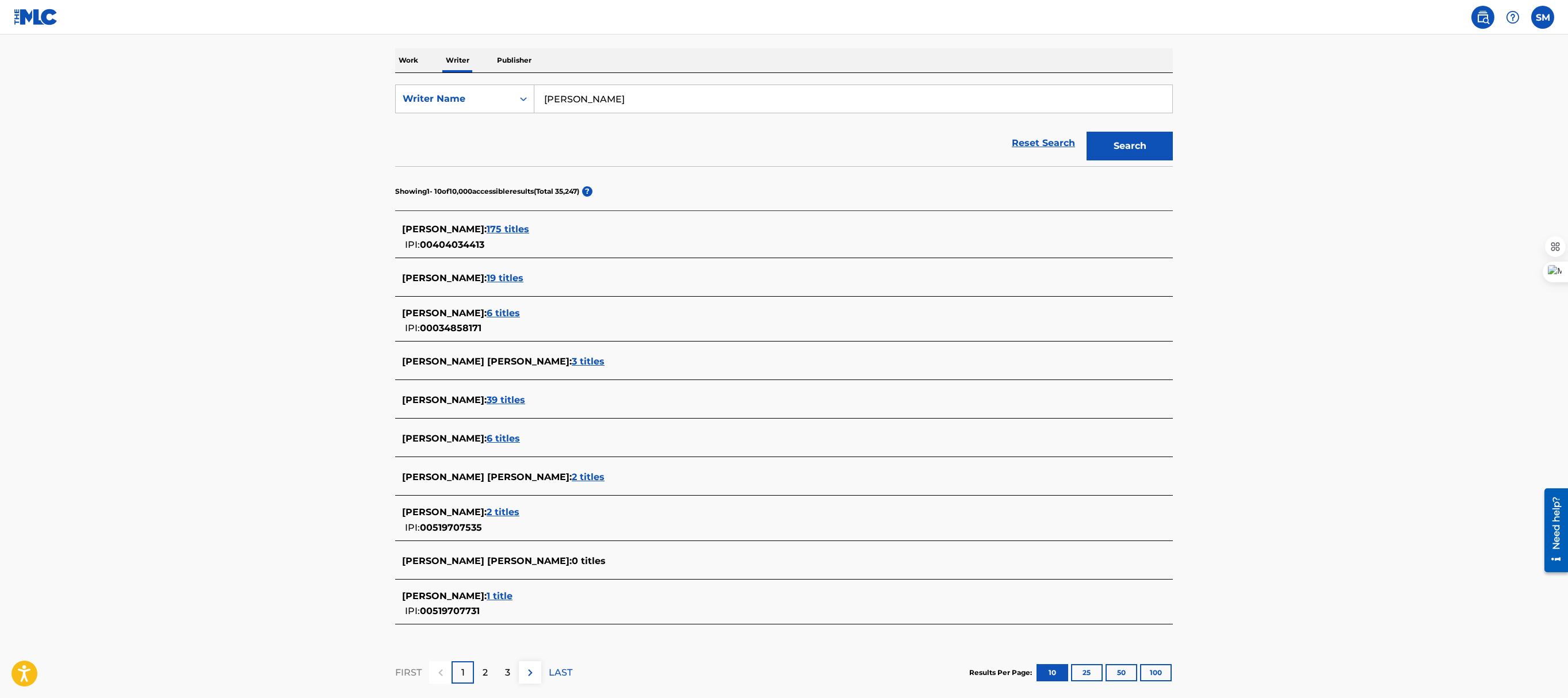 scroll, scrollTop: 240, scrollLeft: 0, axis: vertical 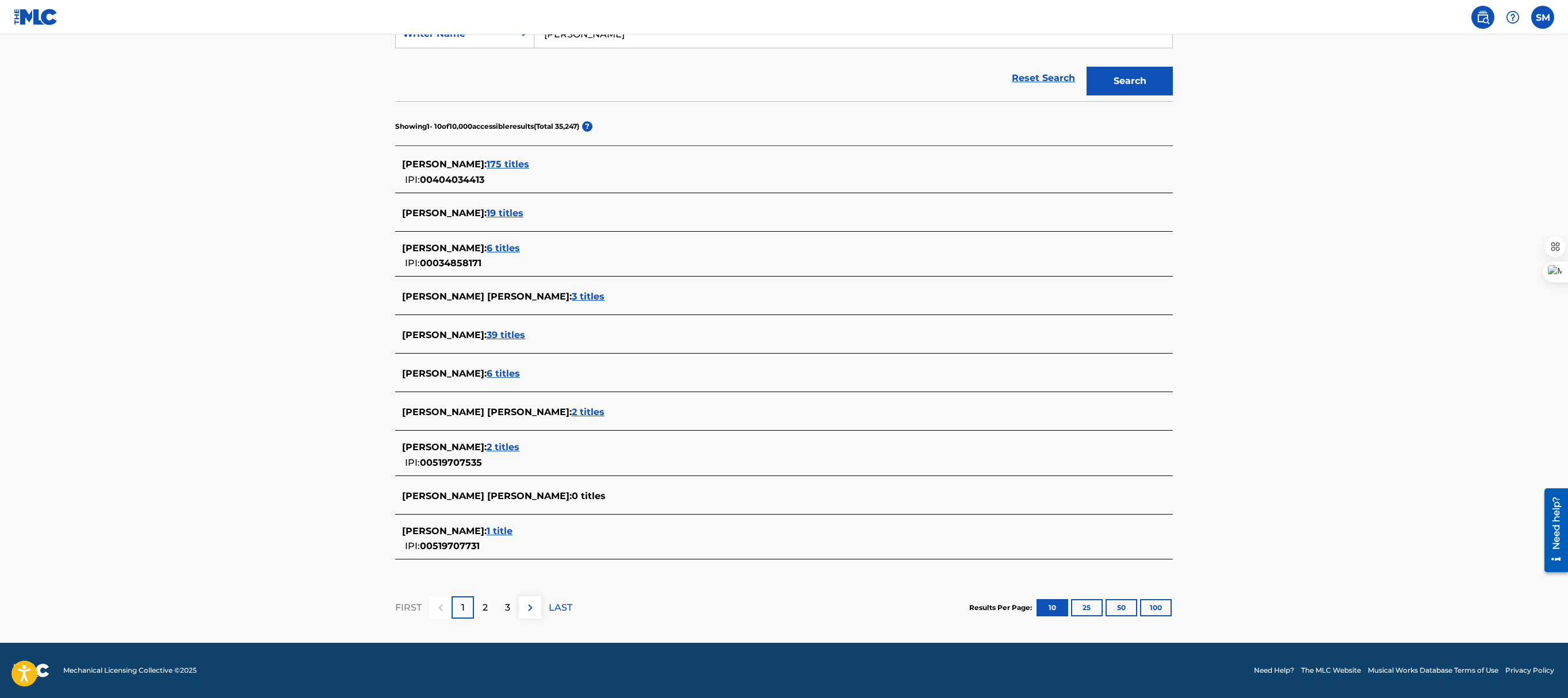 click on "1 title" at bounding box center [499, 531] 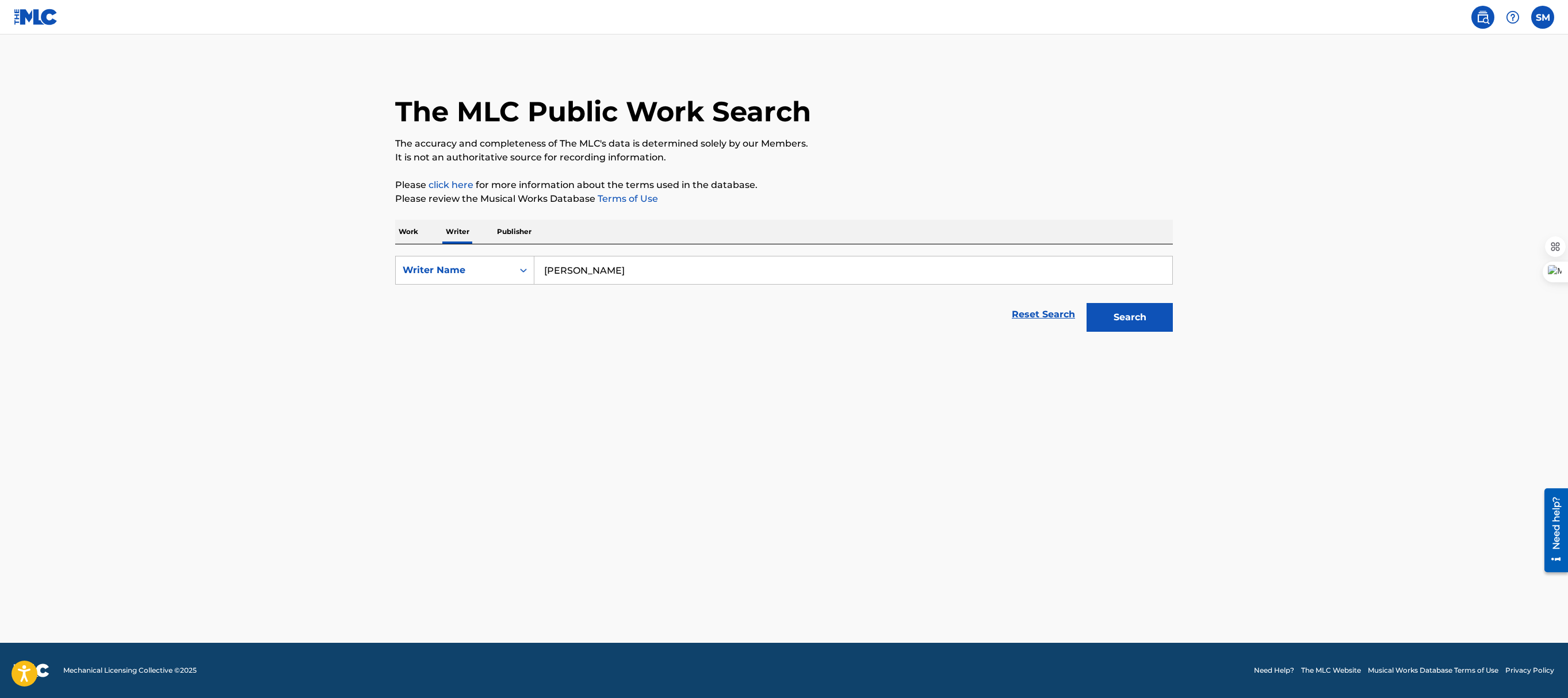 scroll, scrollTop: 0, scrollLeft: 0, axis: both 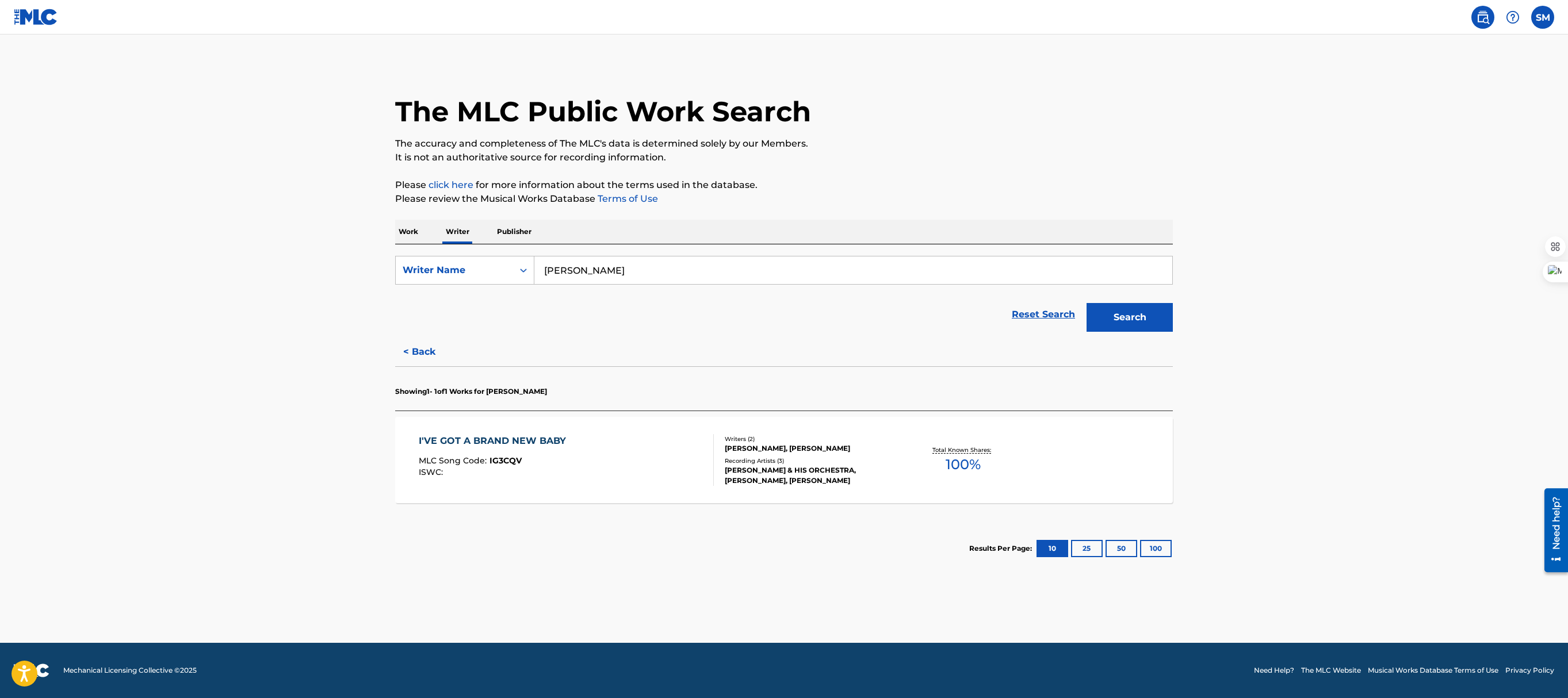 click on "< Back" at bounding box center (430, 352) 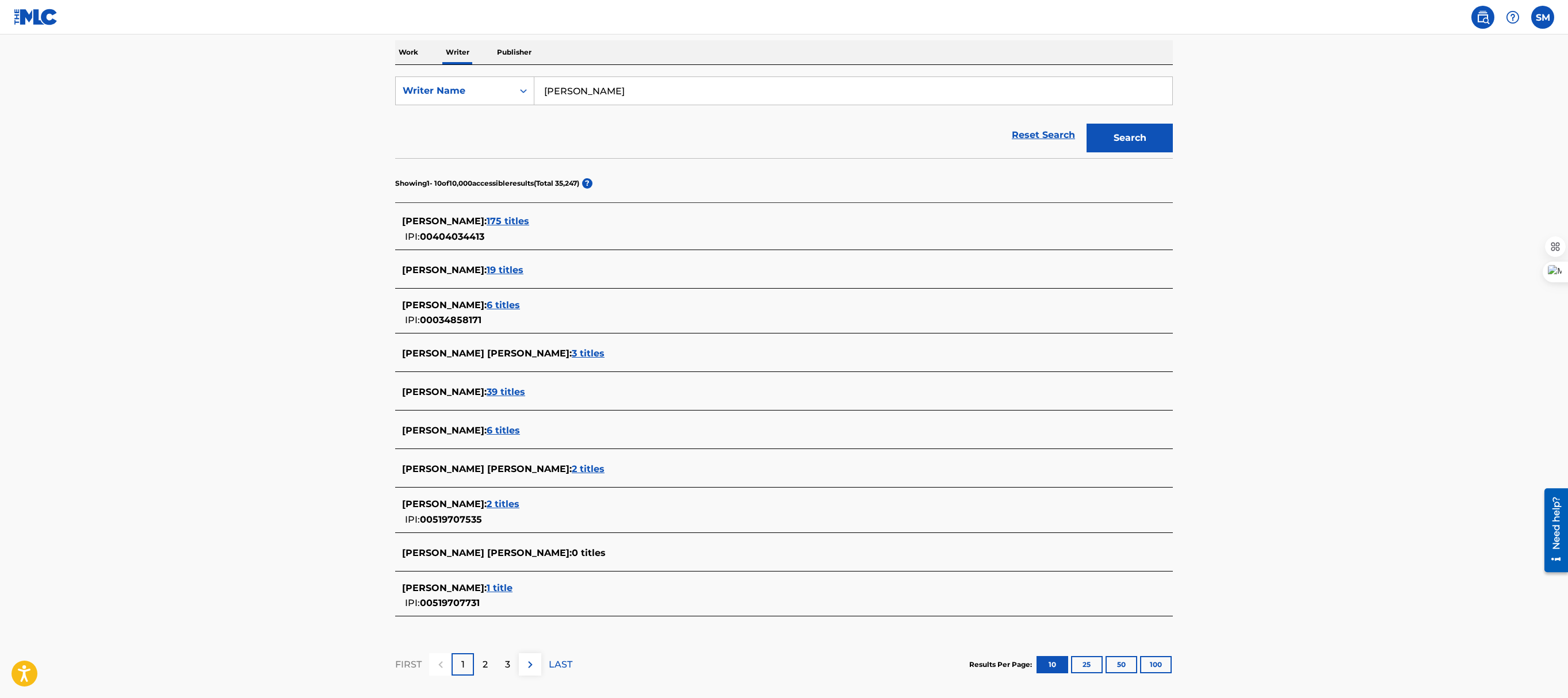 scroll, scrollTop: 240, scrollLeft: 0, axis: vertical 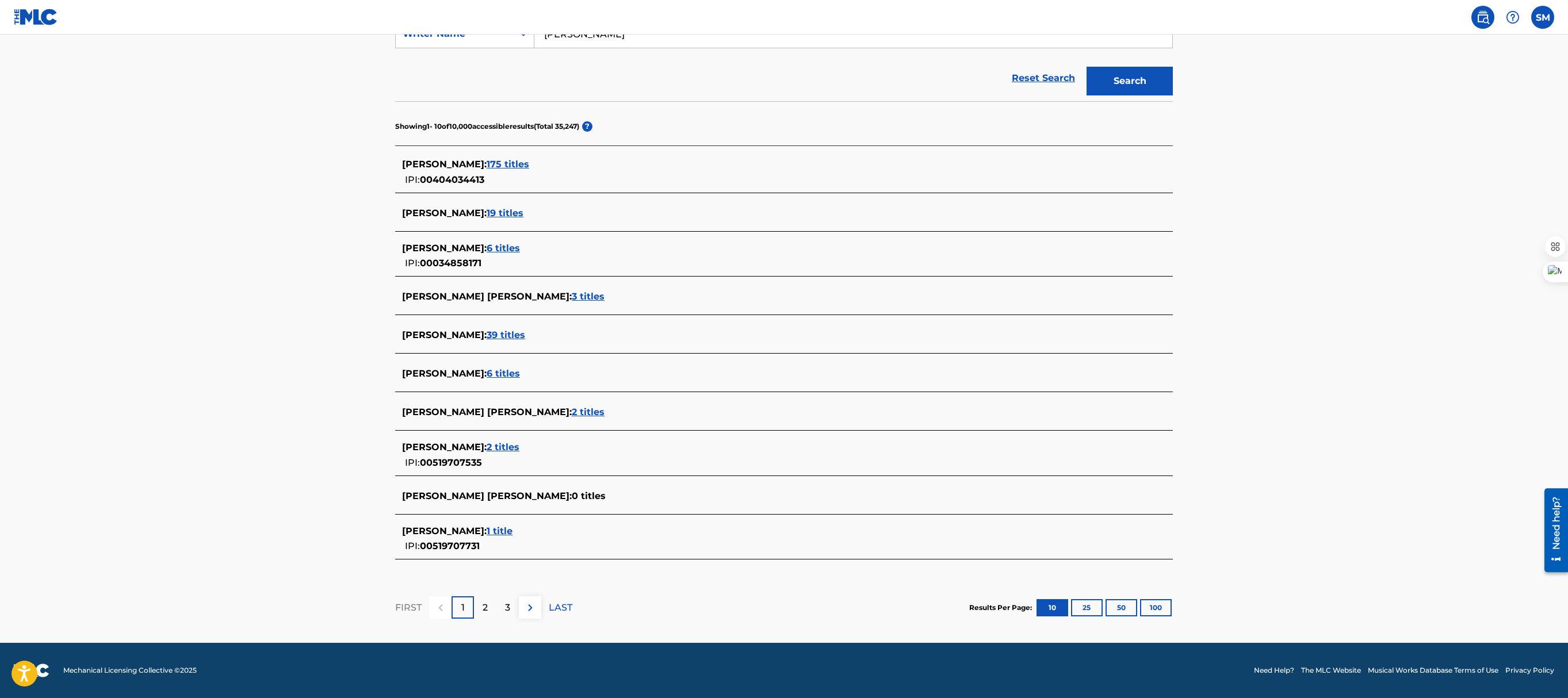 click on "2" at bounding box center [485, 608] 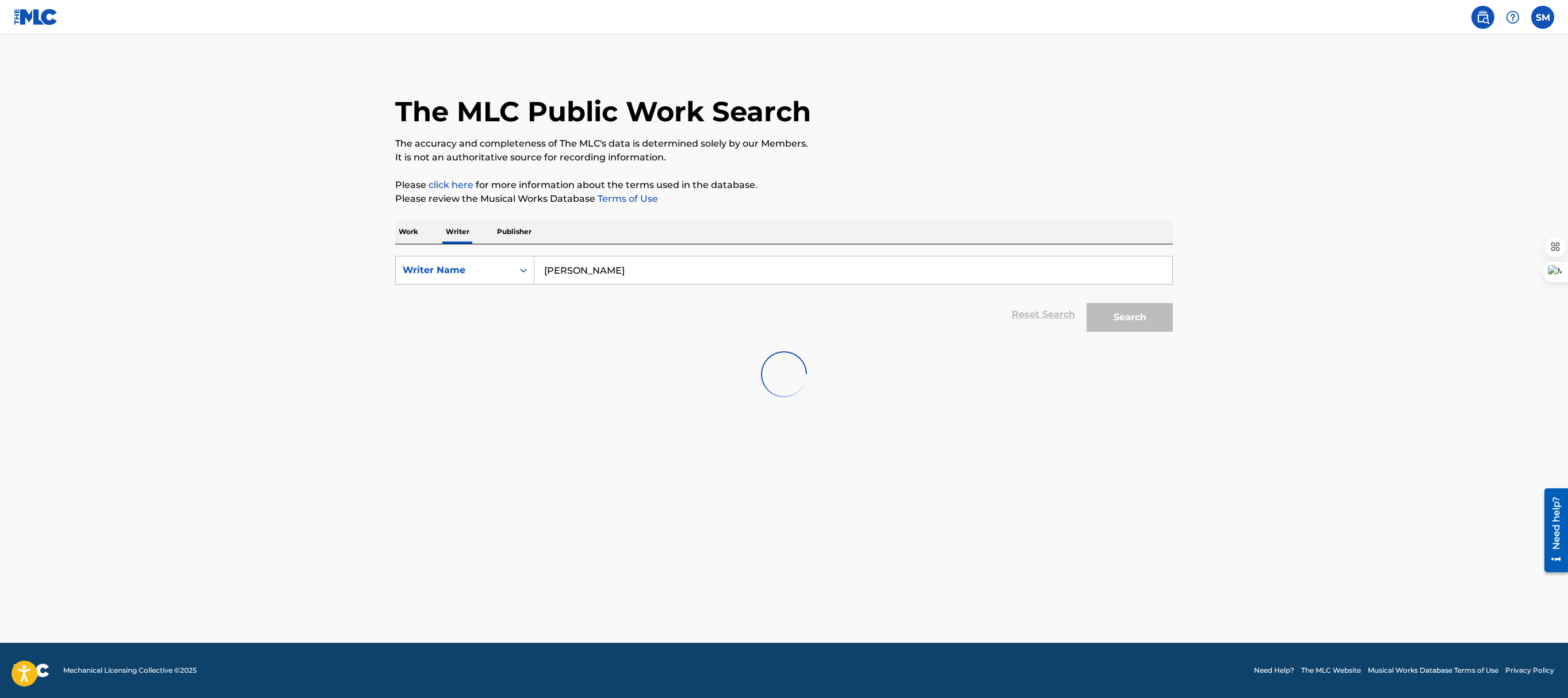 scroll, scrollTop: 0, scrollLeft: 0, axis: both 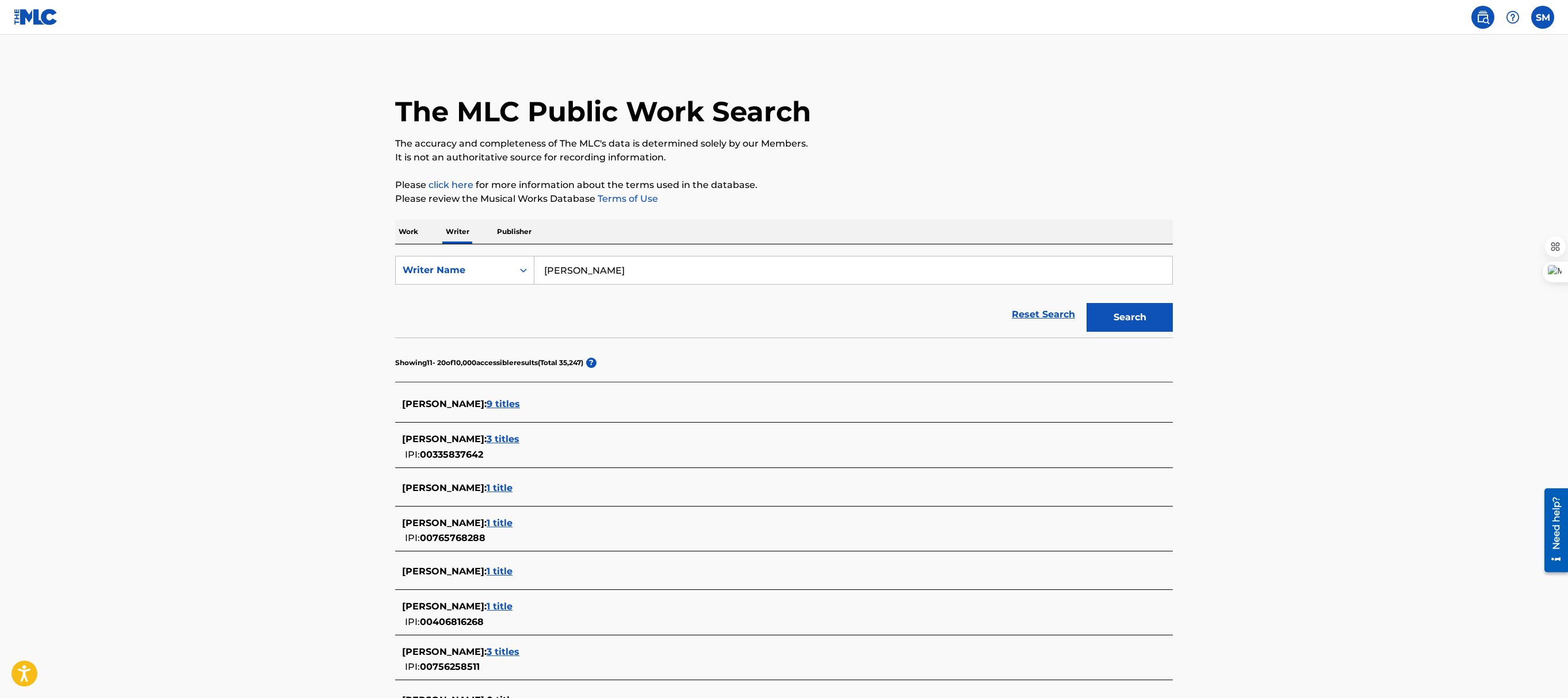 drag, startPoint x: 1567, startPoint y: 91, endPoint x: 1569, endPoint y: 126, distance: 35.0571 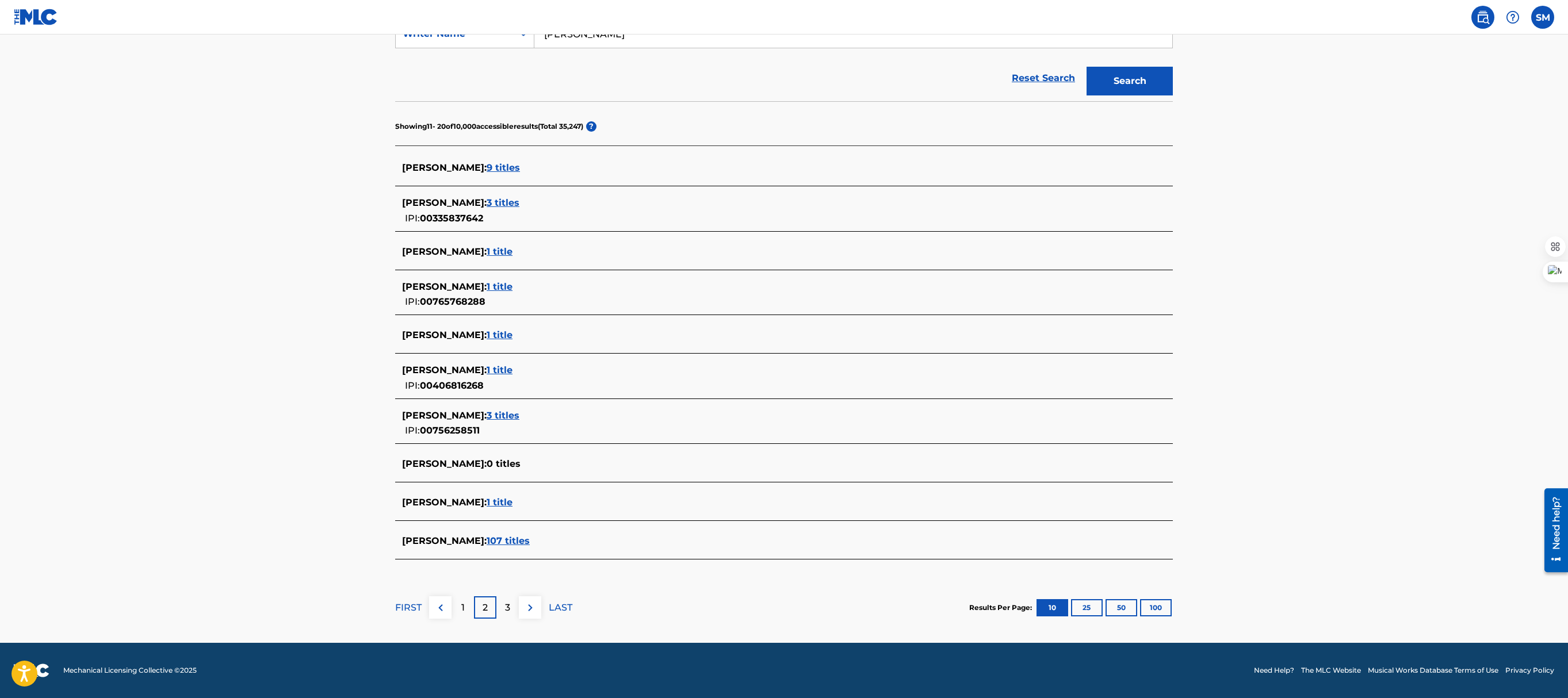 scroll, scrollTop: 240, scrollLeft: 0, axis: vertical 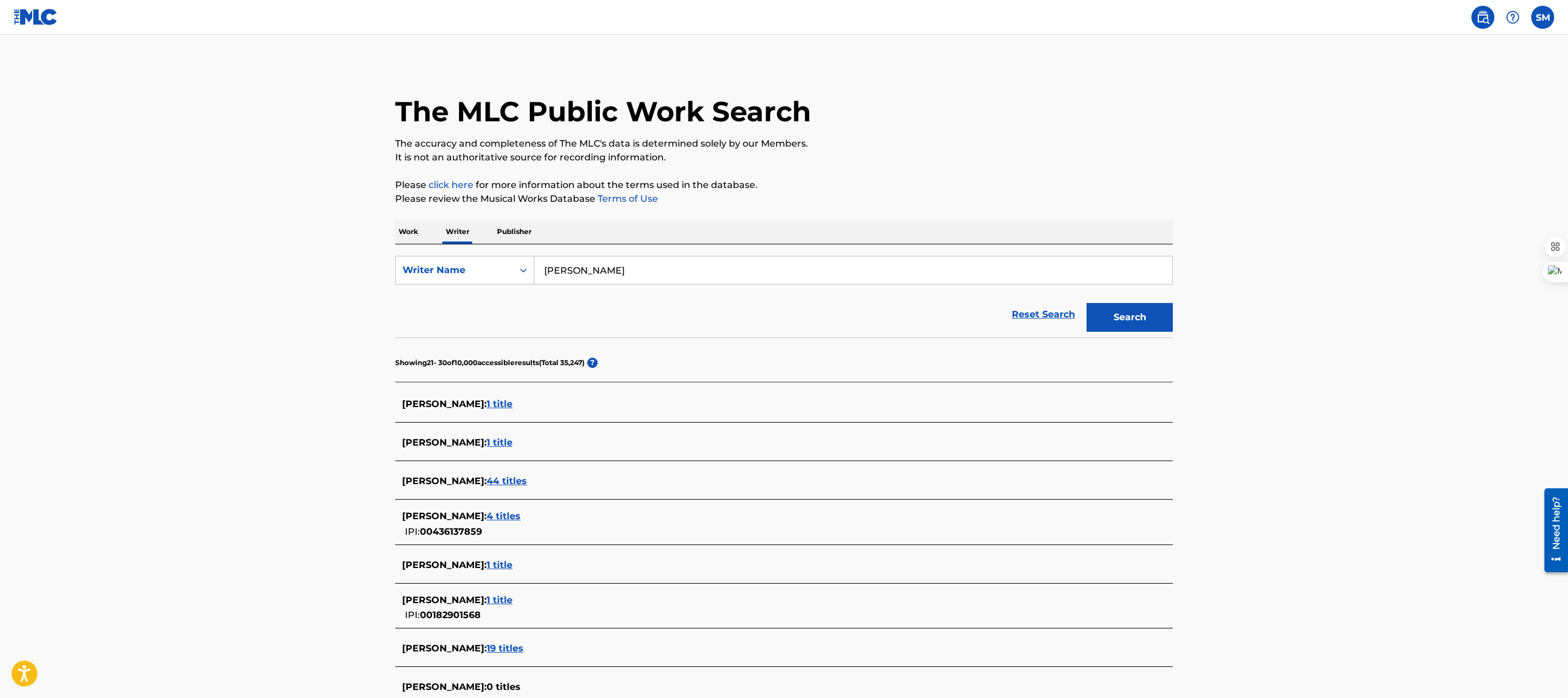 drag, startPoint x: 1567, startPoint y: 112, endPoint x: 1570, endPoint y: 140, distance: 28.160256 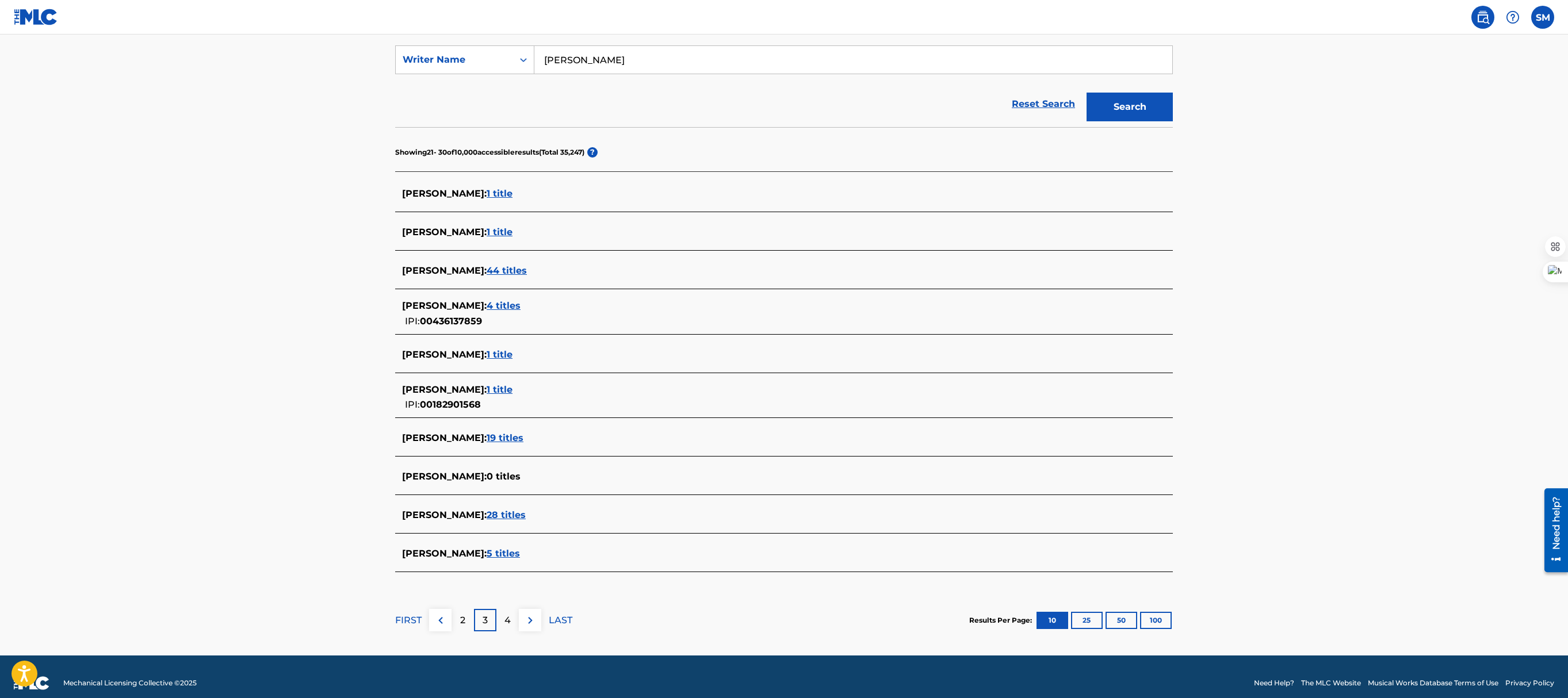 scroll, scrollTop: 227, scrollLeft: 0, axis: vertical 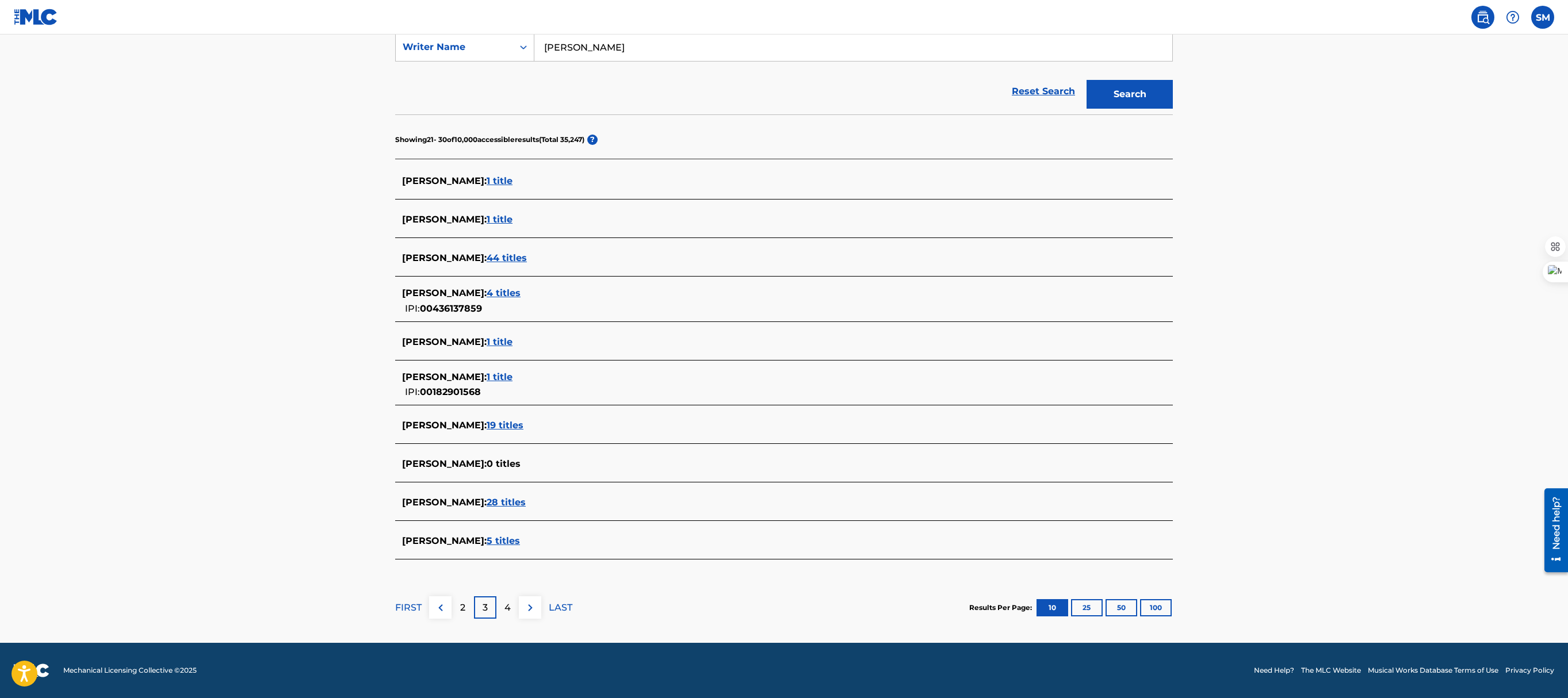 click on "4" at bounding box center (507, 608) 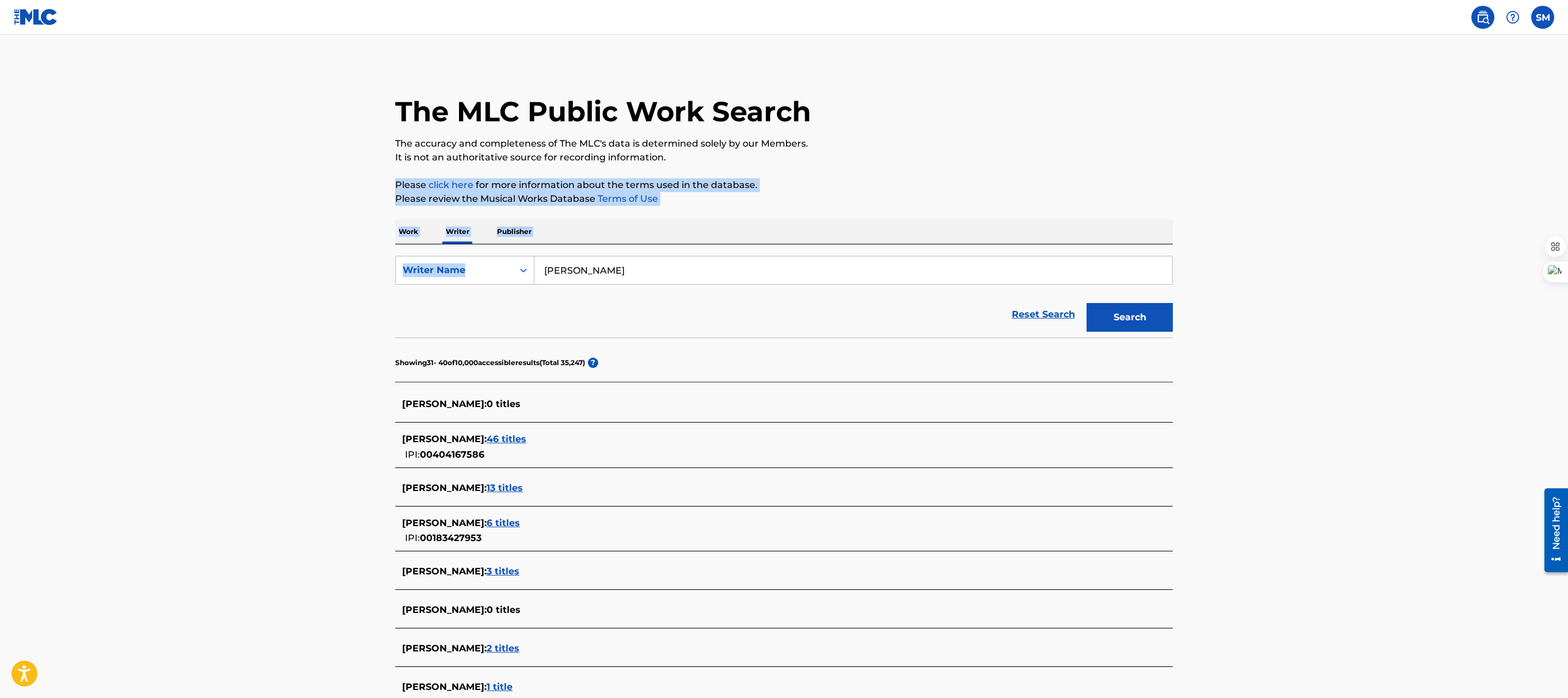 drag, startPoint x: 1567, startPoint y: 162, endPoint x: 1570, endPoint y: 284, distance: 122.03688 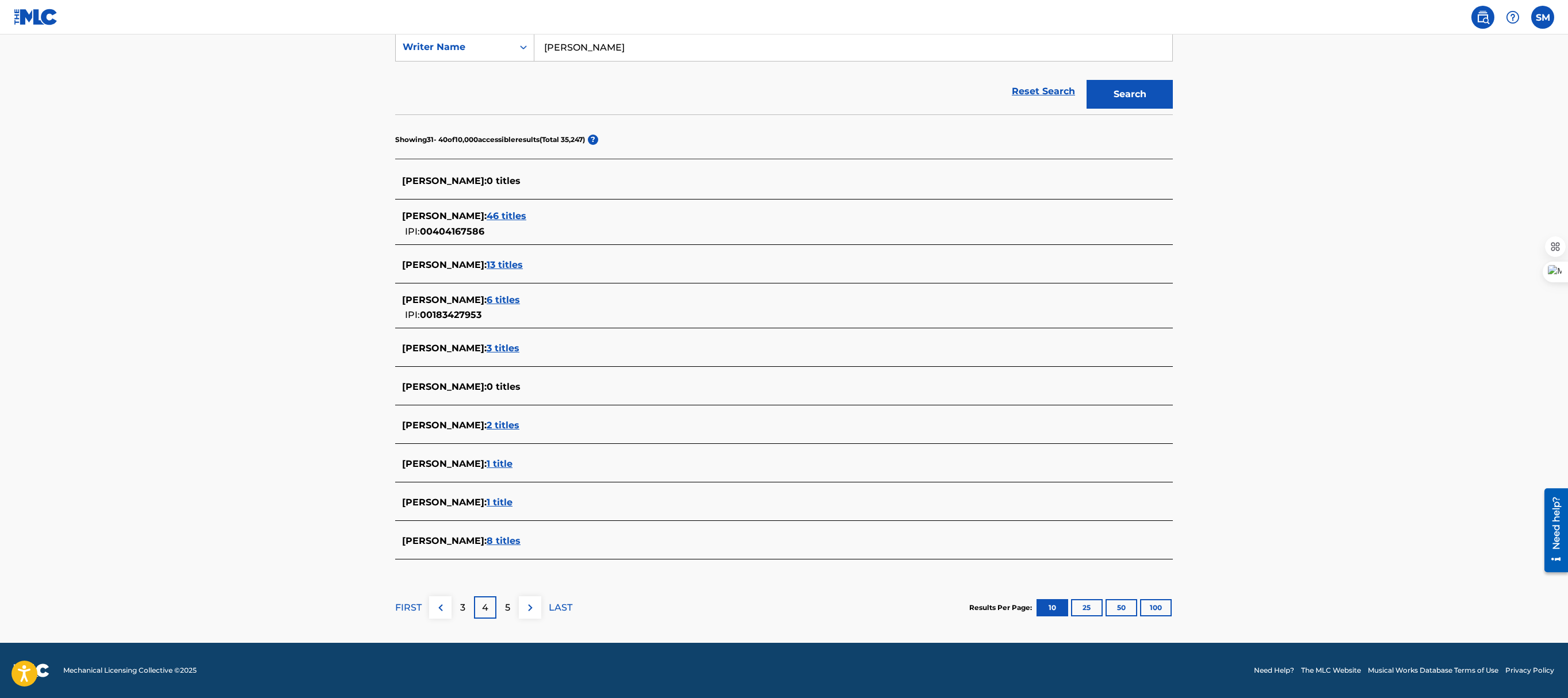 scroll, scrollTop: 0, scrollLeft: 0, axis: both 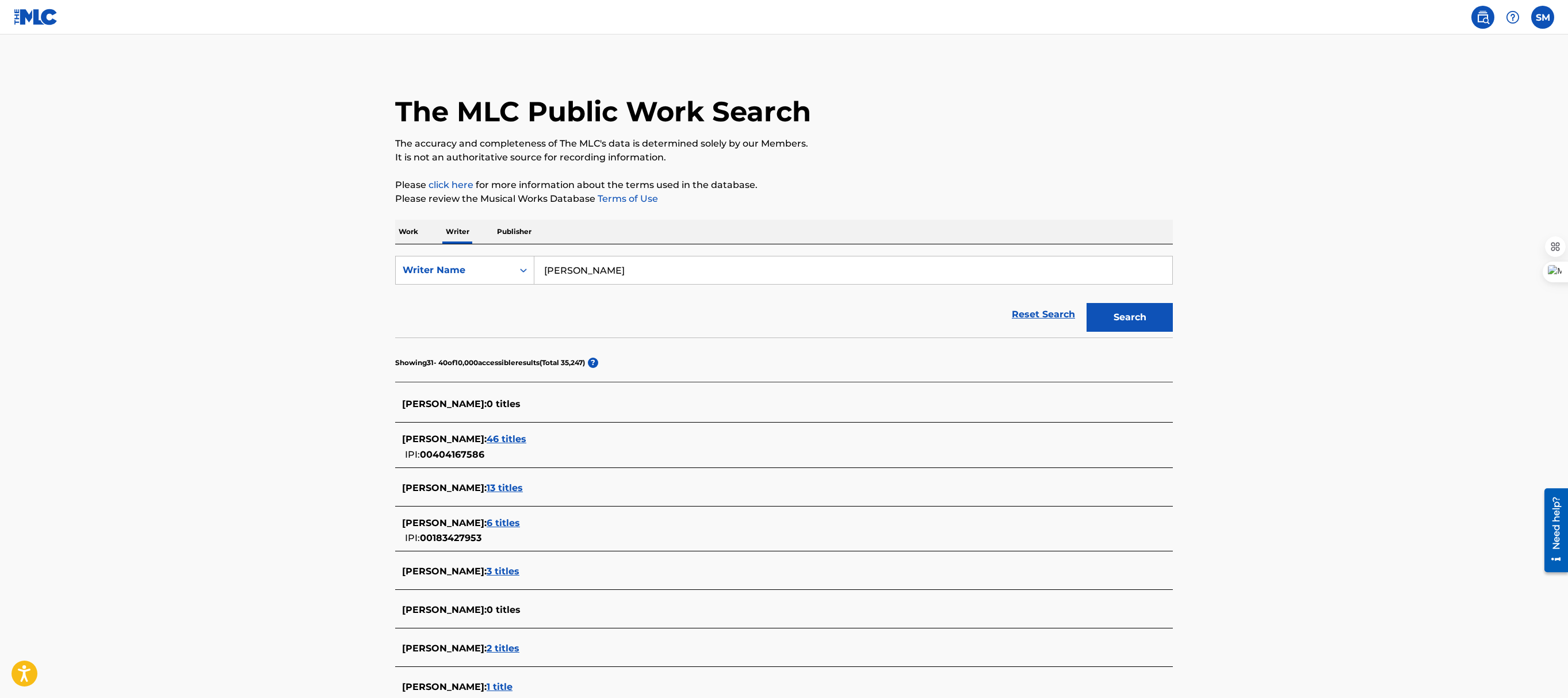 click on "[PERSON_NAME]" at bounding box center (853, 270) 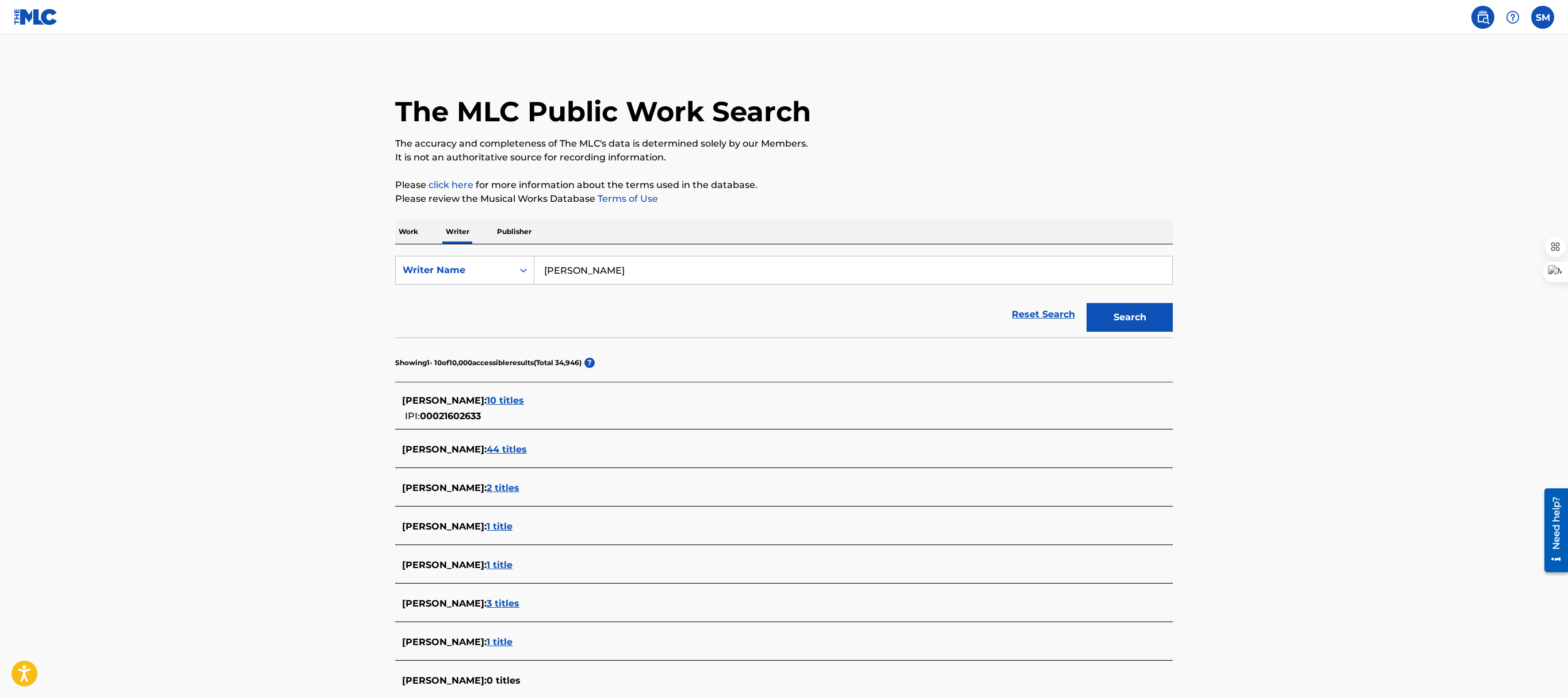 click on "1 title" at bounding box center [499, 642] 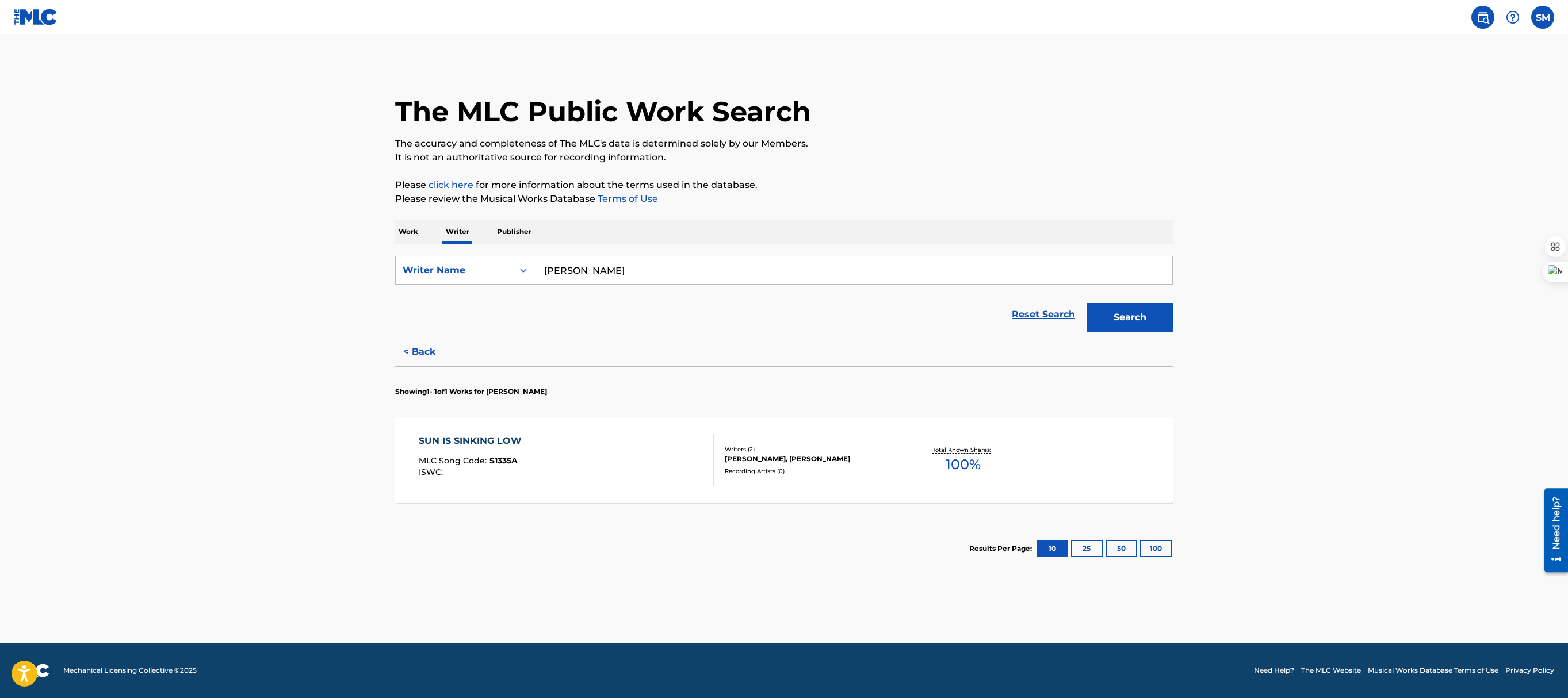 click on "< Back" at bounding box center (430, 352) 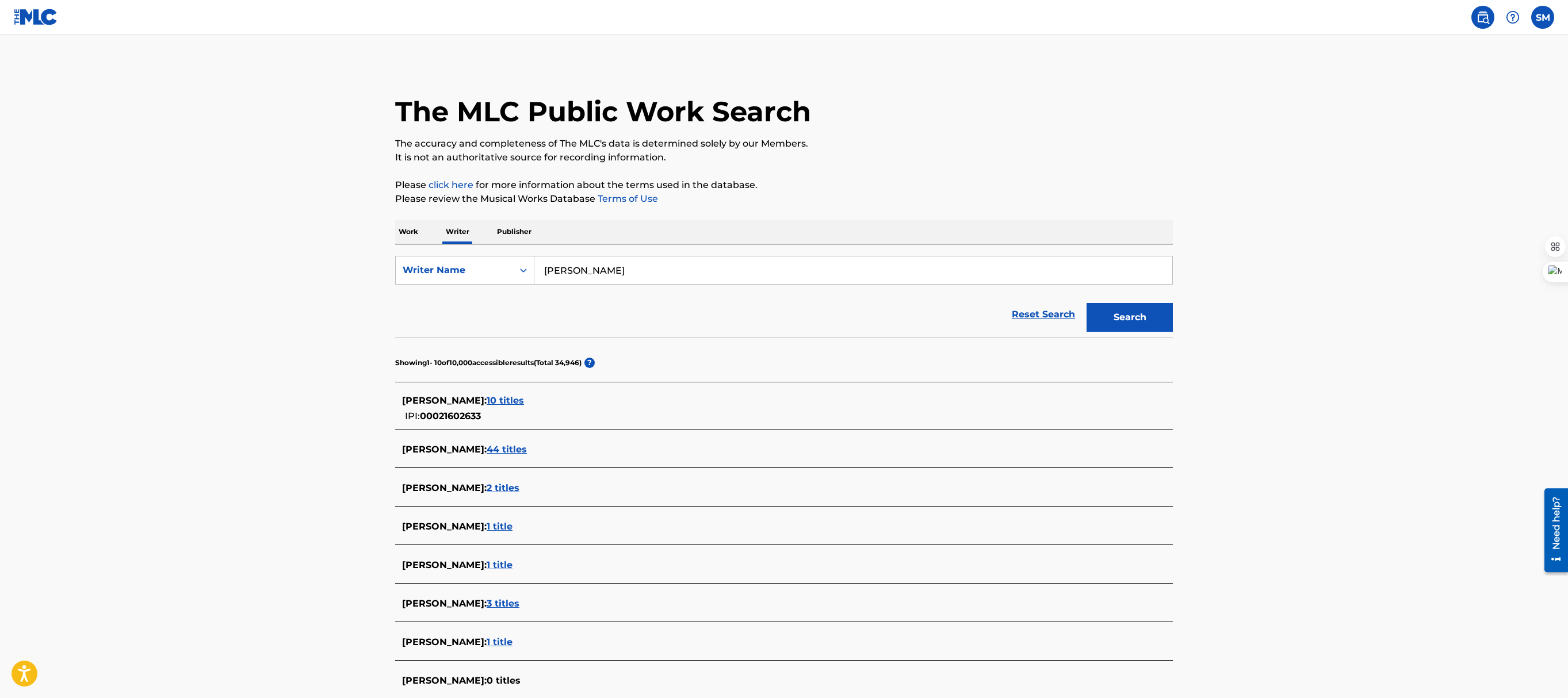 click on "10 titles" at bounding box center (505, 400) 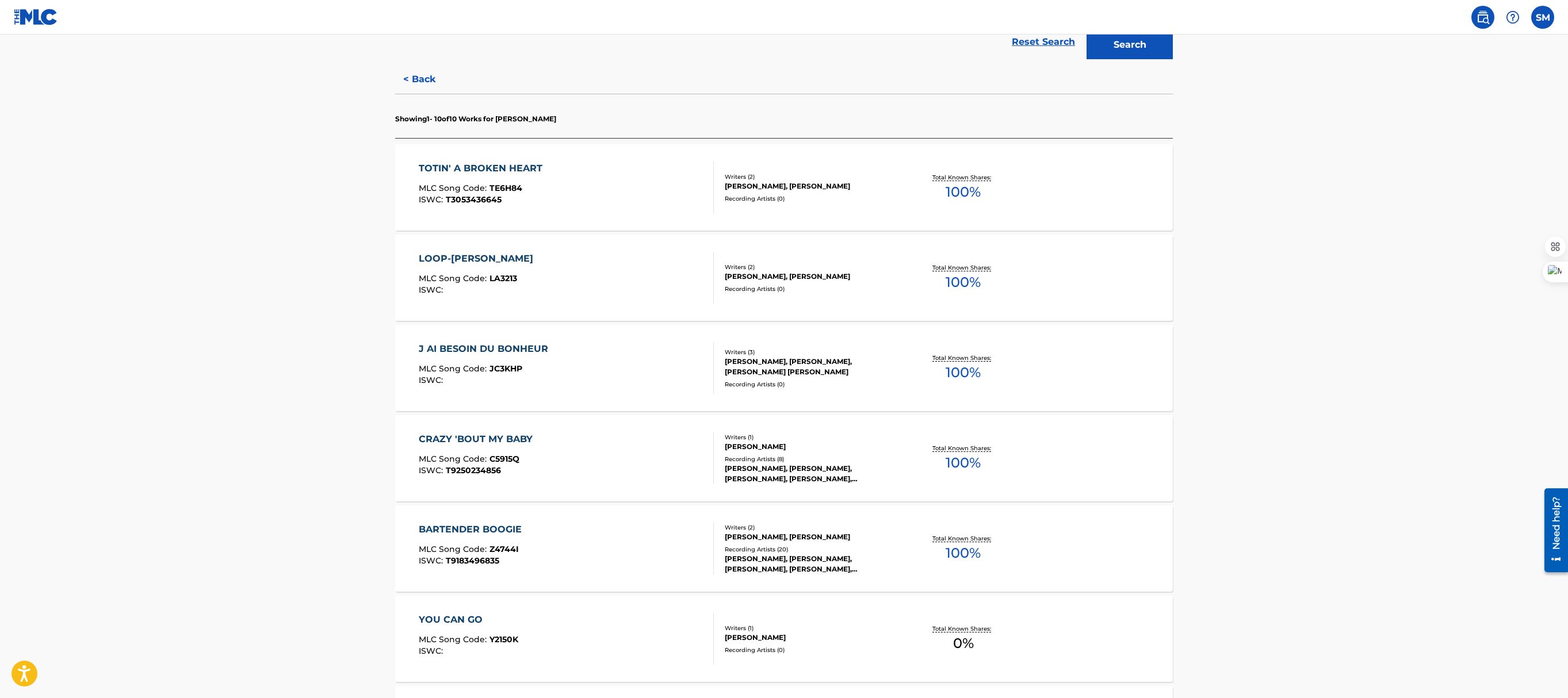 scroll, scrollTop: 275, scrollLeft: 0, axis: vertical 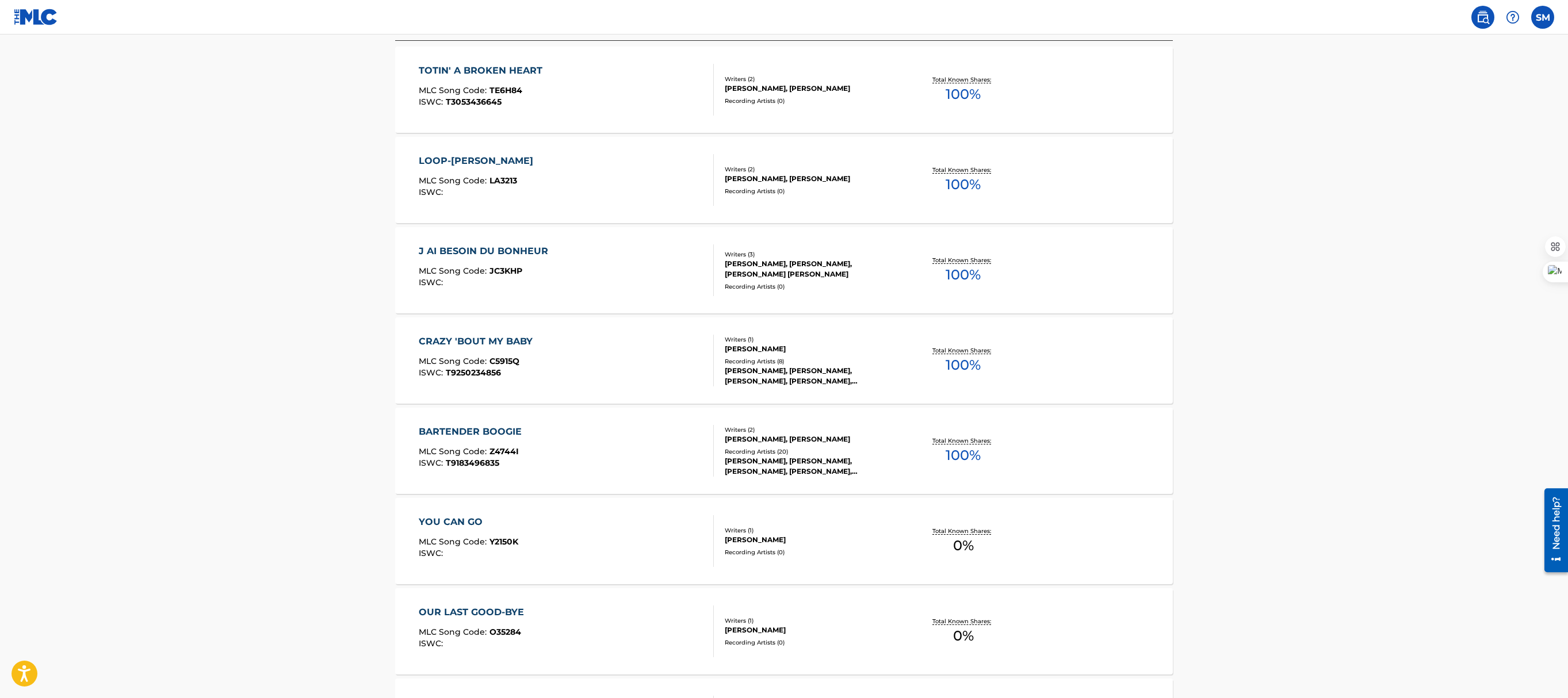 click on "CRAZY 'BOUT MY BABY" at bounding box center (479, 342) 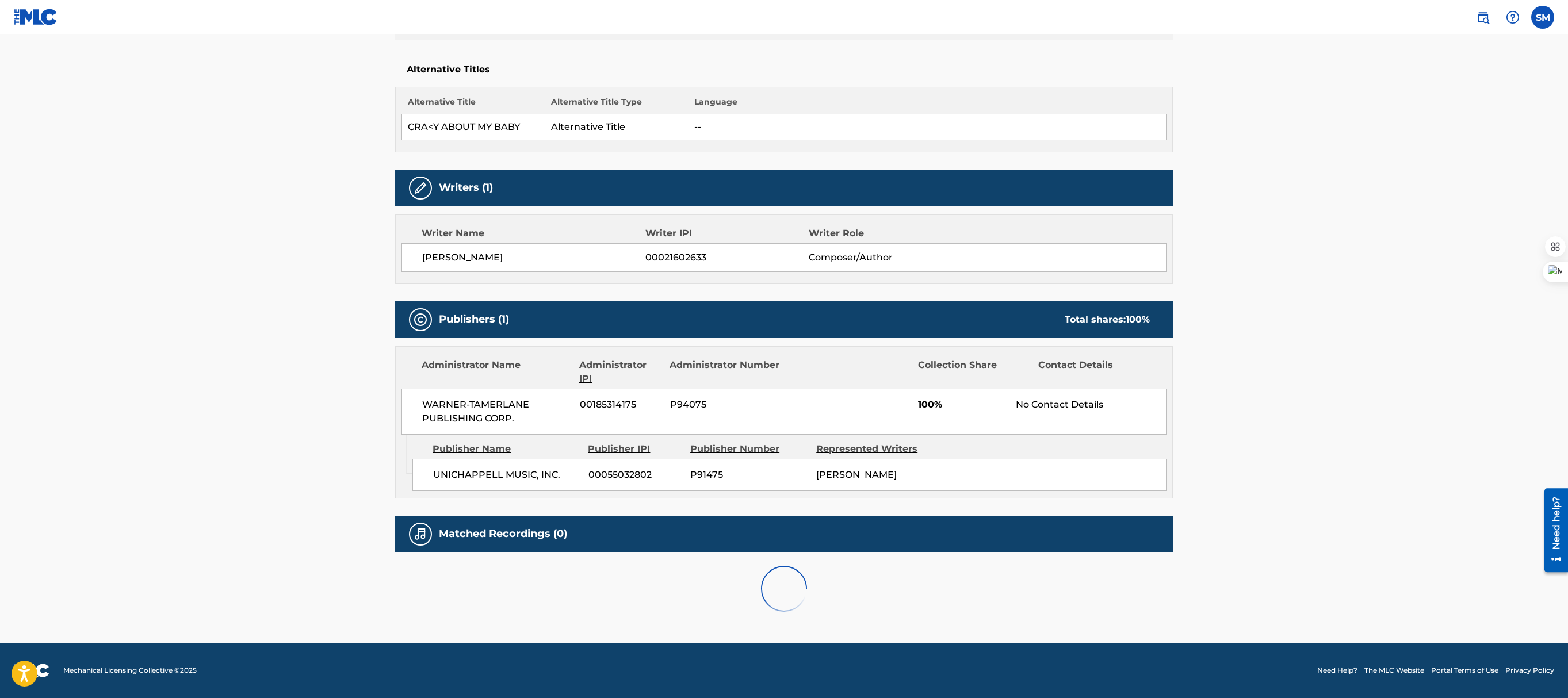 scroll, scrollTop: 0, scrollLeft: 0, axis: both 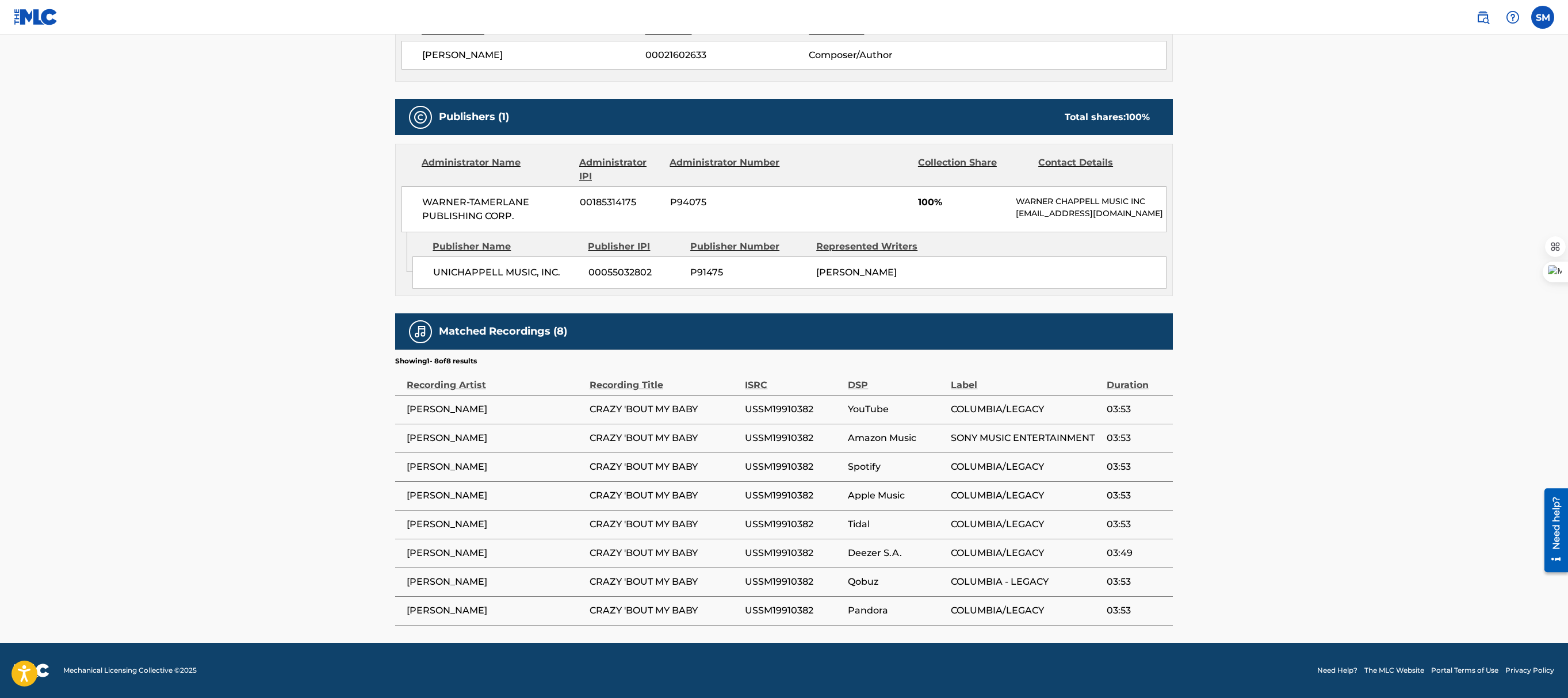 click on "[PERSON_NAME]" at bounding box center [495, 409] 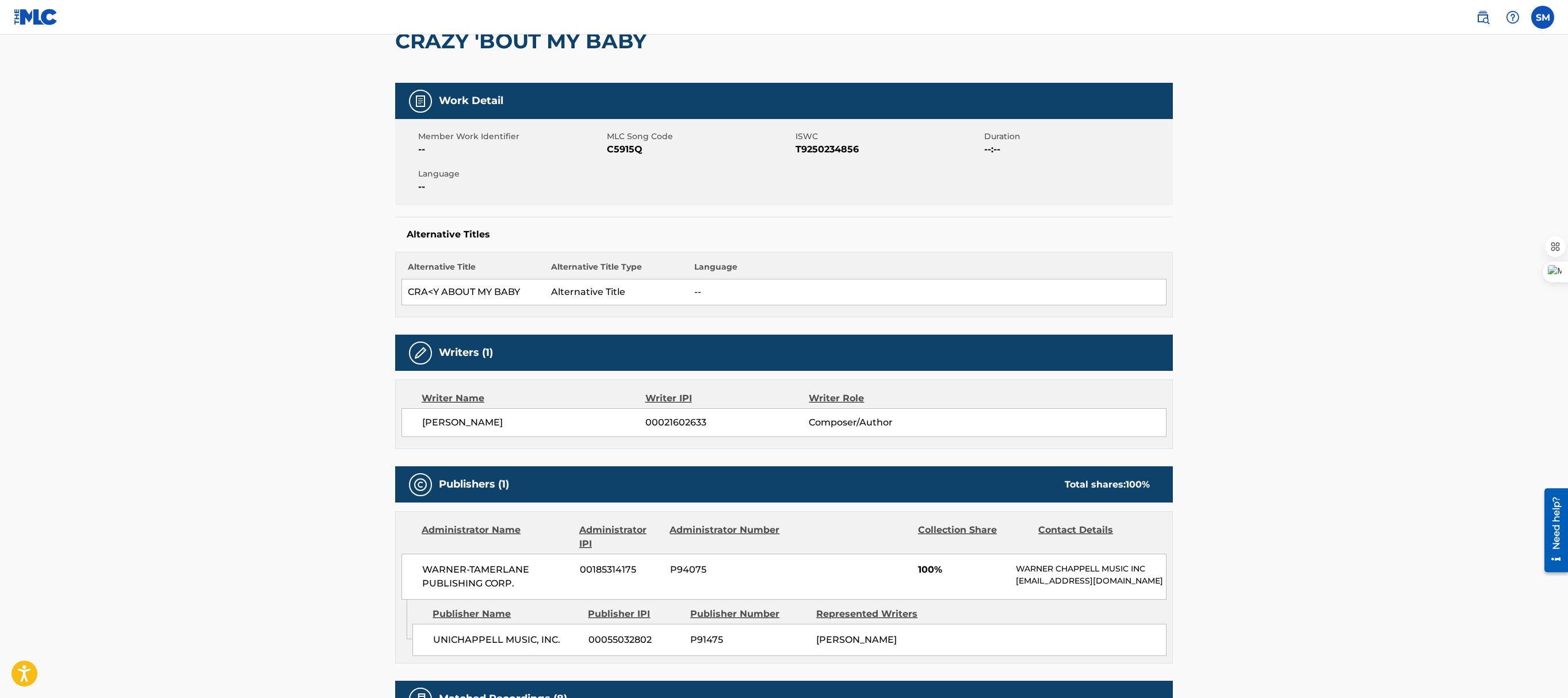 scroll, scrollTop: 109, scrollLeft: 0, axis: vertical 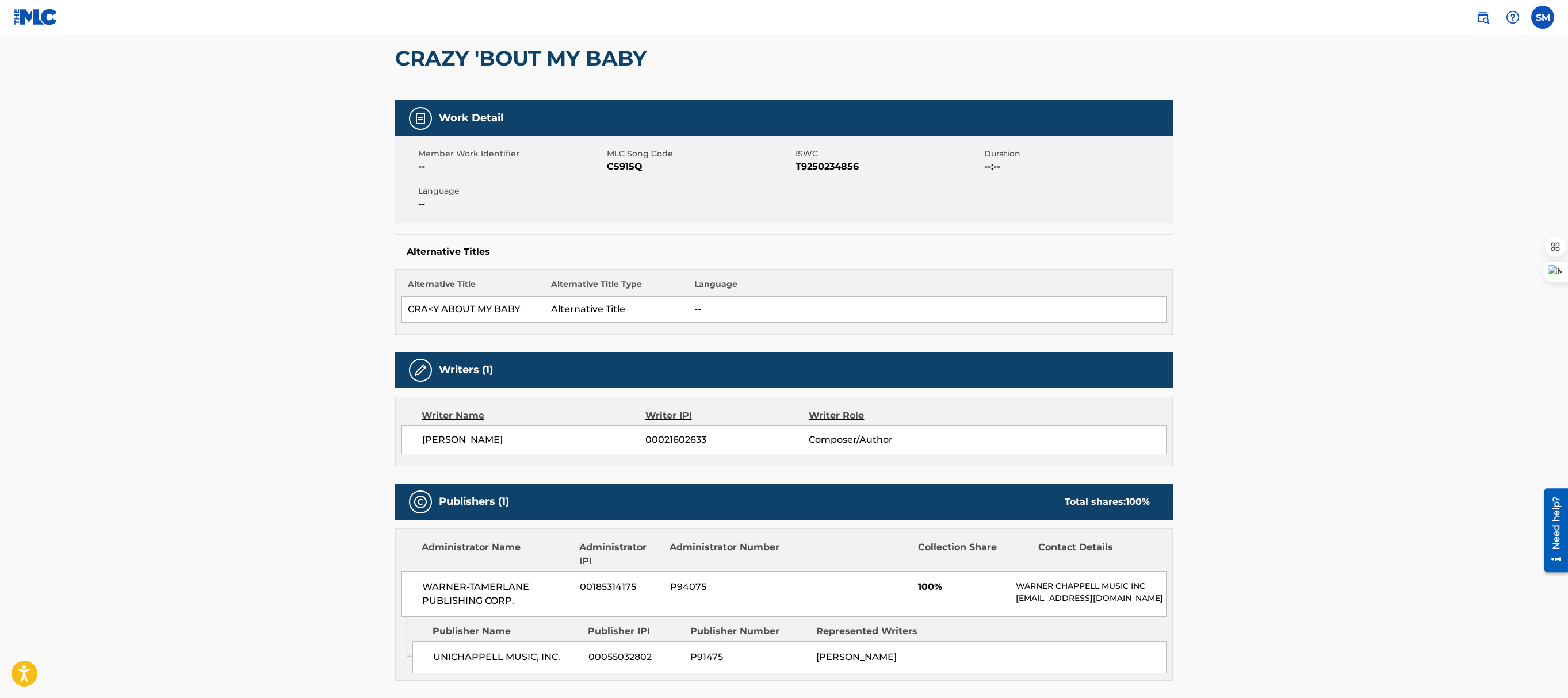 click on "[EMAIL_ADDRESS][DOMAIN_NAME]" at bounding box center (1091, 598) 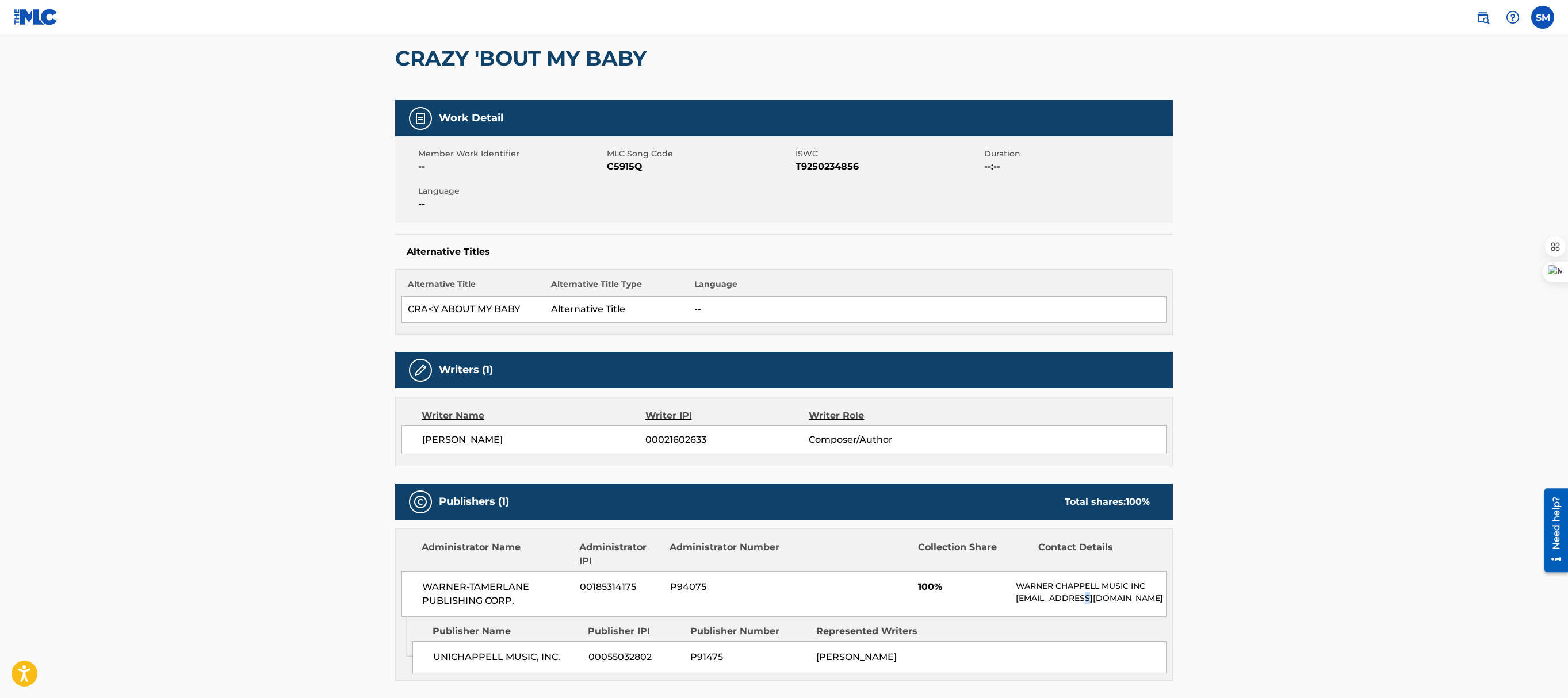 click on "[EMAIL_ADDRESS][DOMAIN_NAME]" at bounding box center [1091, 598] 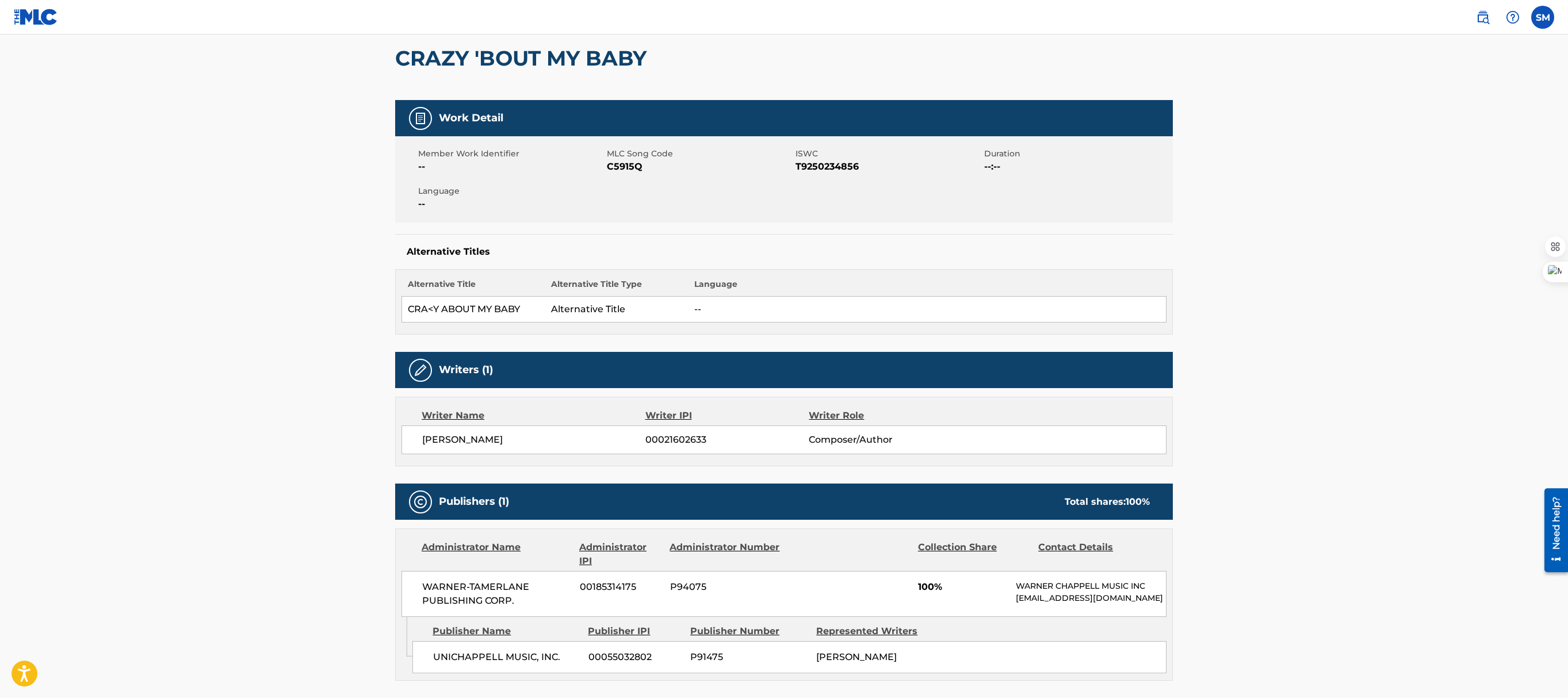 click on "[EMAIL_ADDRESS][DOMAIN_NAME]" at bounding box center [1091, 598] 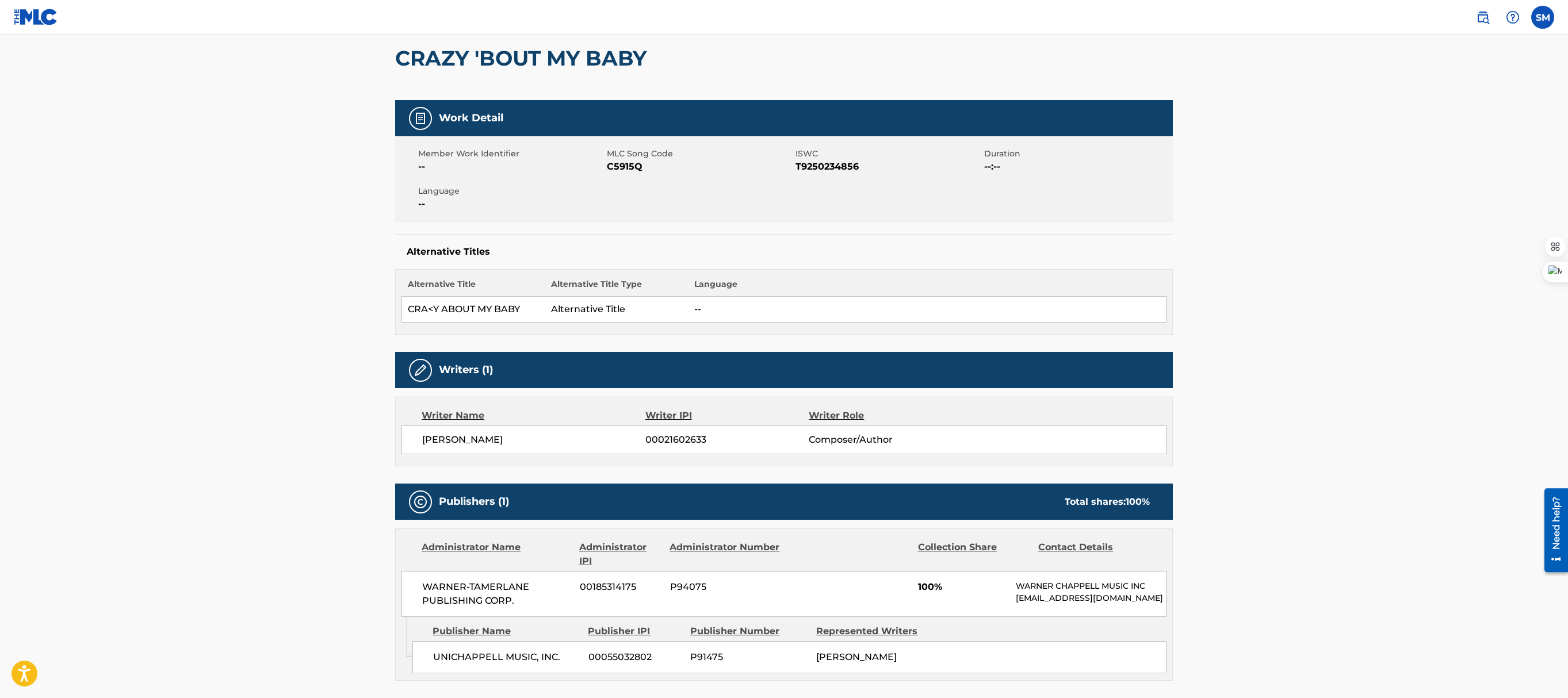 drag, startPoint x: 1023, startPoint y: 616, endPoint x: 1008, endPoint y: 606, distance: 18.027756 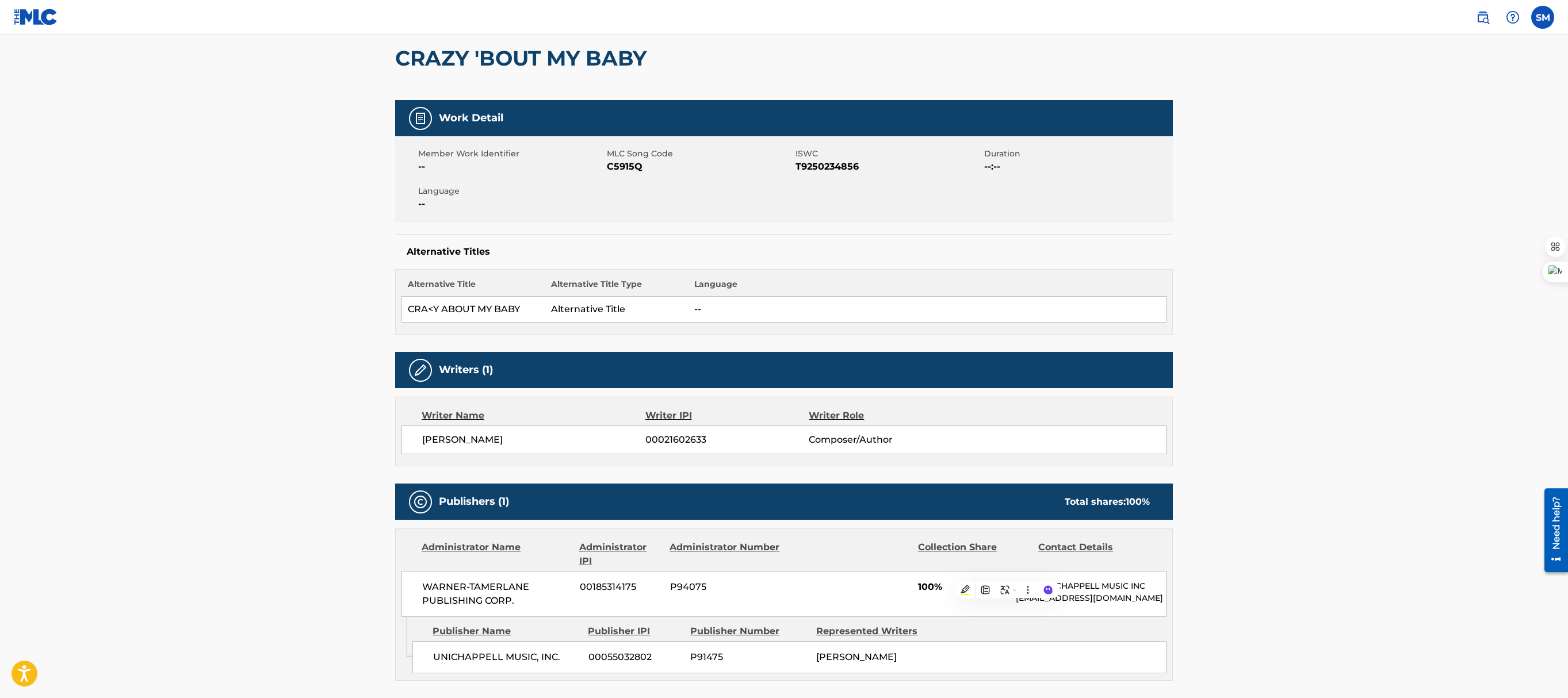 copy on "[EMAIL_ADDRESS][DOMAIN_NAME]" 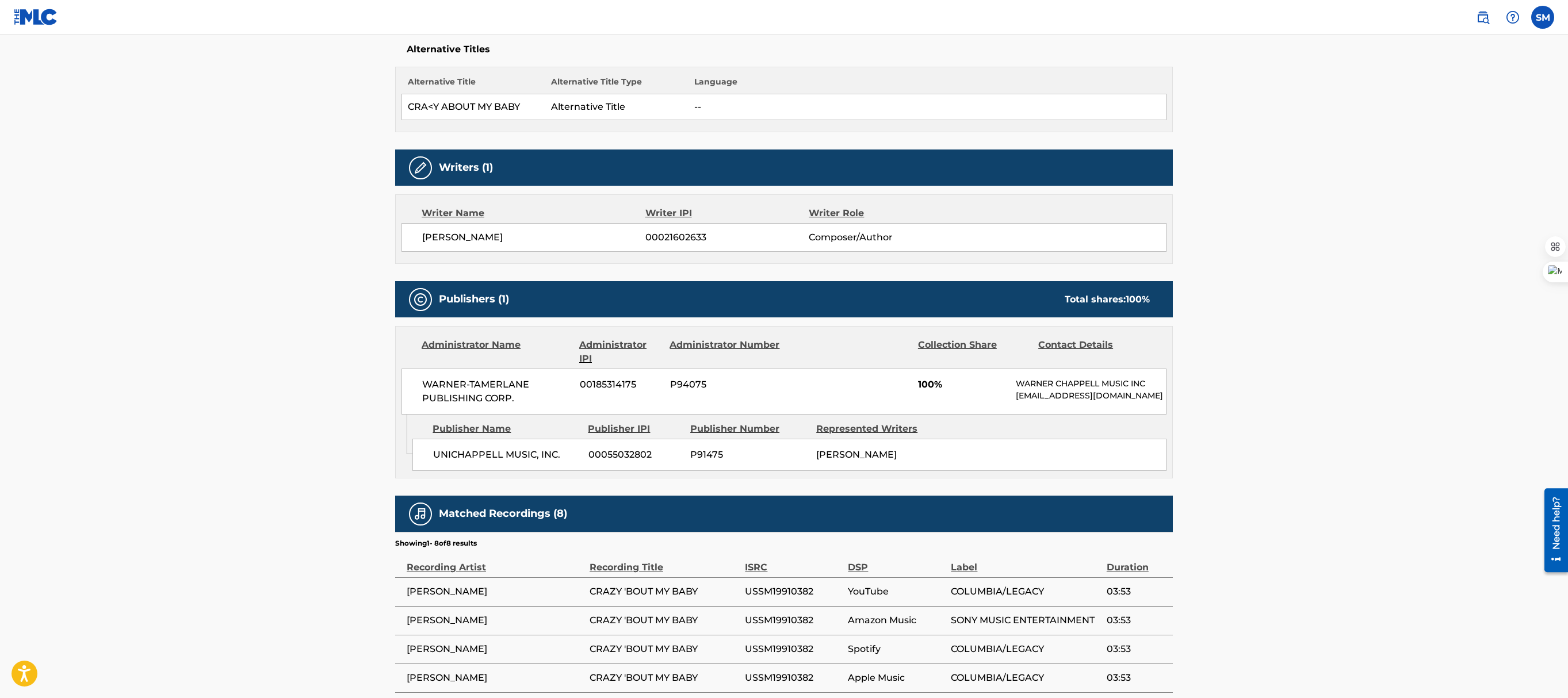 scroll, scrollTop: 309, scrollLeft: 0, axis: vertical 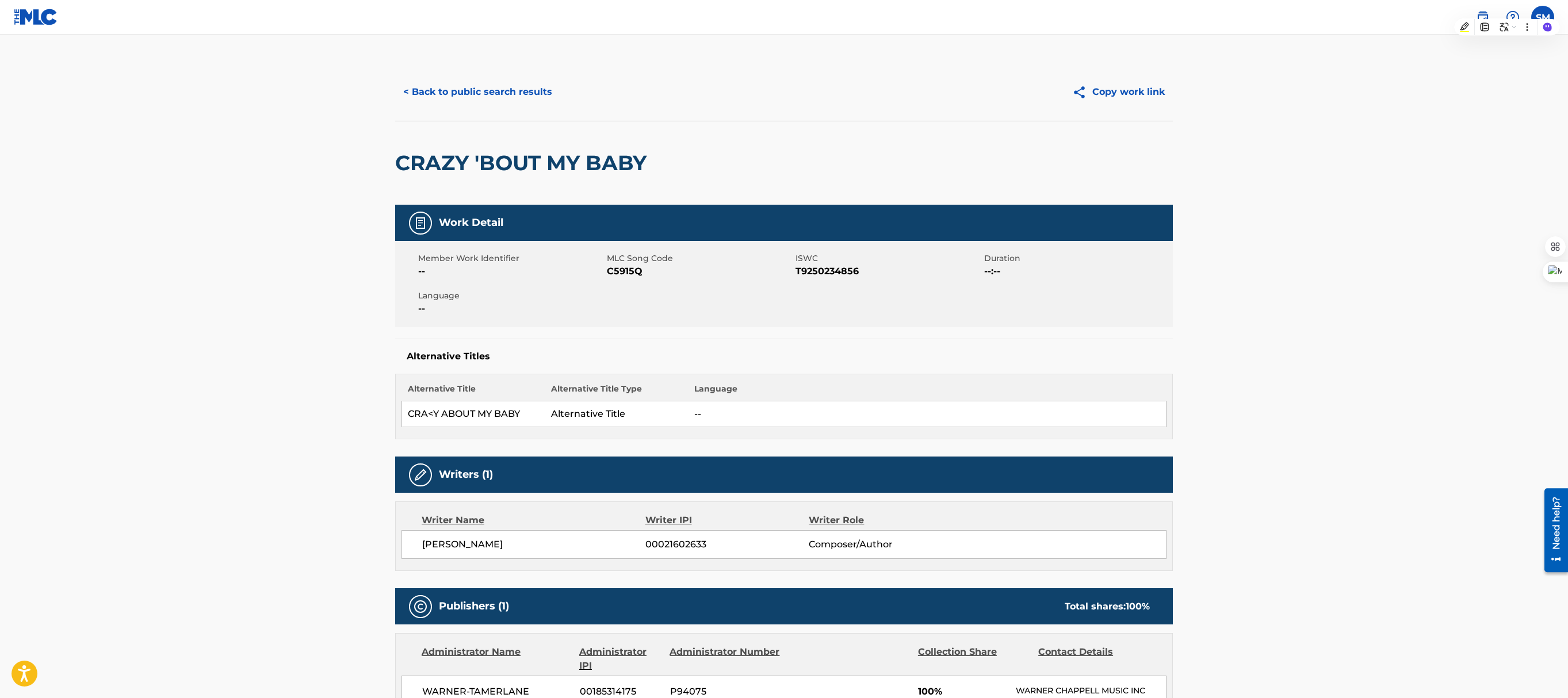 click on "Copy work link" at bounding box center (1118, 92) 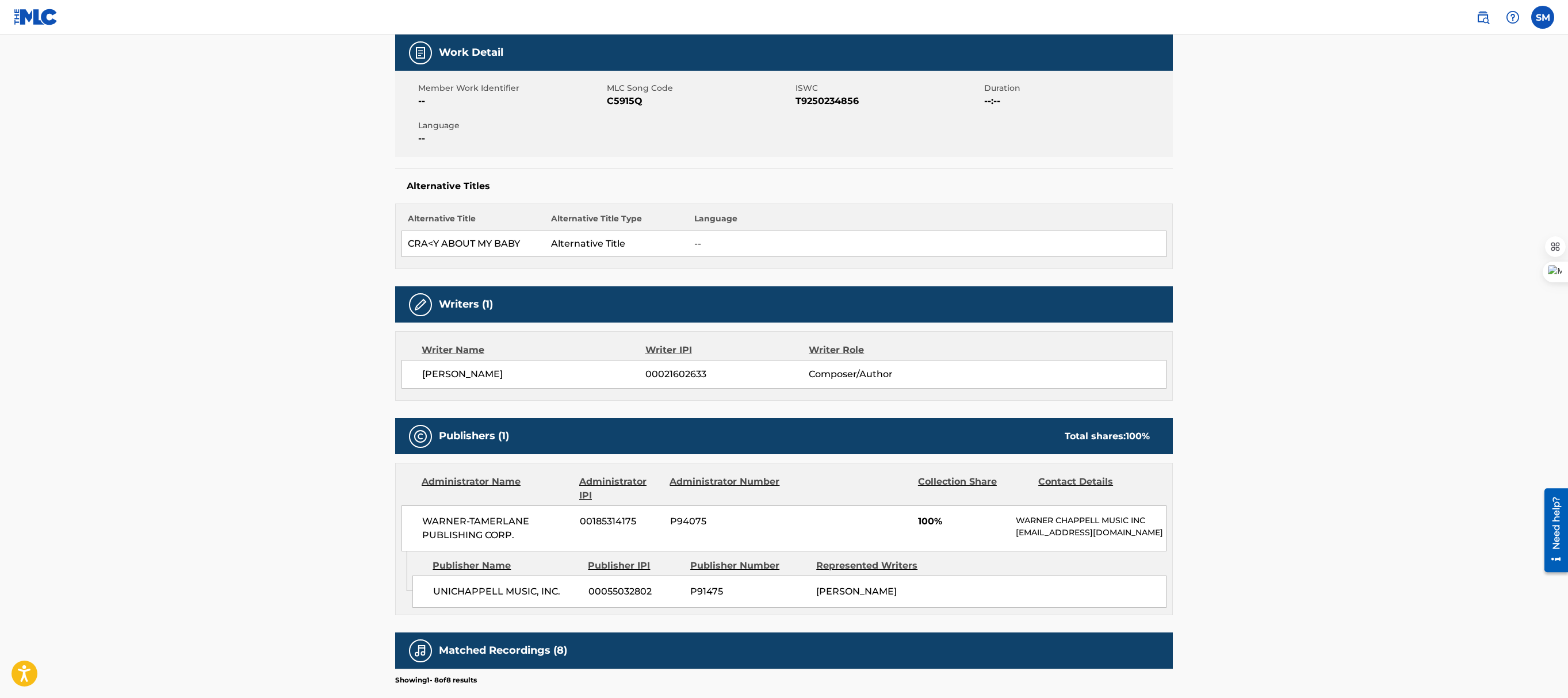 scroll, scrollTop: 178, scrollLeft: 0, axis: vertical 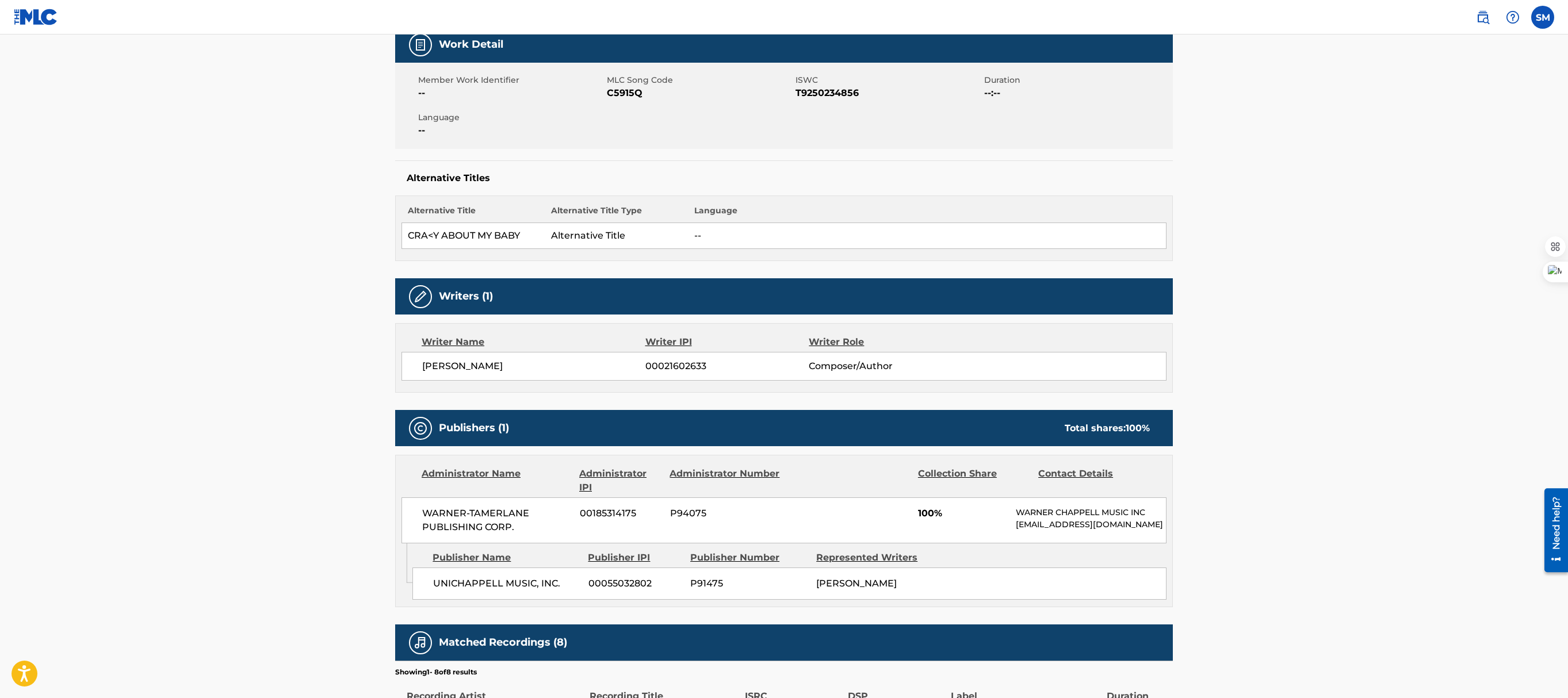 click on "[EMAIL_ADDRESS][DOMAIN_NAME]" at bounding box center (1091, 524) 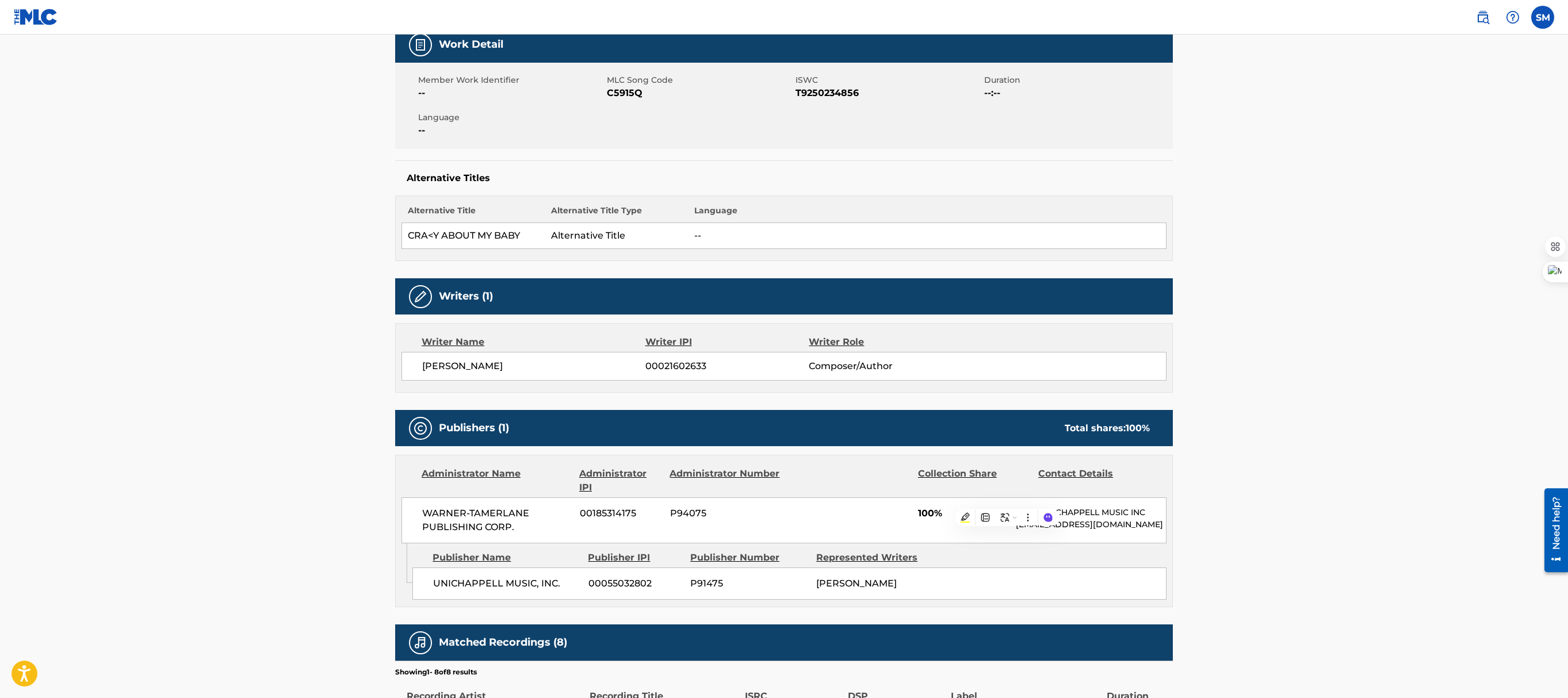 copy on "[EMAIL_ADDRESS][DOMAIN_NAME]" 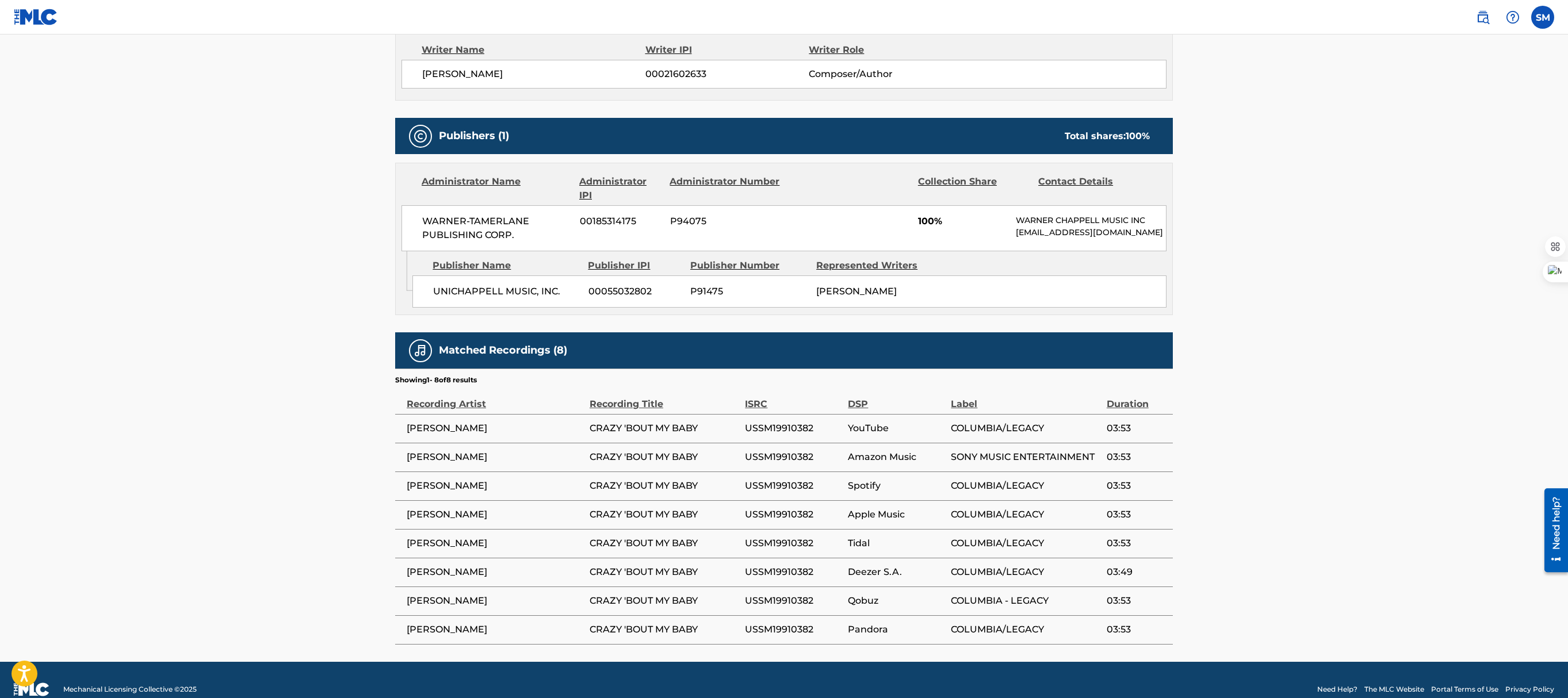 scroll, scrollTop: 506, scrollLeft: 0, axis: vertical 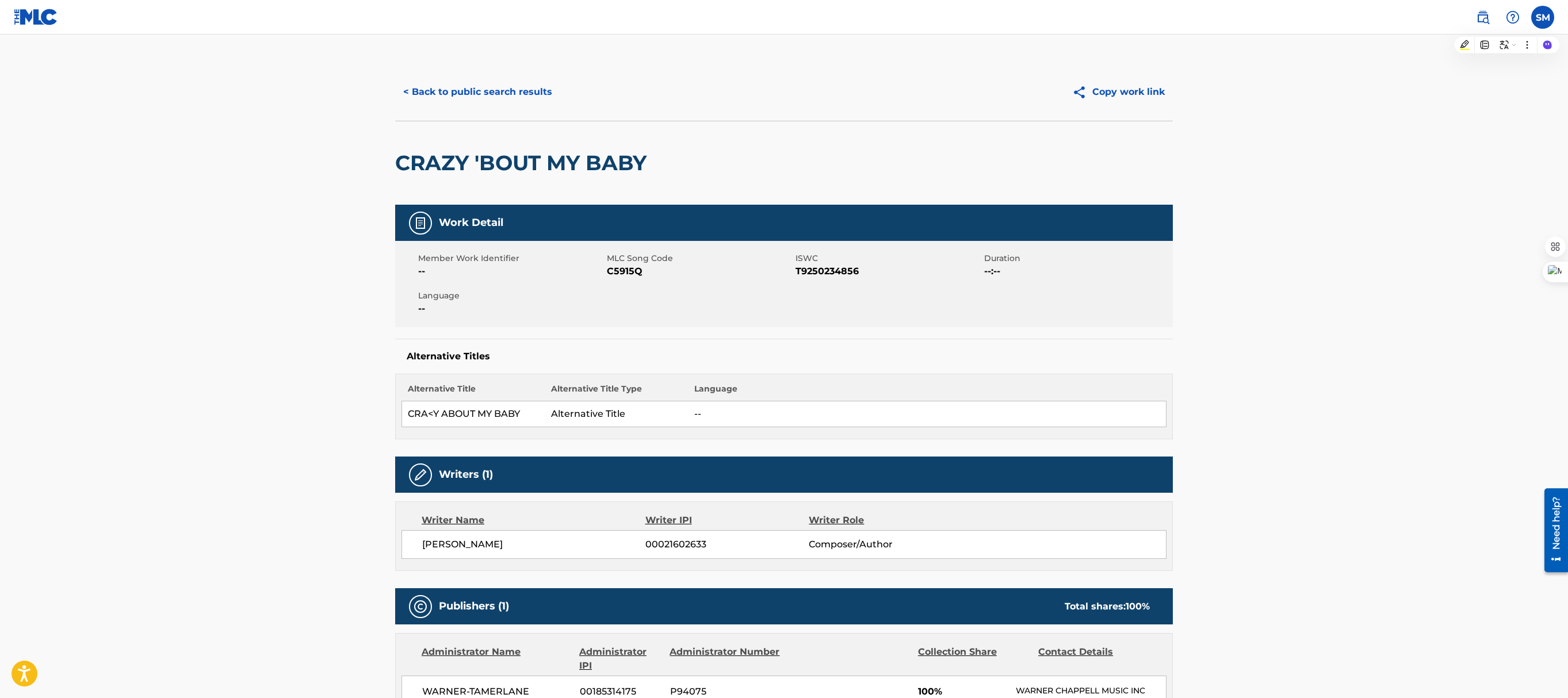 click on "< Back to public search results" at bounding box center (477, 92) 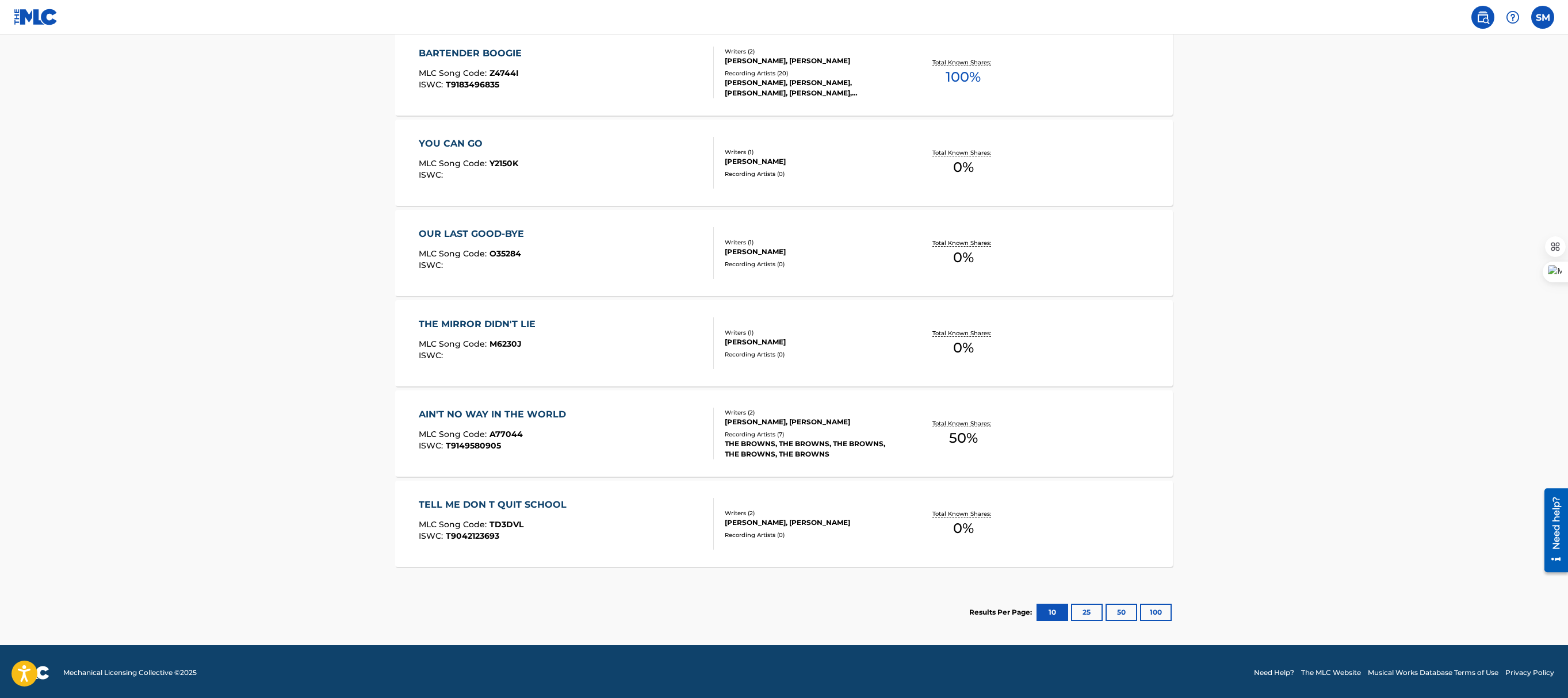 scroll, scrollTop: 753, scrollLeft: 0, axis: vertical 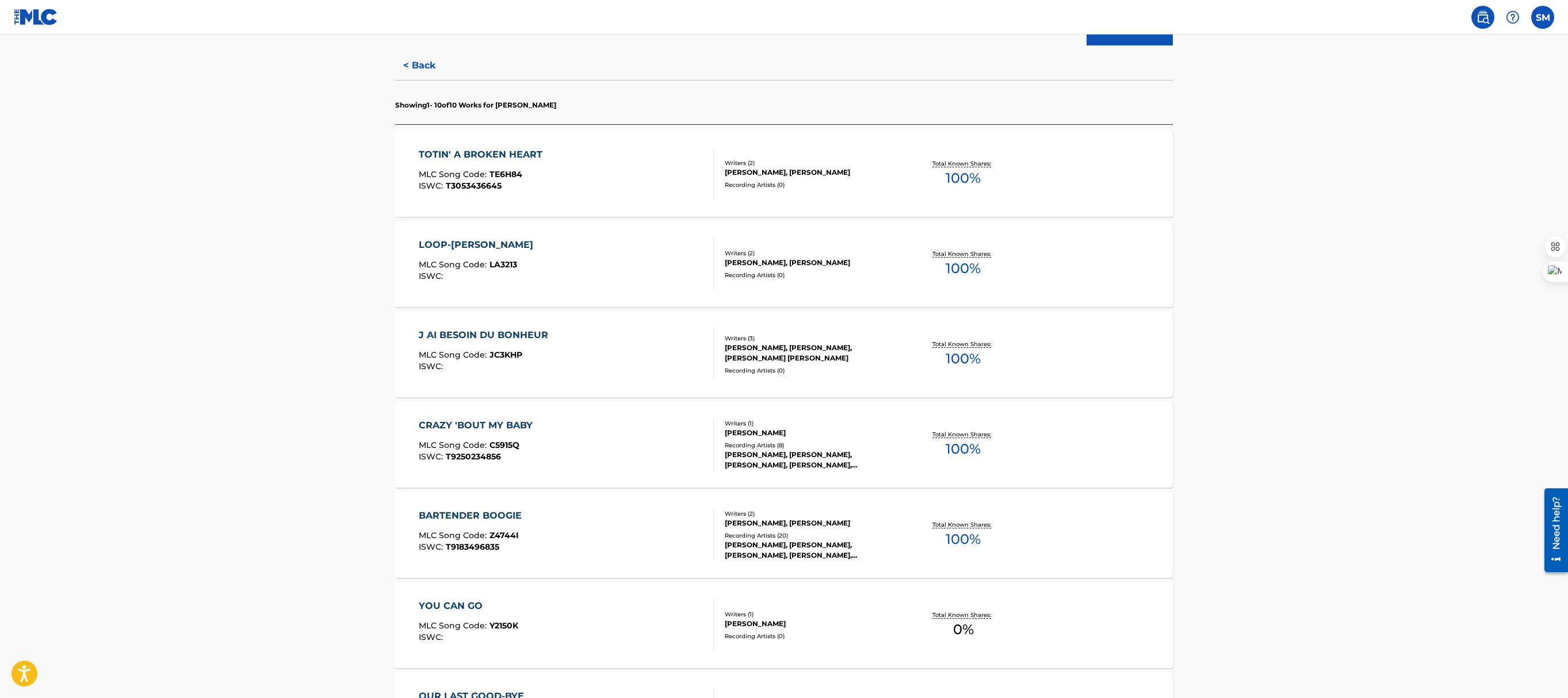 click on "J AI BESOIN DU BONHEUR" at bounding box center (486, 335) 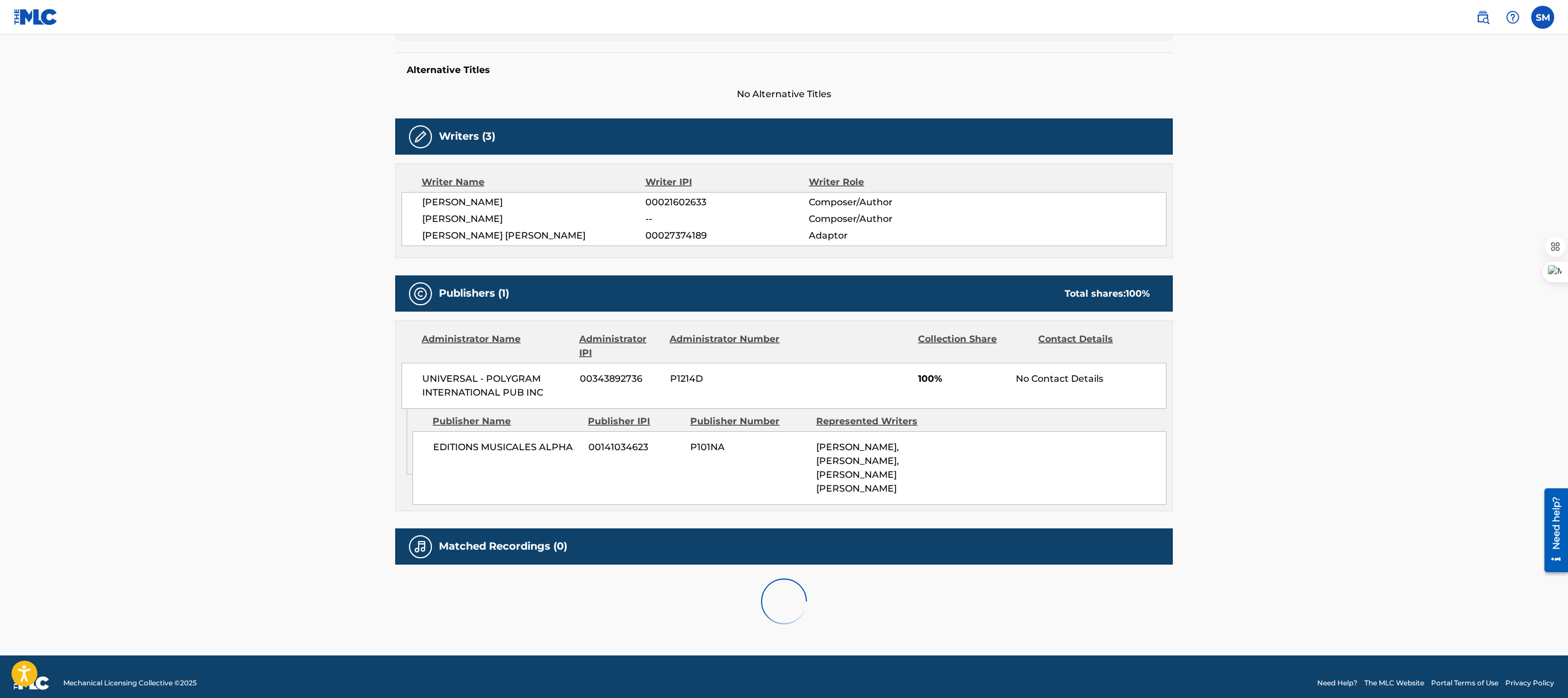 scroll, scrollTop: 0, scrollLeft: 0, axis: both 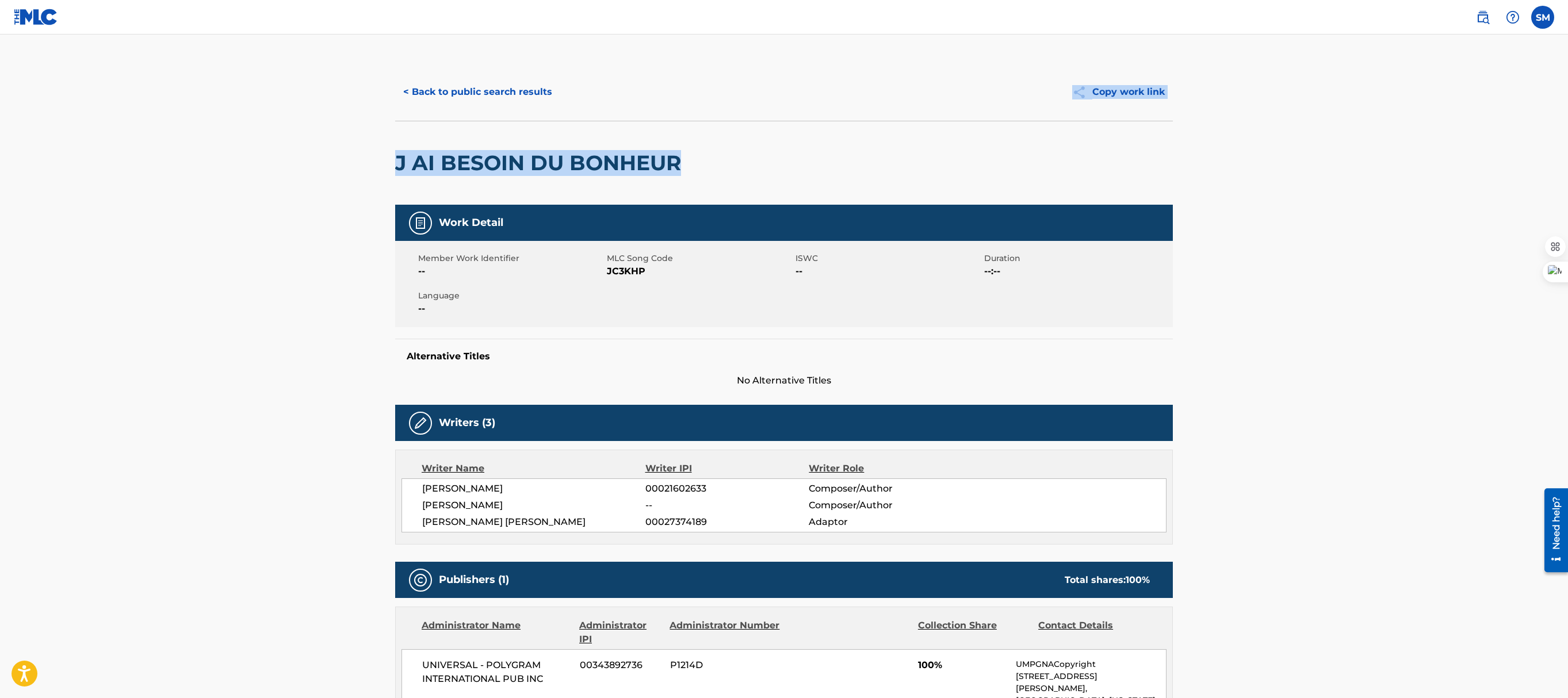 drag, startPoint x: 1567, startPoint y: 89, endPoint x: 1570, endPoint y: 125, distance: 36.12478 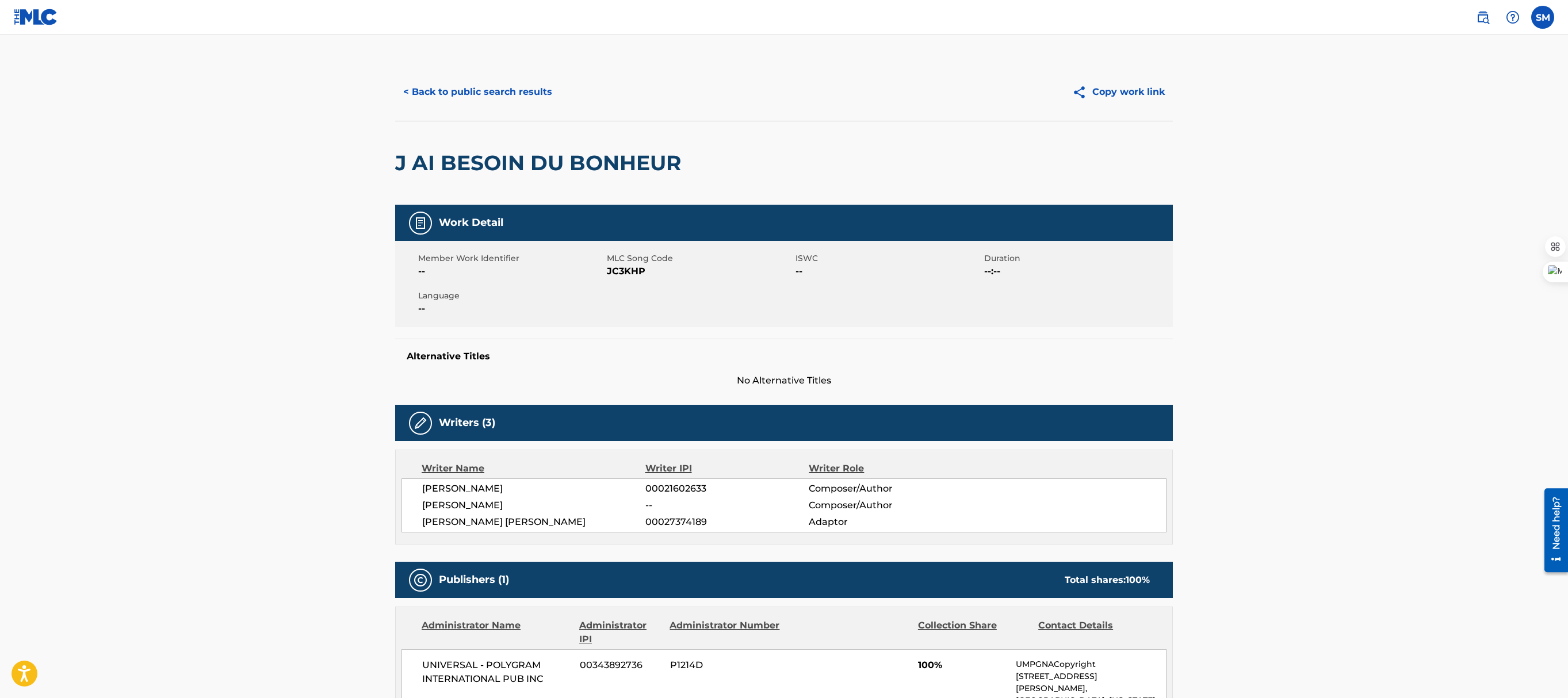 click on "< Back to public search results Copy work link J AI BESOIN DU BONHEUR     Work Detail   Member Work Identifier -- MLC Song Code JC3KHP ISWC -- Duration --:-- Language -- Alternative Titles No Alternative Titles Writers   (3) Writer Name Writer IPI Writer Role [PERSON_NAME] 00021602633 Composer/Author [PERSON_NAME] -- Composer/Author [PERSON_NAME] [PERSON_NAME] 00027374189 Adaptor Publishers   (1) Total shares:  100 % Administrator Name Administrator IPI Administrator Number Collection Share Contact Details UNIVERSAL - POLYGRAM INTERNATIONAL PUB INC 00343892736 P1214D 100% UMPGNACopyright [STREET_ADDRESS][PERSON_NAME][US_STATE] [EMAIL_ADDRESS][DOMAIN_NAME] Admin Original Publisher Connecting Line Publisher Name Publisher IPI Publisher Number Represented Writers EDITIONS MUSICALES ALPHA 00141034623 P101NA [PERSON_NAME], [PERSON_NAME], [PERSON_NAME] [PERSON_NAME] Total shares:  100 % Matched Recordings   (0) No recordings found" at bounding box center [784, 492] 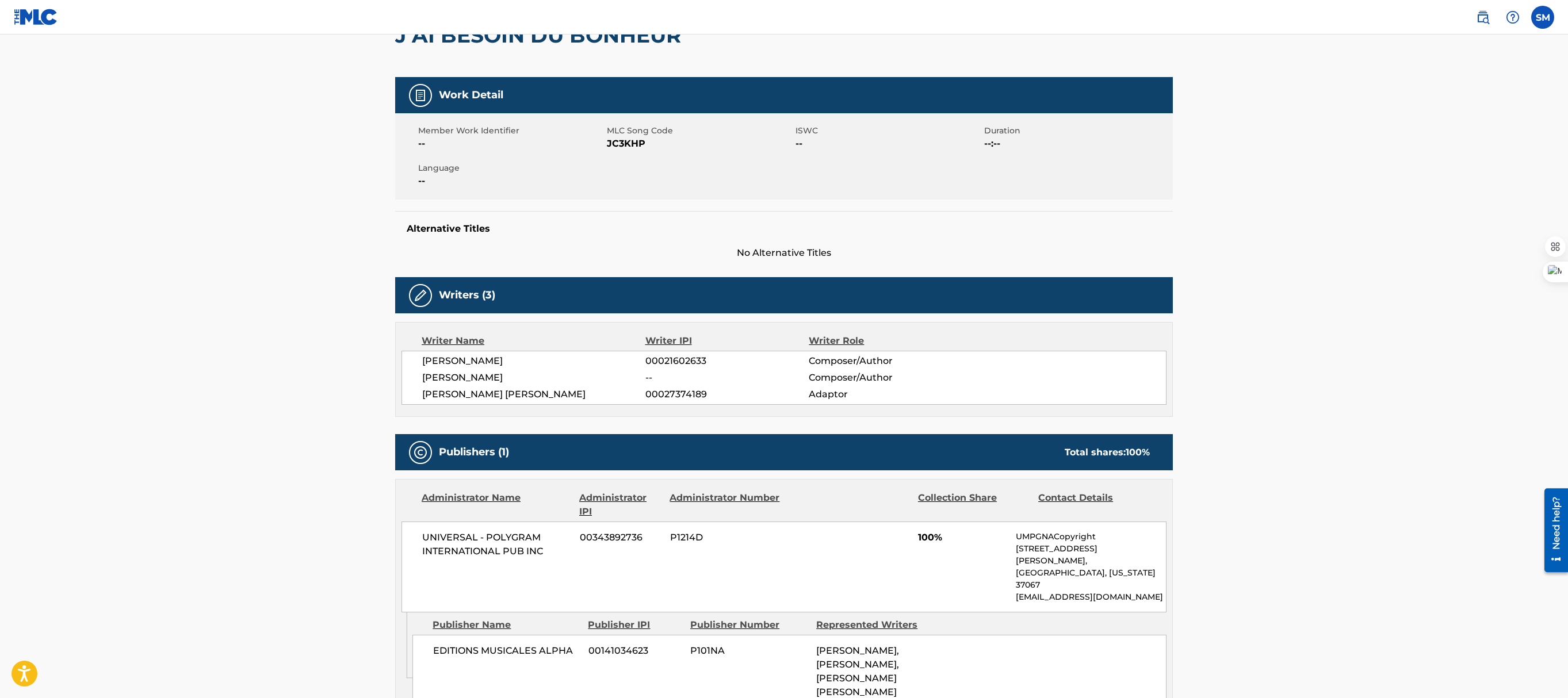scroll, scrollTop: 0, scrollLeft: 0, axis: both 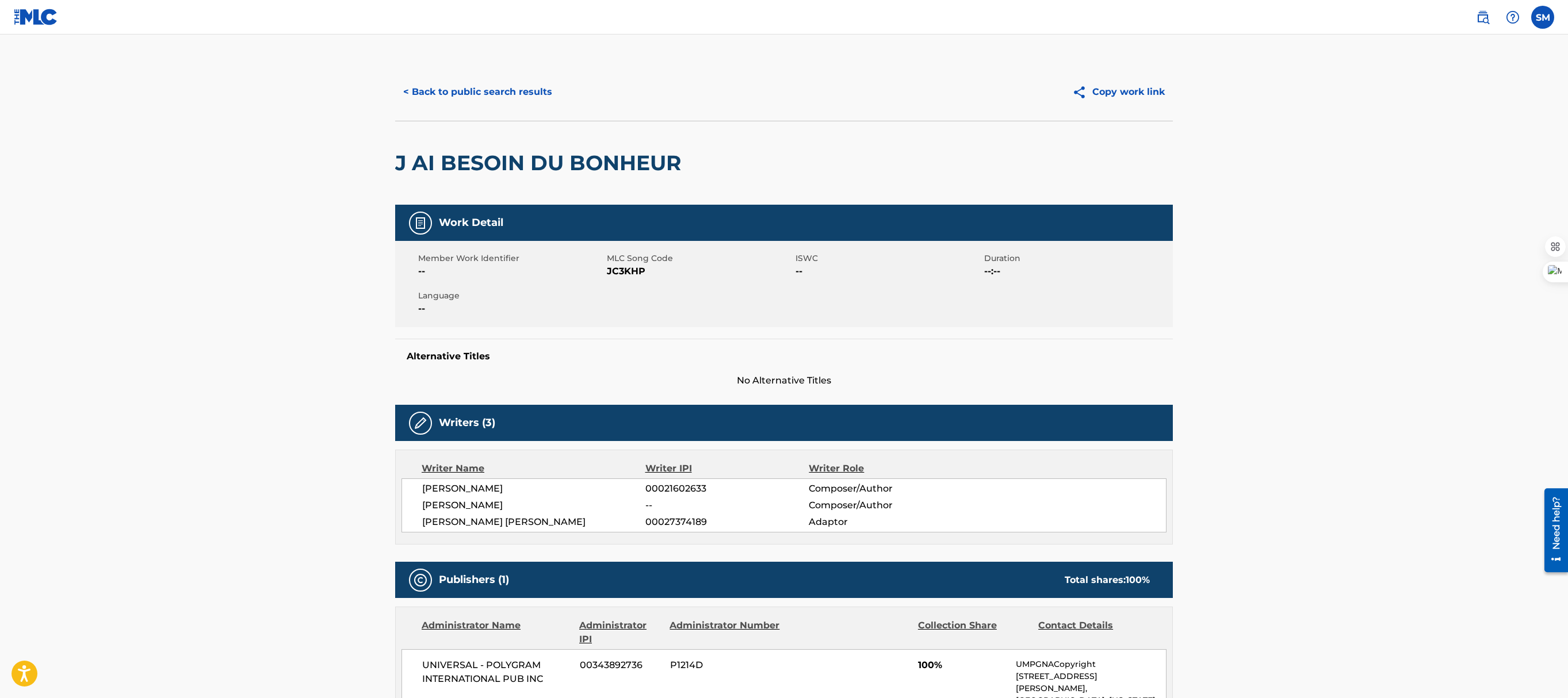 click on "< Back to public search results" at bounding box center (477, 92) 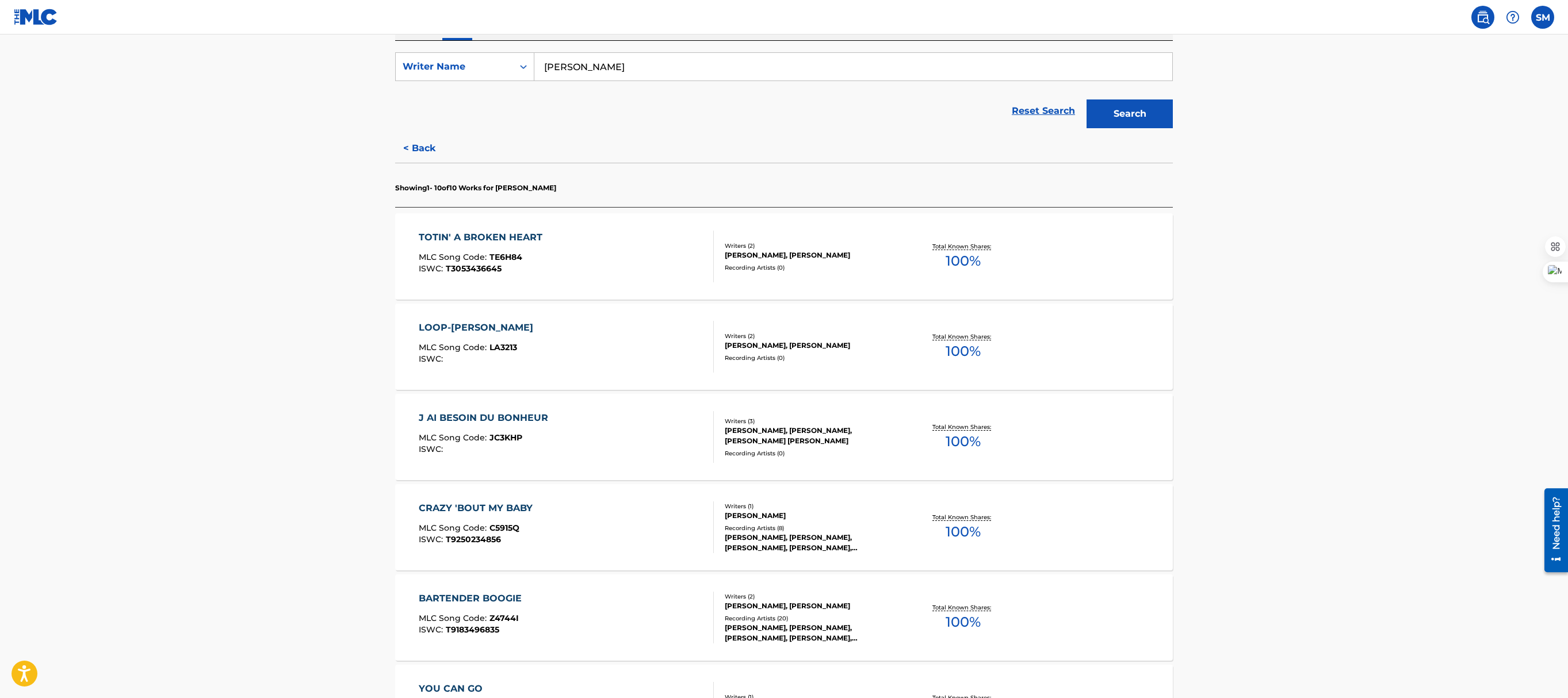 scroll, scrollTop: 220, scrollLeft: 0, axis: vertical 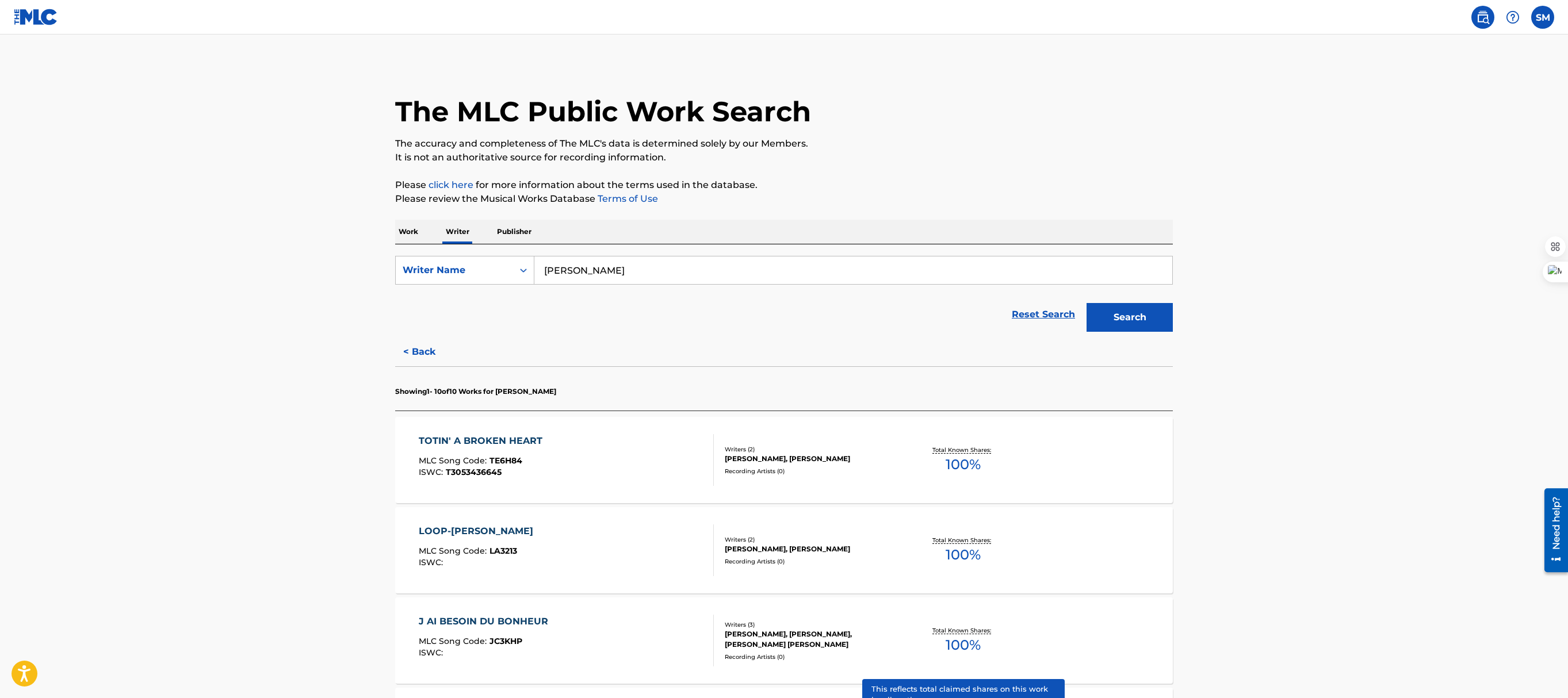 click on "Work" at bounding box center [408, 232] 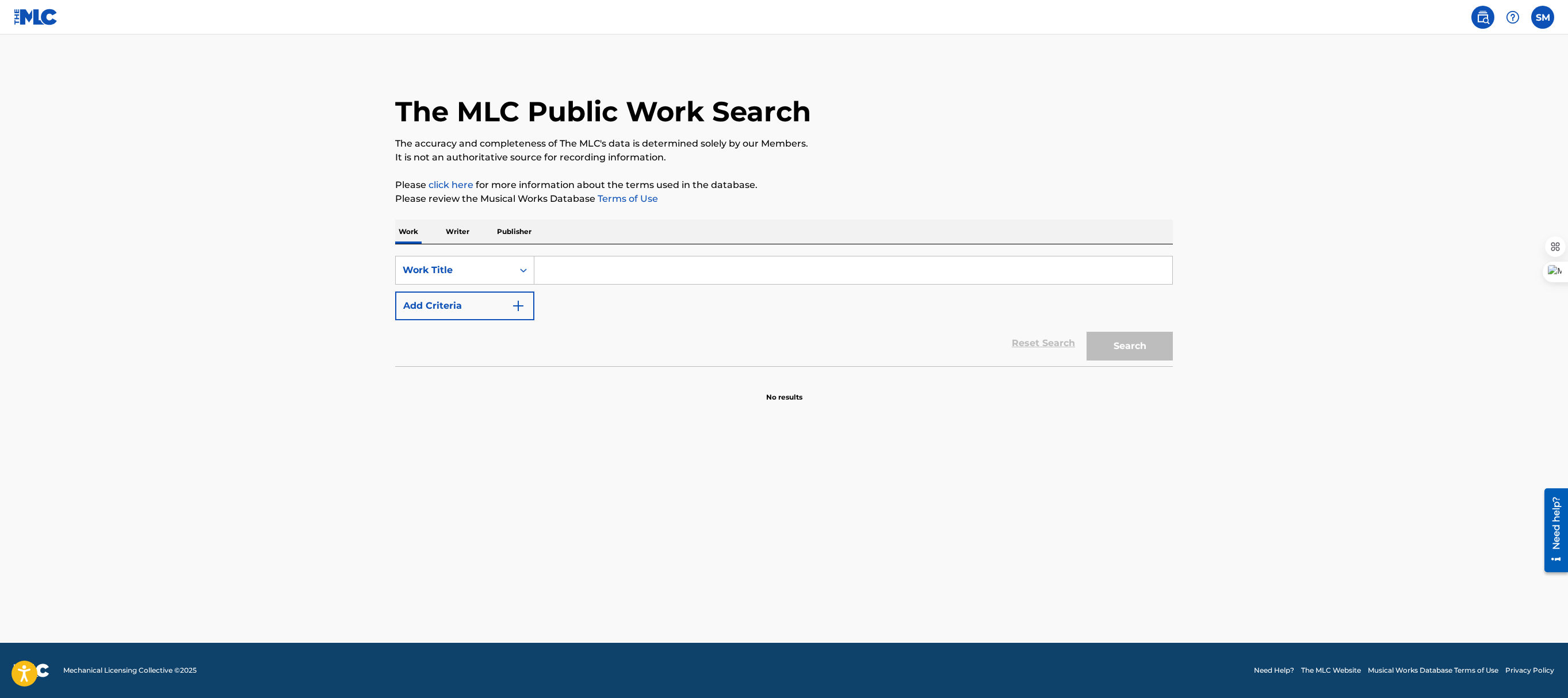 click at bounding box center [853, 270] 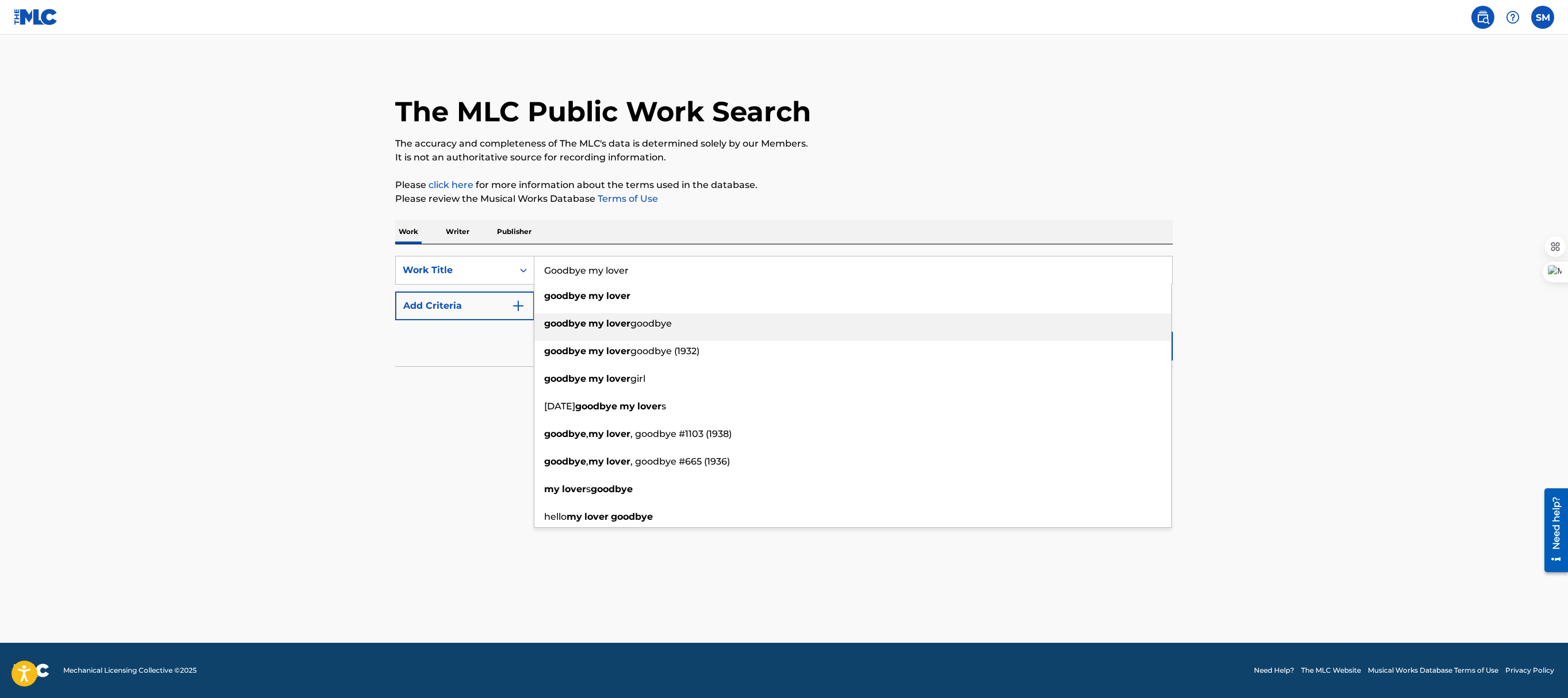 click on "lover" at bounding box center (618, 323) 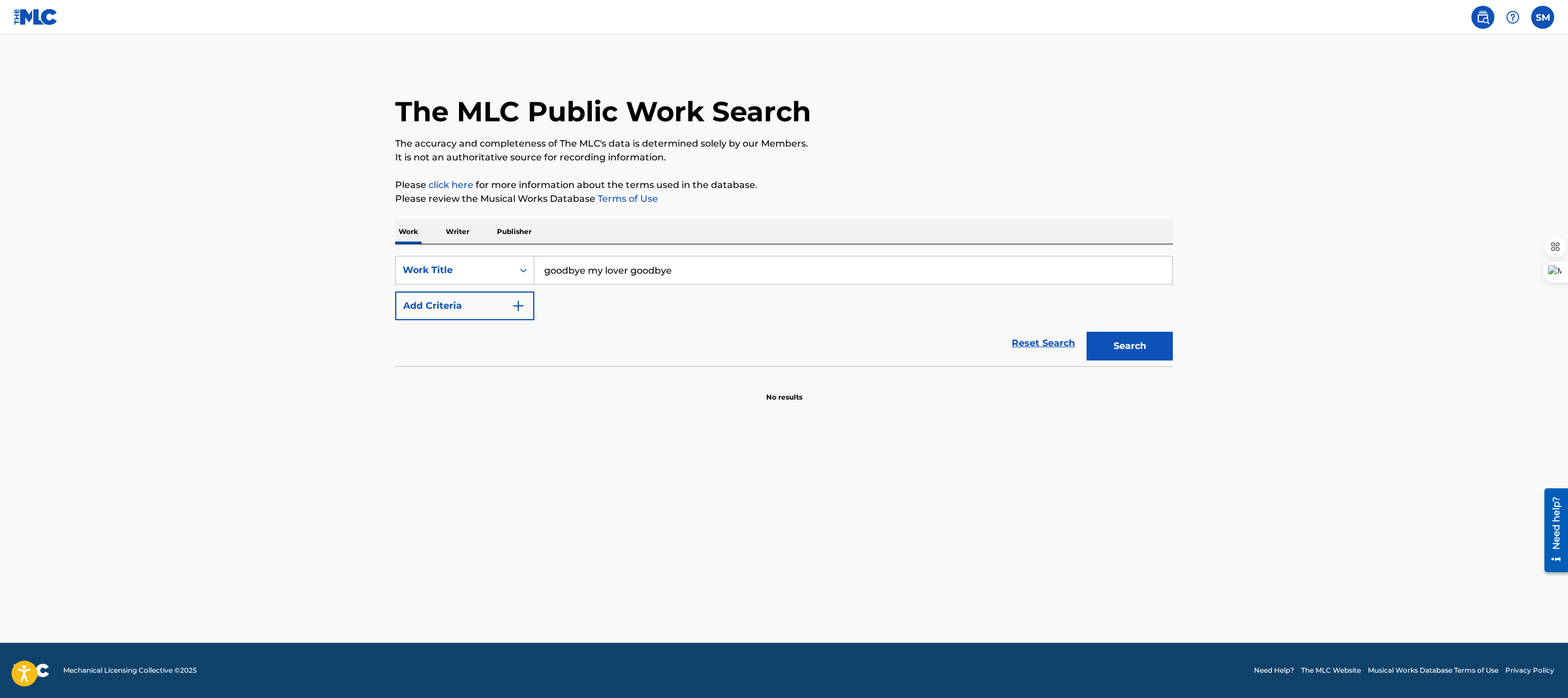 click on "Search" at bounding box center [1130, 346] 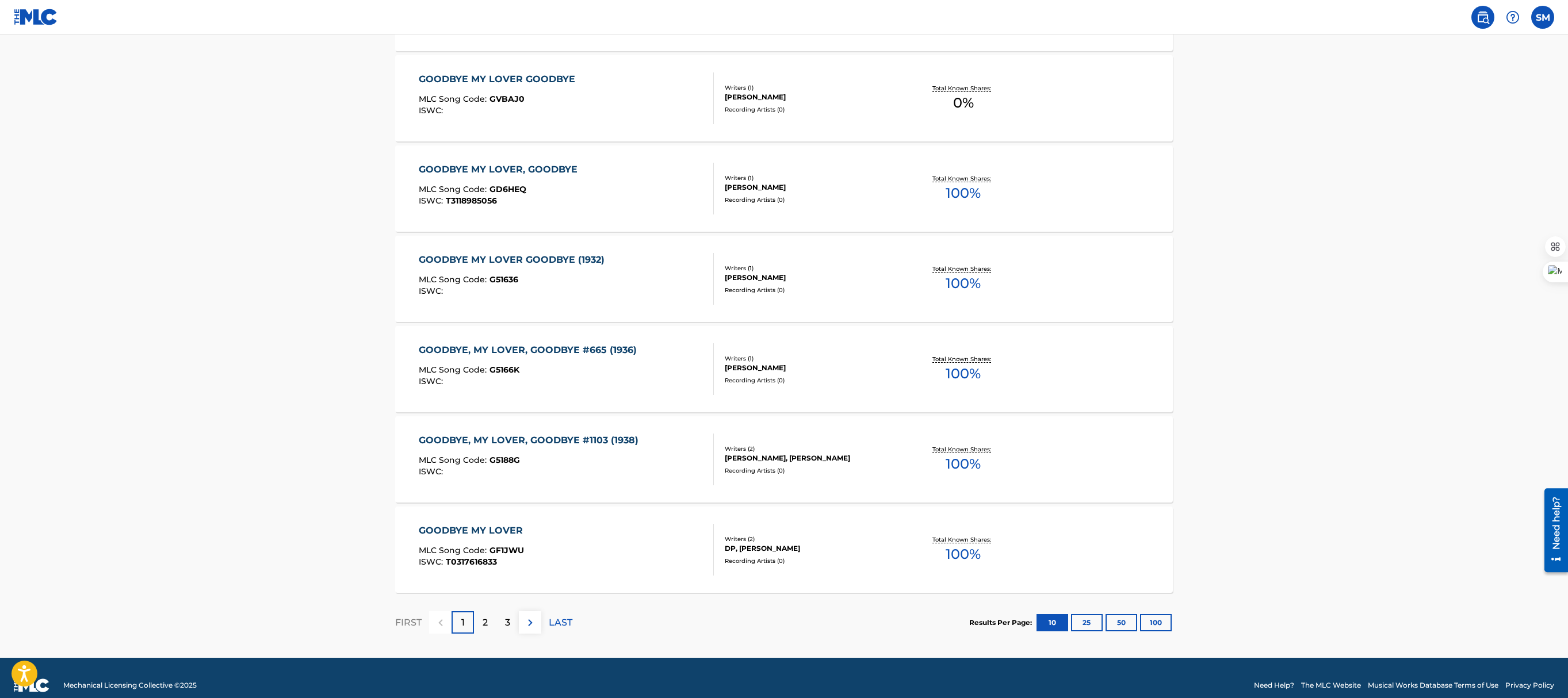 scroll, scrollTop: 711, scrollLeft: 0, axis: vertical 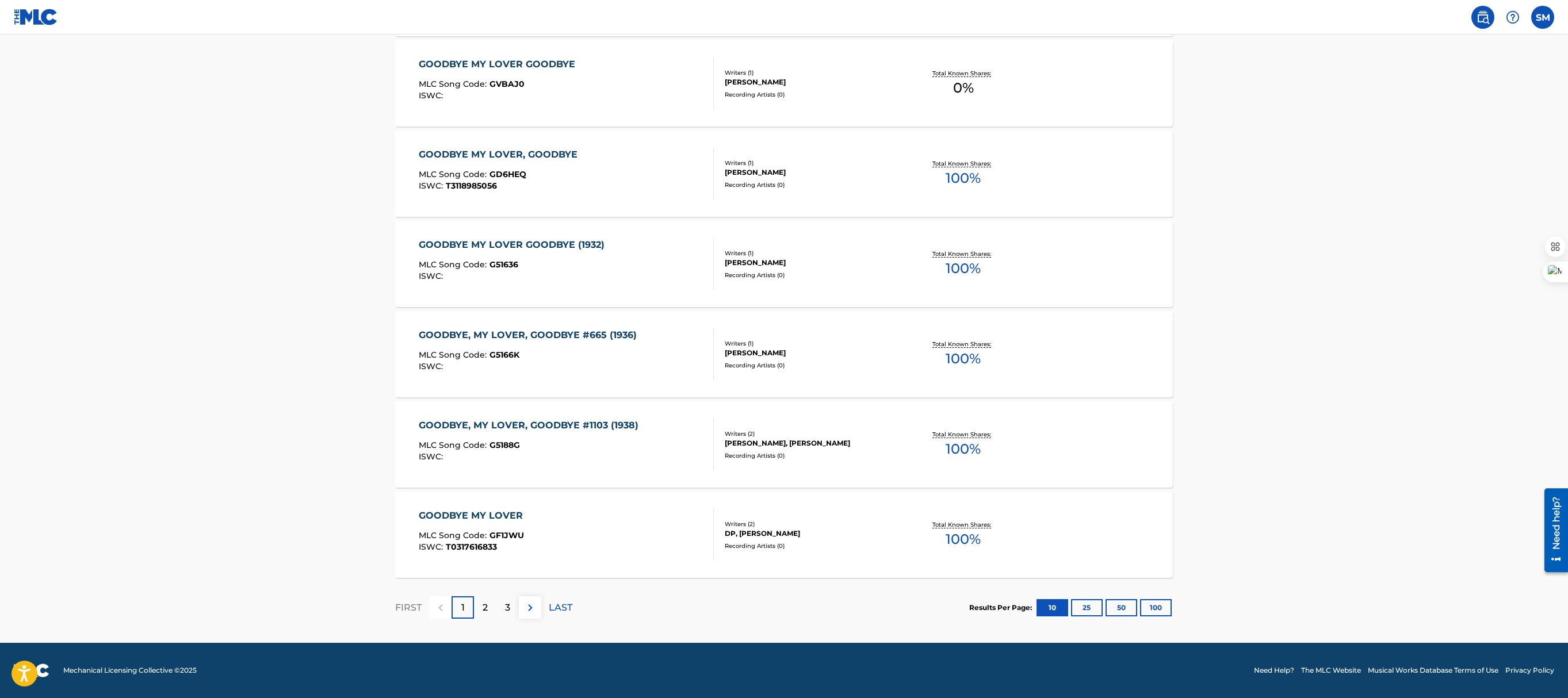 click on "2" at bounding box center (485, 608) 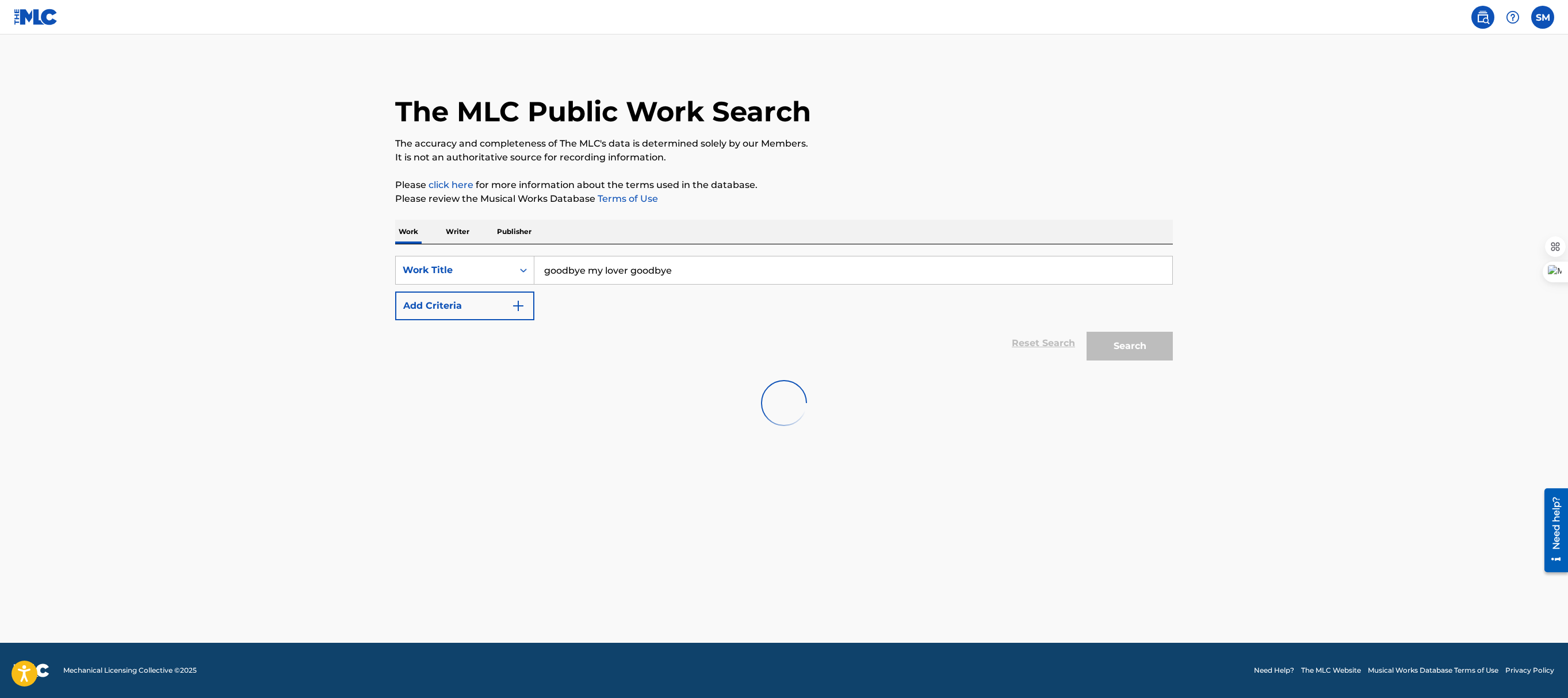 scroll, scrollTop: 0, scrollLeft: 0, axis: both 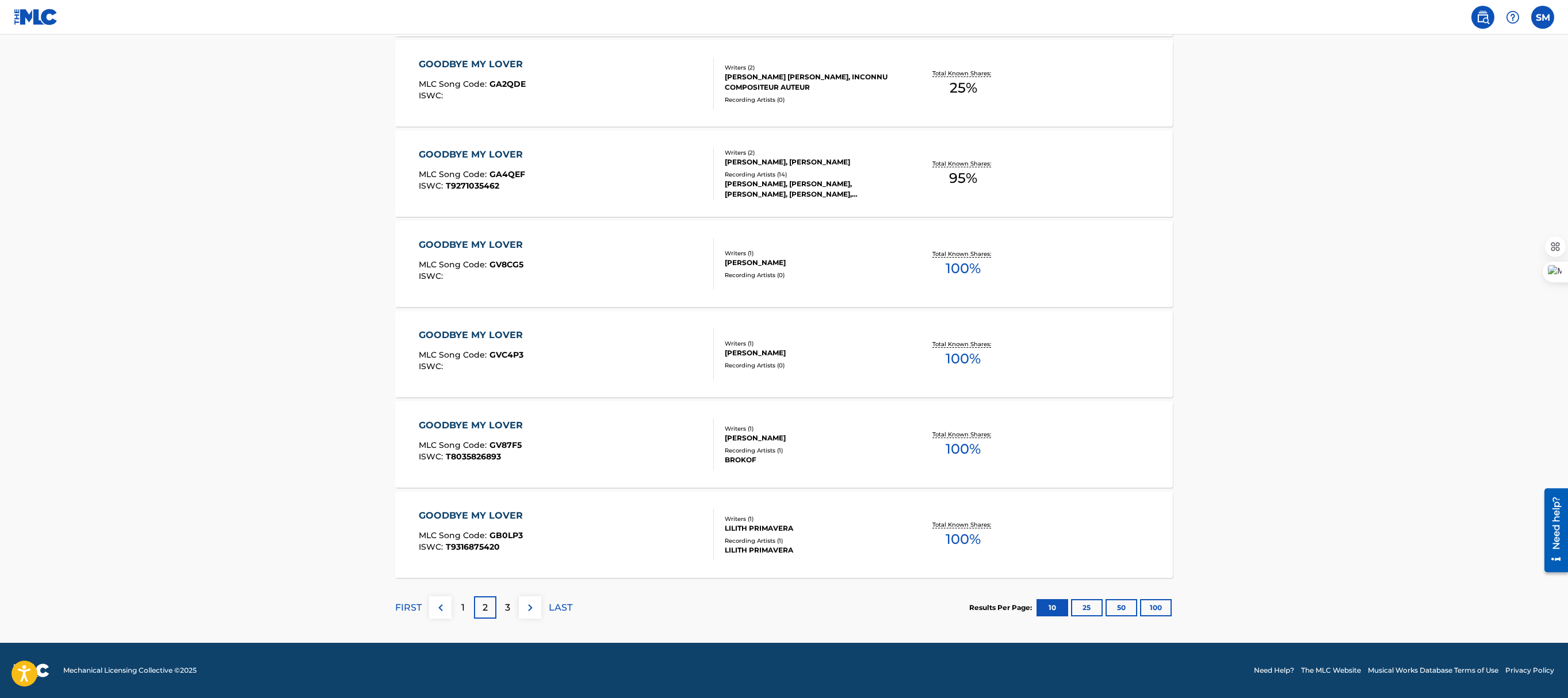 click on "3" at bounding box center (507, 608) 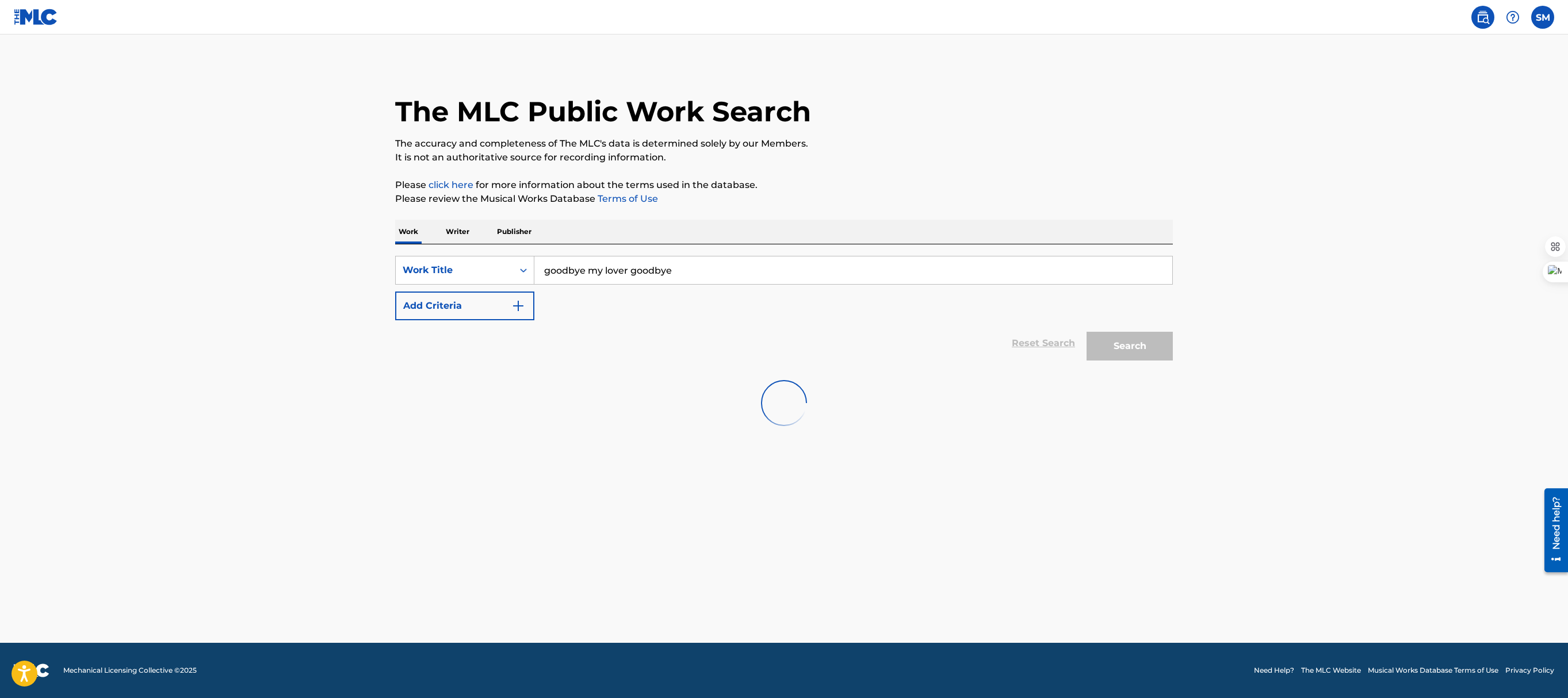 scroll, scrollTop: 0, scrollLeft: 0, axis: both 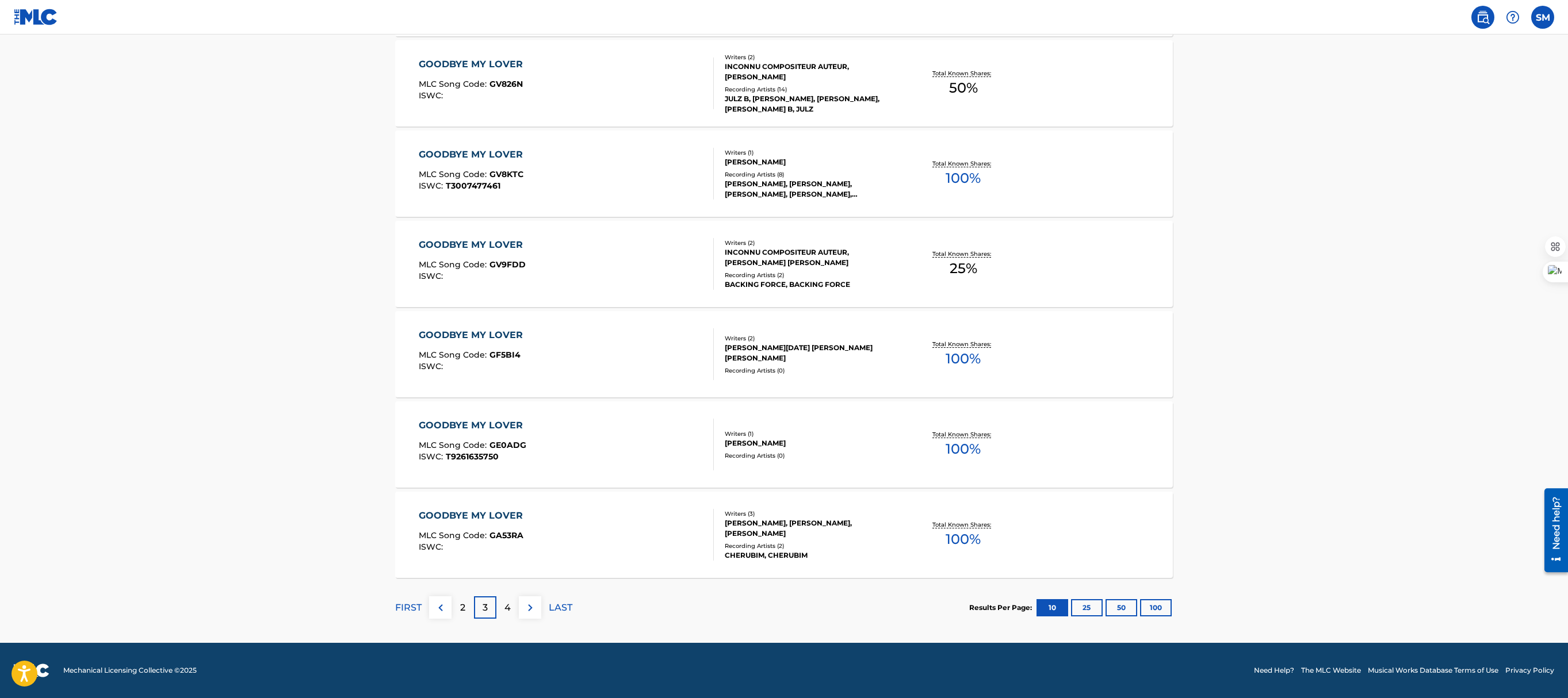 click on "4" at bounding box center [507, 608] 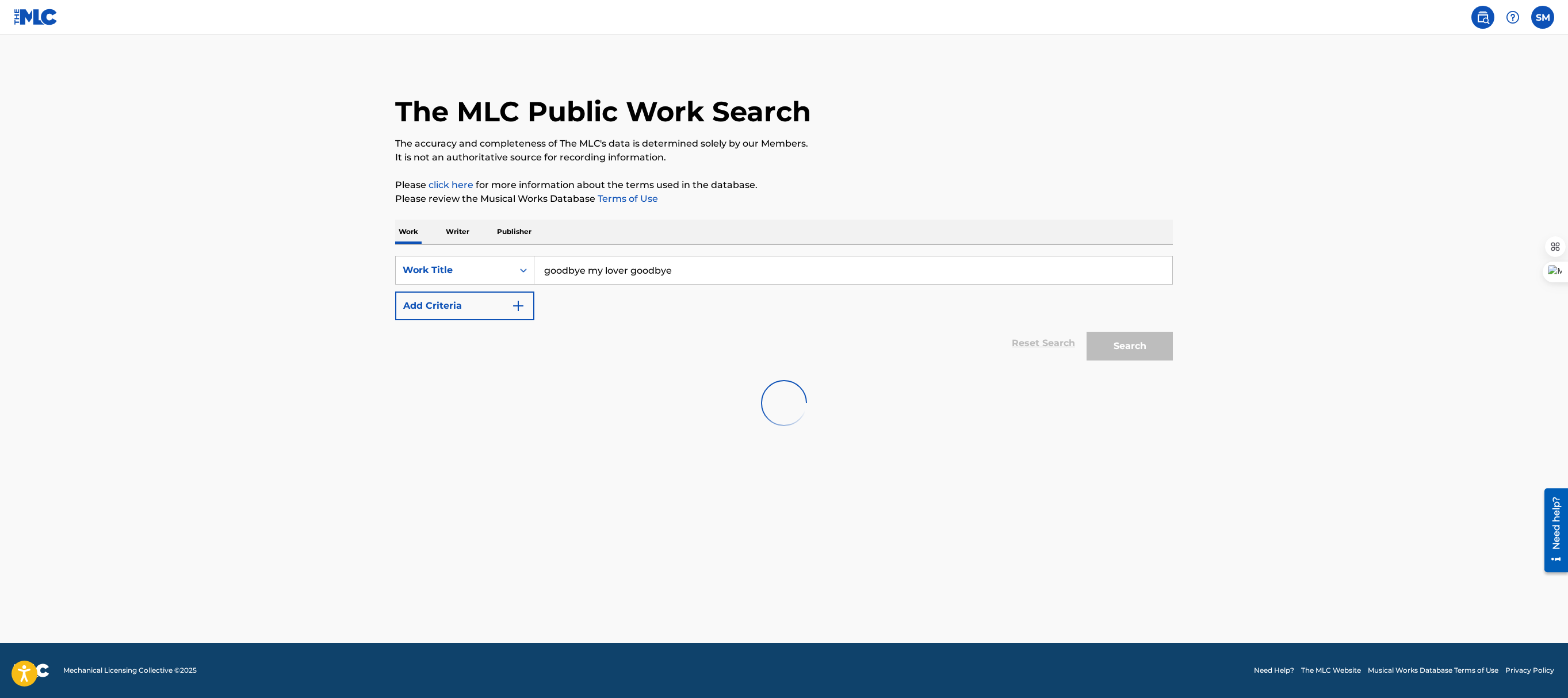 scroll, scrollTop: 0, scrollLeft: 0, axis: both 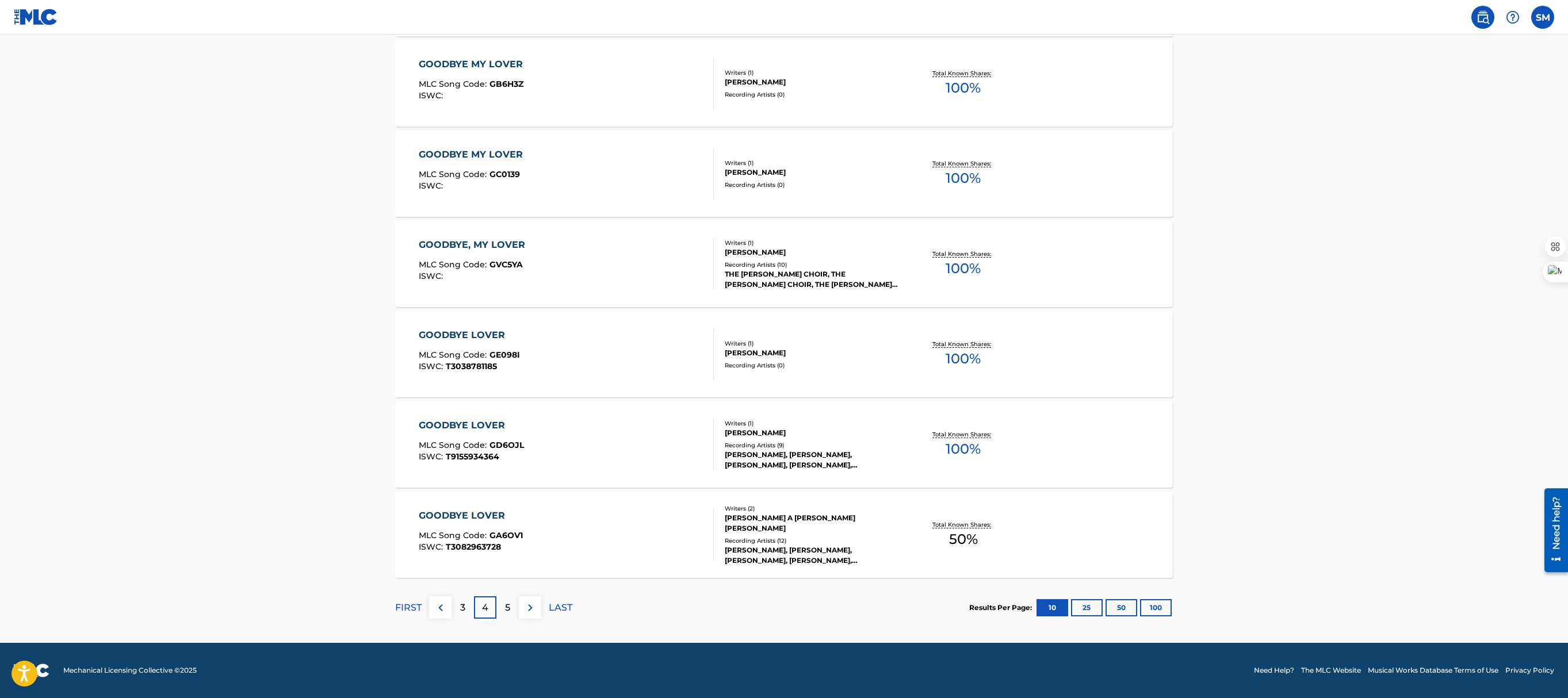click on "5" at bounding box center [507, 608] 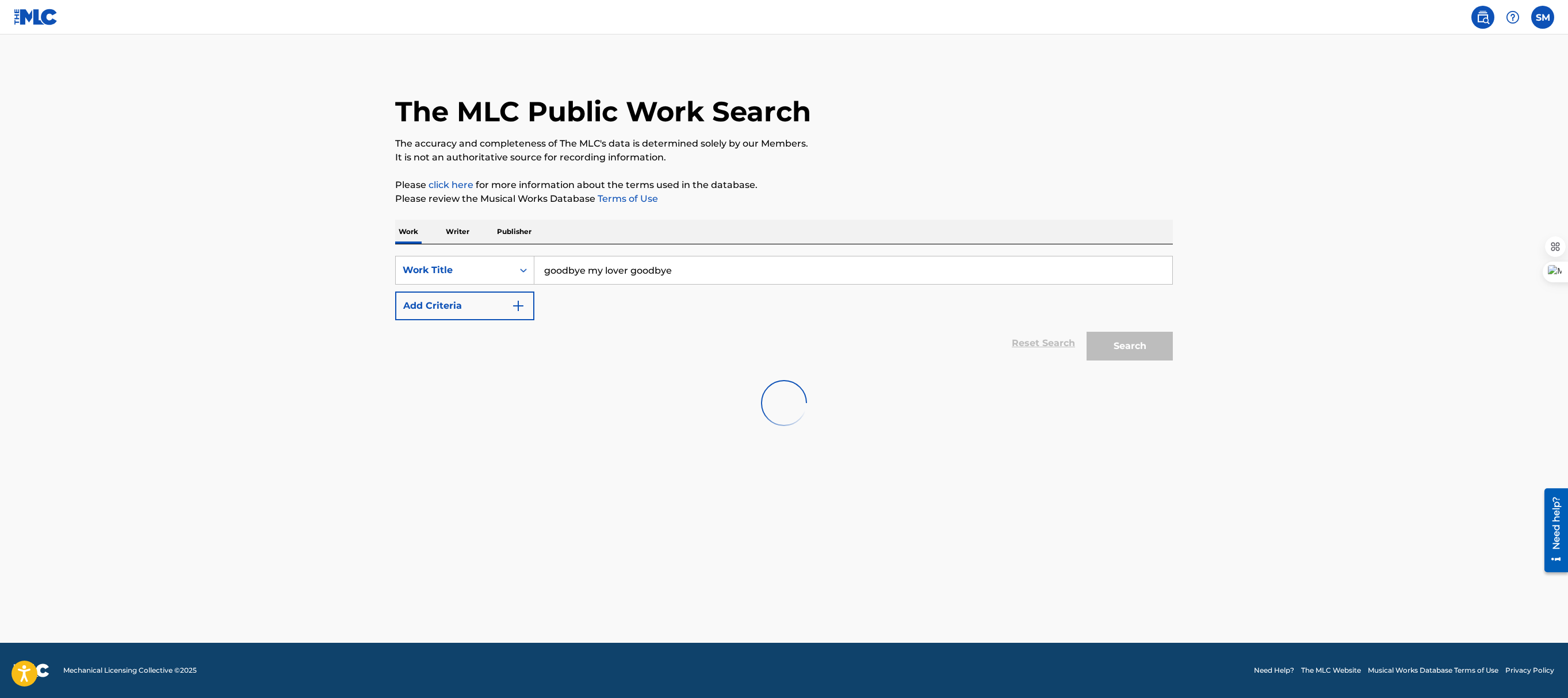 scroll, scrollTop: 0, scrollLeft: 0, axis: both 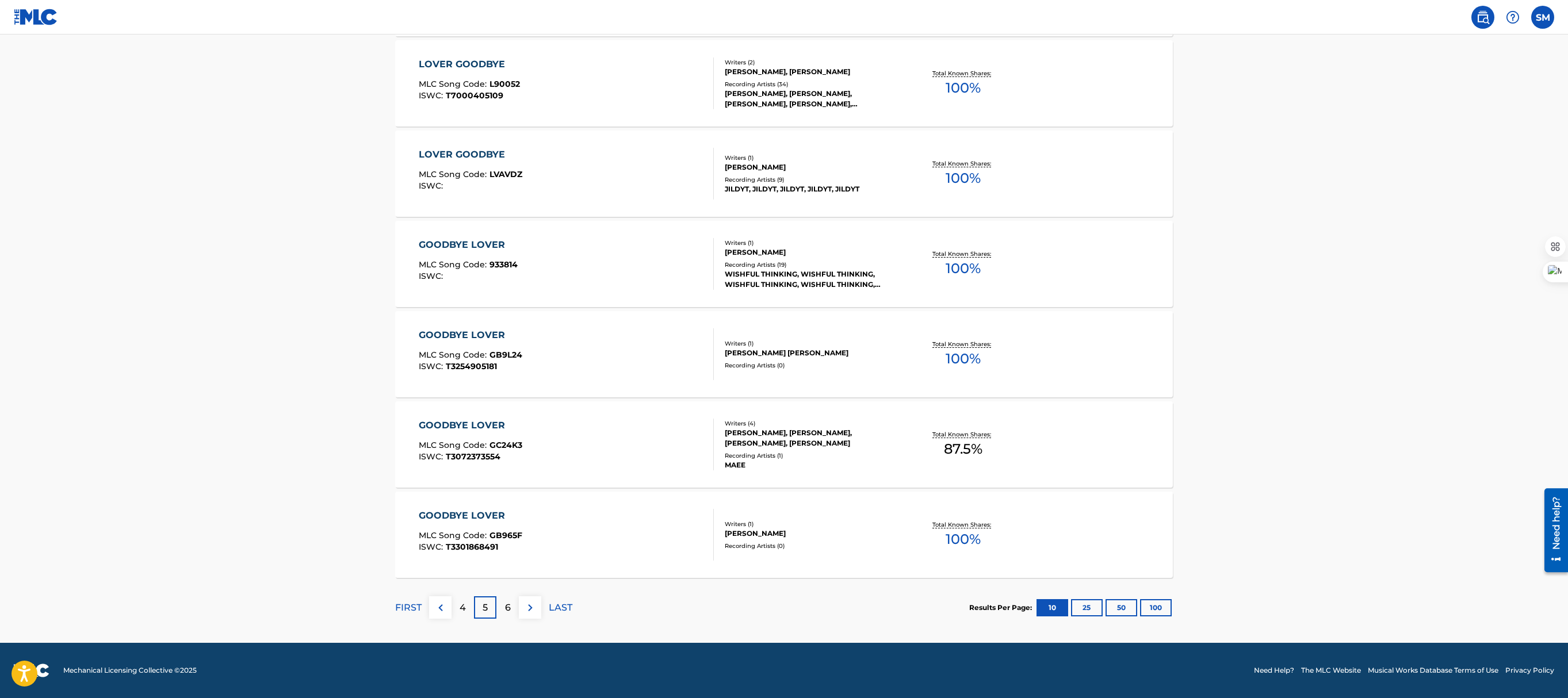 click on "6" at bounding box center (508, 608) 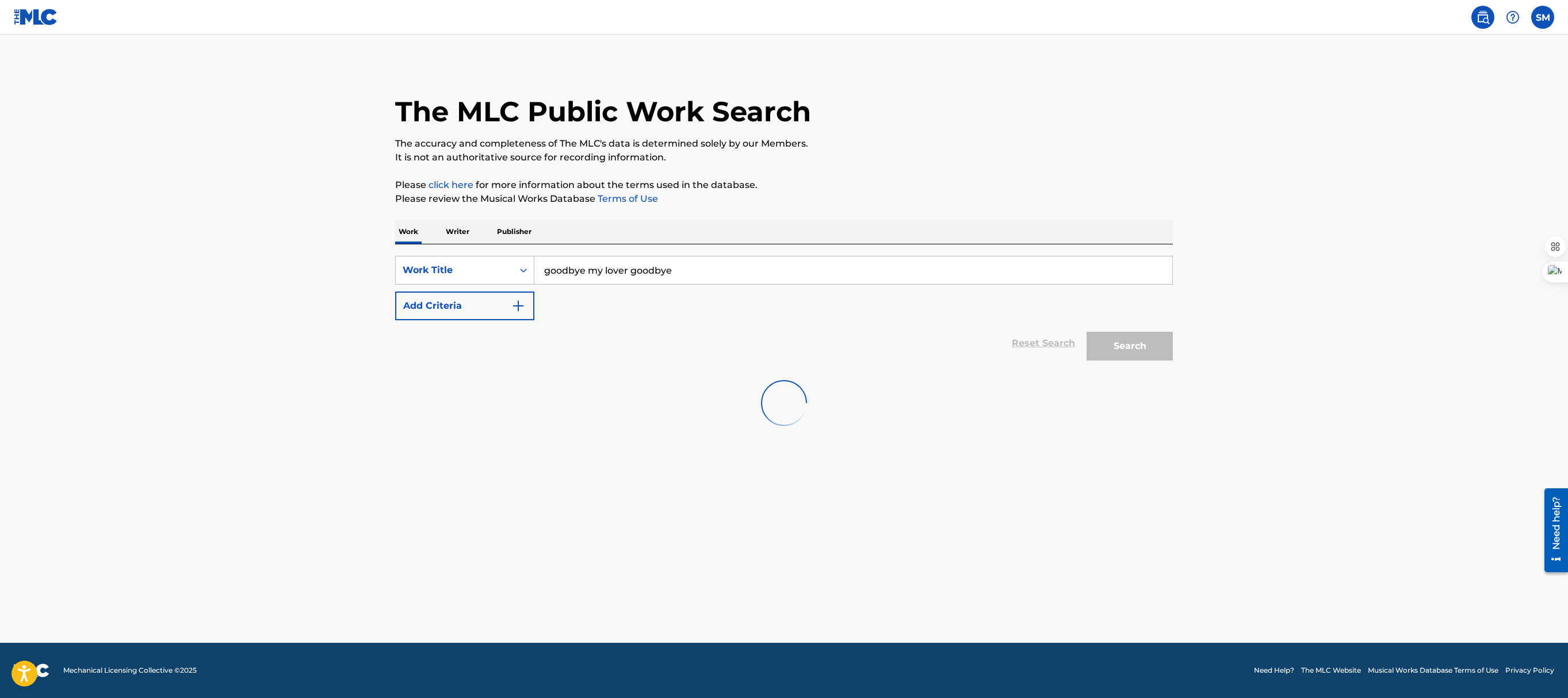 scroll, scrollTop: 0, scrollLeft: 0, axis: both 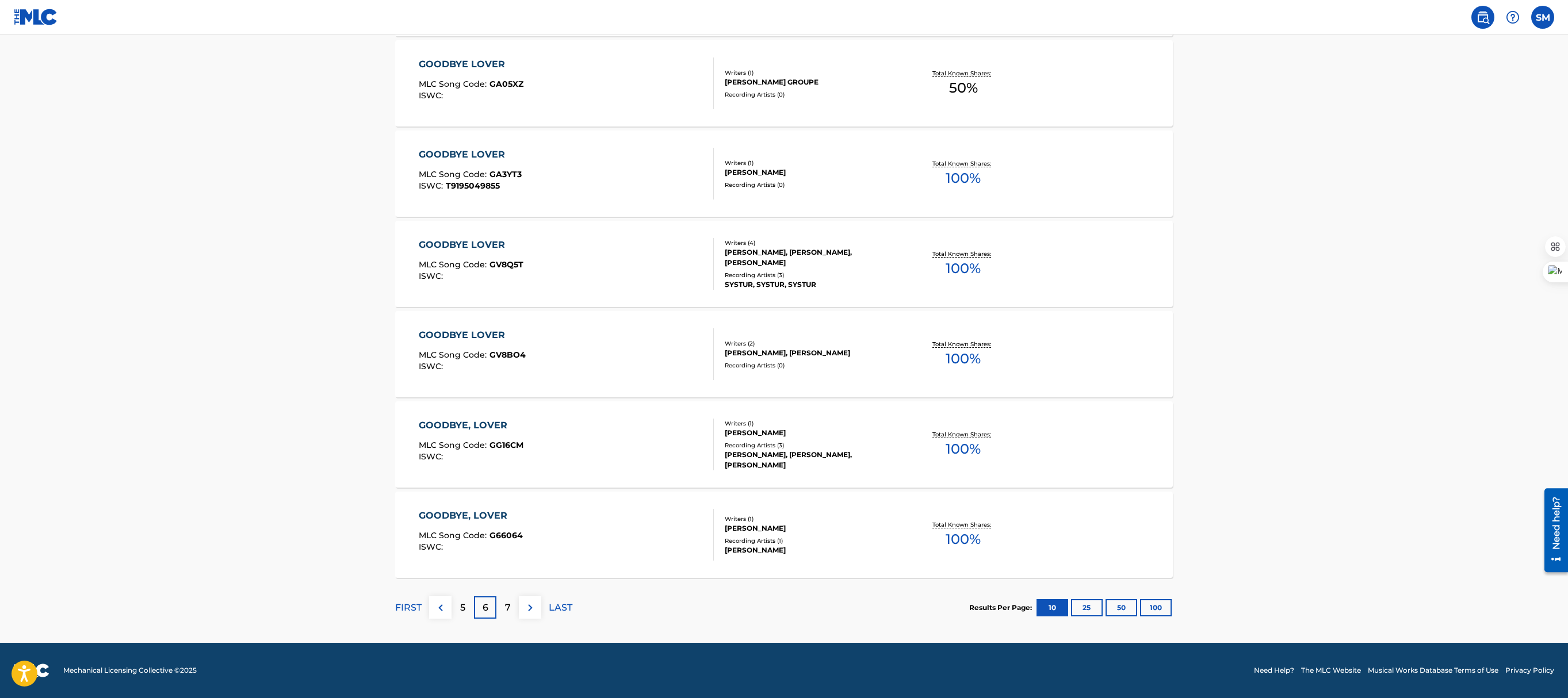 click on "7" at bounding box center (508, 608) 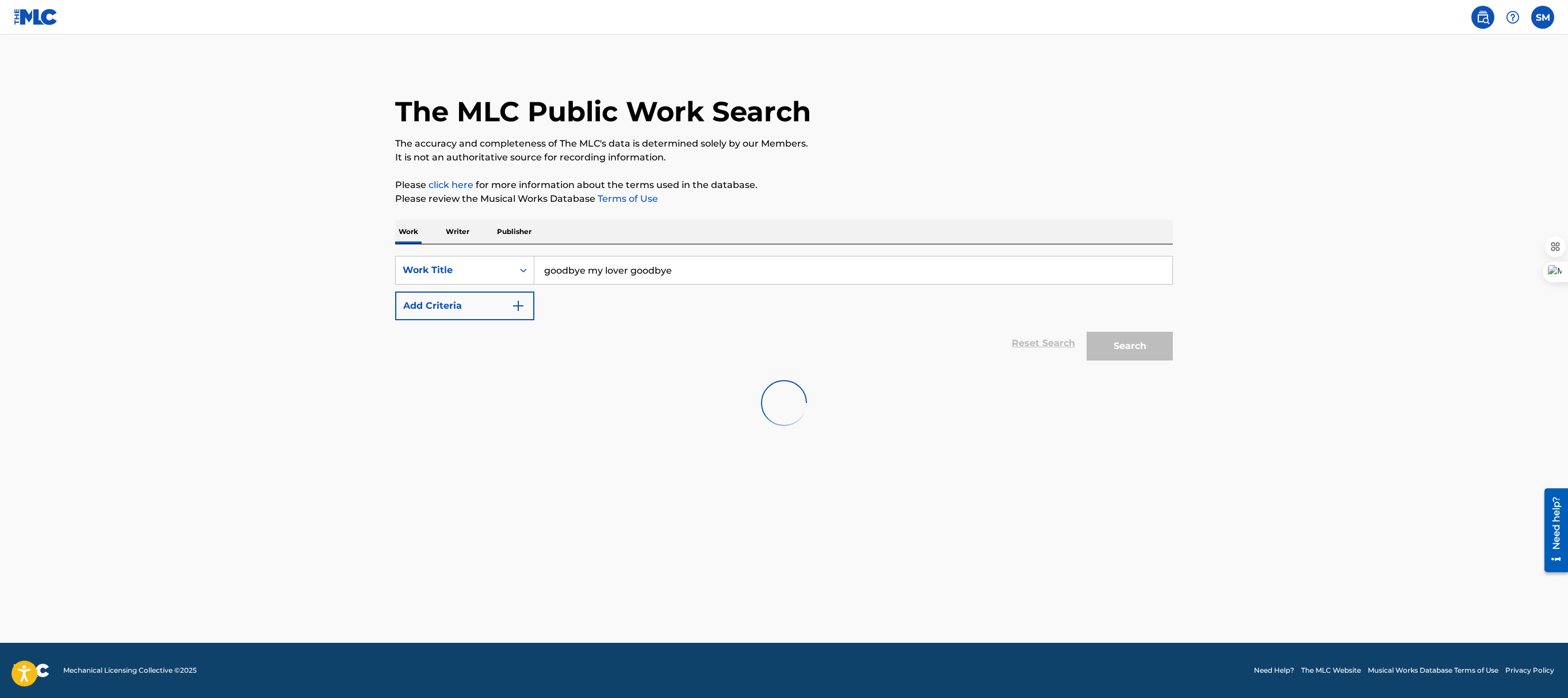 scroll, scrollTop: 0, scrollLeft: 0, axis: both 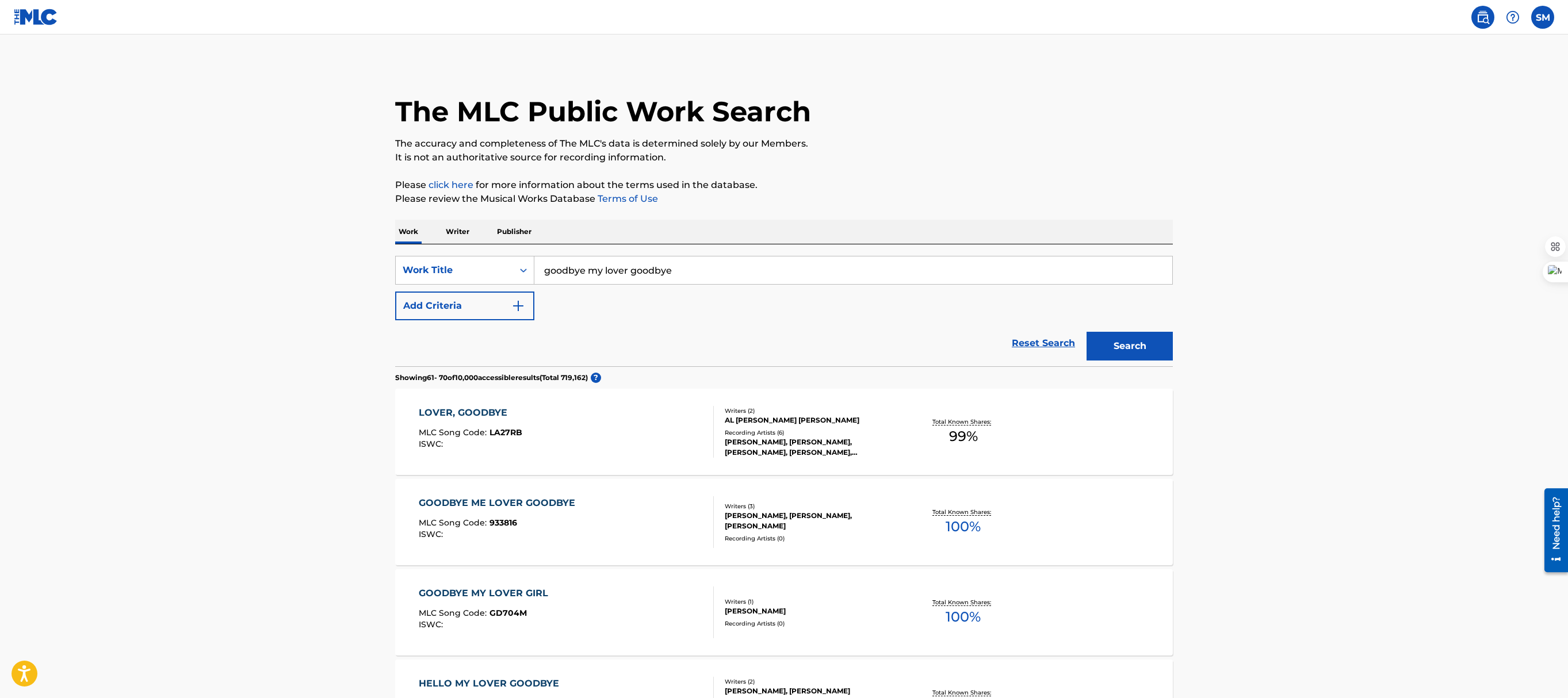 click on "Writer" at bounding box center (457, 232) 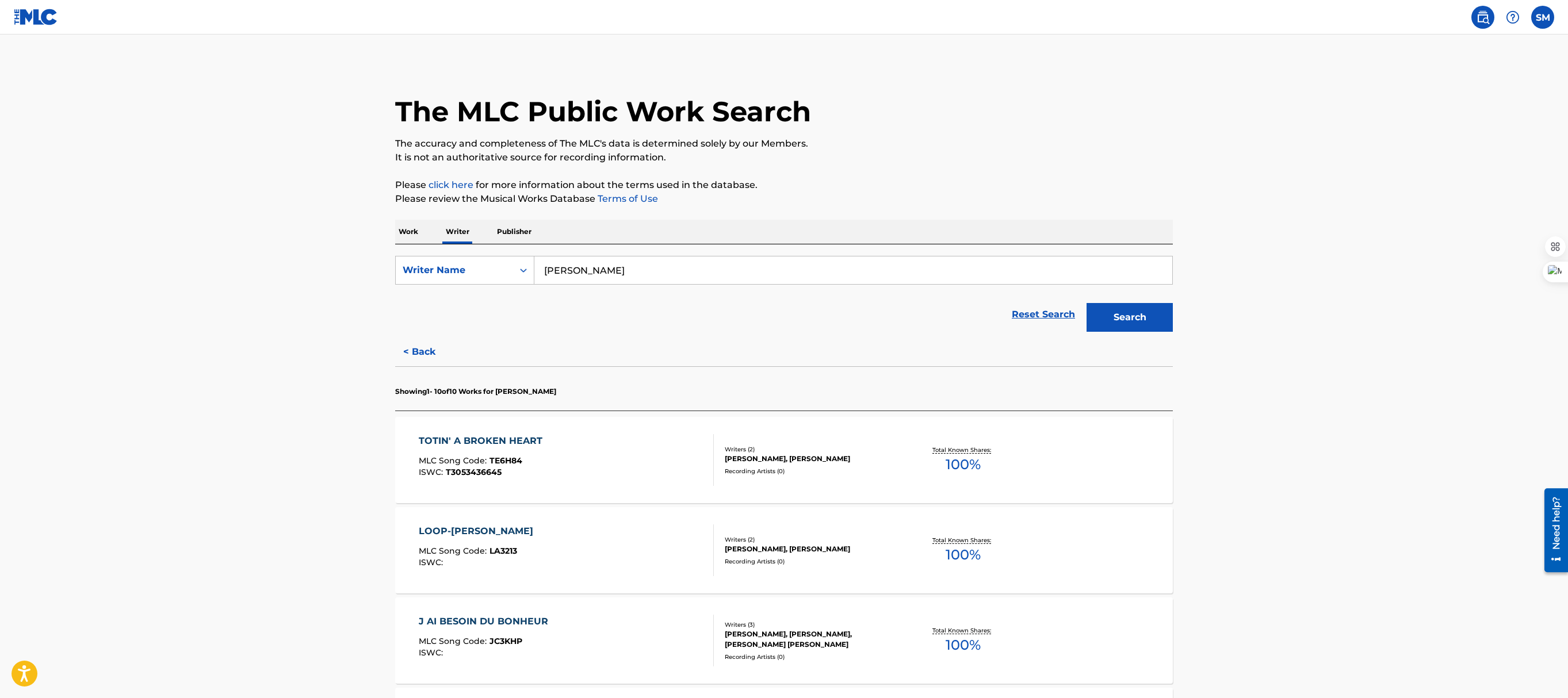 click on "[PERSON_NAME]" at bounding box center (853, 270) 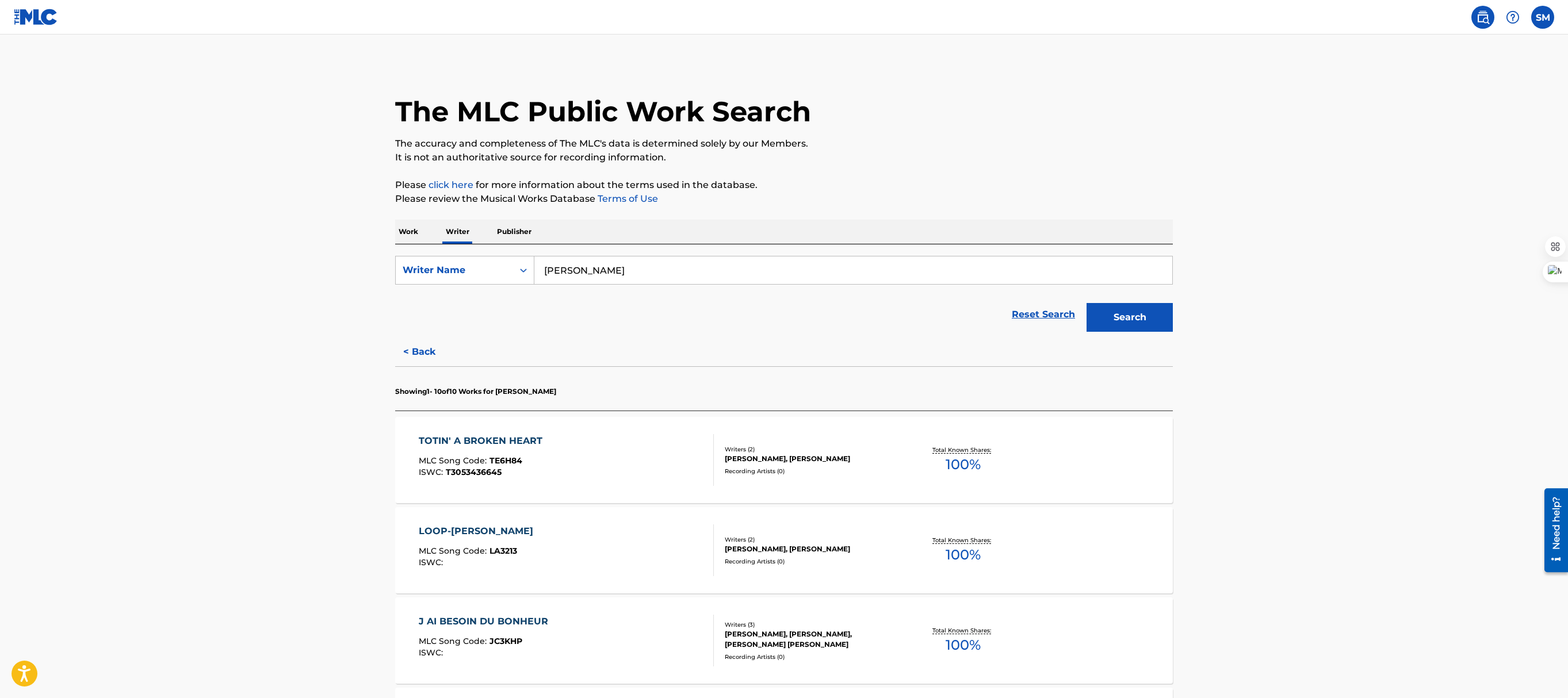 type on "[PERSON_NAME]" 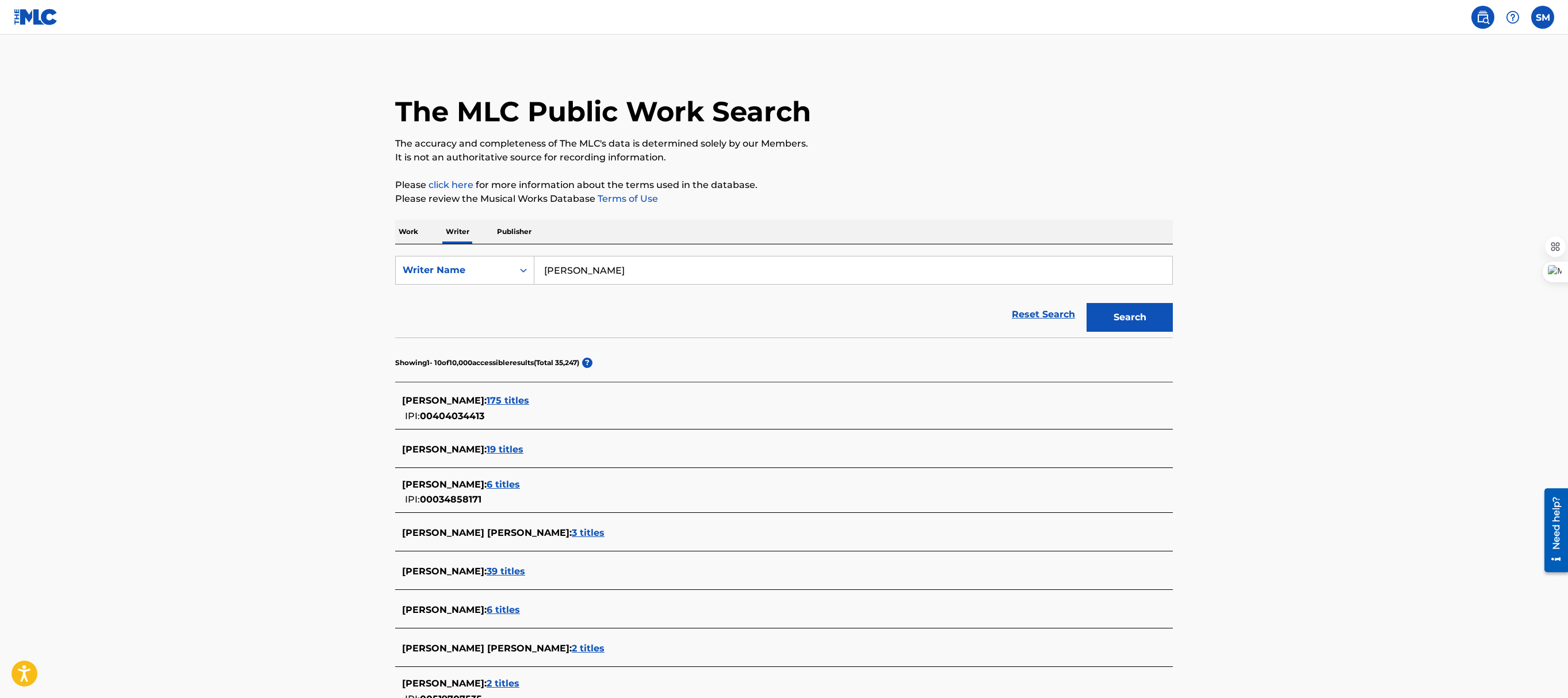 click on "Work" at bounding box center (408, 232) 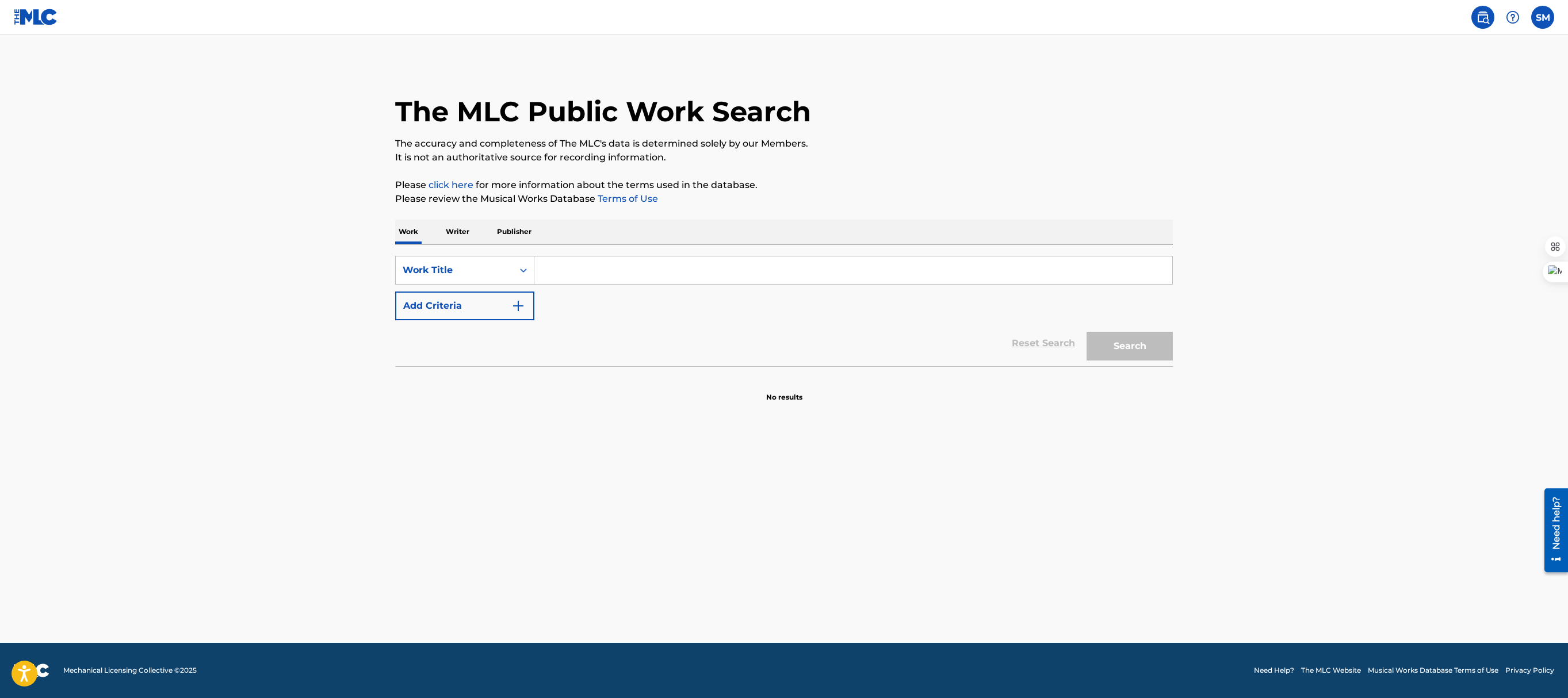 click at bounding box center [853, 270] 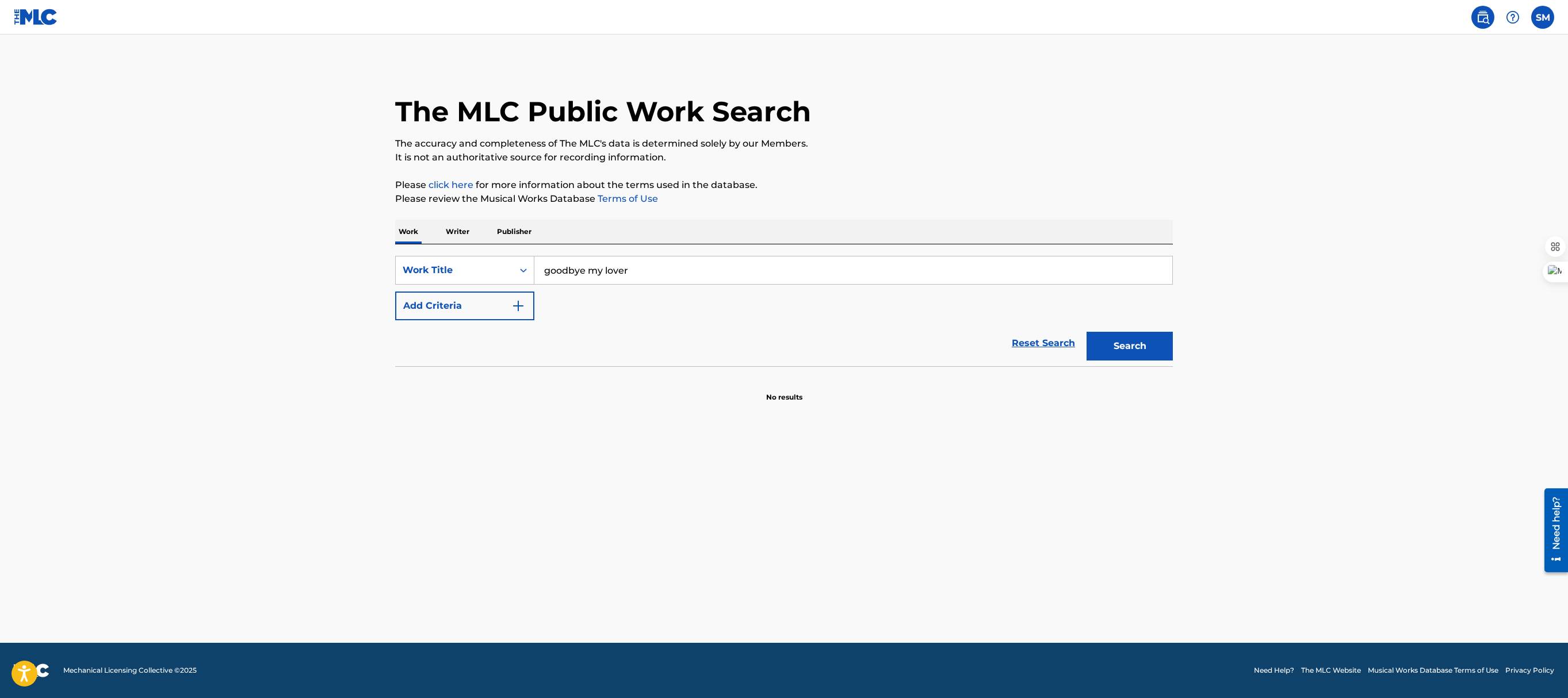 click on "Search" at bounding box center [1130, 346] 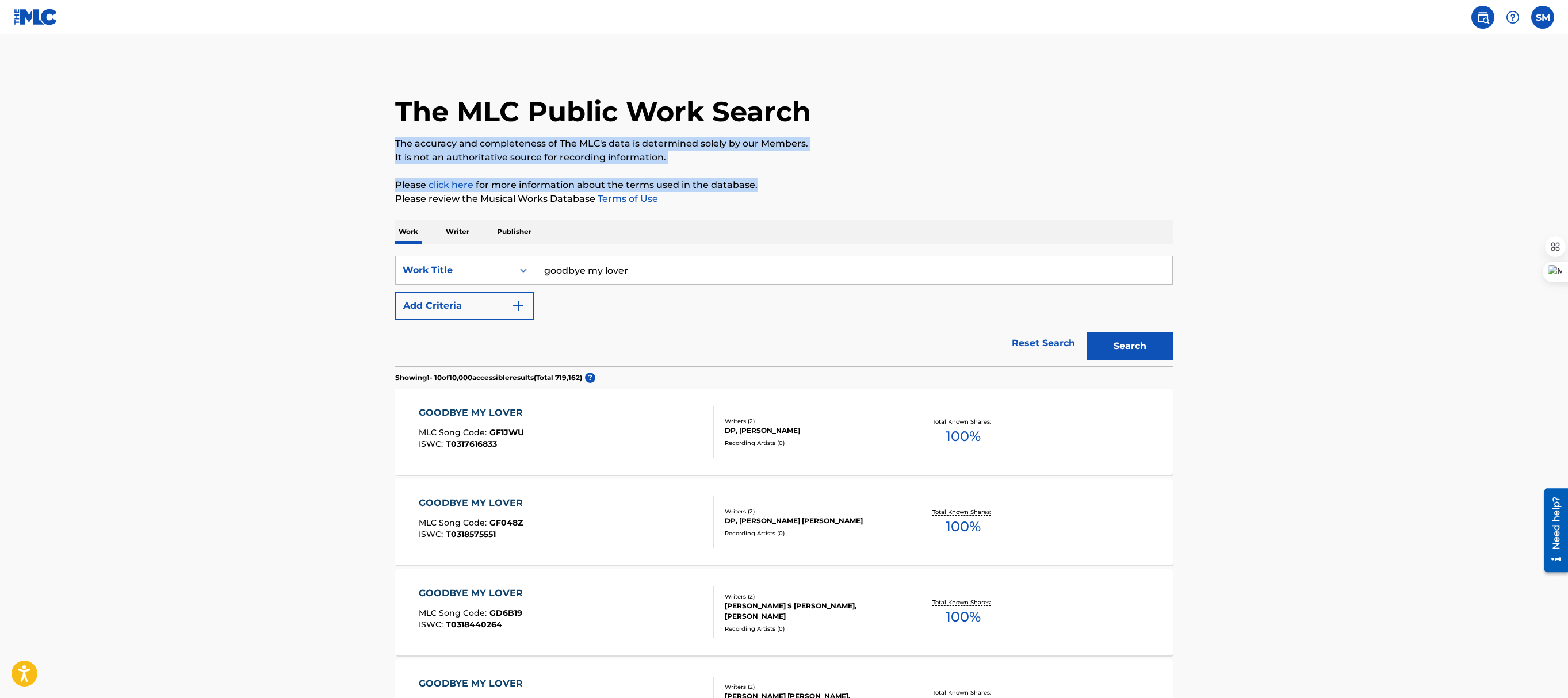 drag, startPoint x: 1567, startPoint y: 136, endPoint x: 1570, endPoint y: 168, distance: 32.14032 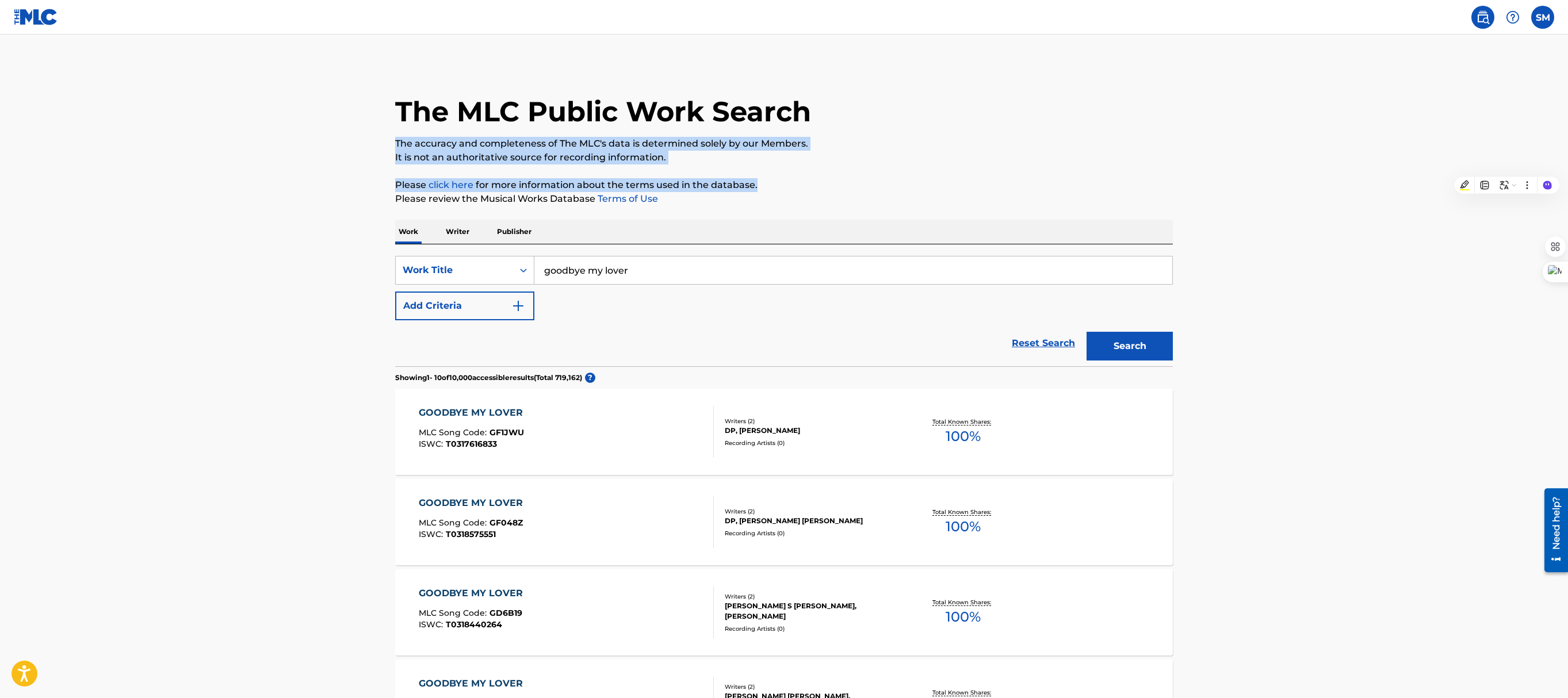 click on "The MLC Public Work Search The accuracy and completeness of The MLC's data is determined solely by our Members. It is not an authoritative source for recording information. Please   click here   for more information about the terms used in the database. Please review the Musical Works Database   Terms of Use Work Writer Publisher SearchWithCriteriaf0b1a759-8253-4a95-9620-0871ca09a0de Work Title goodbye my lover Add Criteria Reset Search Search Showing  1  -   10  of  10,000  accessible  results  (Total   719,162 ) ? GOODBYE MY LOVER MLC Song Code : GF1JWU ISWC : T0317616833 Writers ( 2 ) DP, [PERSON_NAME] Recording Artists ( 0 ) Total Known Shares: 100 % GOODBYE MY LOVER MLC Song Code : GF048Z ISWC : T0318575551 Writers ( 2 ) DP, [PERSON_NAME] [PERSON_NAME] Recording Artists ( 0 ) Total Known Shares: 100 % GOODBYE MY LOVER MLC Song Code : GD6B19 ISWC : T0318440264 Writers ( 2 ) [PERSON_NAME] S [PERSON_NAME], [PERSON_NAME] Recording Artists ( 0 ) Total Known Shares: 100 % GOODBYE MY LOVER MLC Song Code : GE2I3H ISWC : 2 ) 0 )" at bounding box center [784, 693] 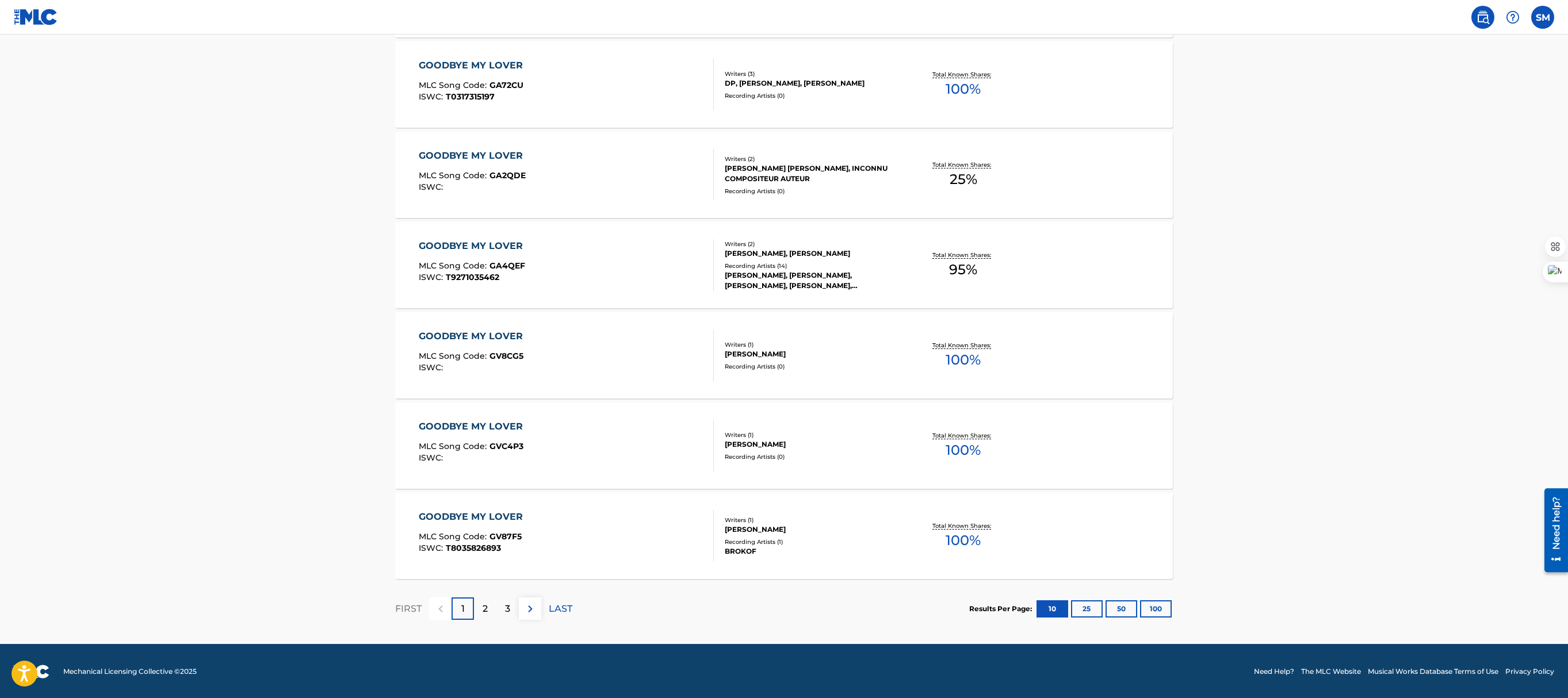 scroll, scrollTop: 711, scrollLeft: 0, axis: vertical 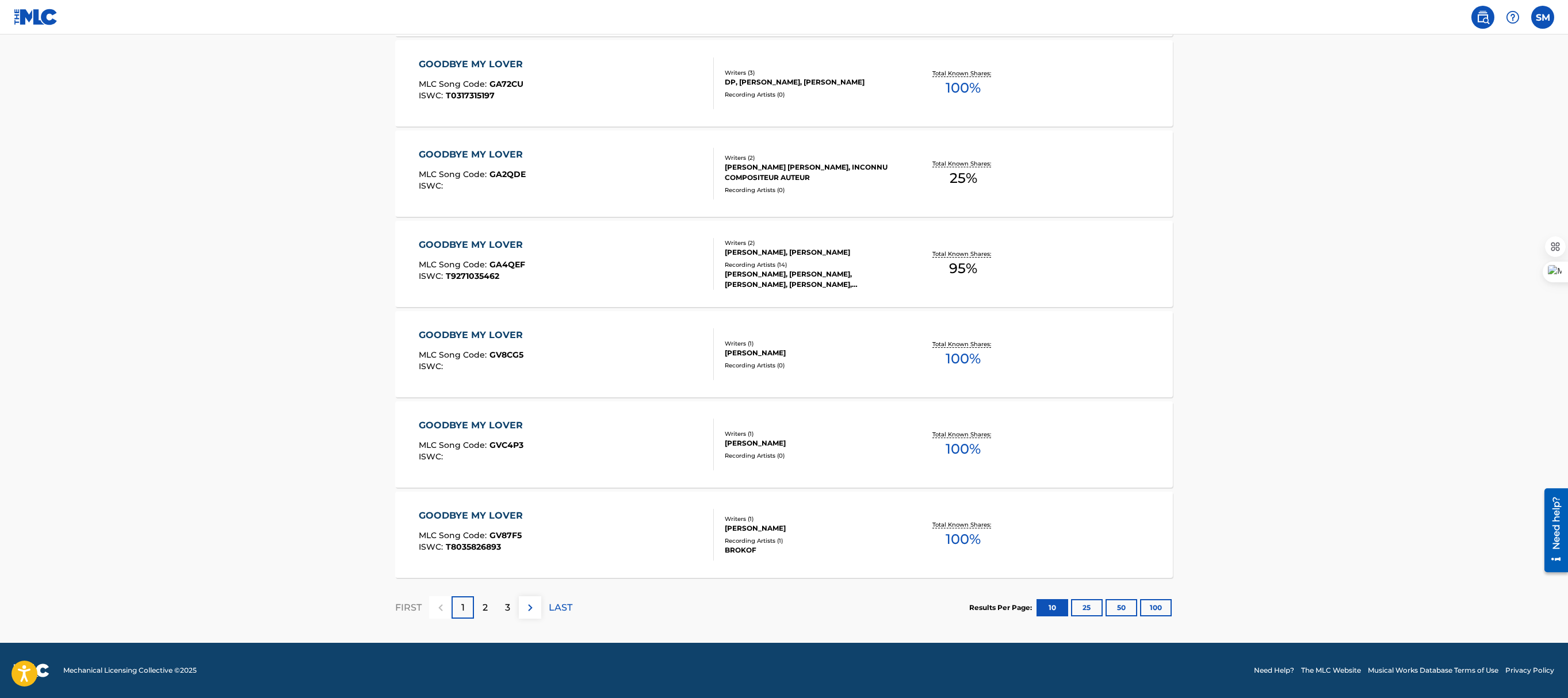 click on "2" at bounding box center [485, 608] 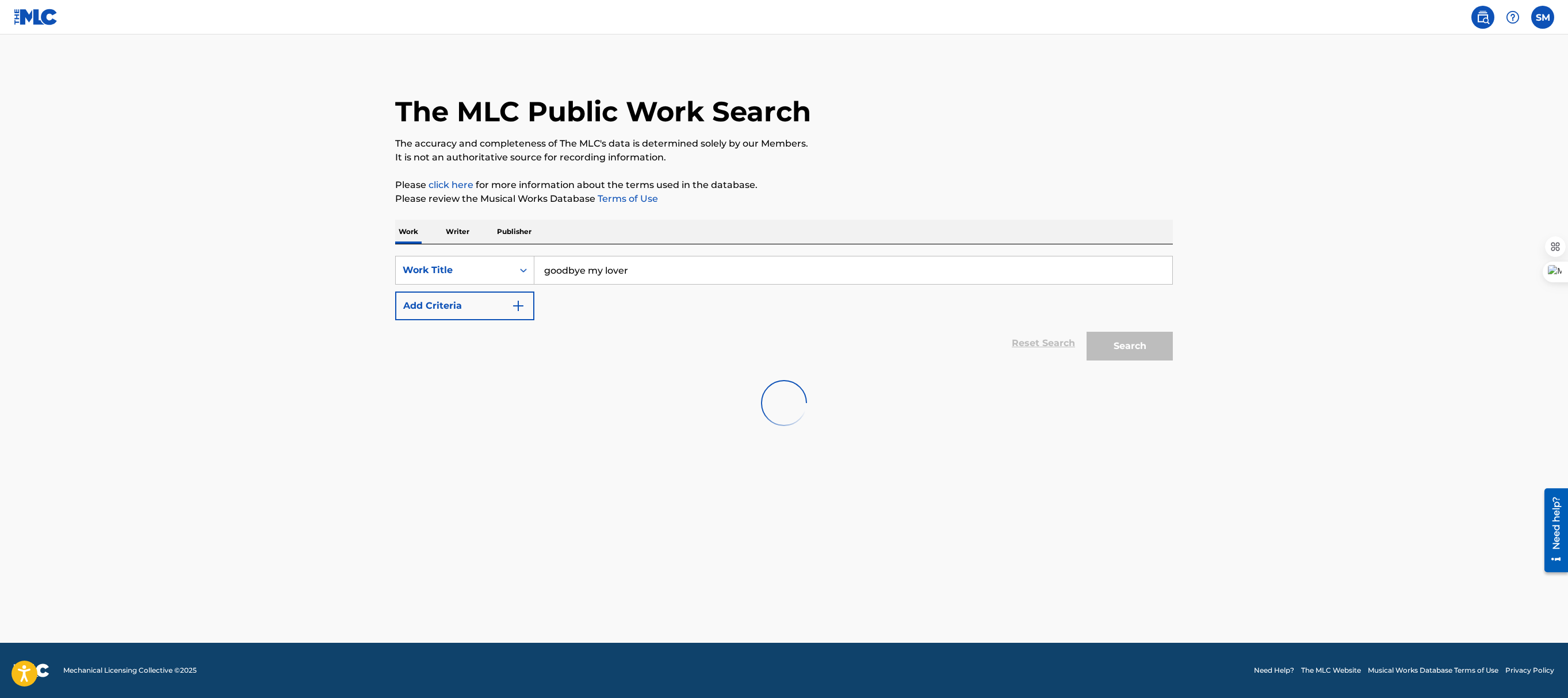 scroll, scrollTop: 0, scrollLeft: 0, axis: both 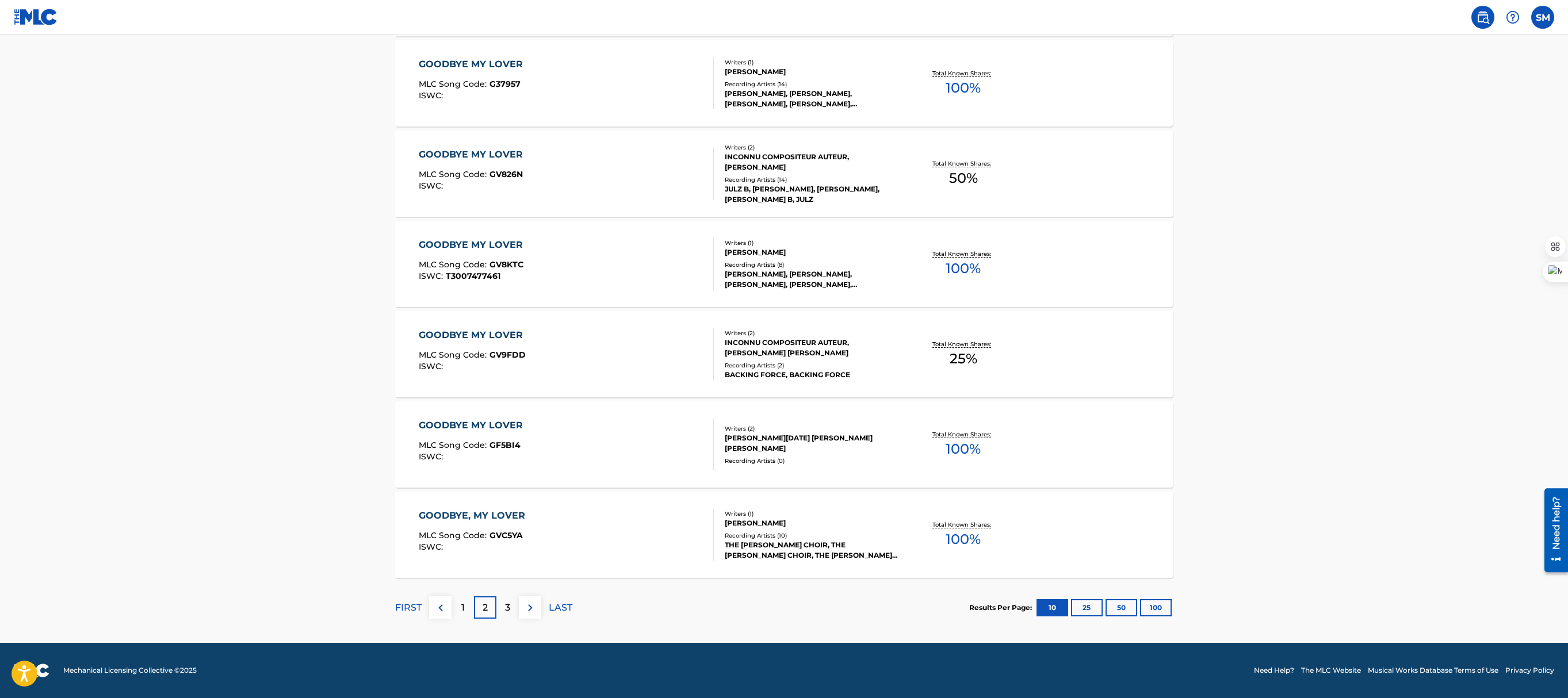 click on "LAST" at bounding box center (560, 608) 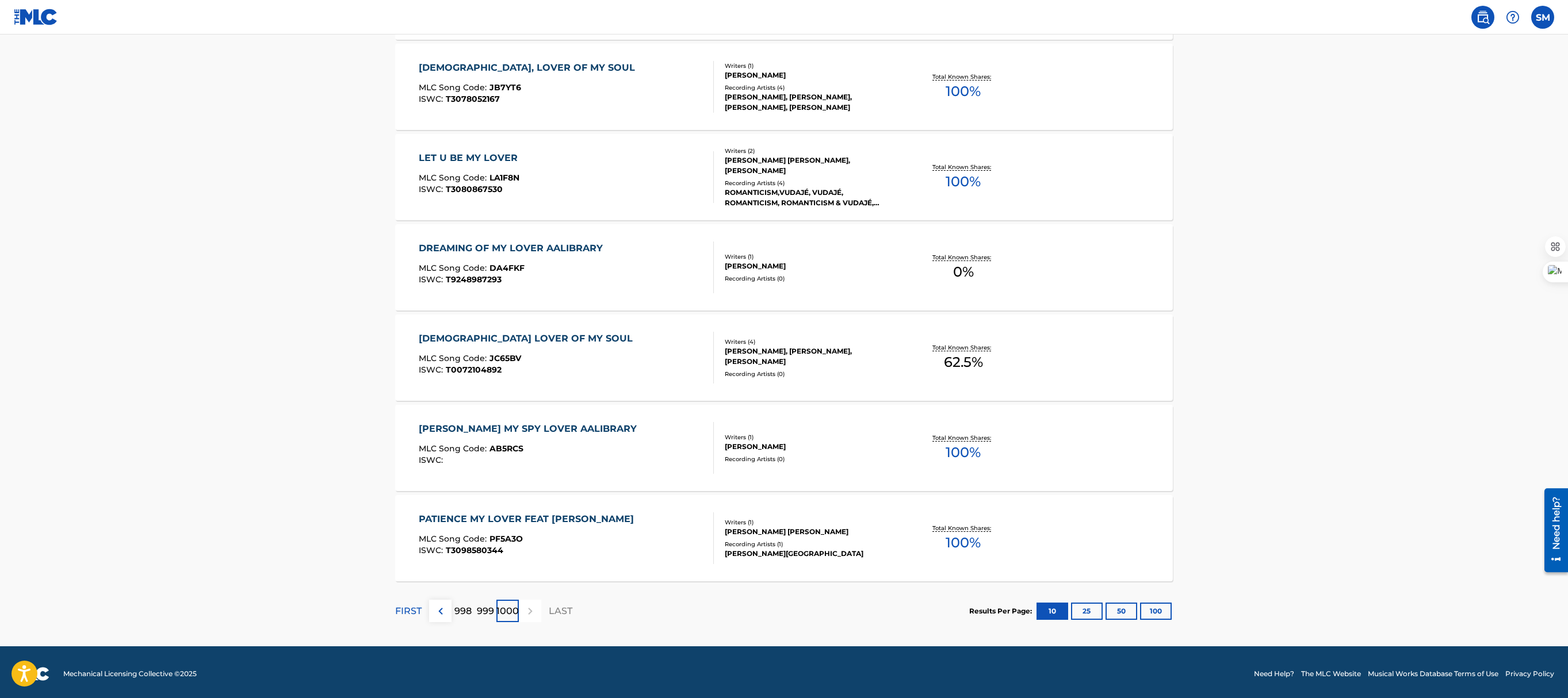 scroll, scrollTop: 711, scrollLeft: 0, axis: vertical 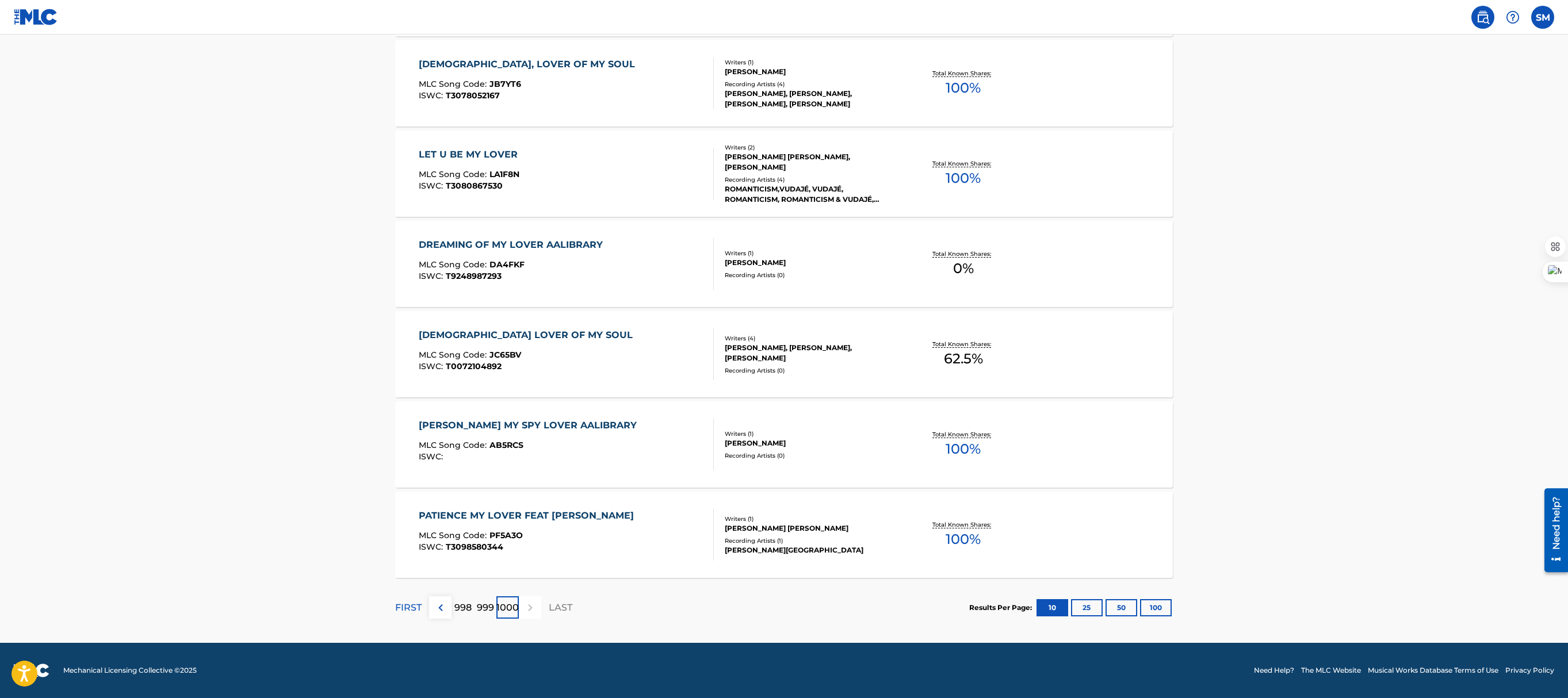 click on "999" at bounding box center [485, 608] 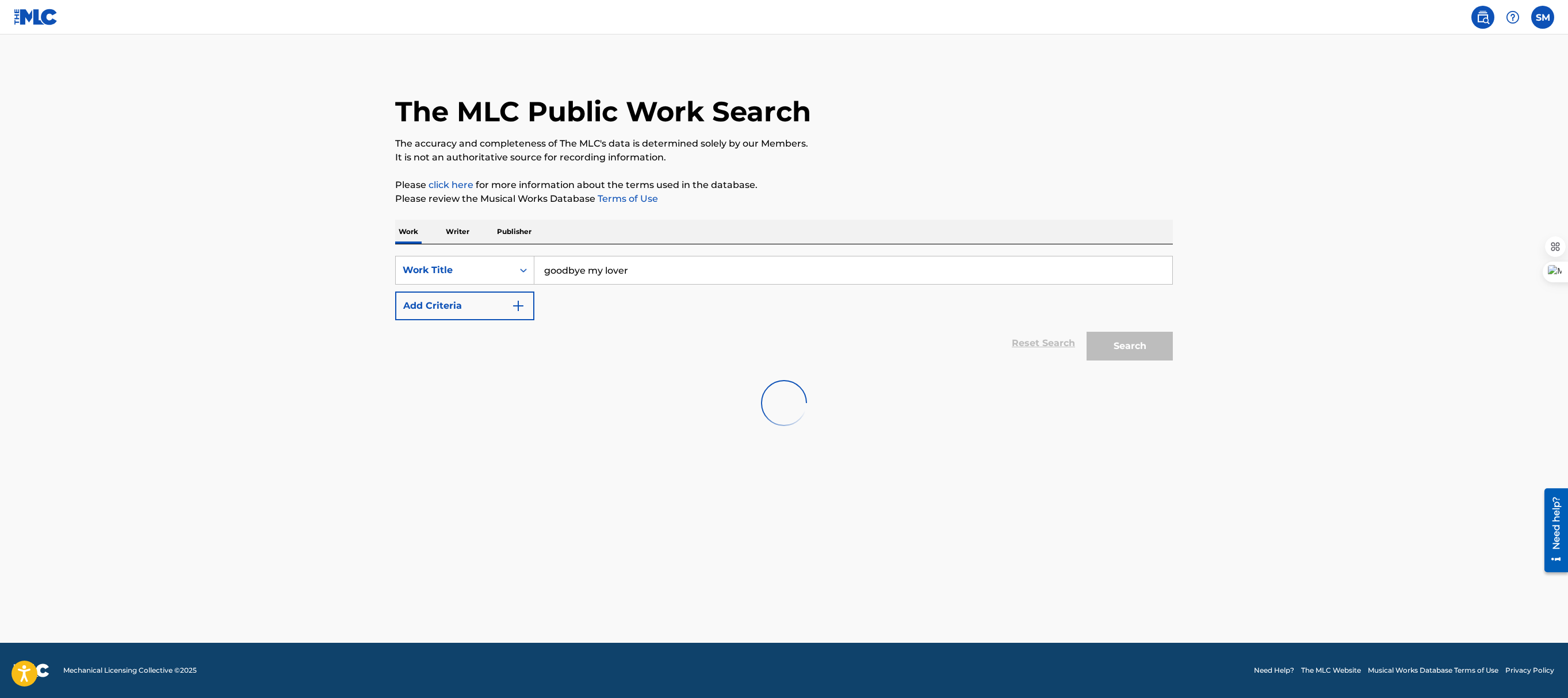 scroll, scrollTop: 0, scrollLeft: 0, axis: both 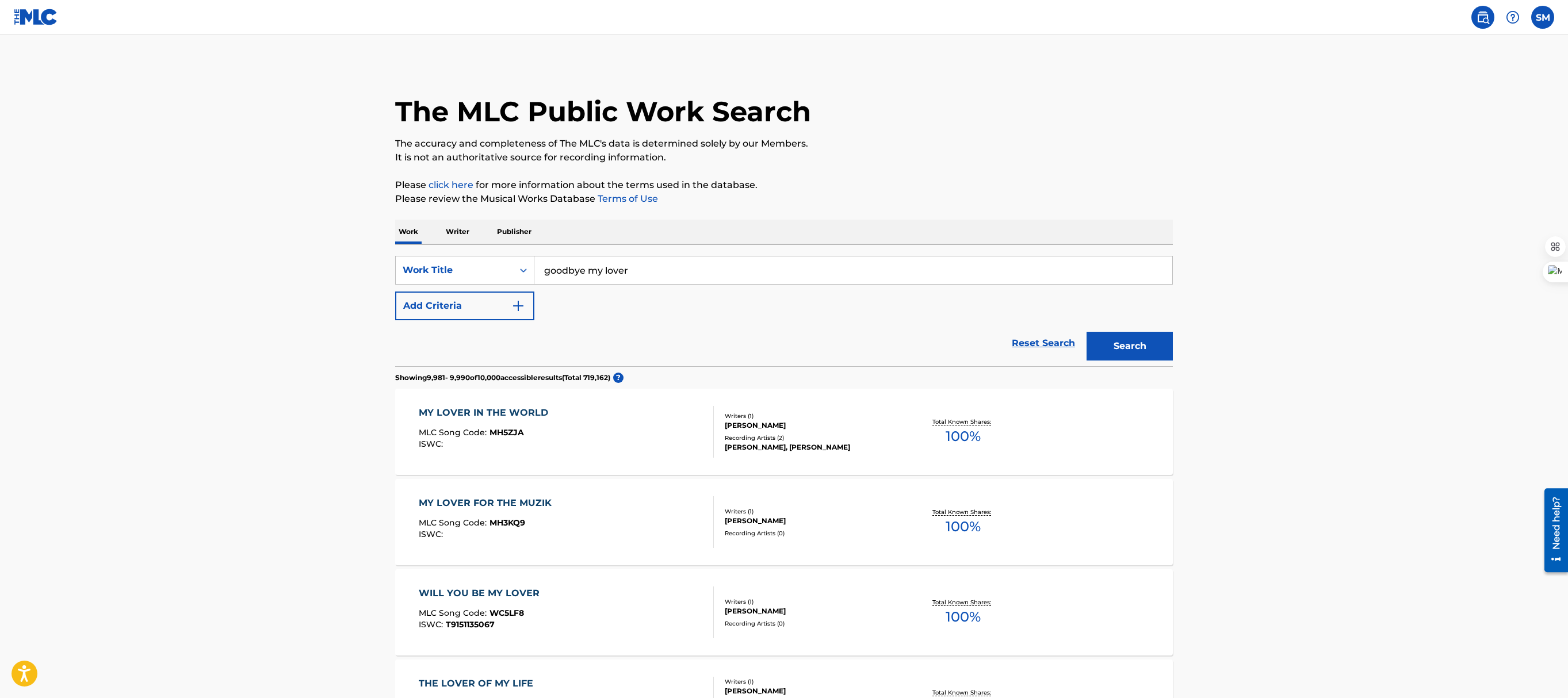 click on "goodbye my lover" at bounding box center [853, 270] 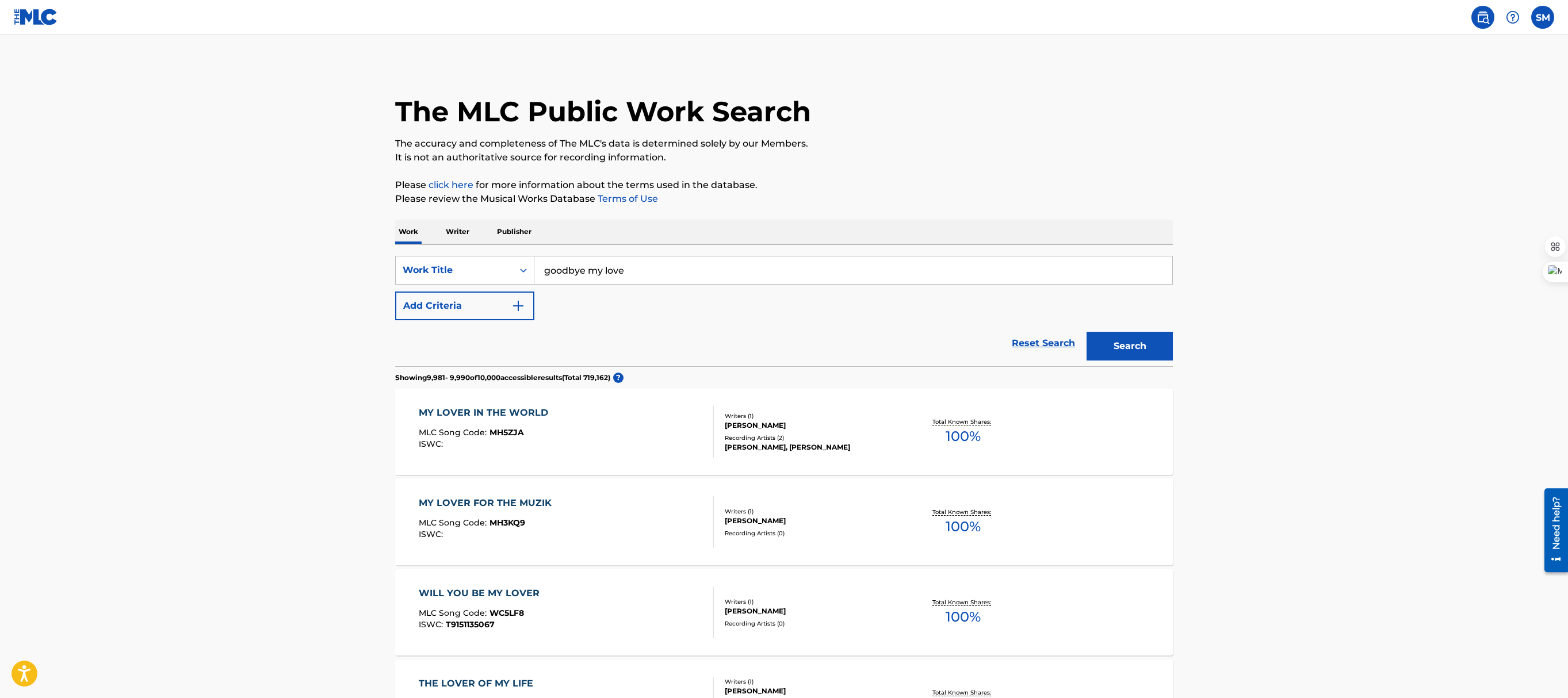 click on "Search" at bounding box center [1130, 346] 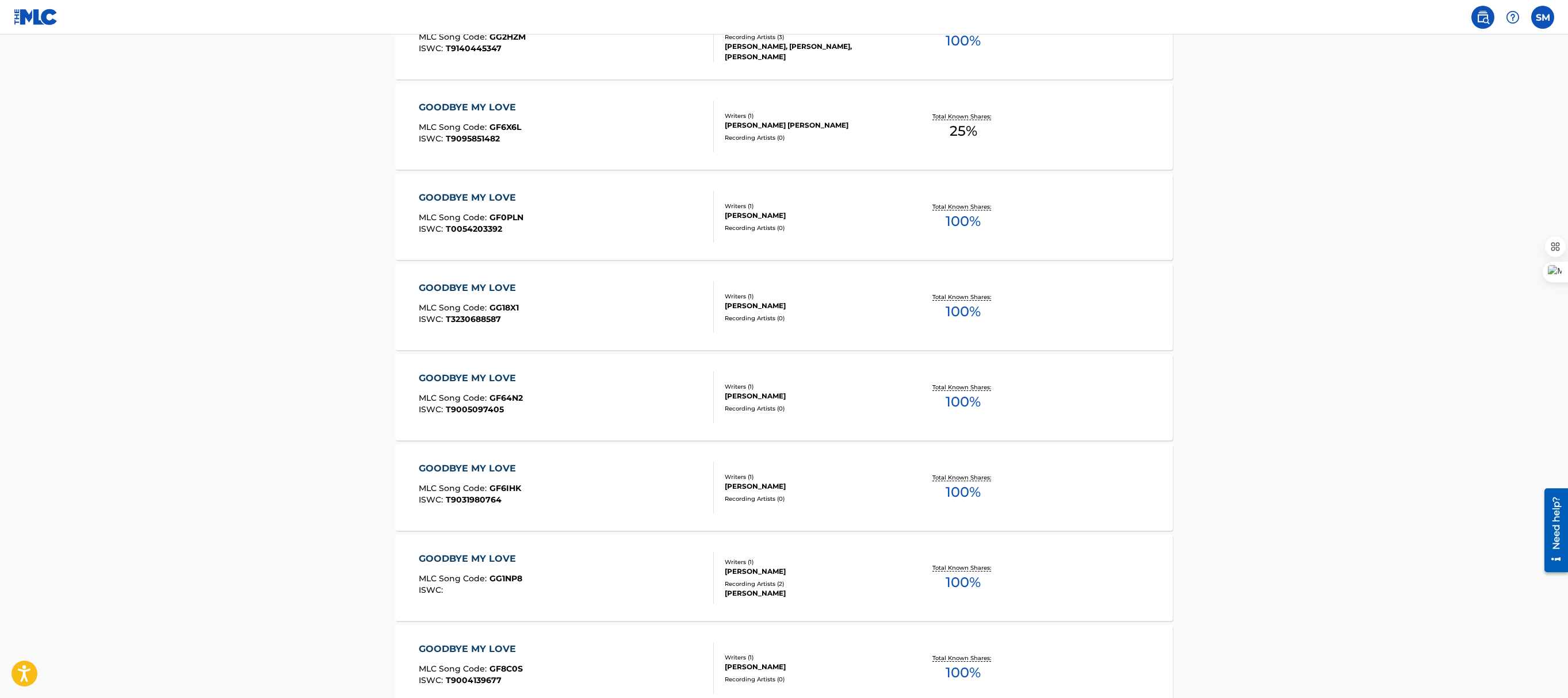 scroll, scrollTop: 665, scrollLeft: 0, axis: vertical 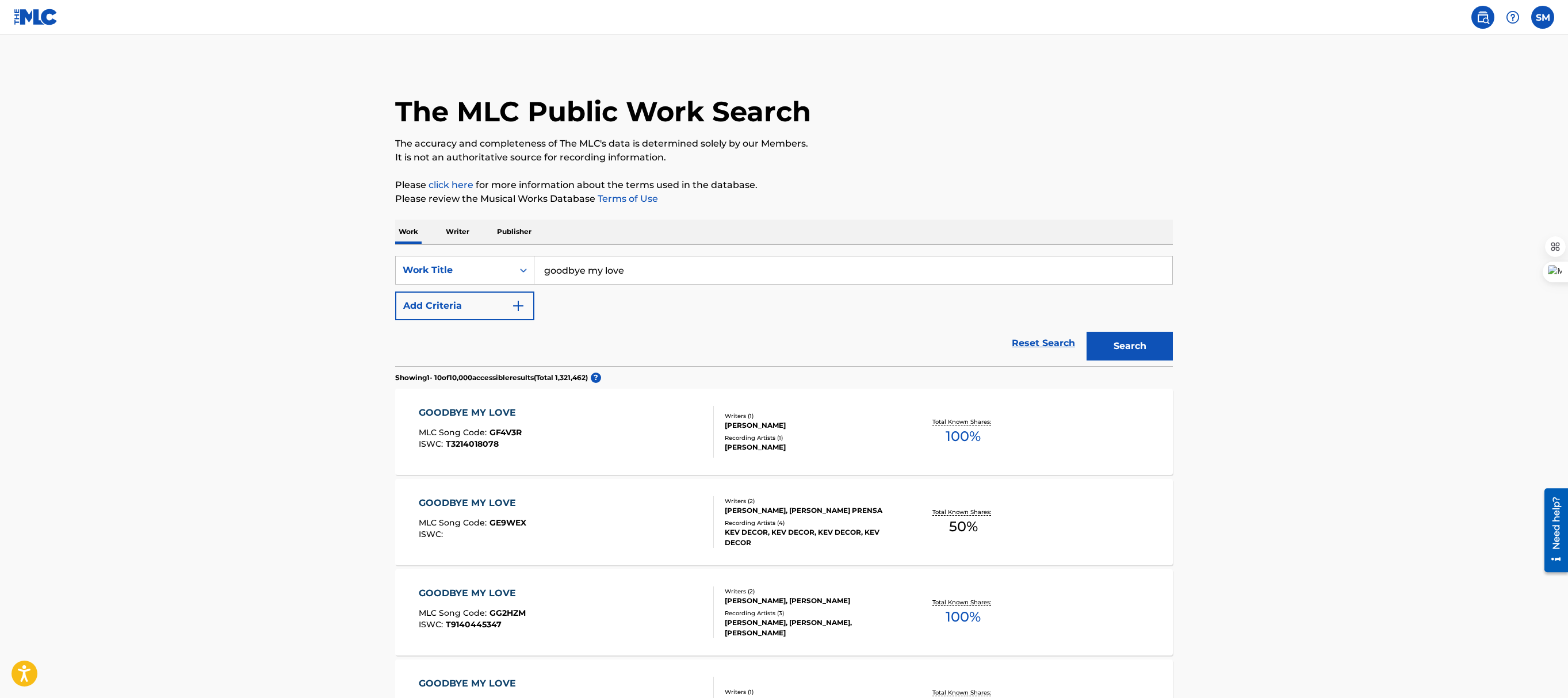 click on "goodbye my love" at bounding box center [853, 270] 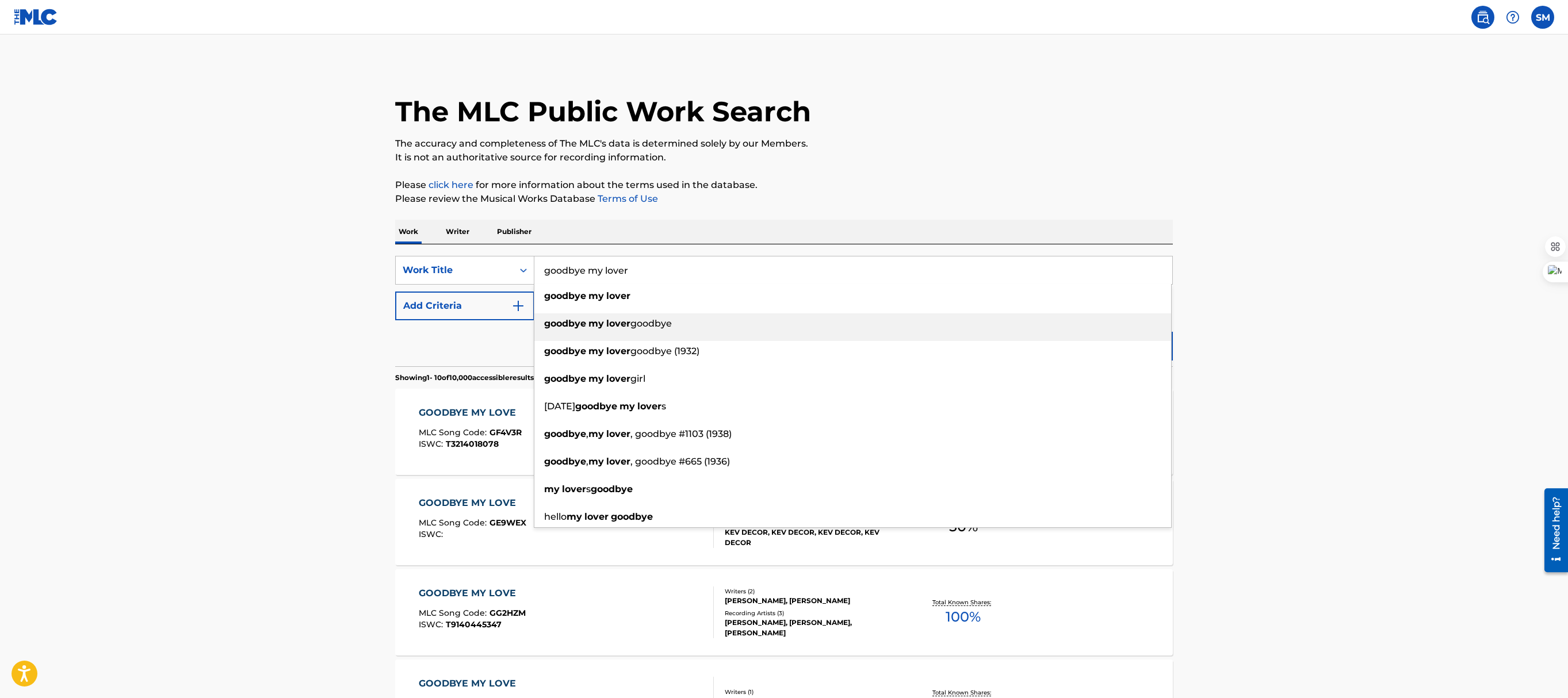 click on "goodbye" at bounding box center (651, 323) 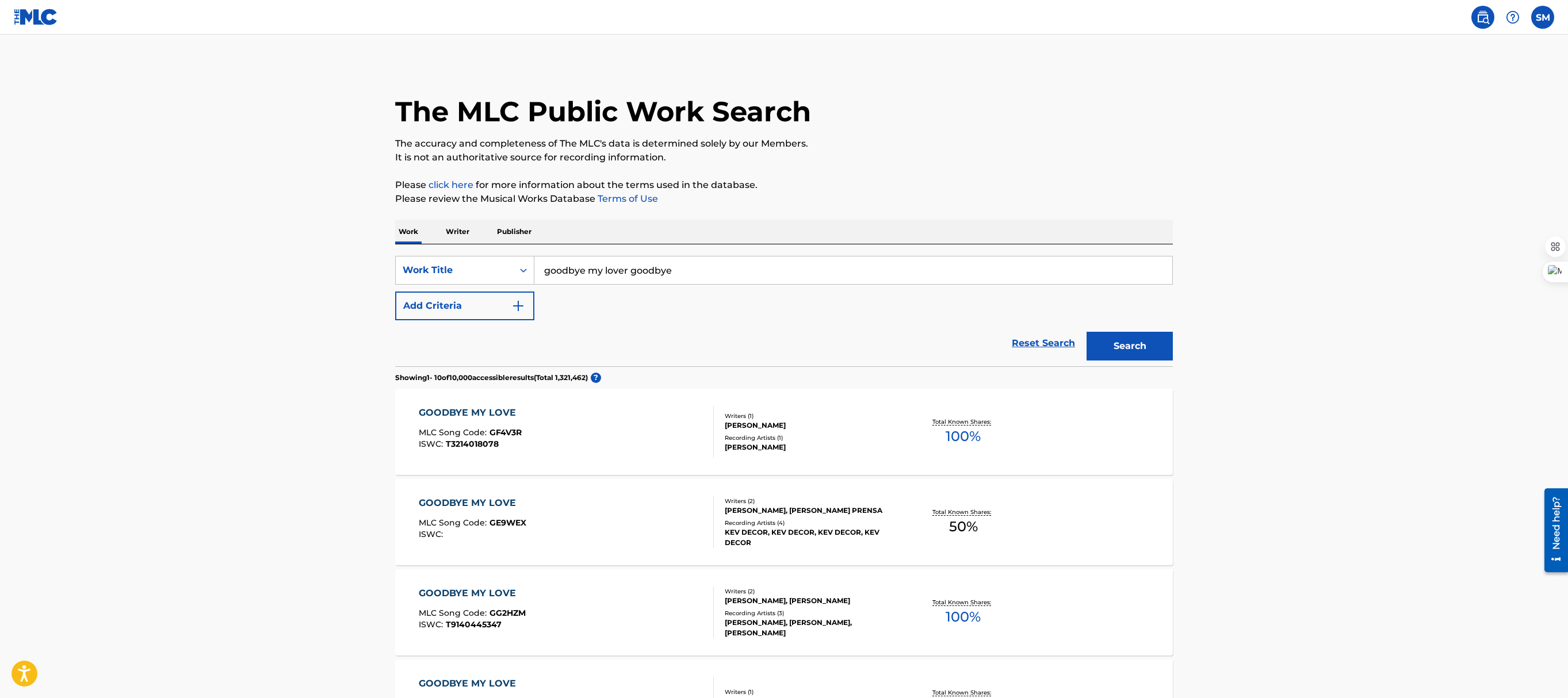 click on "Search" at bounding box center [1130, 346] 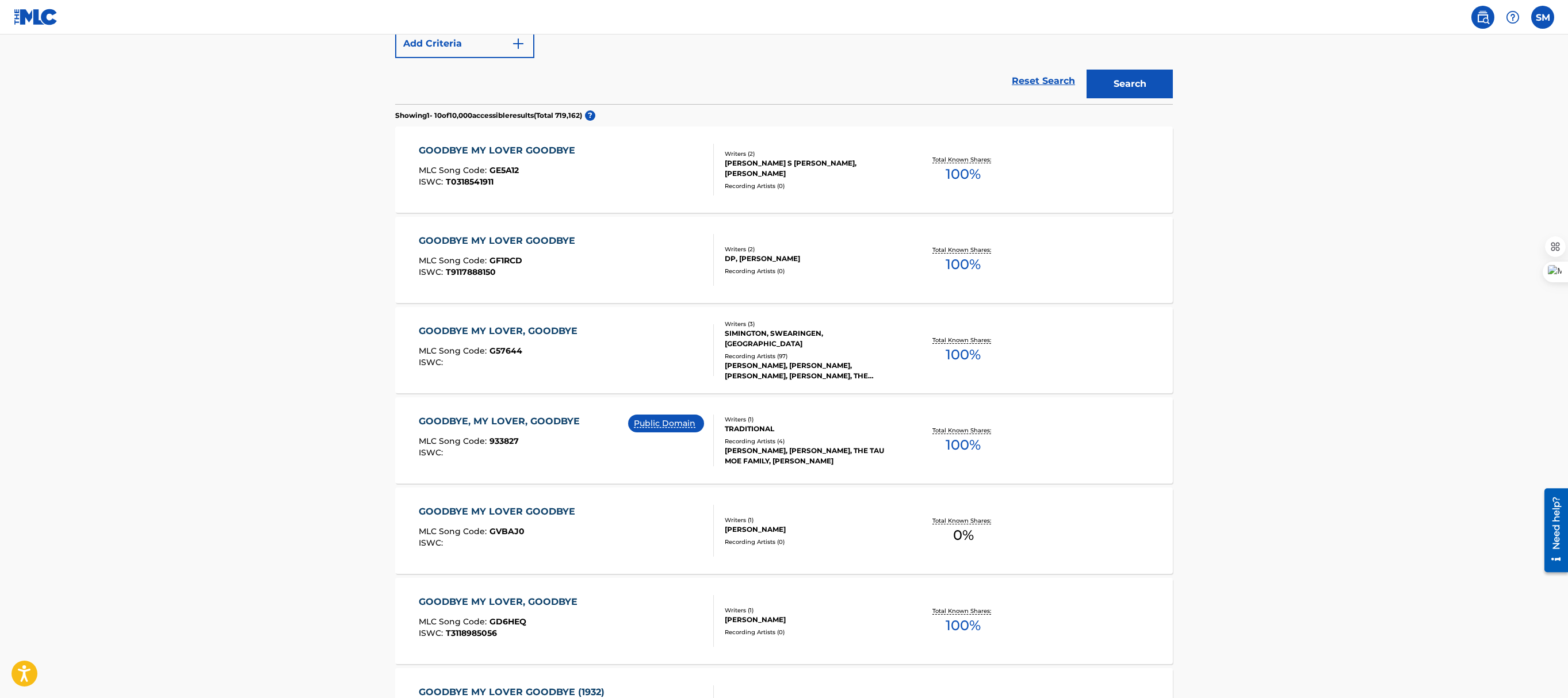 scroll, scrollTop: 266, scrollLeft: 0, axis: vertical 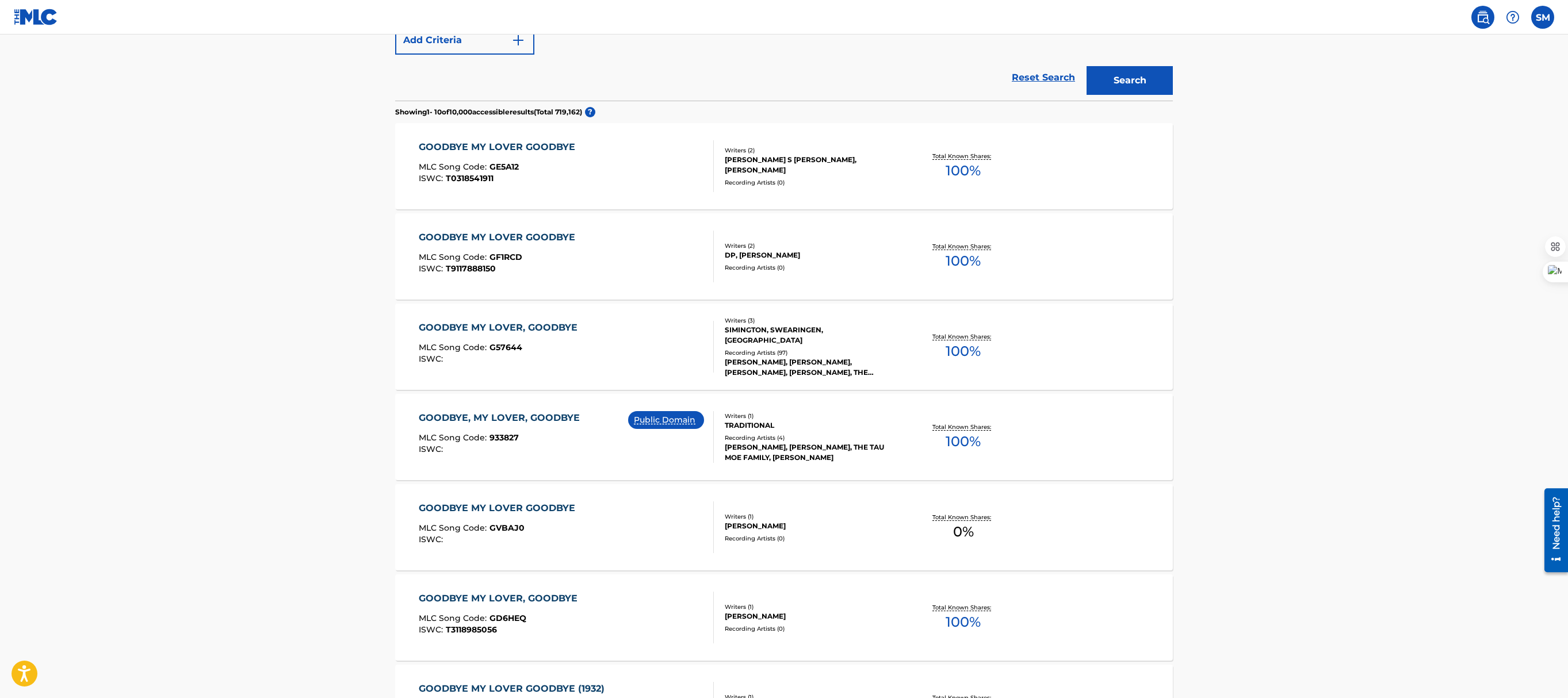 click on "GOODBYE MY LOVER, GOODBYE" at bounding box center [501, 328] 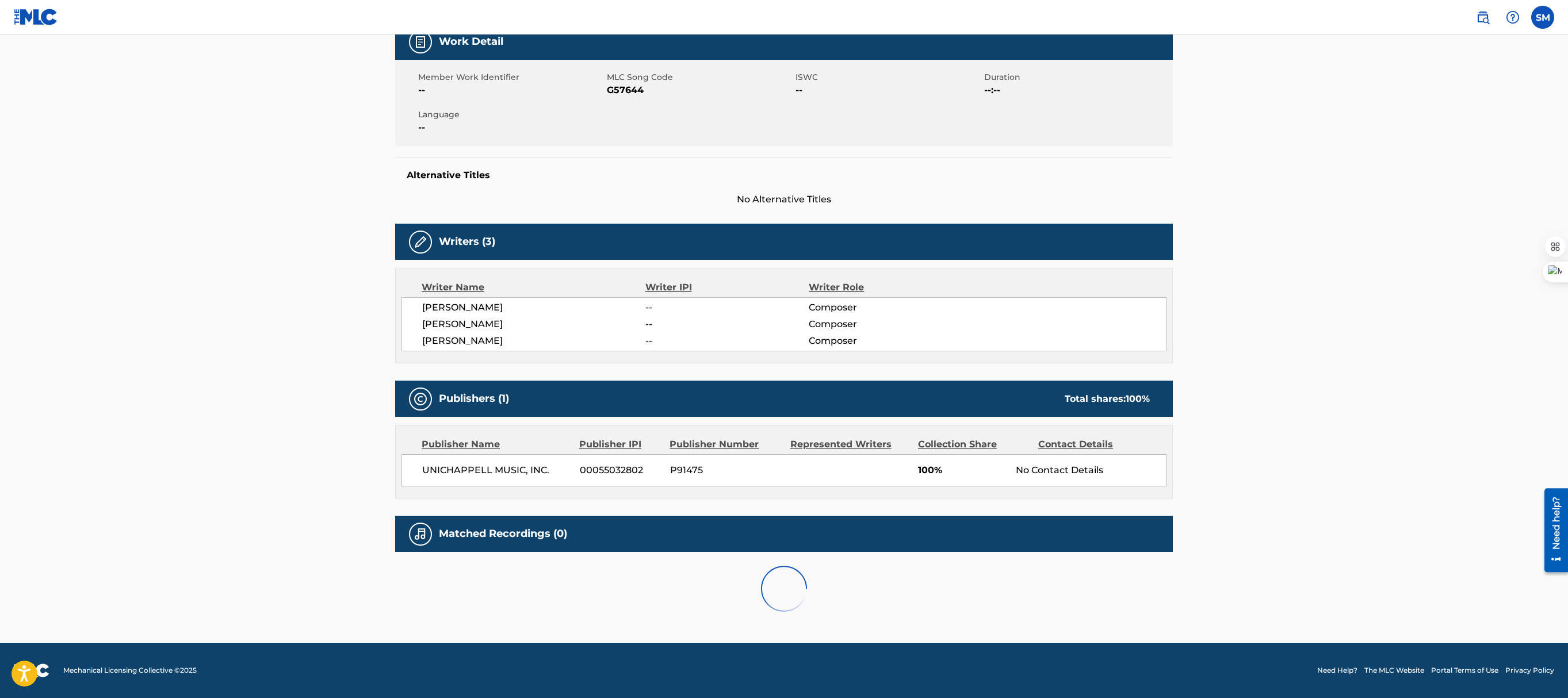 scroll, scrollTop: 0, scrollLeft: 0, axis: both 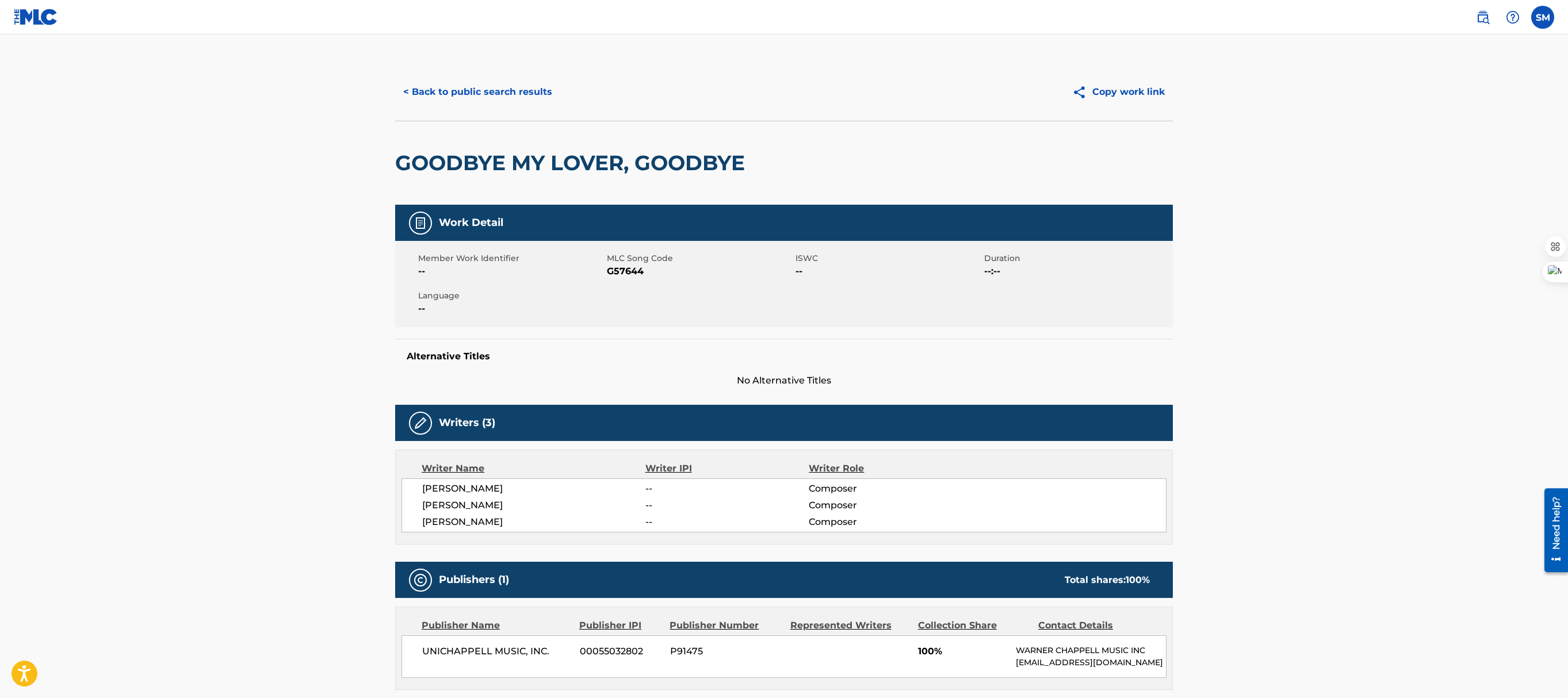 drag, startPoint x: 1567, startPoint y: 80, endPoint x: 1569, endPoint y: 91, distance: 11.18034 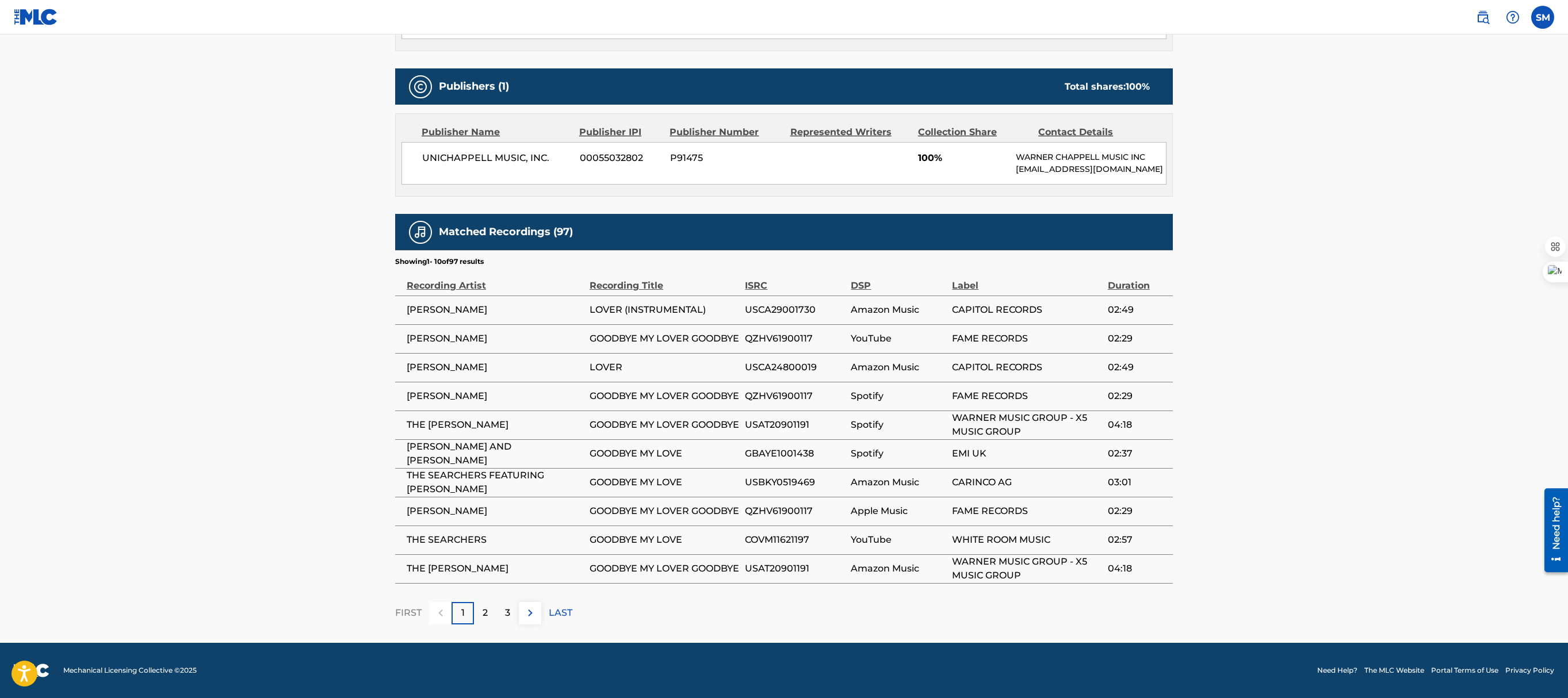 scroll, scrollTop: 512, scrollLeft: 0, axis: vertical 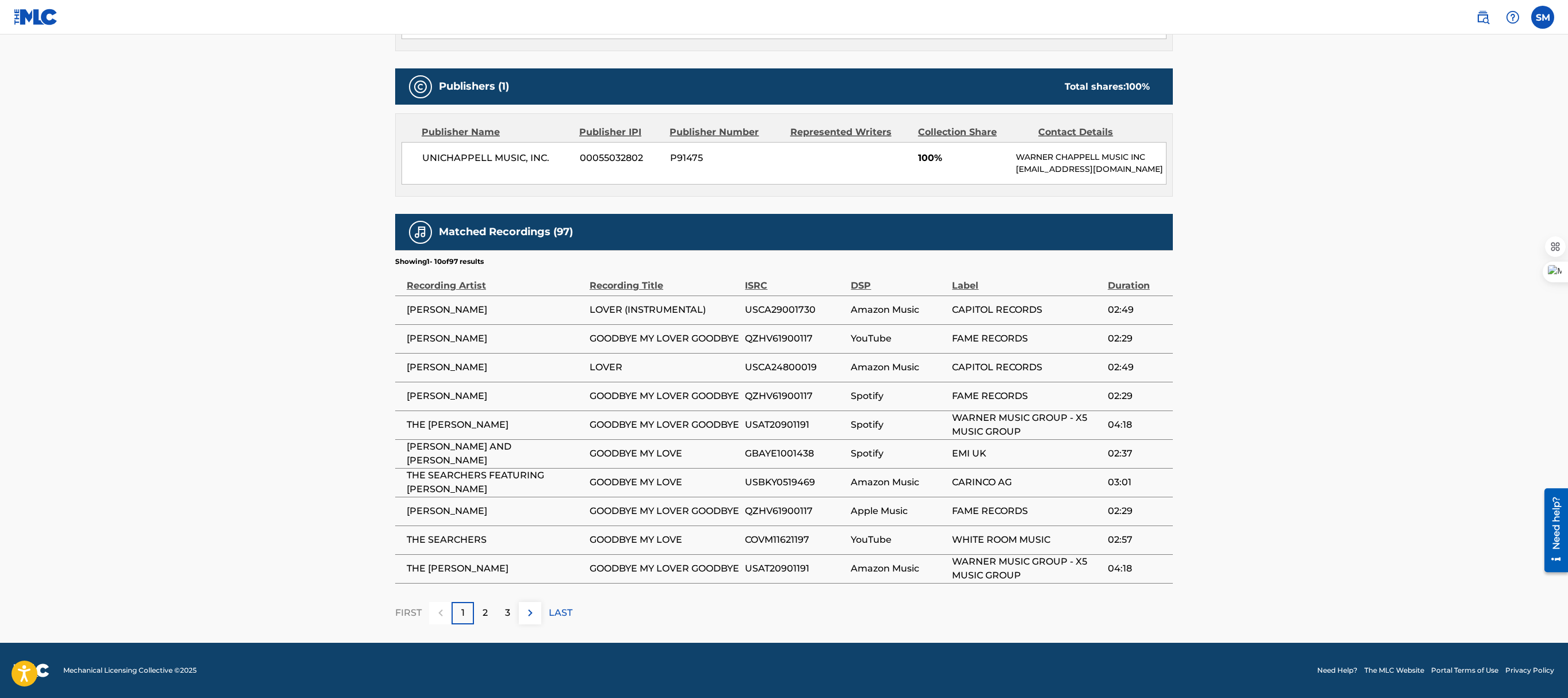 click on "2" at bounding box center [485, 613] 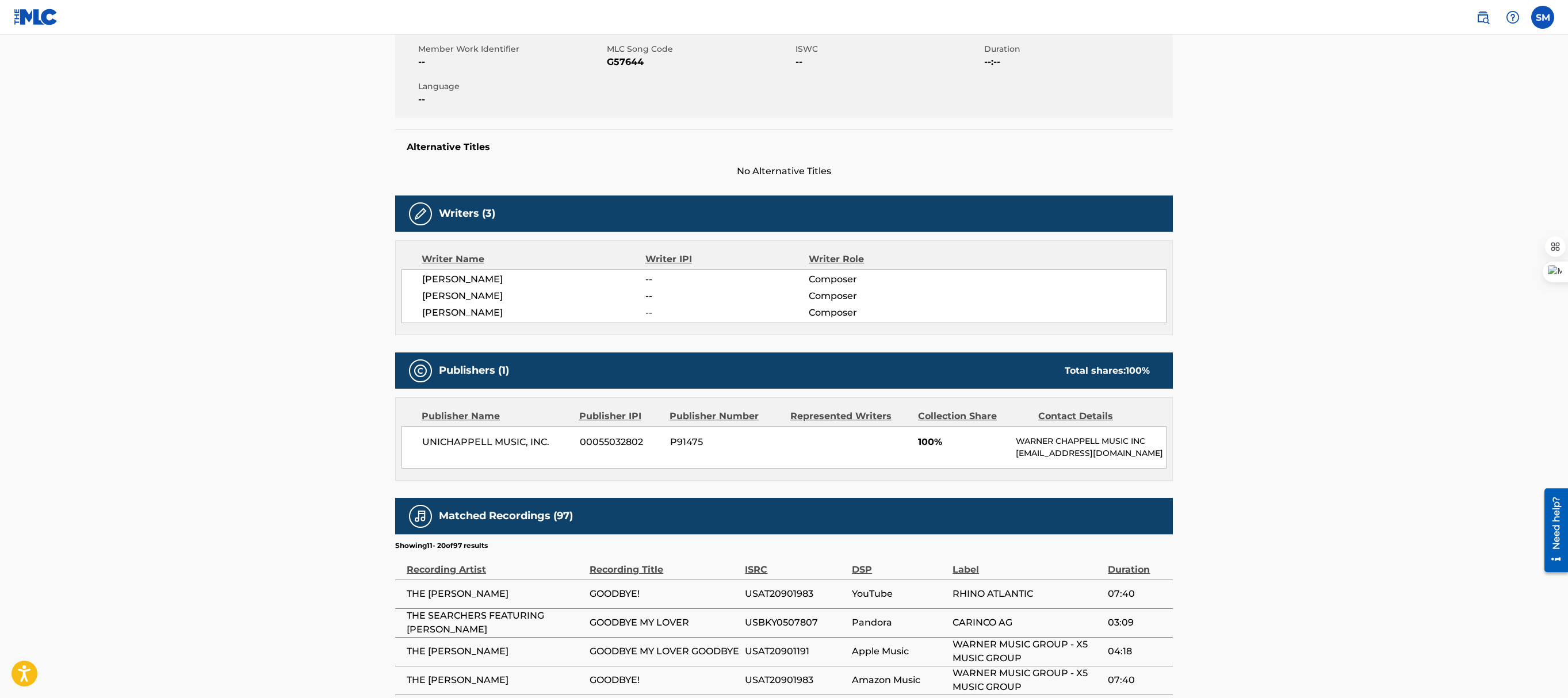 scroll, scrollTop: 512, scrollLeft: 0, axis: vertical 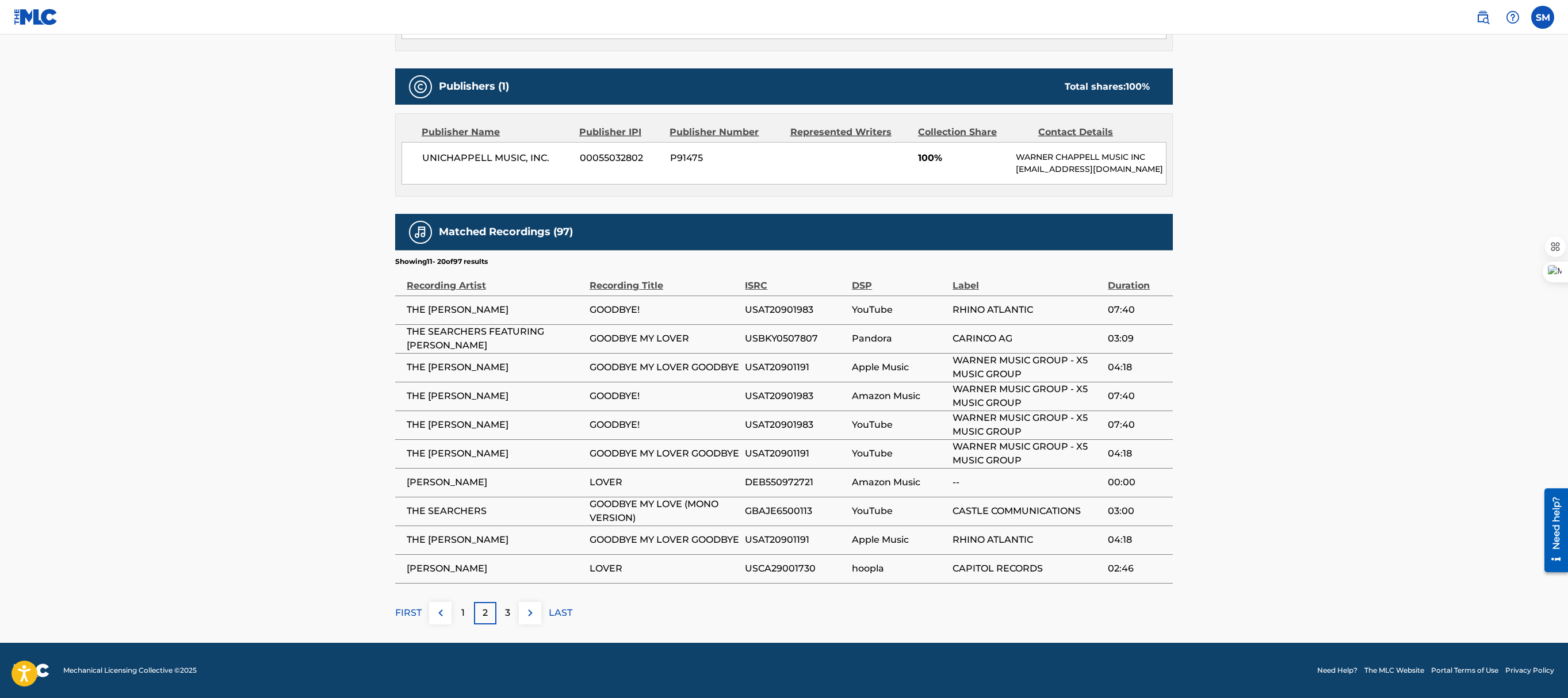 click on "3" at bounding box center [507, 613] 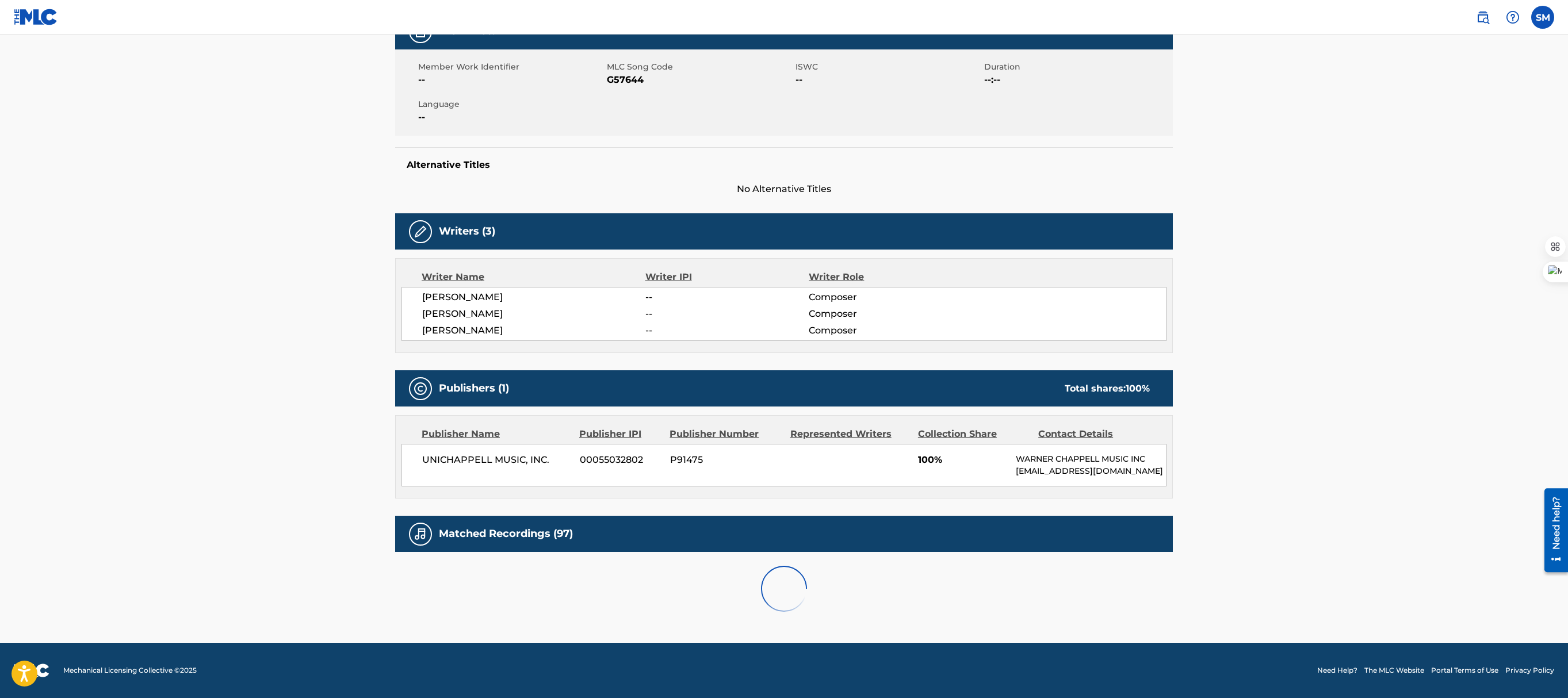 scroll, scrollTop: 512, scrollLeft: 0, axis: vertical 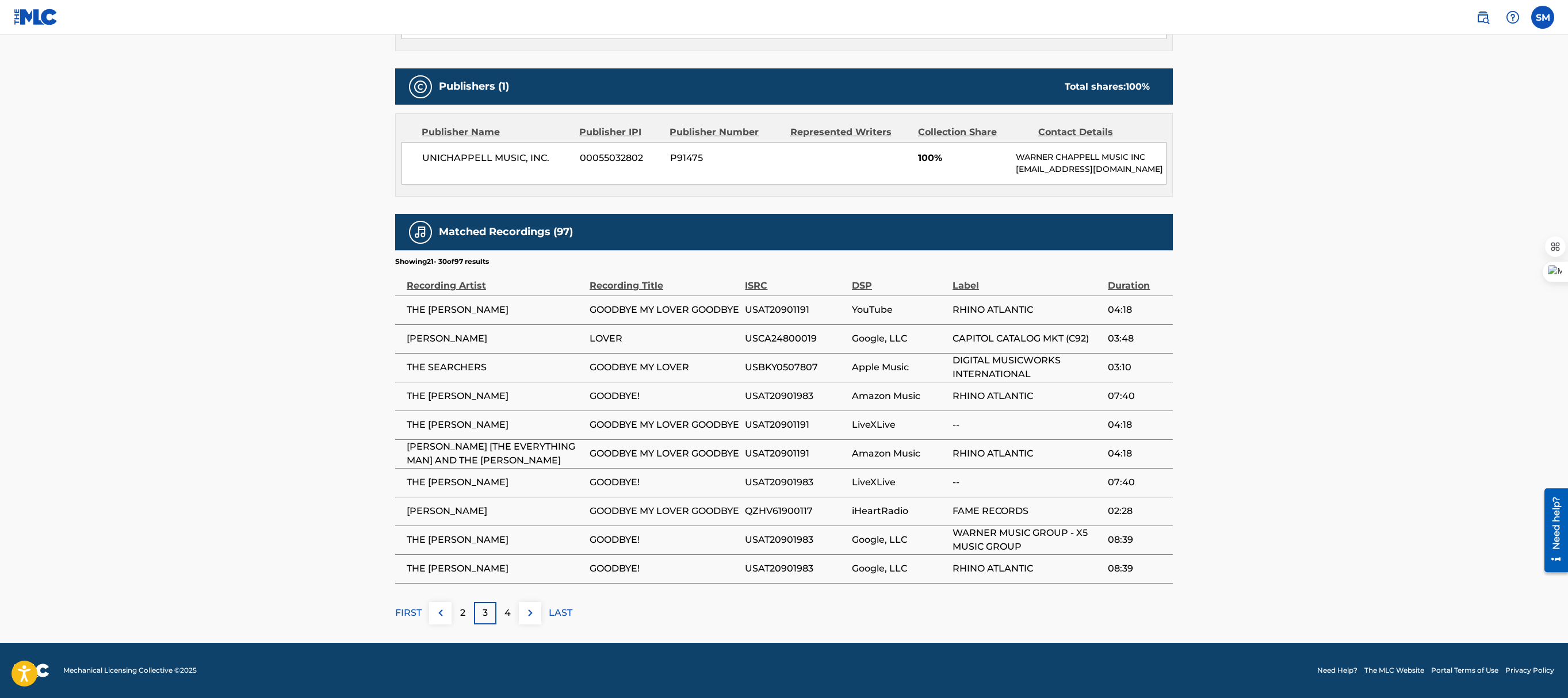 click on "4" at bounding box center [507, 613] 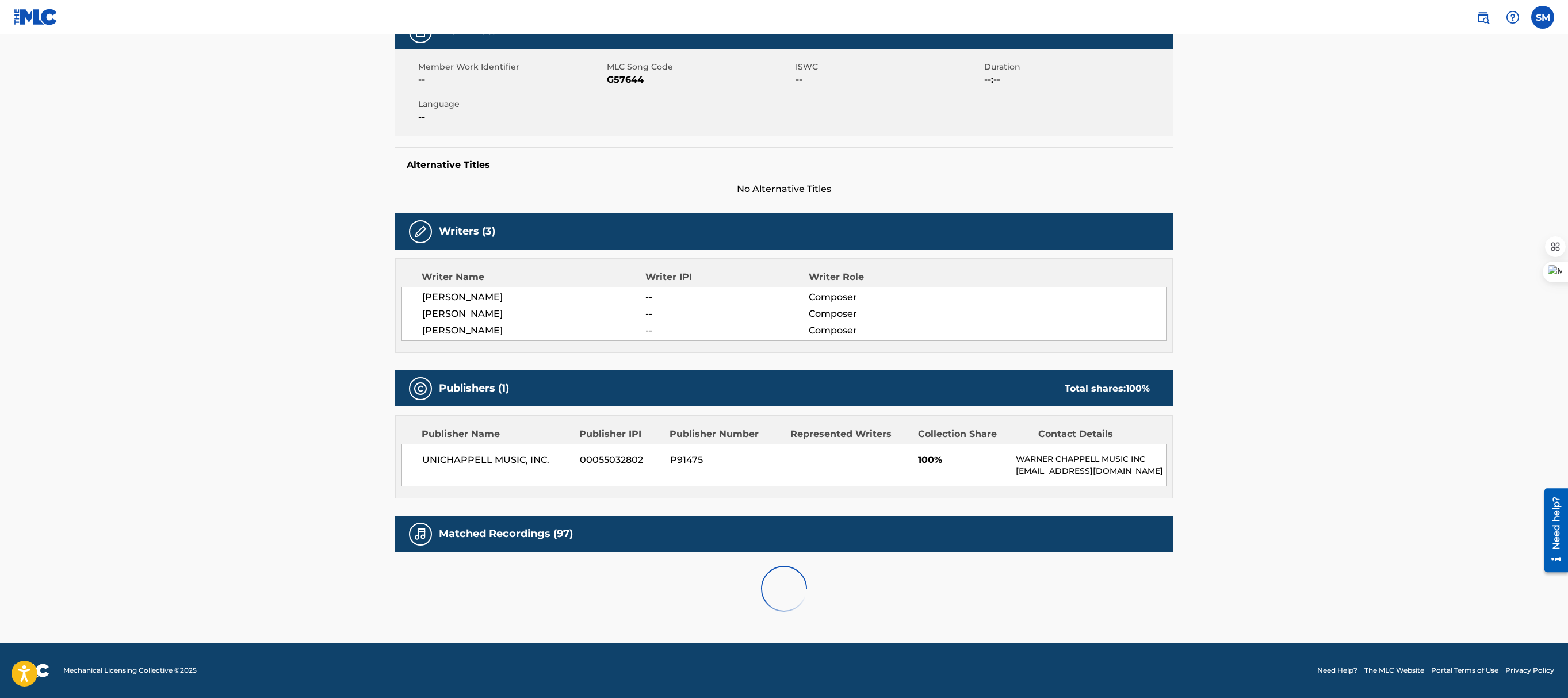 scroll, scrollTop: 512, scrollLeft: 0, axis: vertical 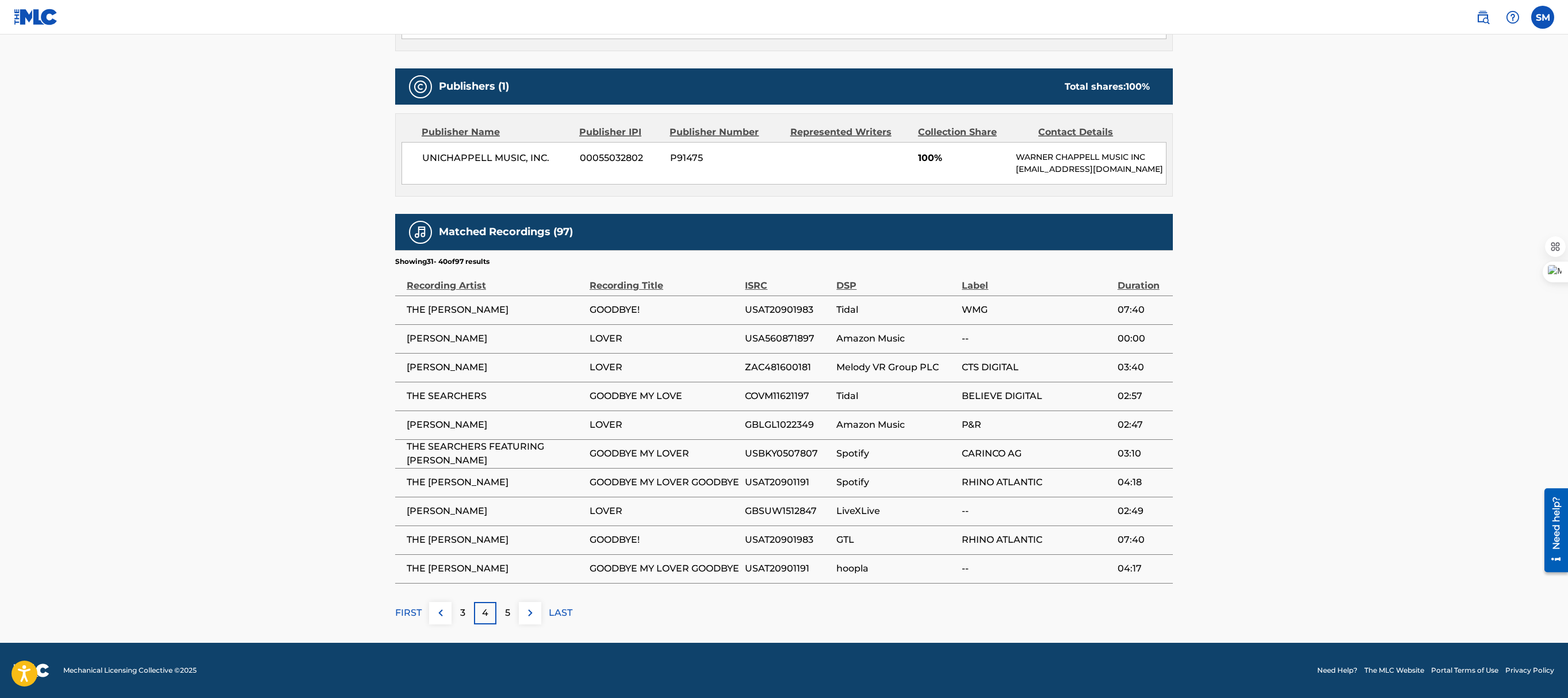 click on "5" at bounding box center [507, 613] 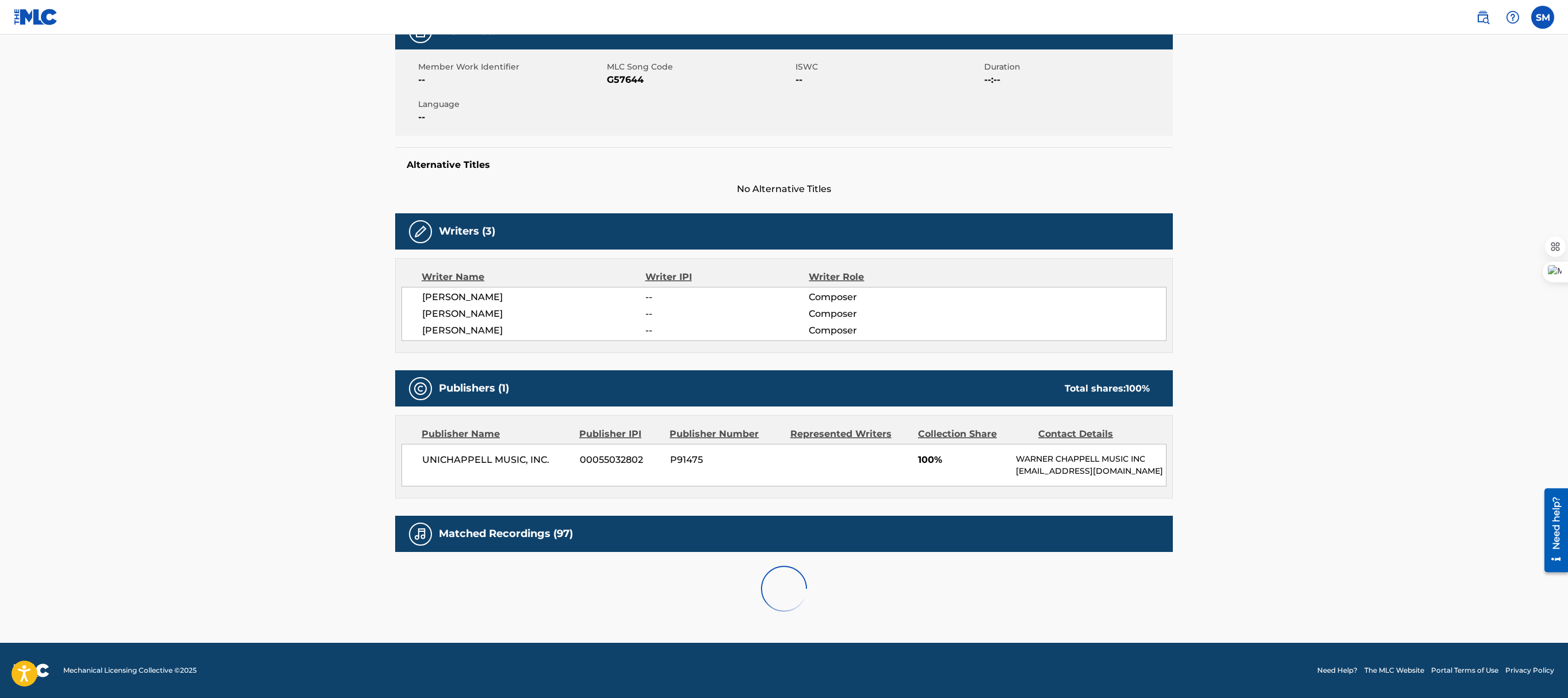 scroll, scrollTop: 512, scrollLeft: 0, axis: vertical 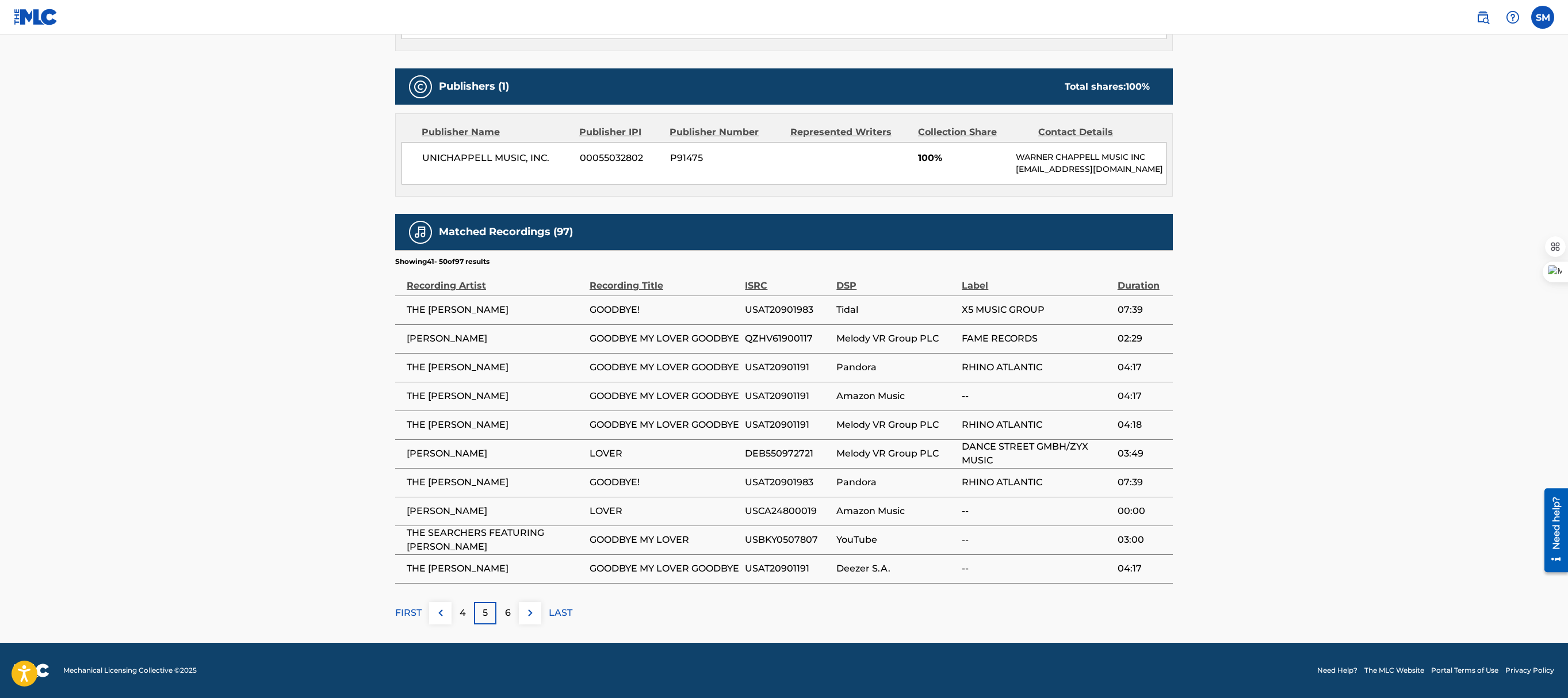 click on "6" at bounding box center (508, 613) 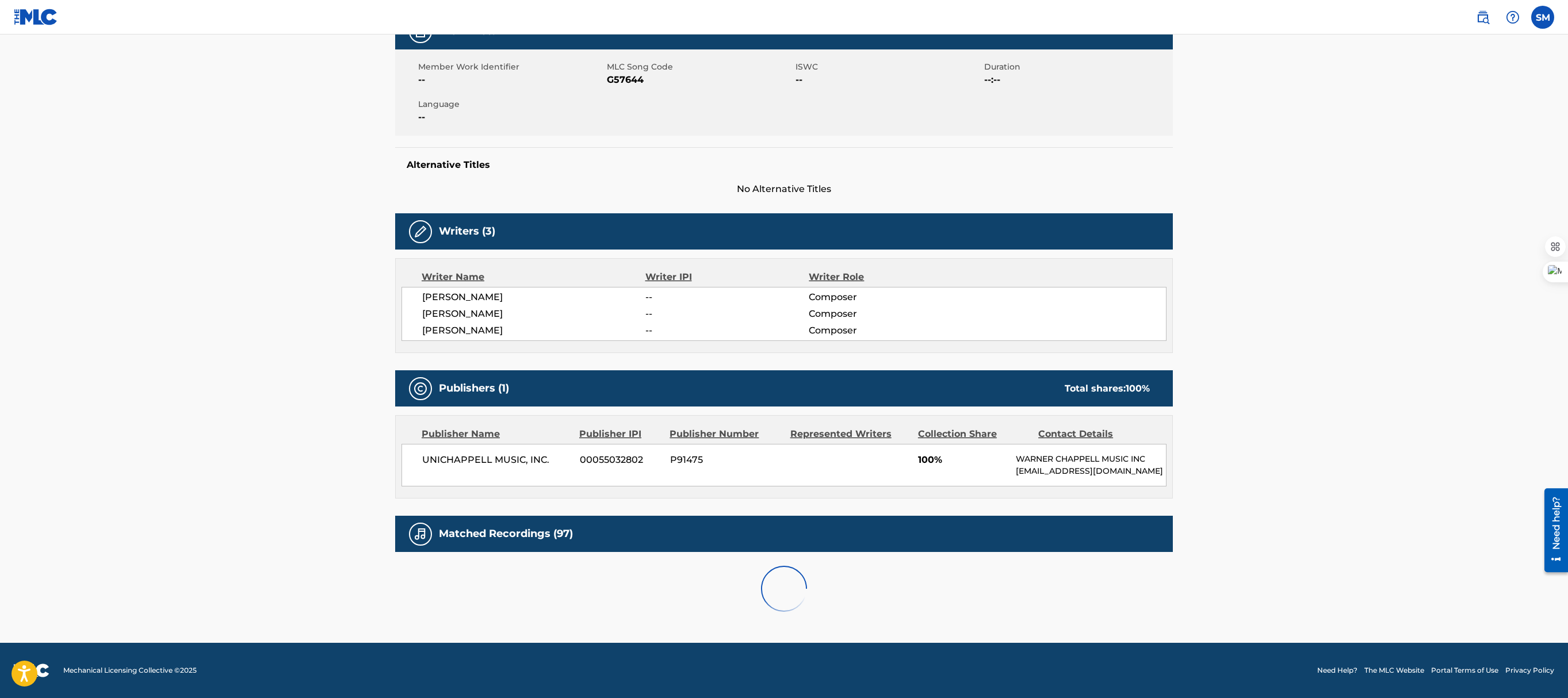 scroll, scrollTop: 512, scrollLeft: 0, axis: vertical 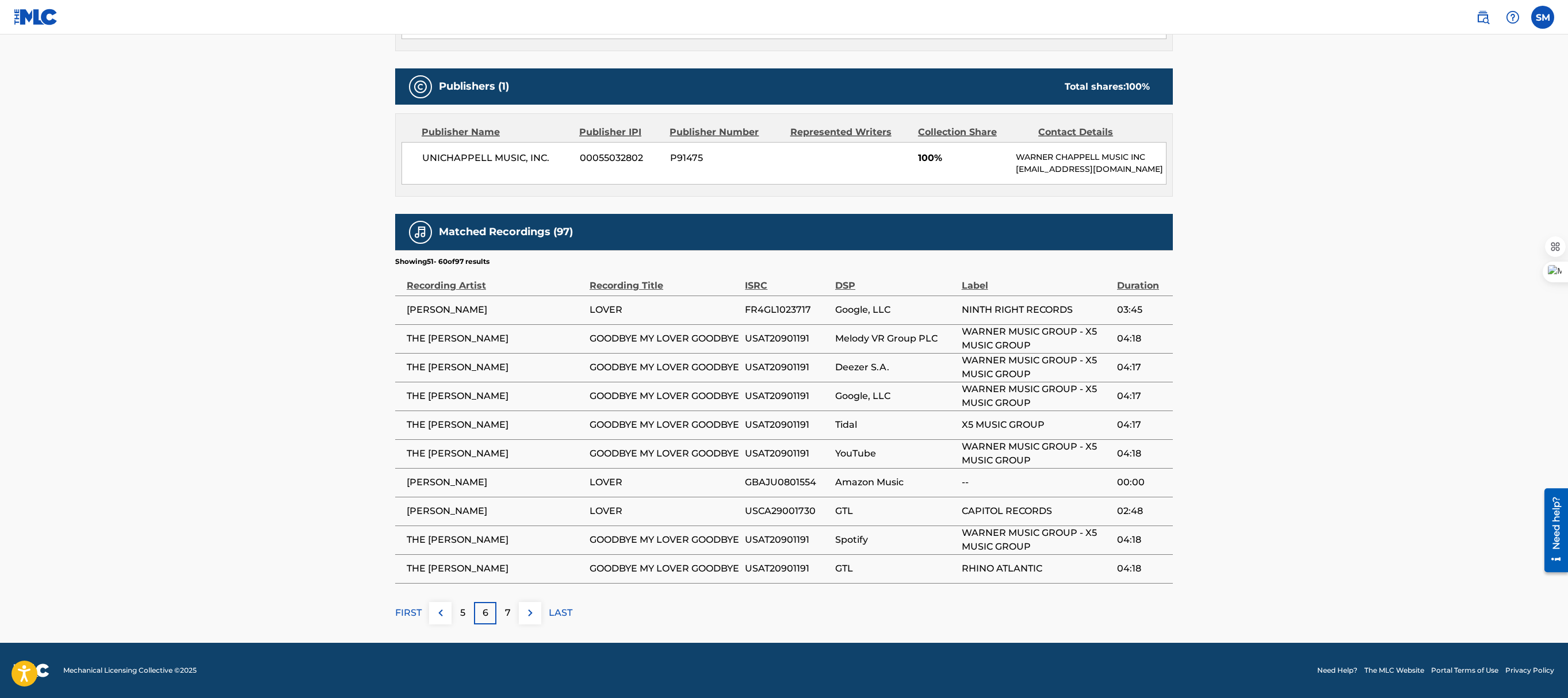 click on "7" at bounding box center (508, 613) 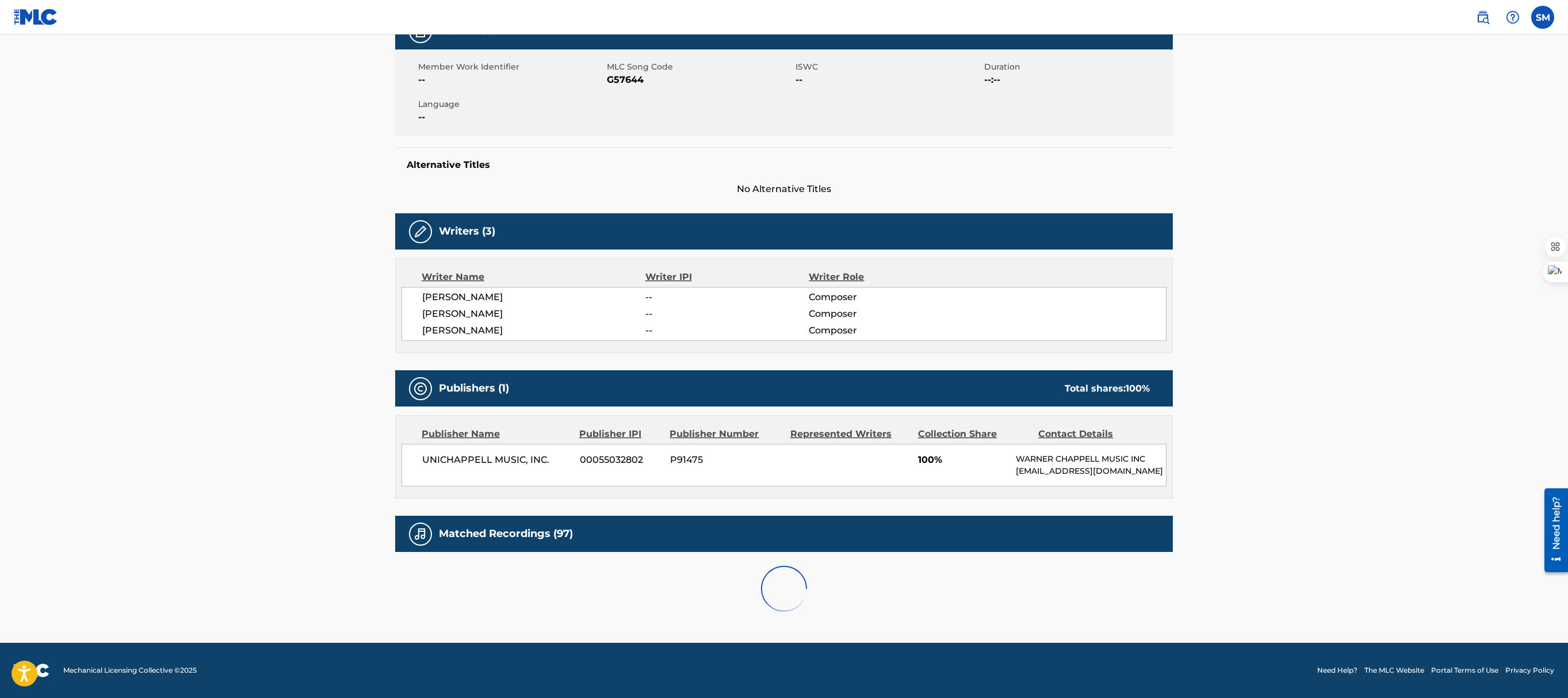scroll, scrollTop: 512, scrollLeft: 0, axis: vertical 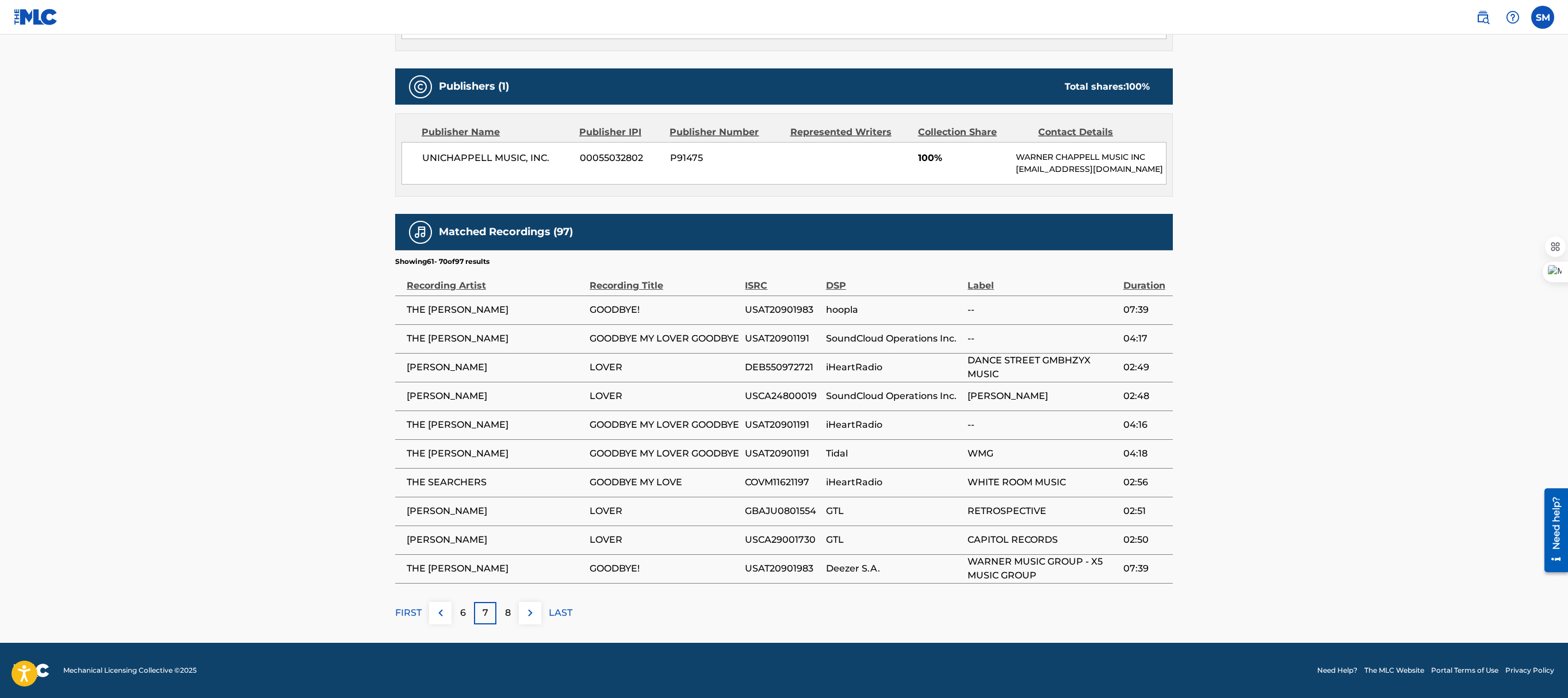 click on "8" at bounding box center (508, 613) 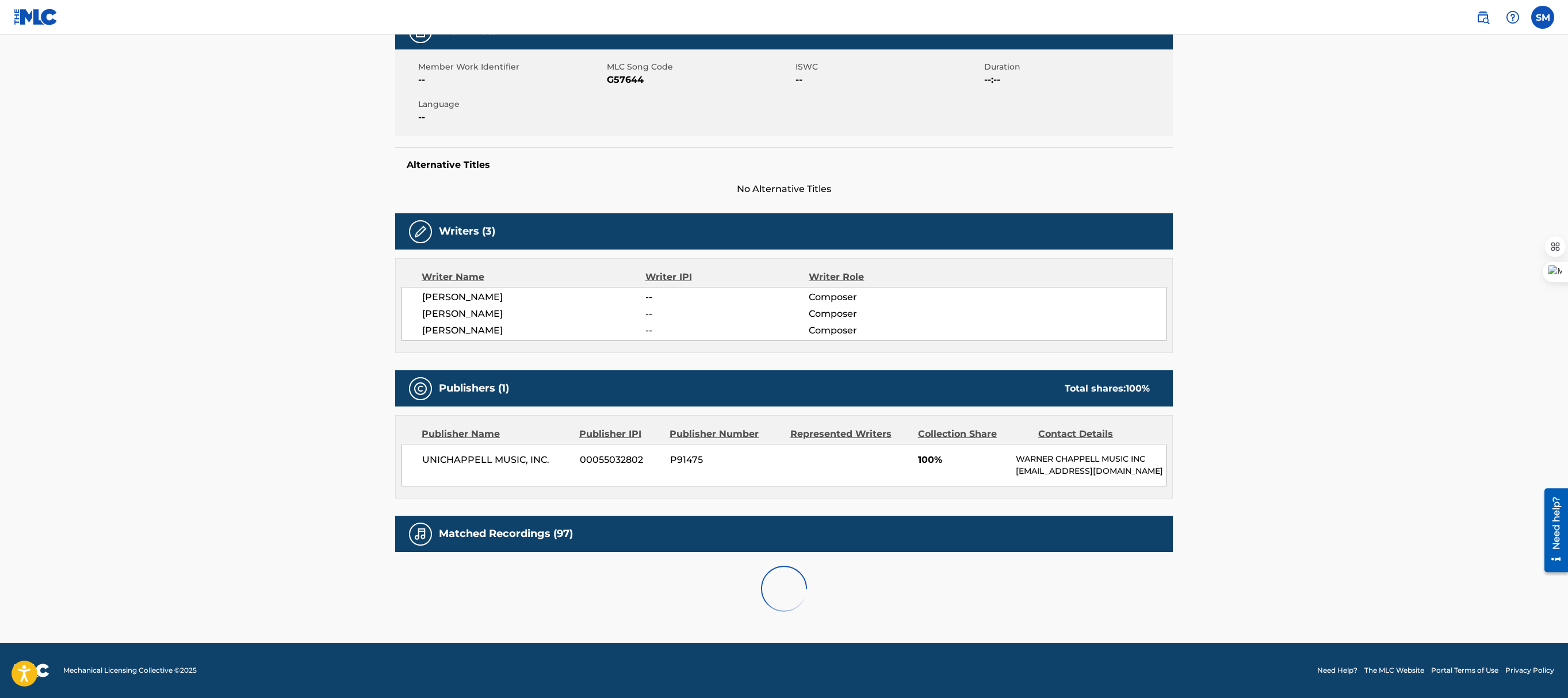 scroll, scrollTop: 512, scrollLeft: 0, axis: vertical 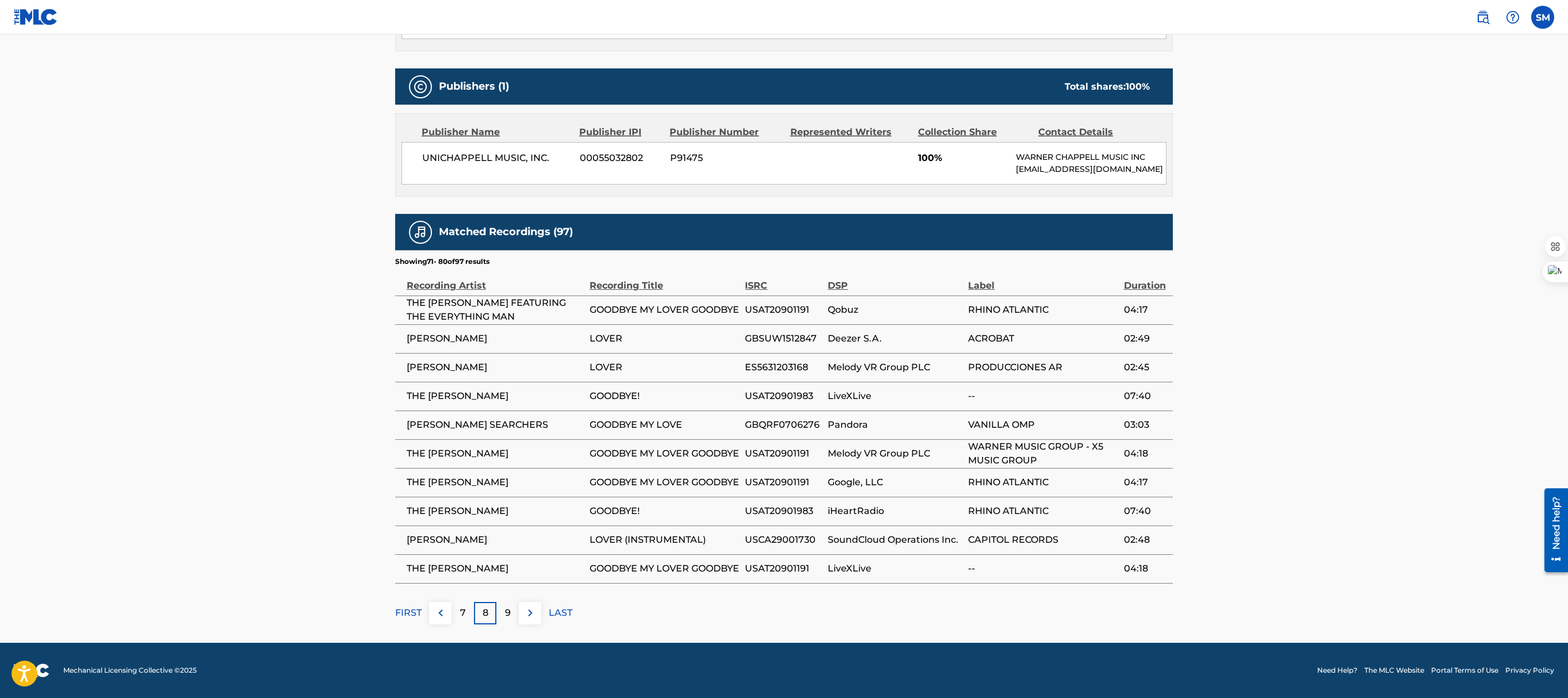 click on "9" at bounding box center [508, 613] 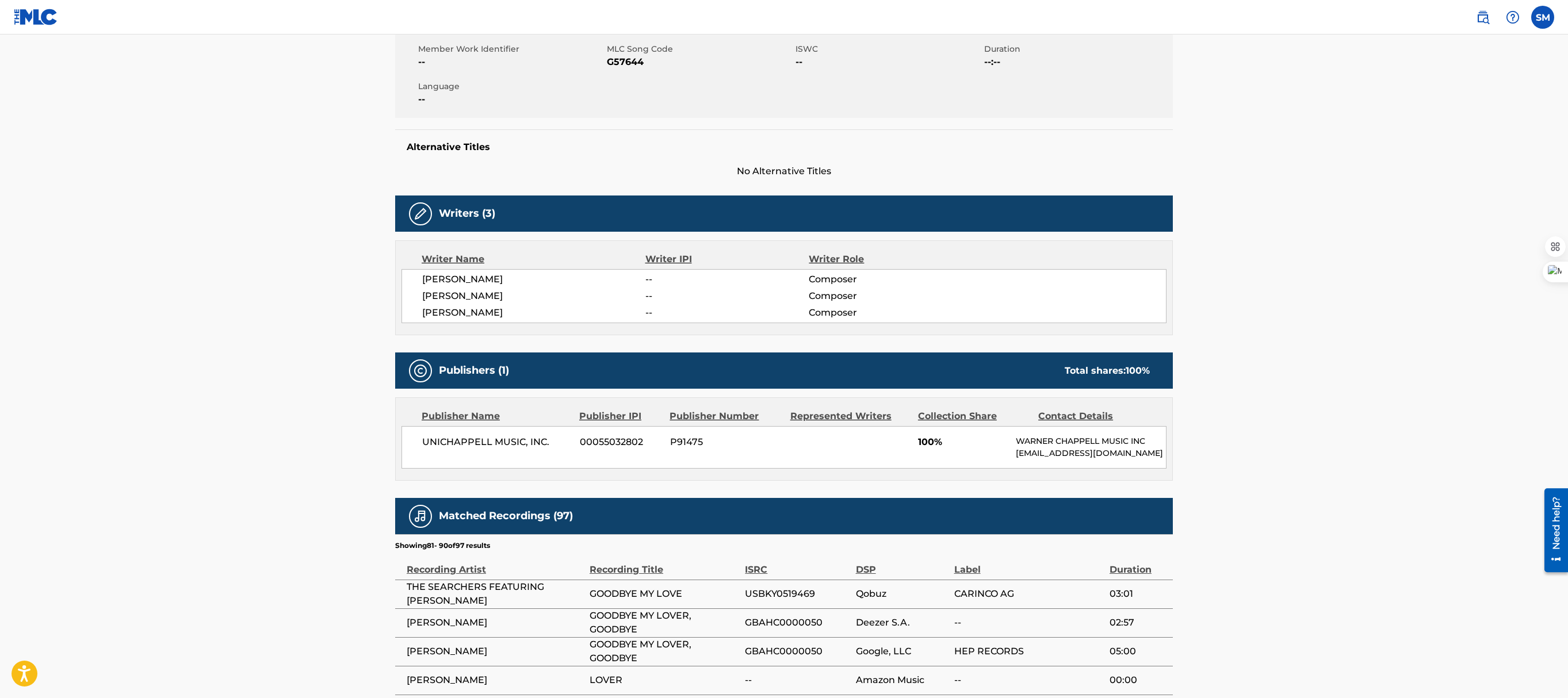 scroll, scrollTop: 512, scrollLeft: 0, axis: vertical 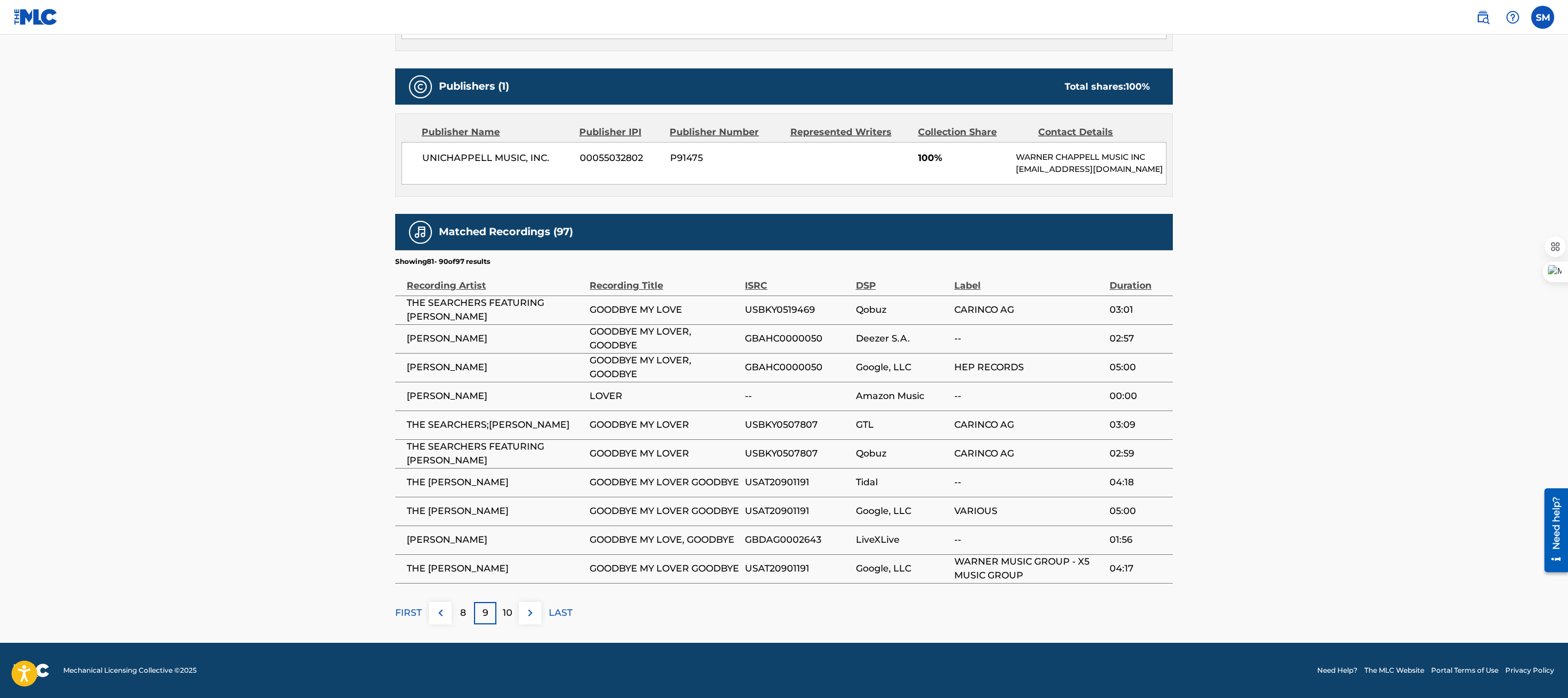 click on "10" at bounding box center [507, 613] 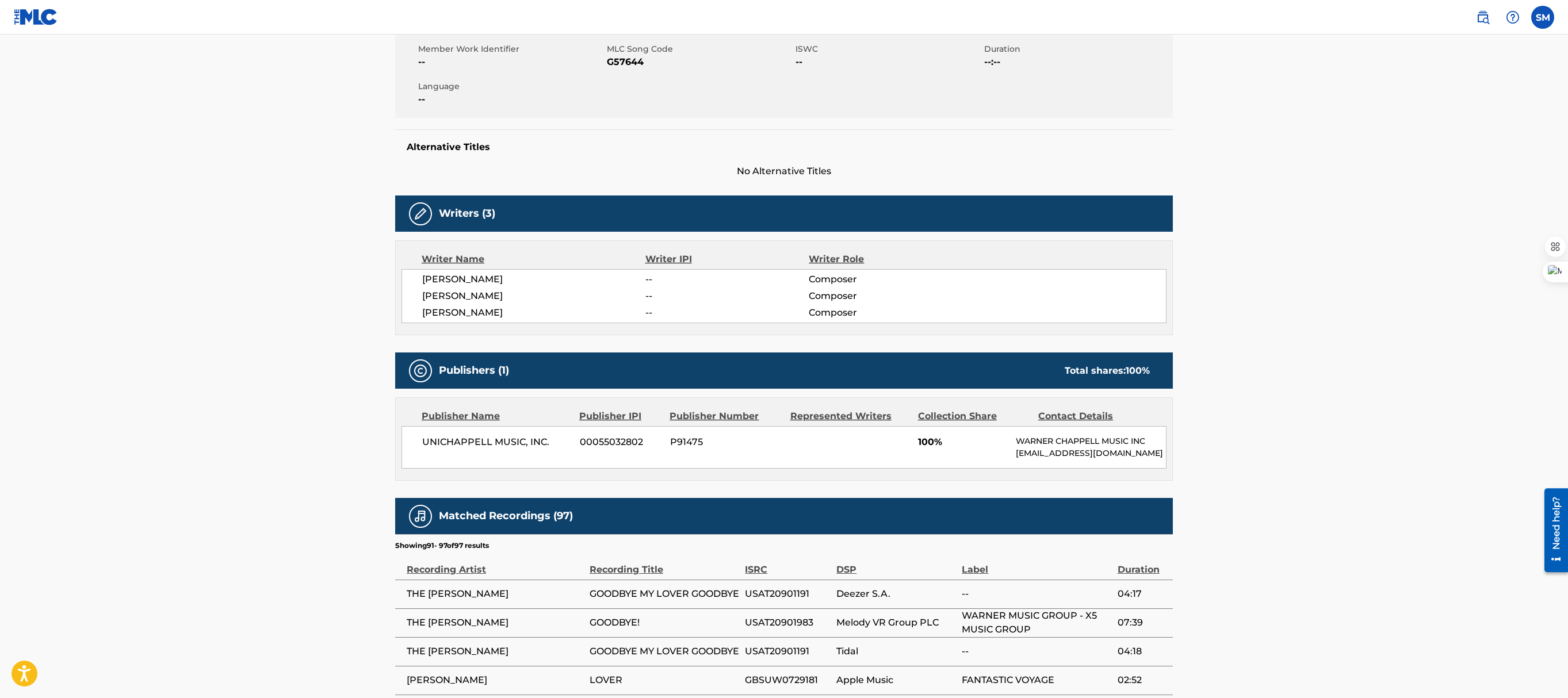 scroll, scrollTop: 425, scrollLeft: 0, axis: vertical 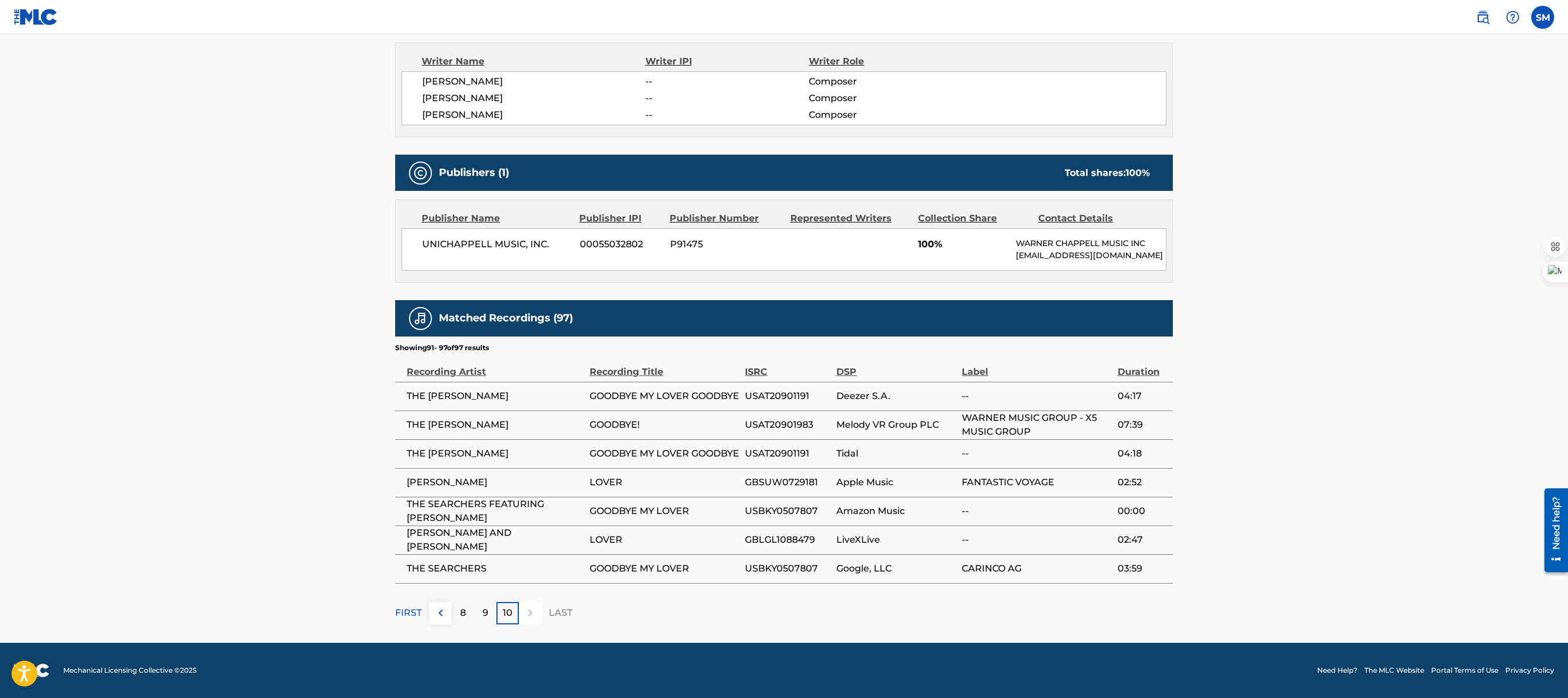 click on "10" at bounding box center [507, 613] 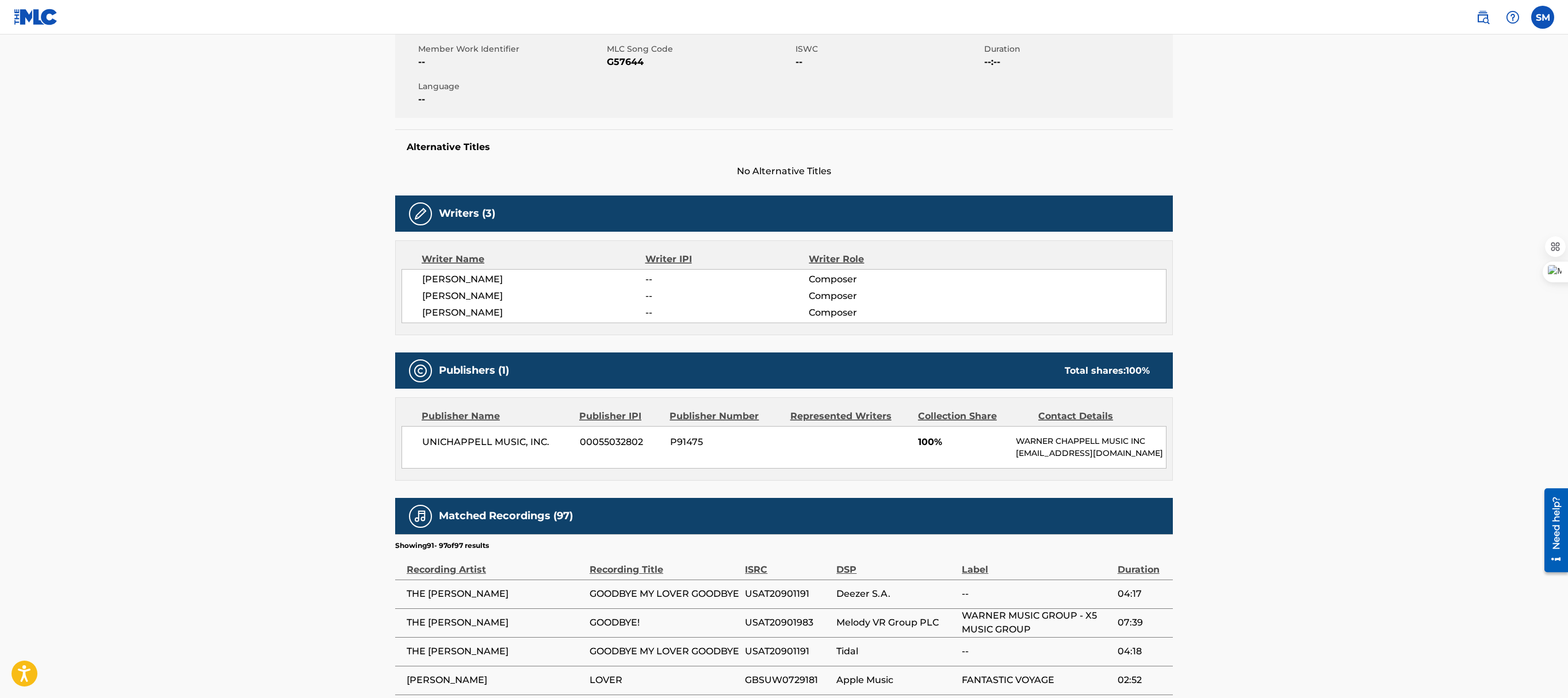 scroll, scrollTop: 425, scrollLeft: 0, axis: vertical 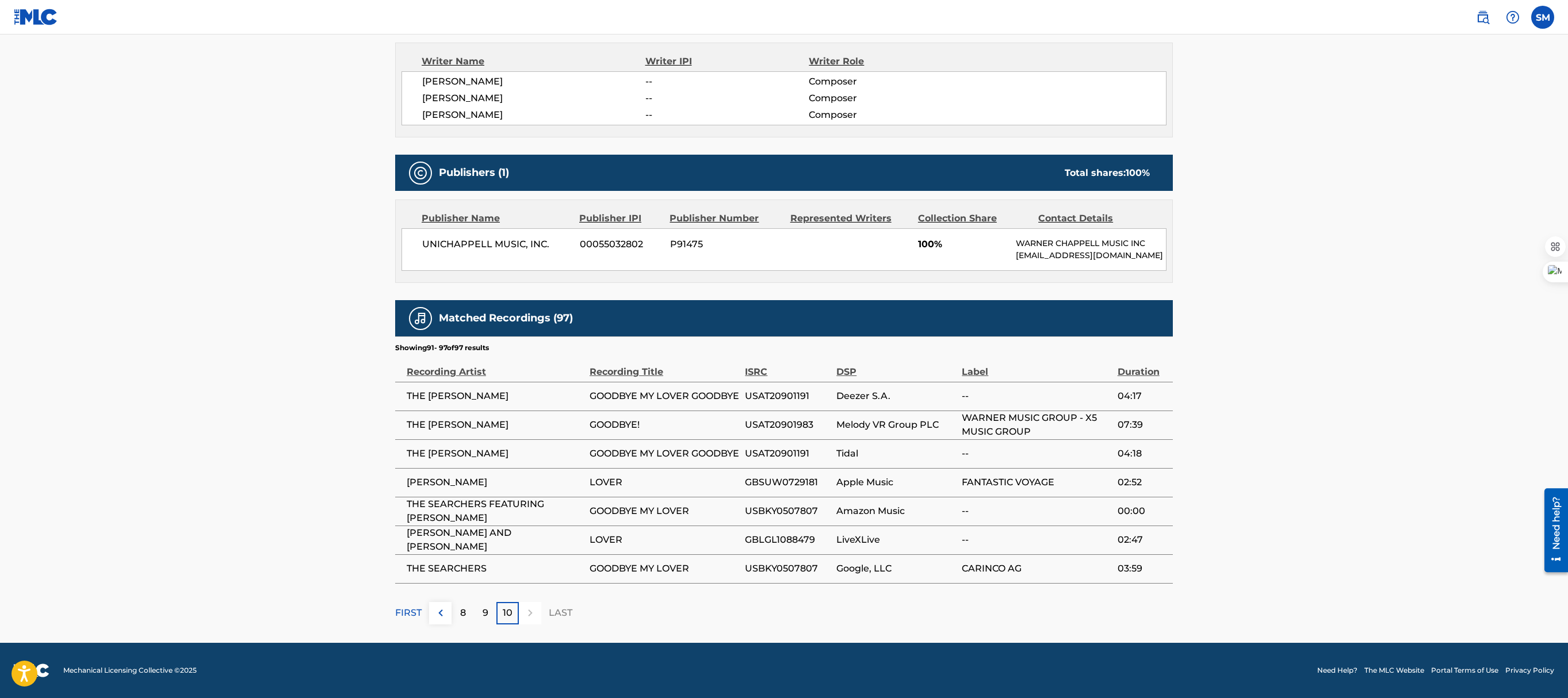 click on "10" at bounding box center [507, 613] 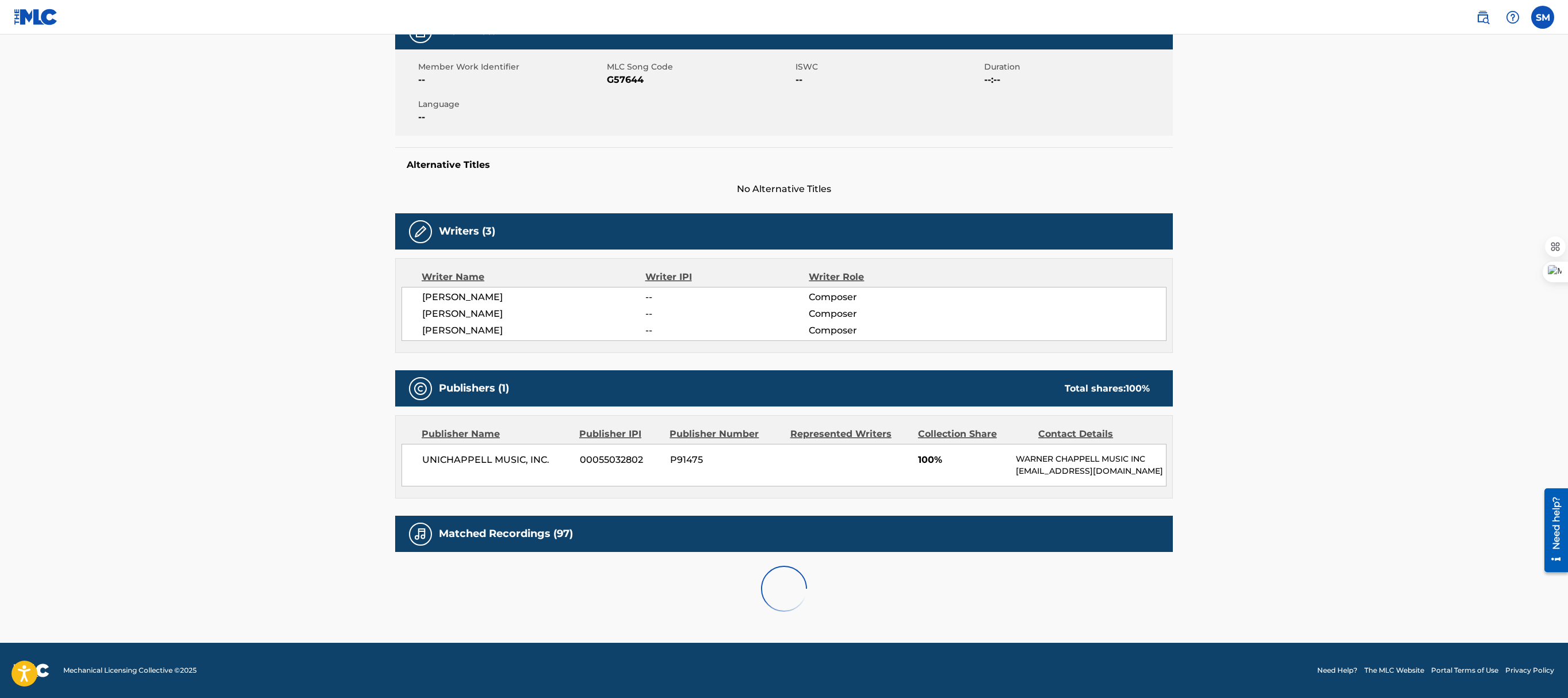 scroll, scrollTop: 425, scrollLeft: 0, axis: vertical 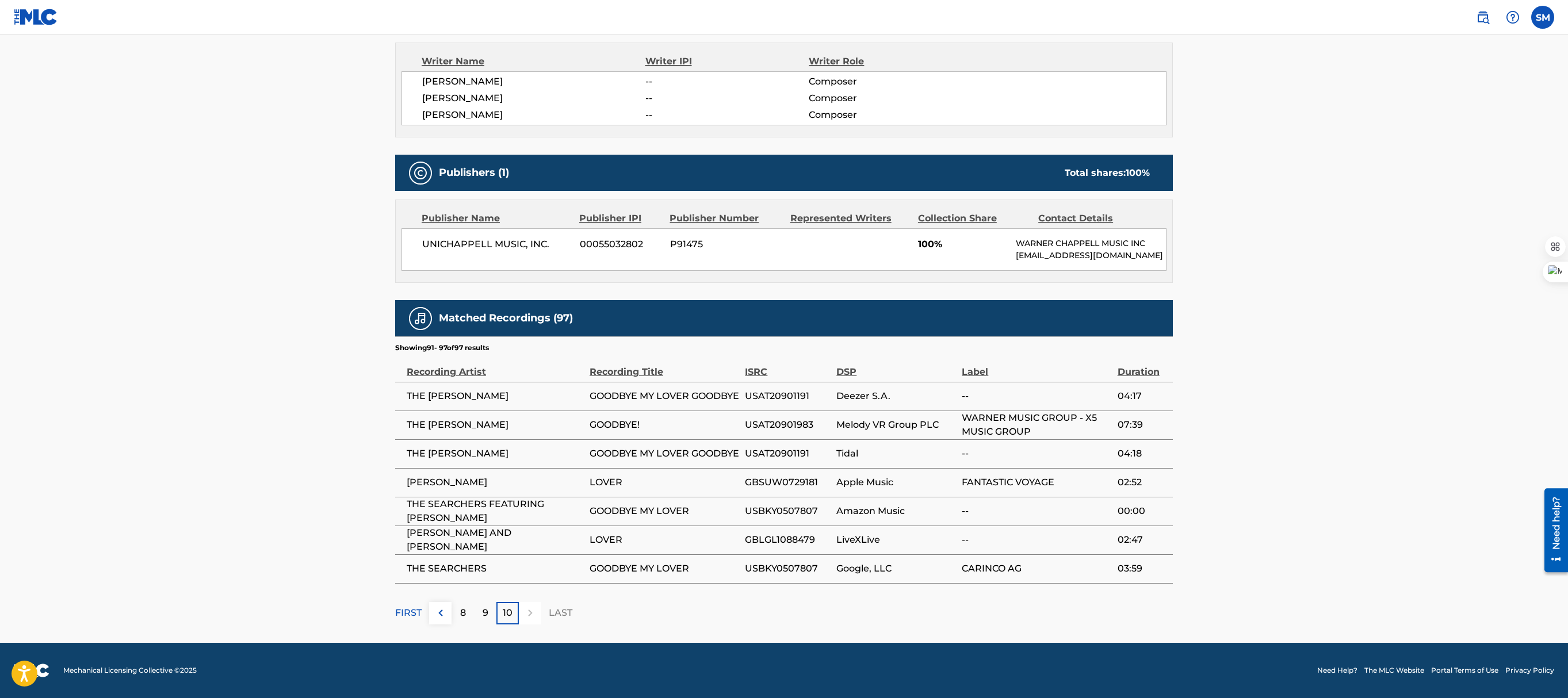 click on "10" at bounding box center [507, 613] 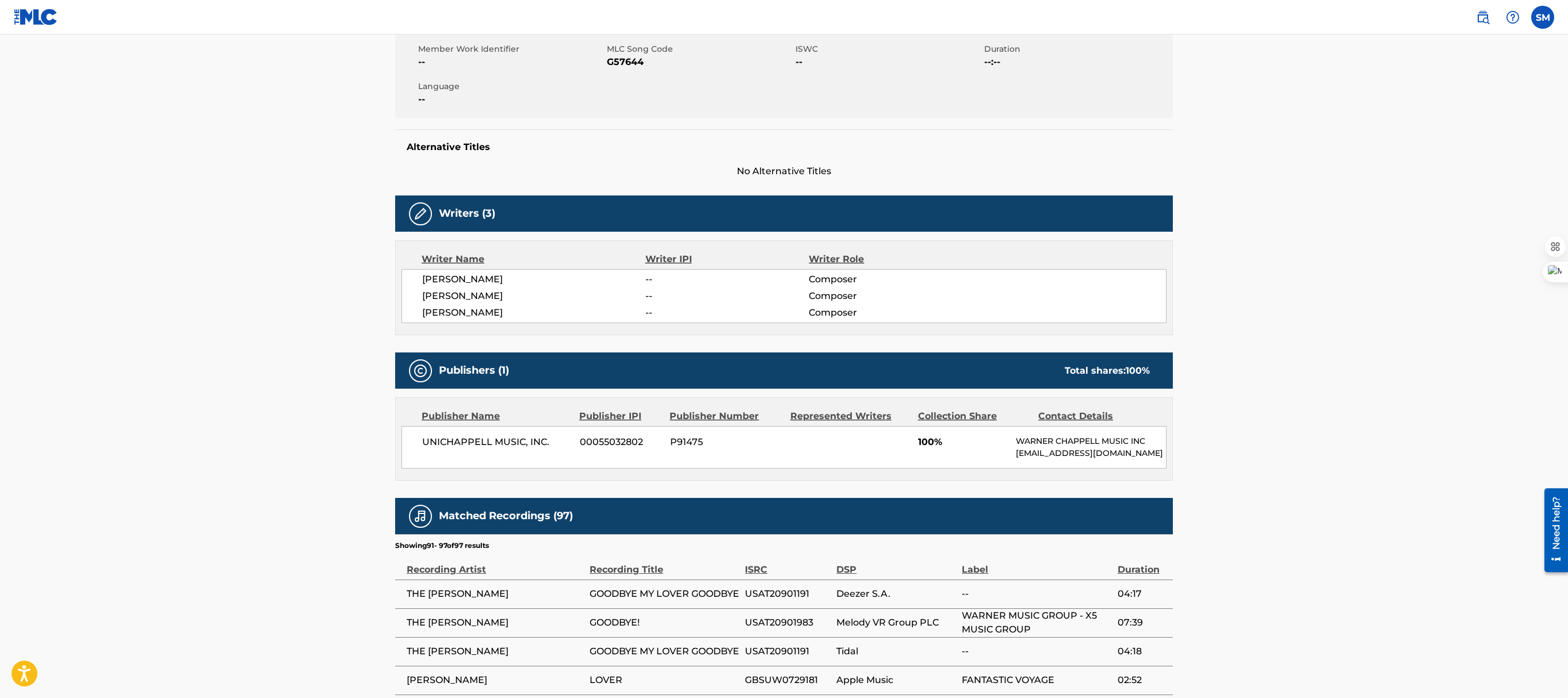 scroll, scrollTop: 425, scrollLeft: 0, axis: vertical 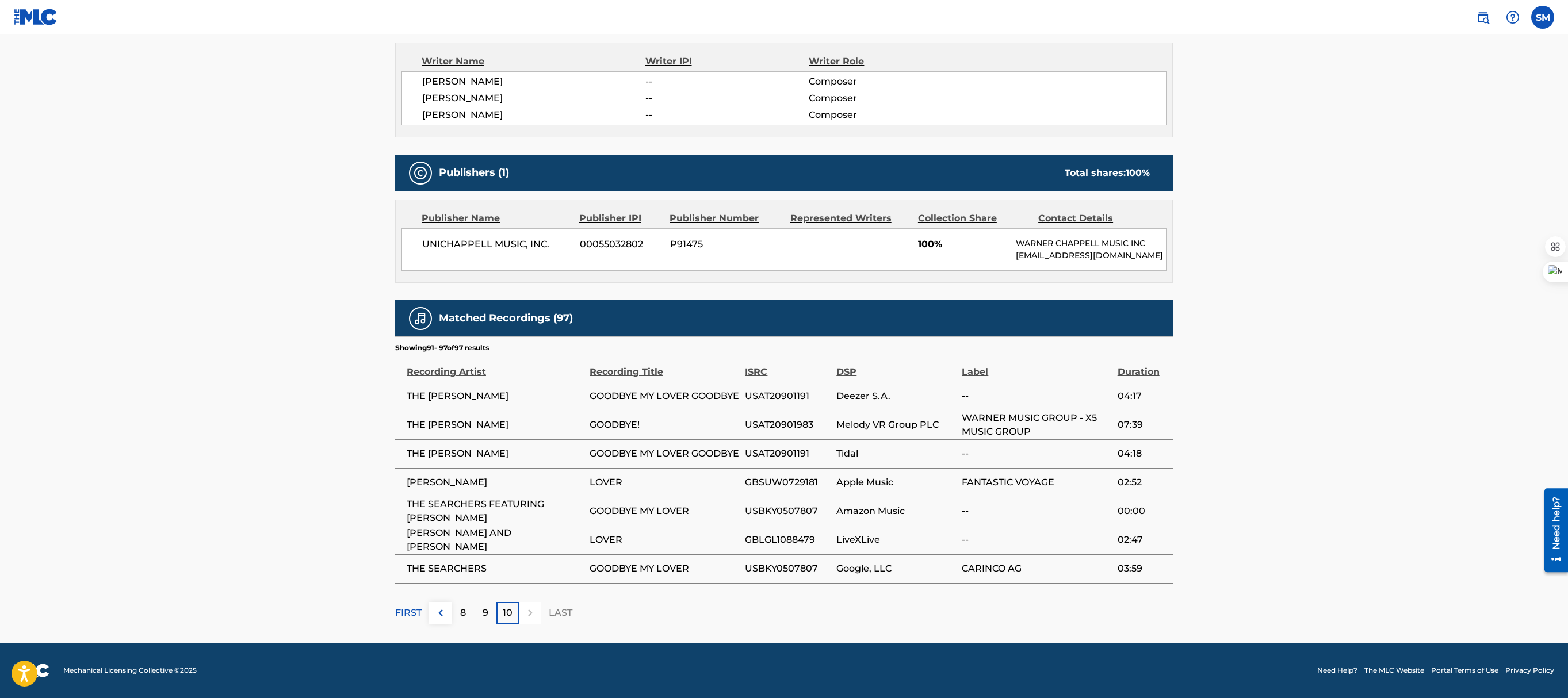 click on "10" at bounding box center [507, 613] 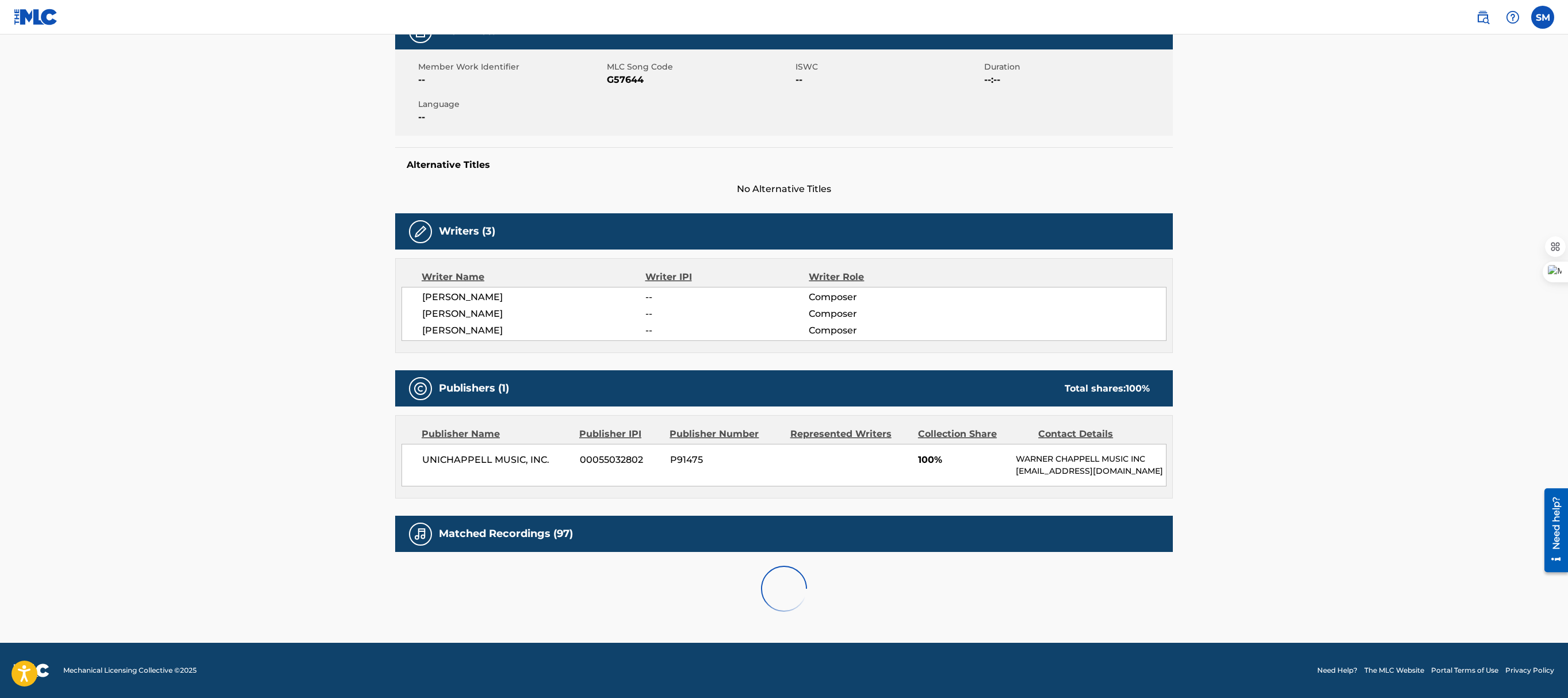 scroll, scrollTop: 425, scrollLeft: 0, axis: vertical 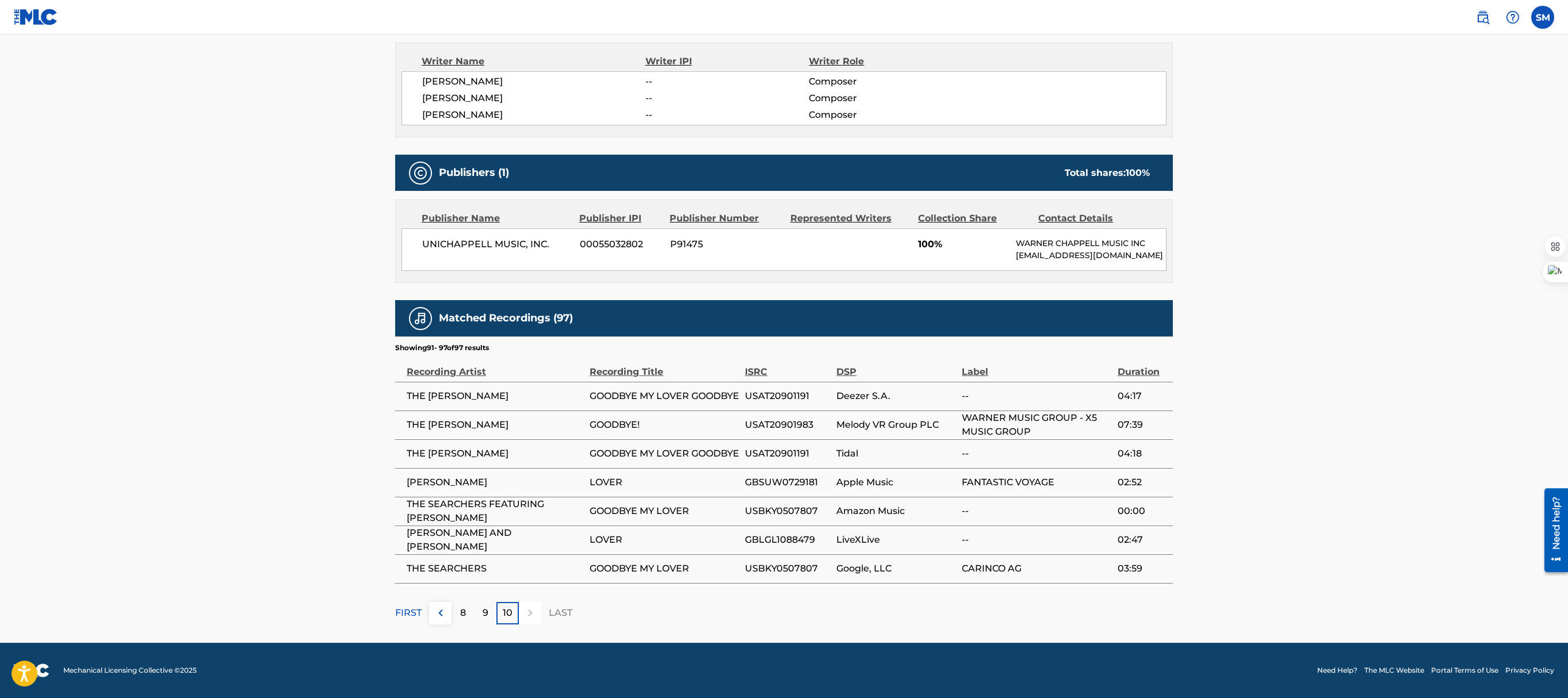 click on "10" at bounding box center [507, 613] 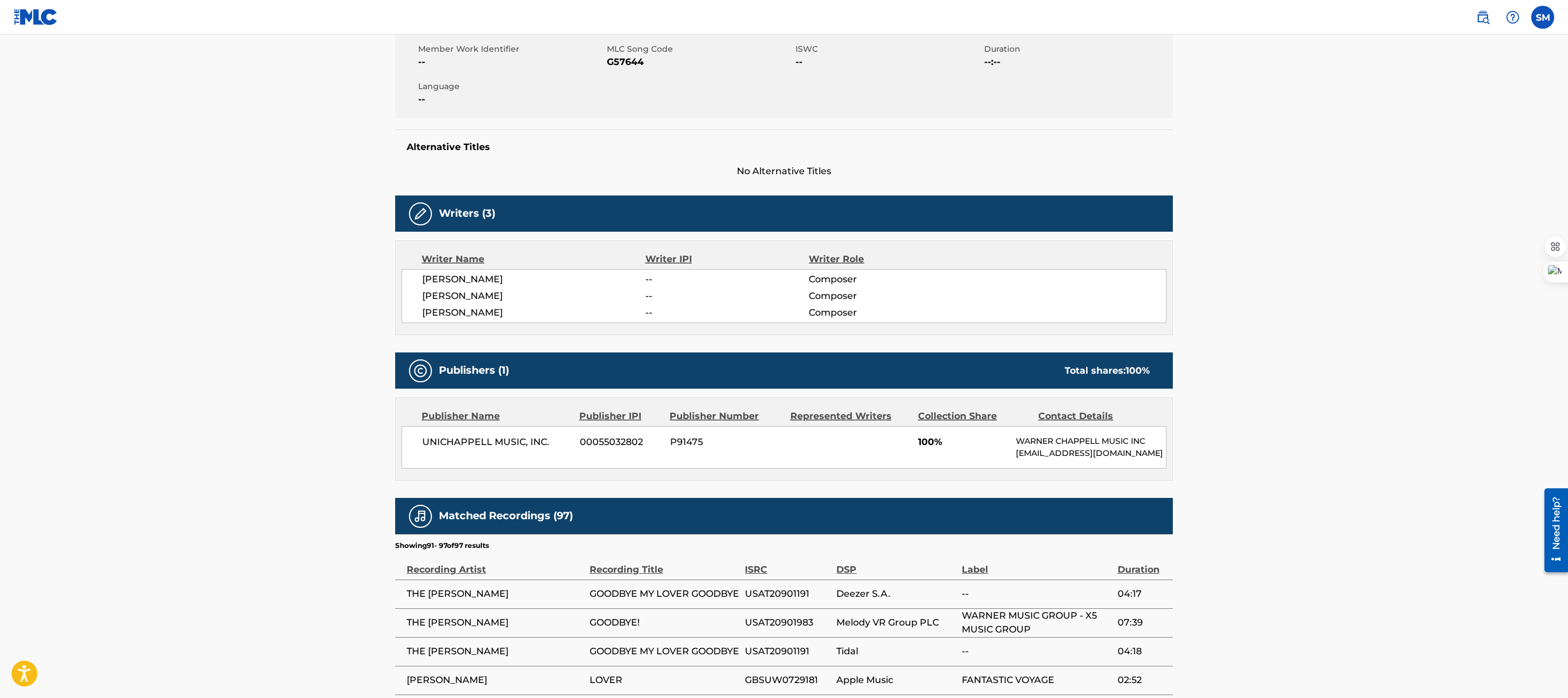 scroll, scrollTop: 425, scrollLeft: 0, axis: vertical 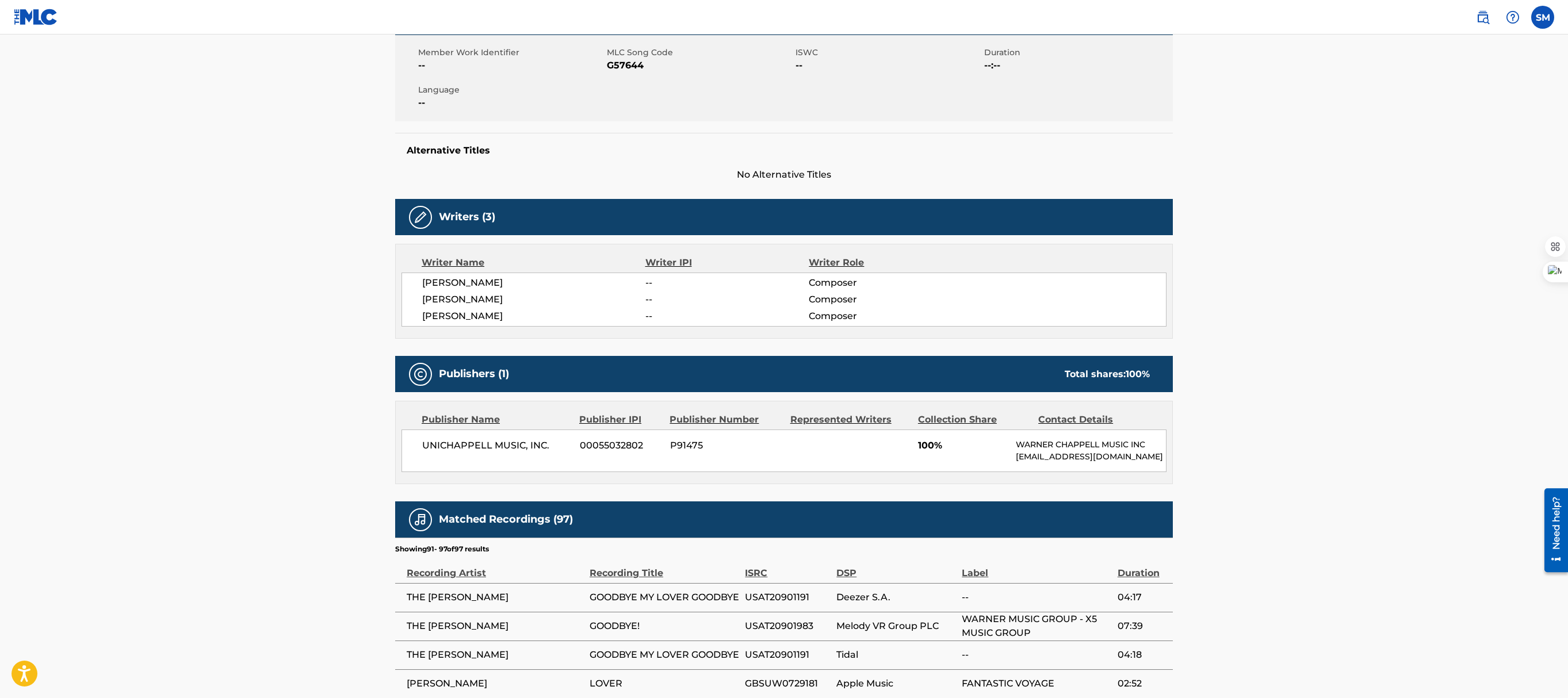 drag, startPoint x: 1567, startPoint y: 139, endPoint x: 1569, endPoint y: 171, distance: 32.062439 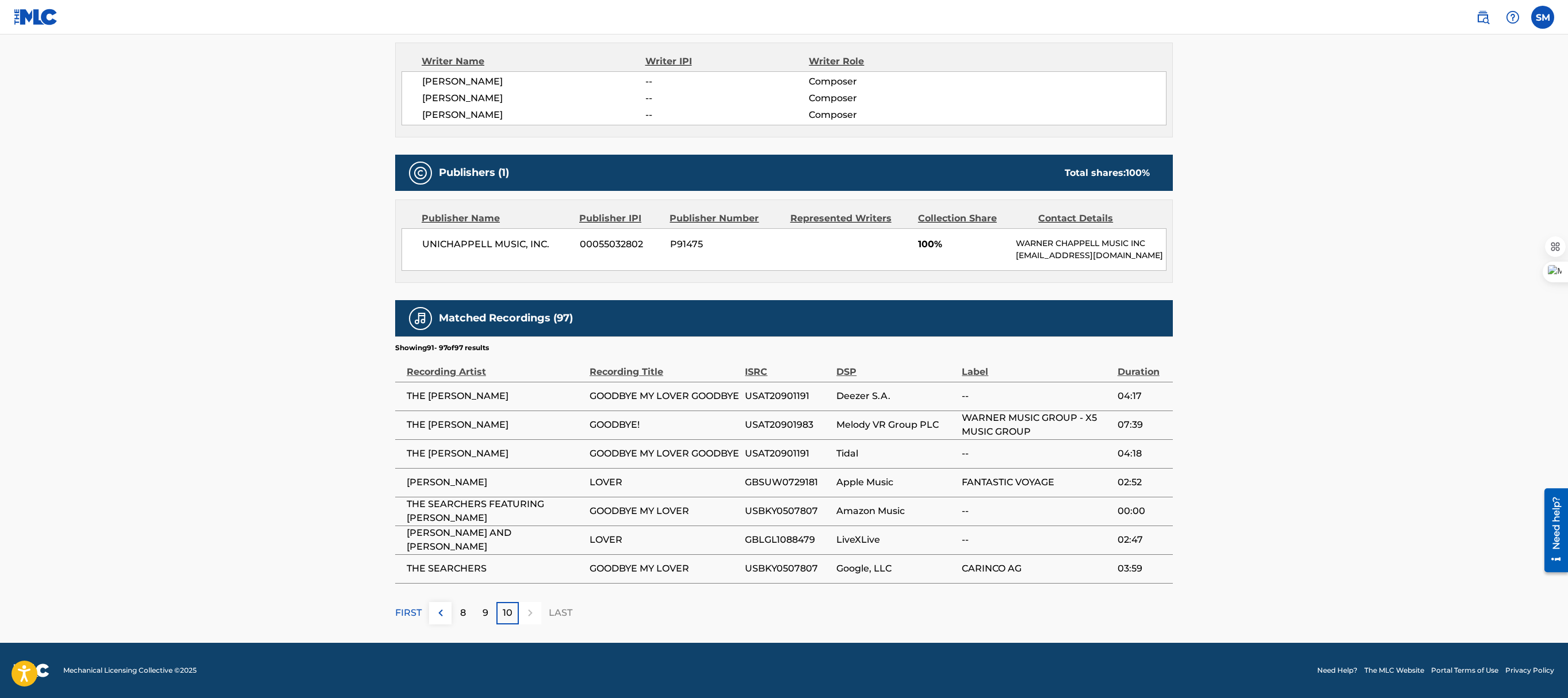 scroll, scrollTop: 425, scrollLeft: 0, axis: vertical 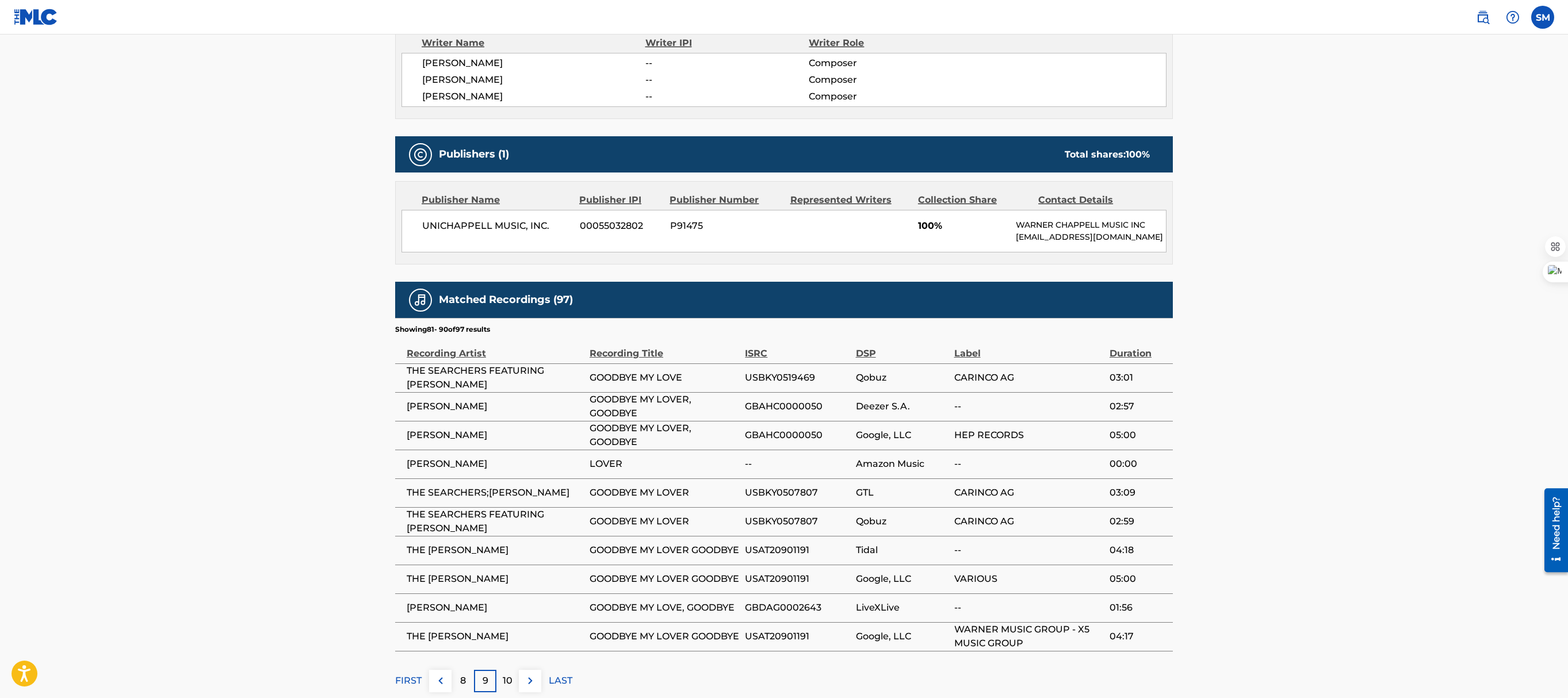 click on "GOODBYE MY LOVE, GOODBYE" at bounding box center (664, 608) 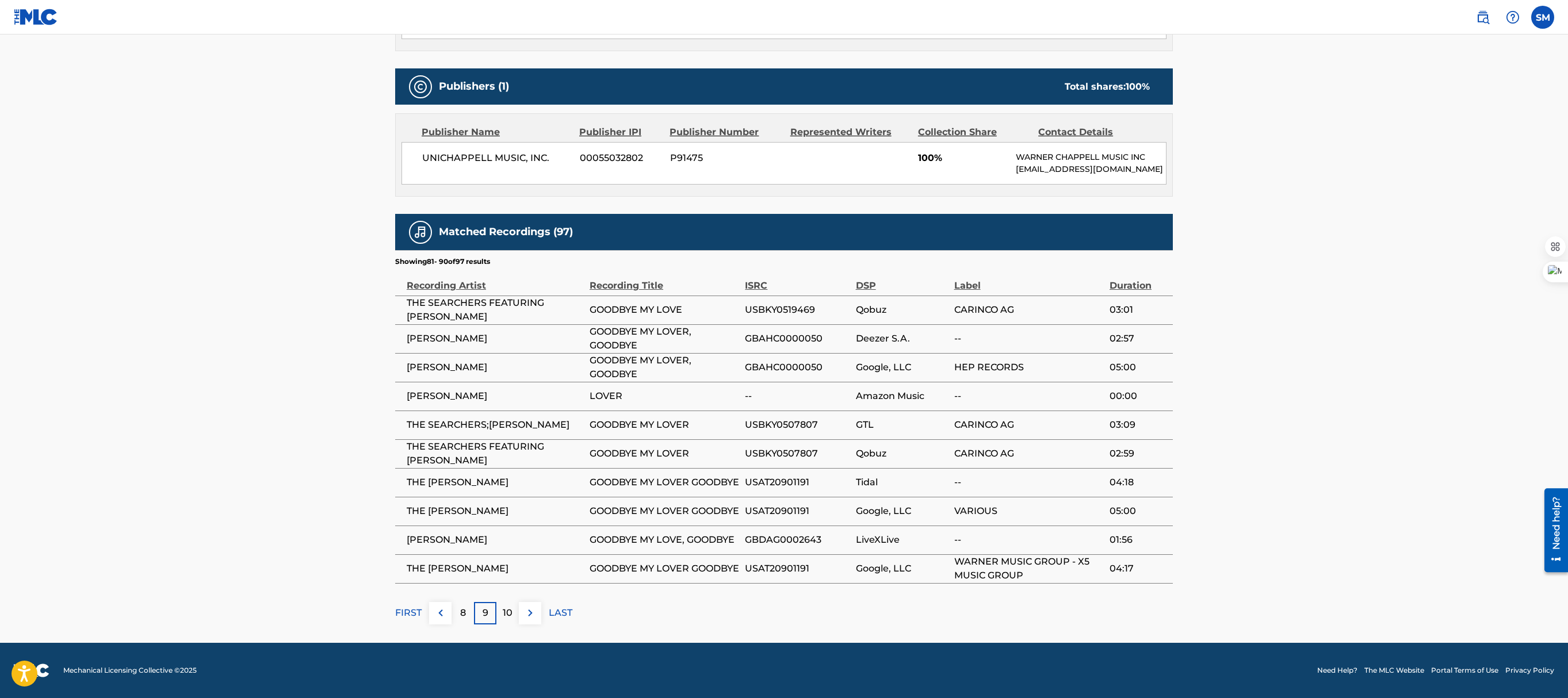 click on "8" at bounding box center [462, 613] 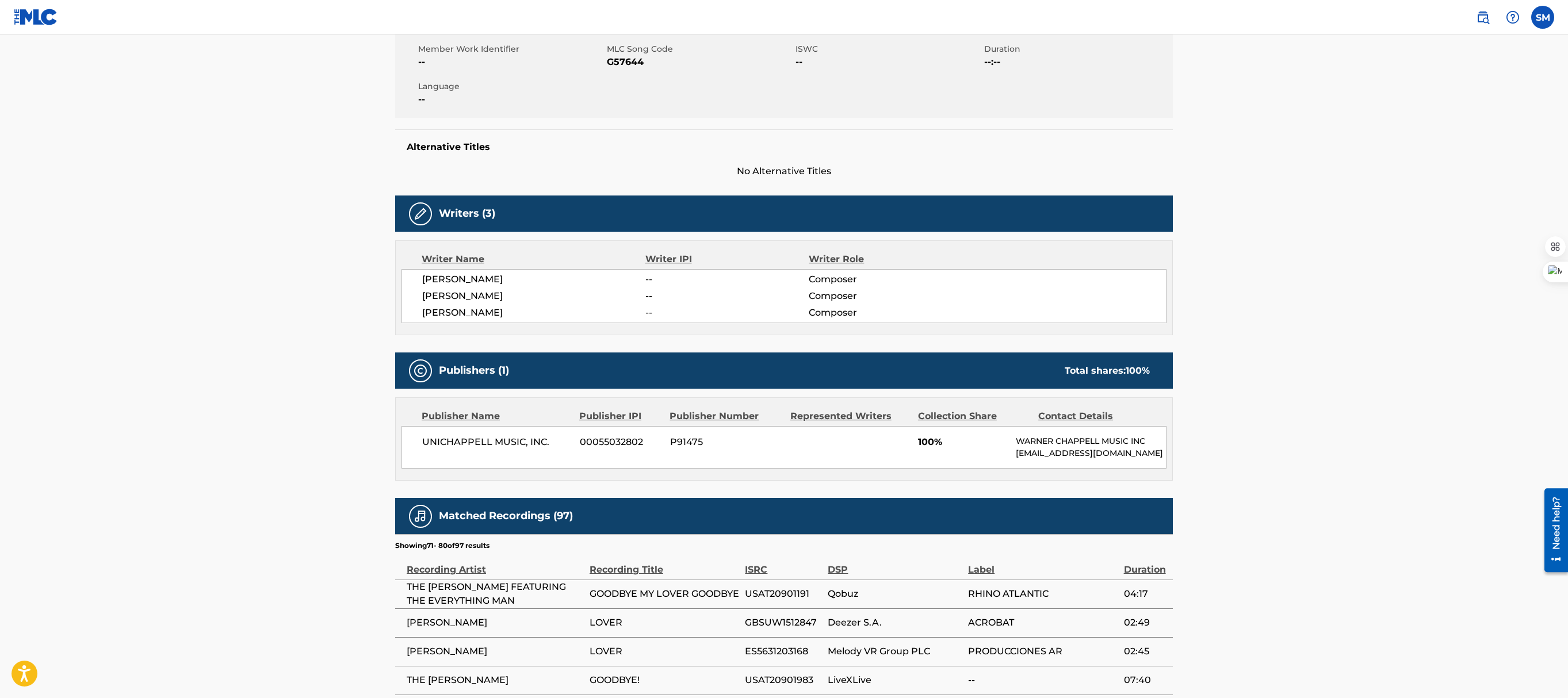 scroll, scrollTop: 512, scrollLeft: 0, axis: vertical 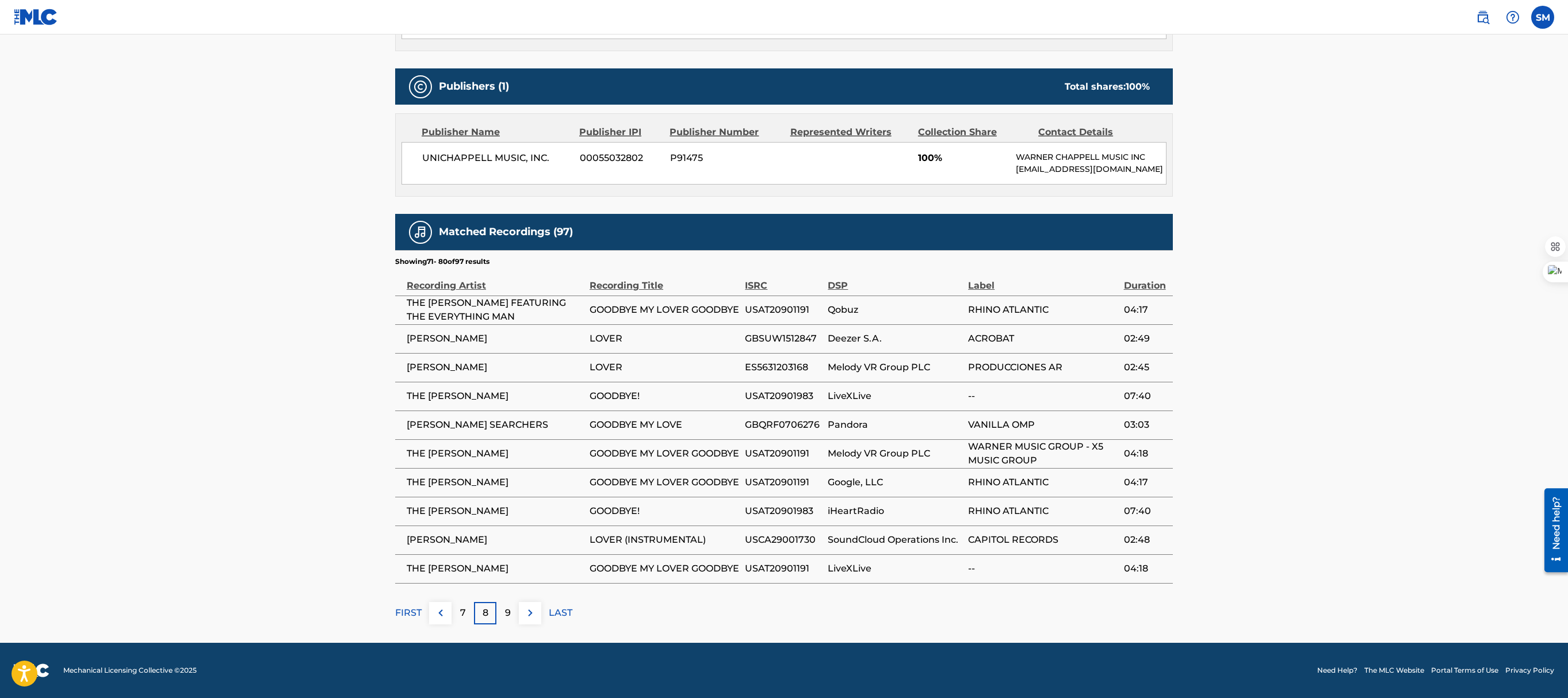 click at bounding box center [441, 613] 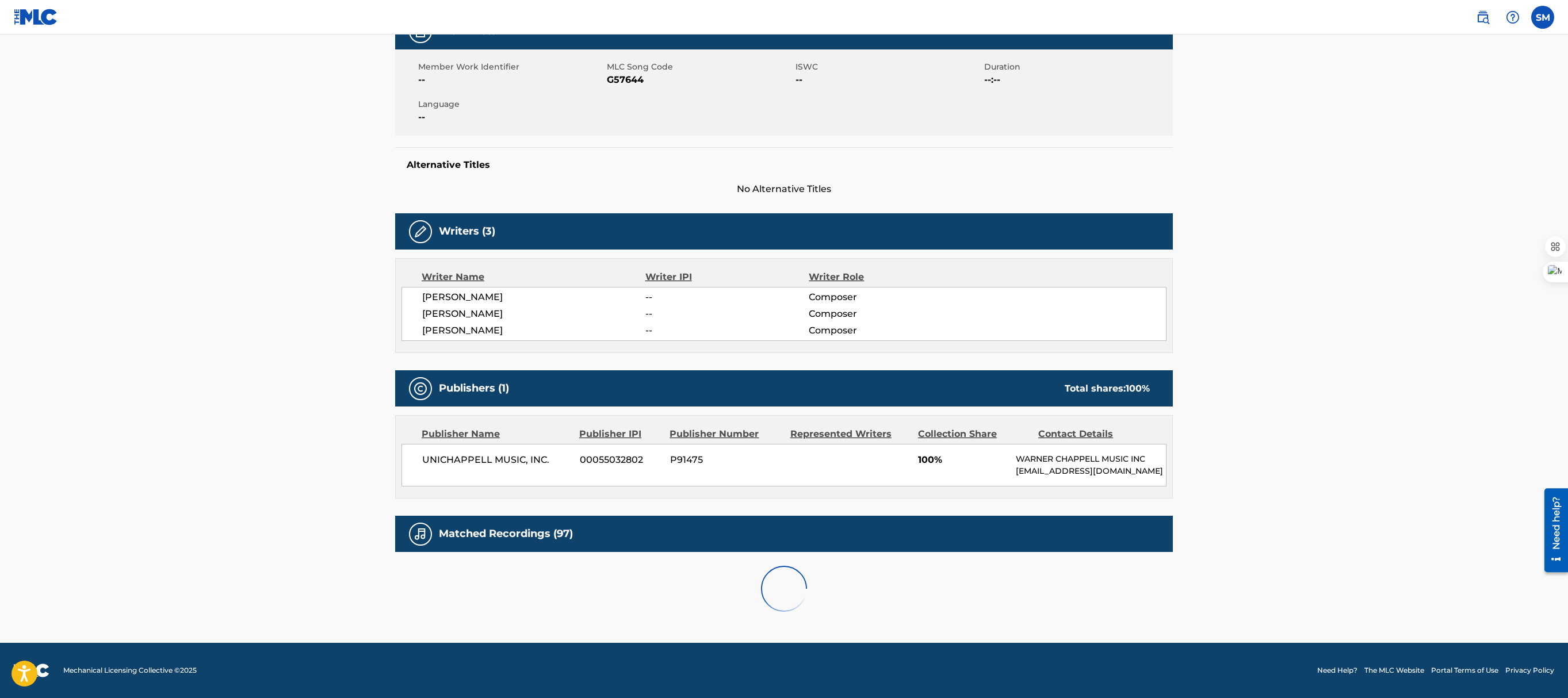 scroll, scrollTop: 512, scrollLeft: 0, axis: vertical 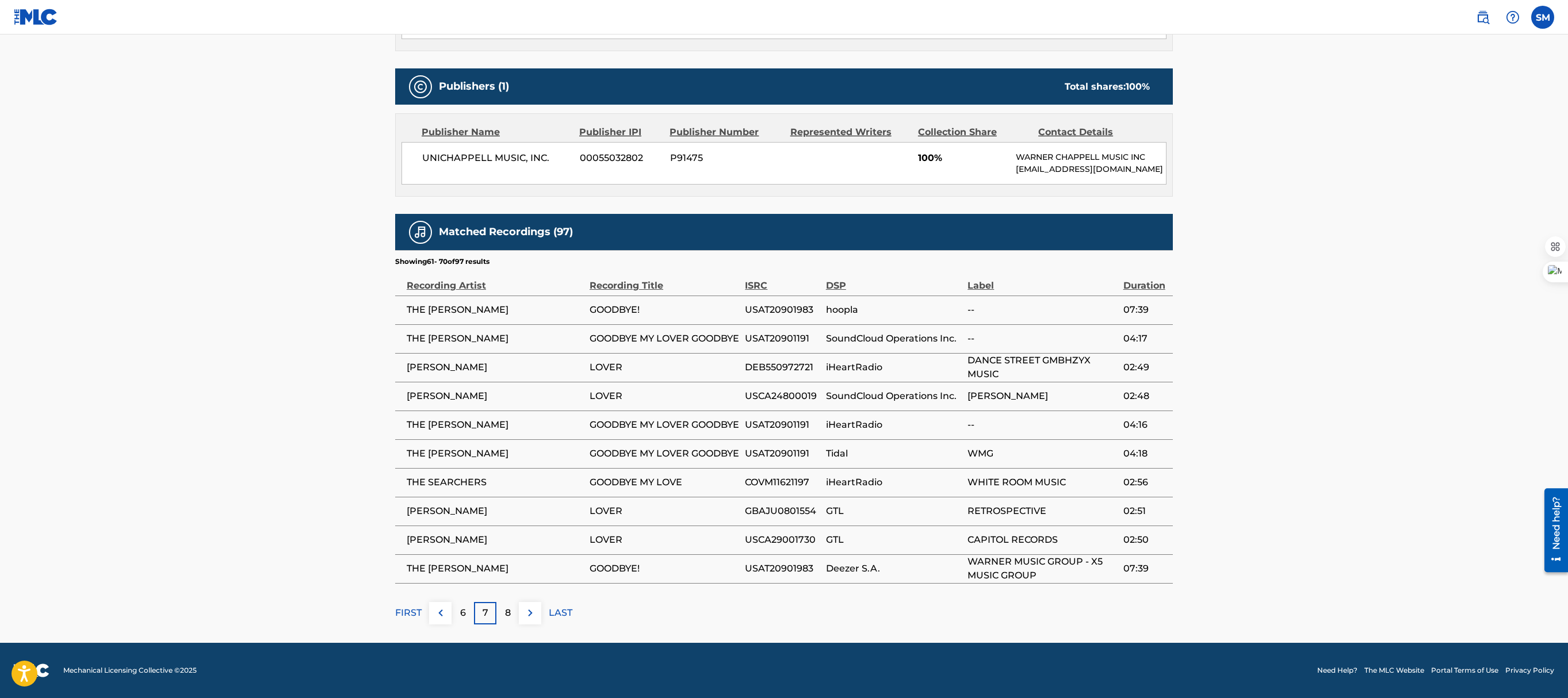 click on "6" at bounding box center [463, 613] 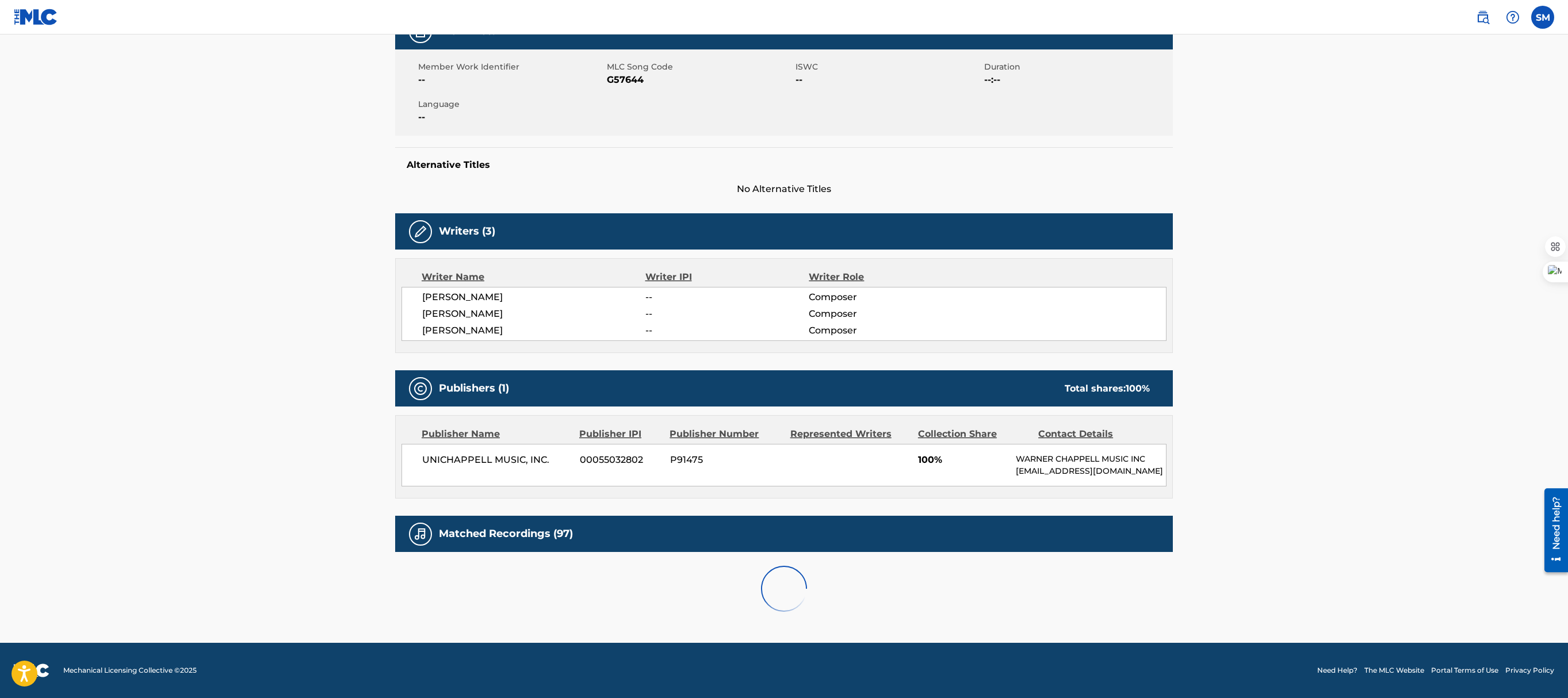 scroll, scrollTop: 512, scrollLeft: 0, axis: vertical 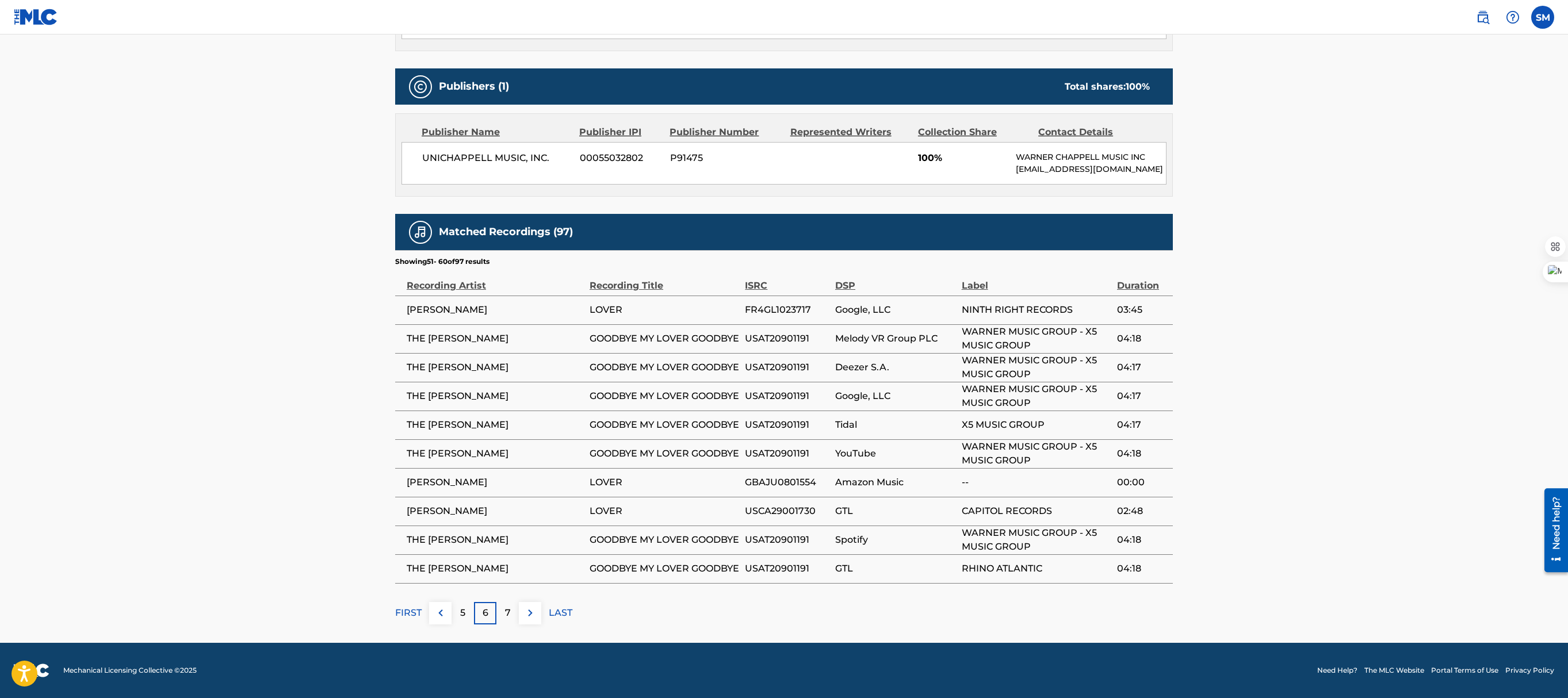 click on "5" at bounding box center [462, 613] 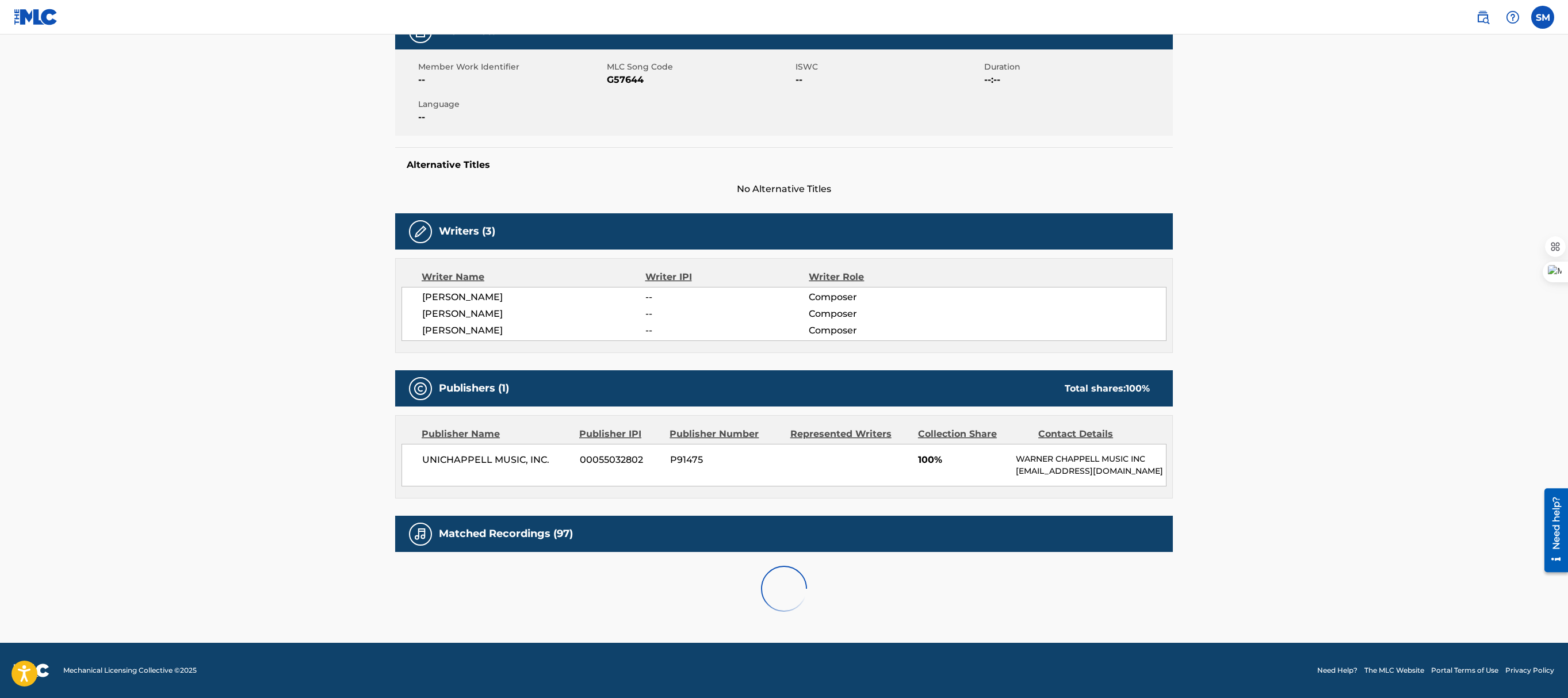 scroll, scrollTop: 512, scrollLeft: 0, axis: vertical 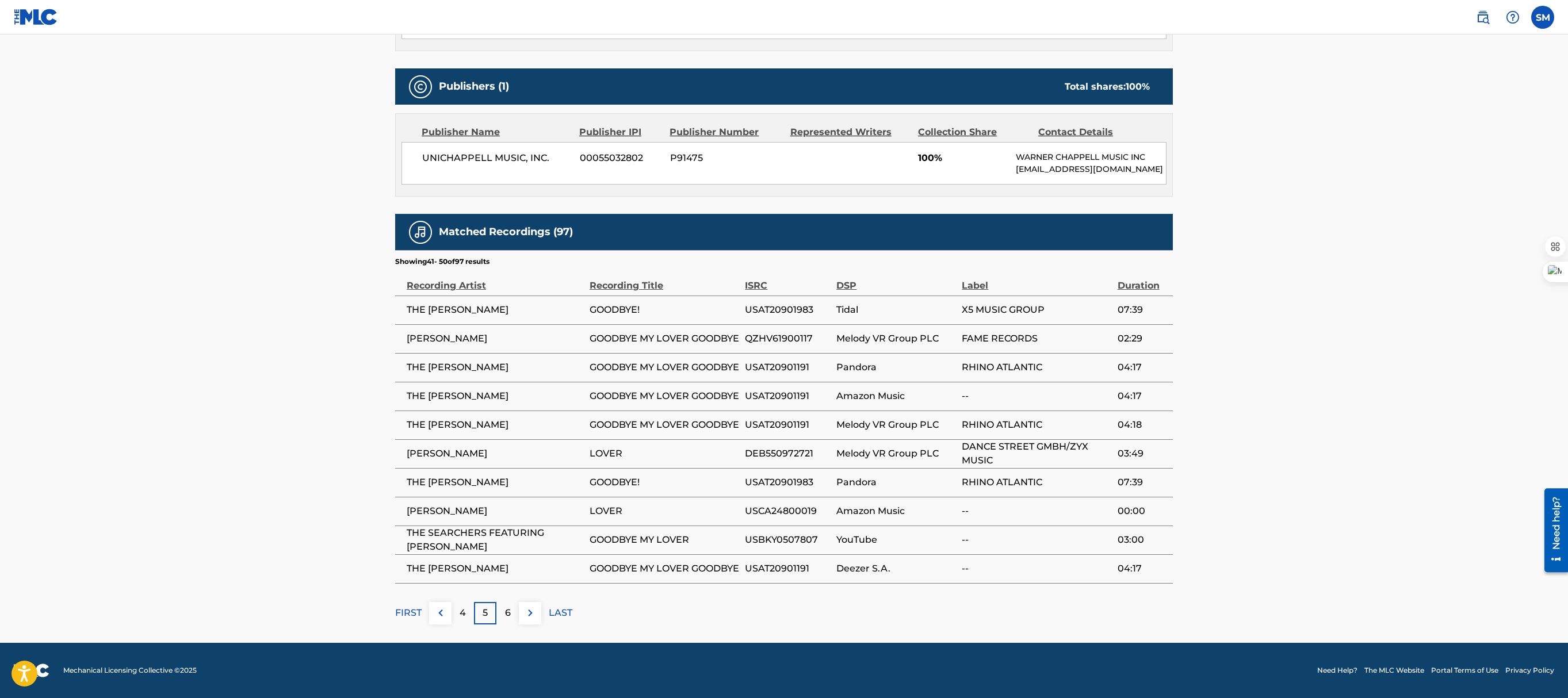 click on "4" at bounding box center (462, 613) 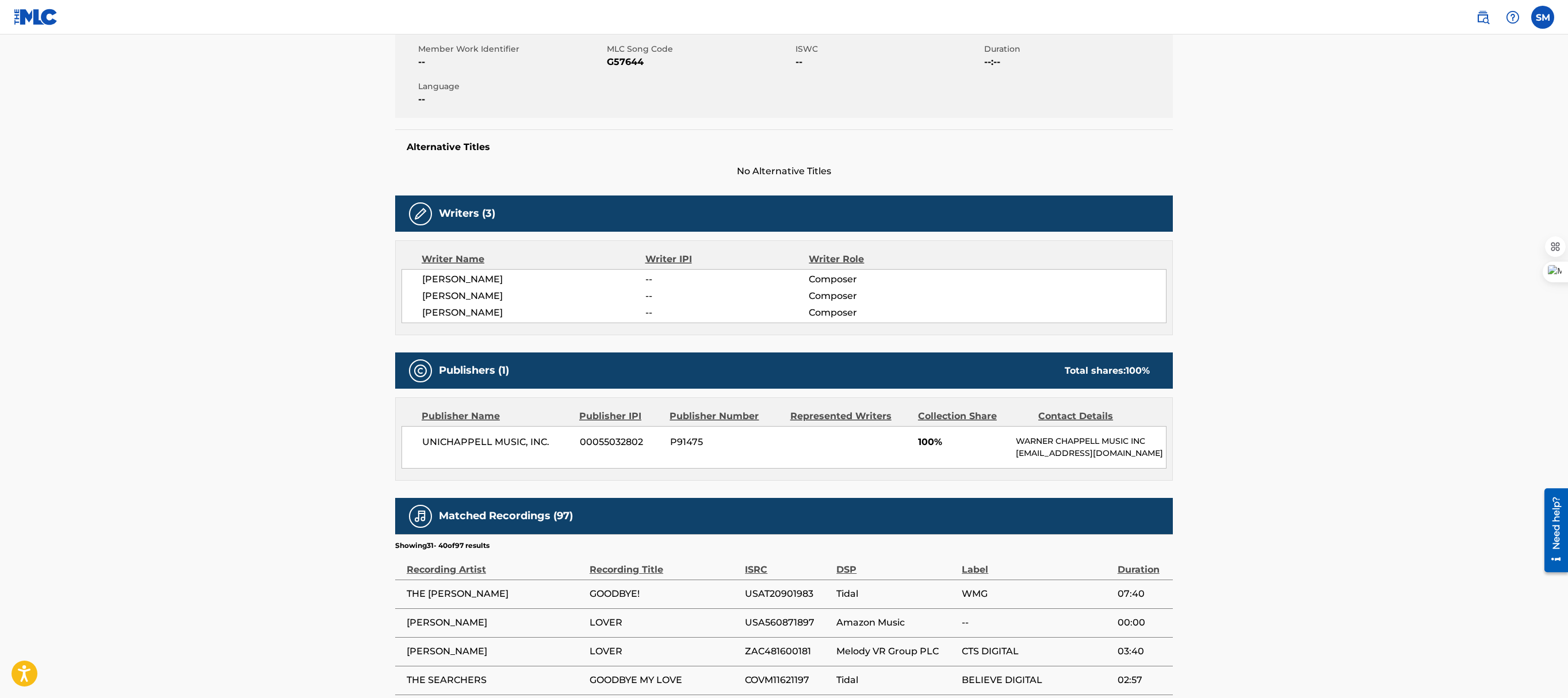 scroll, scrollTop: 512, scrollLeft: 0, axis: vertical 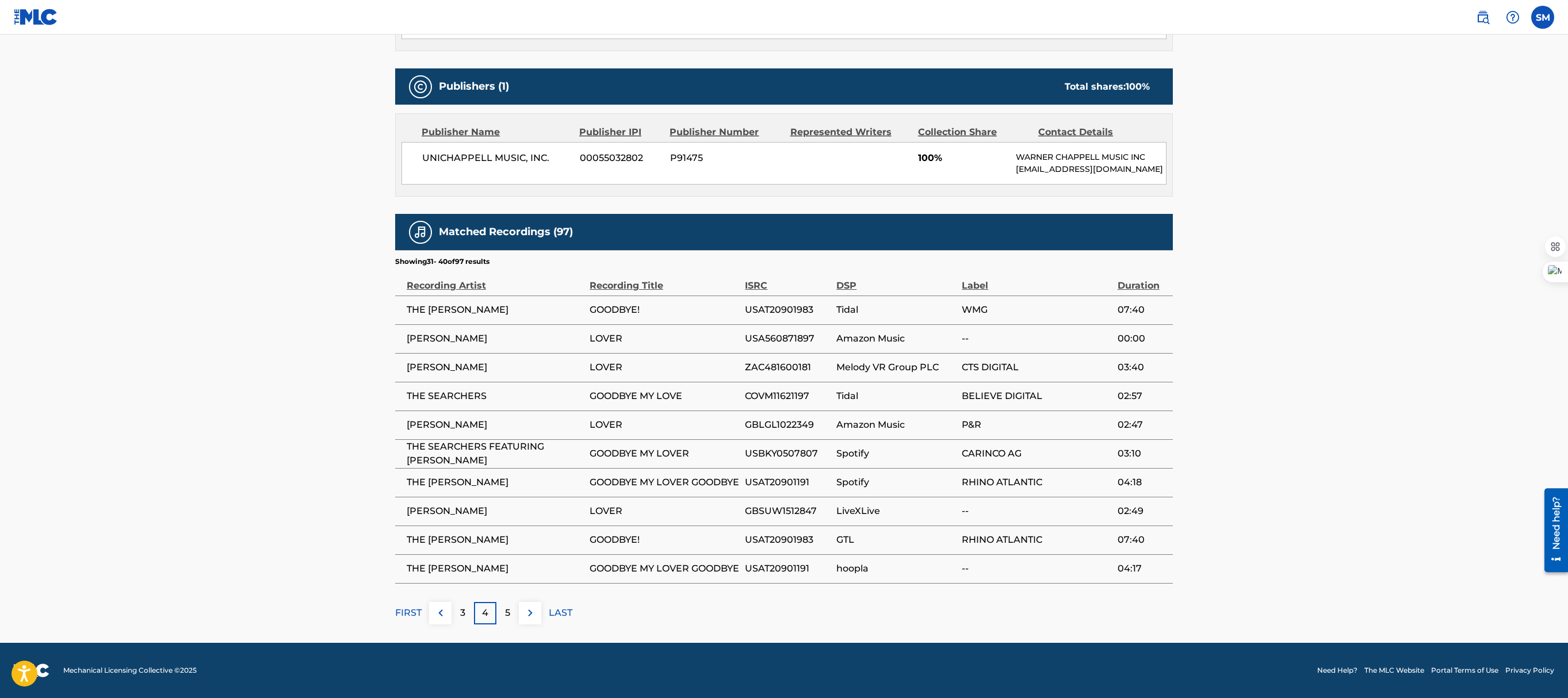 click on "3" at bounding box center (462, 613) 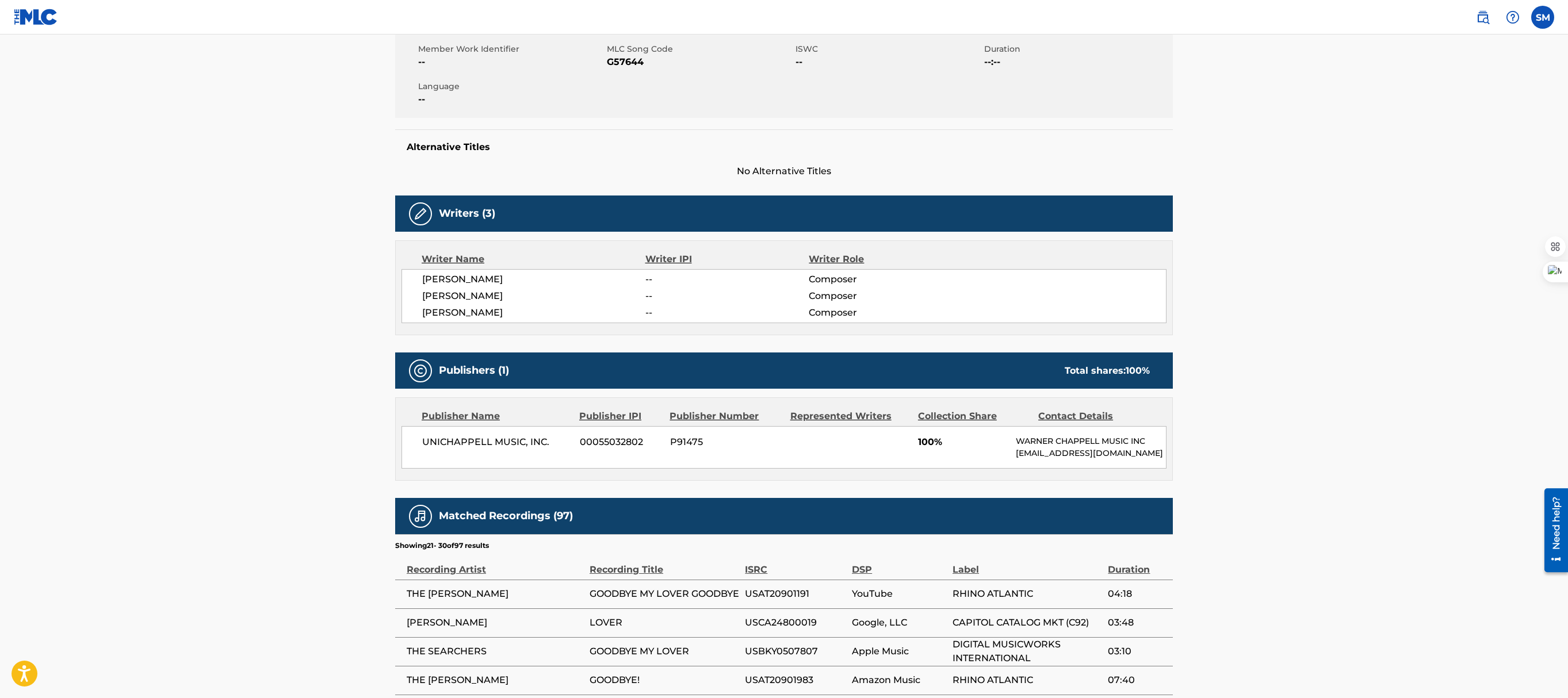 scroll, scrollTop: 512, scrollLeft: 0, axis: vertical 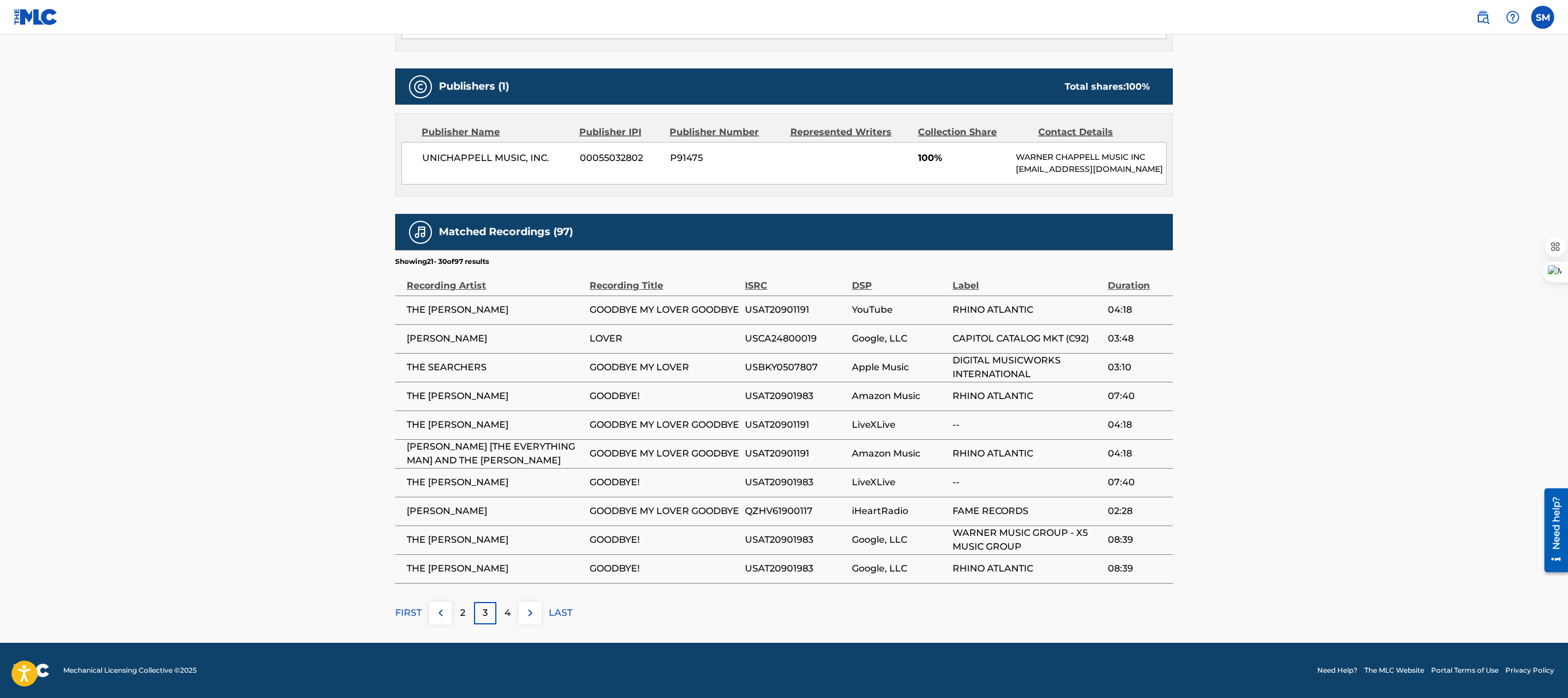 click on "2" at bounding box center [462, 613] 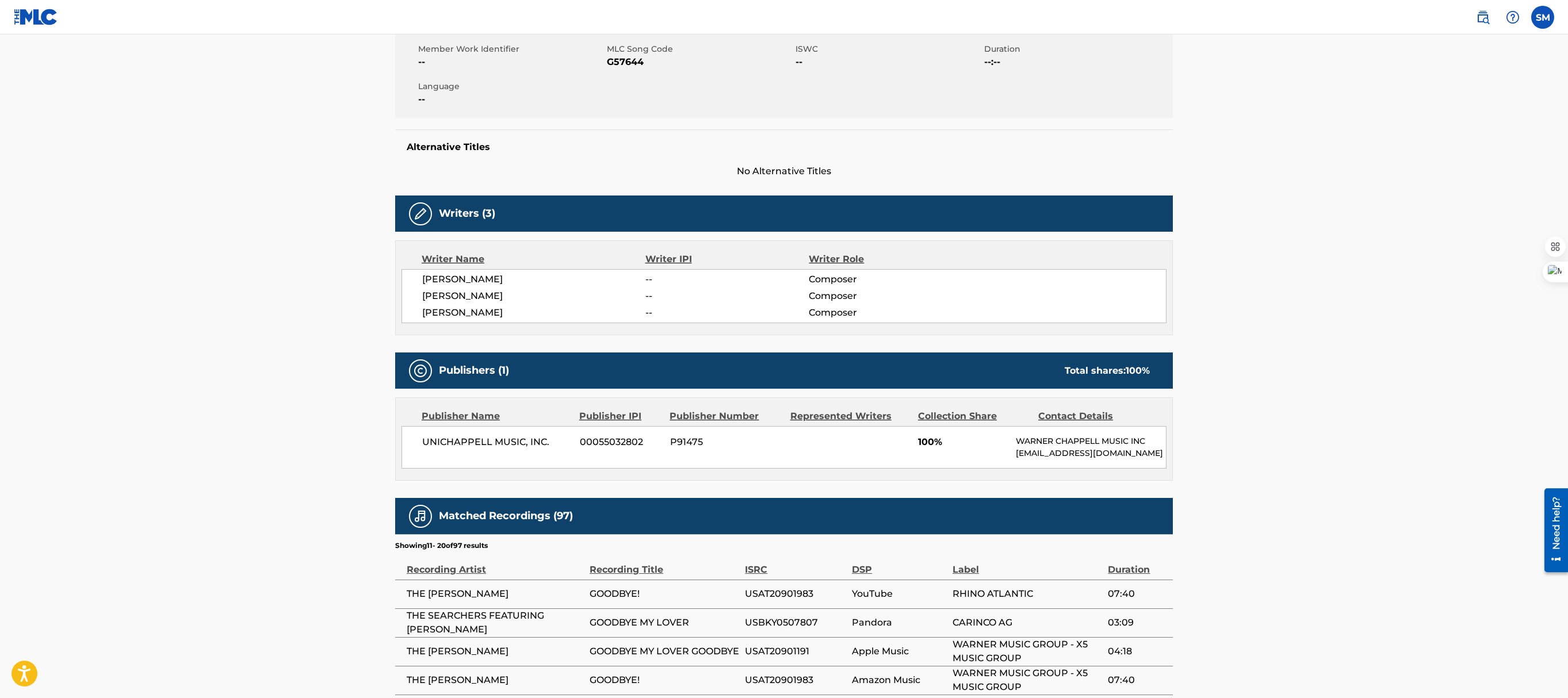 scroll, scrollTop: 512, scrollLeft: 0, axis: vertical 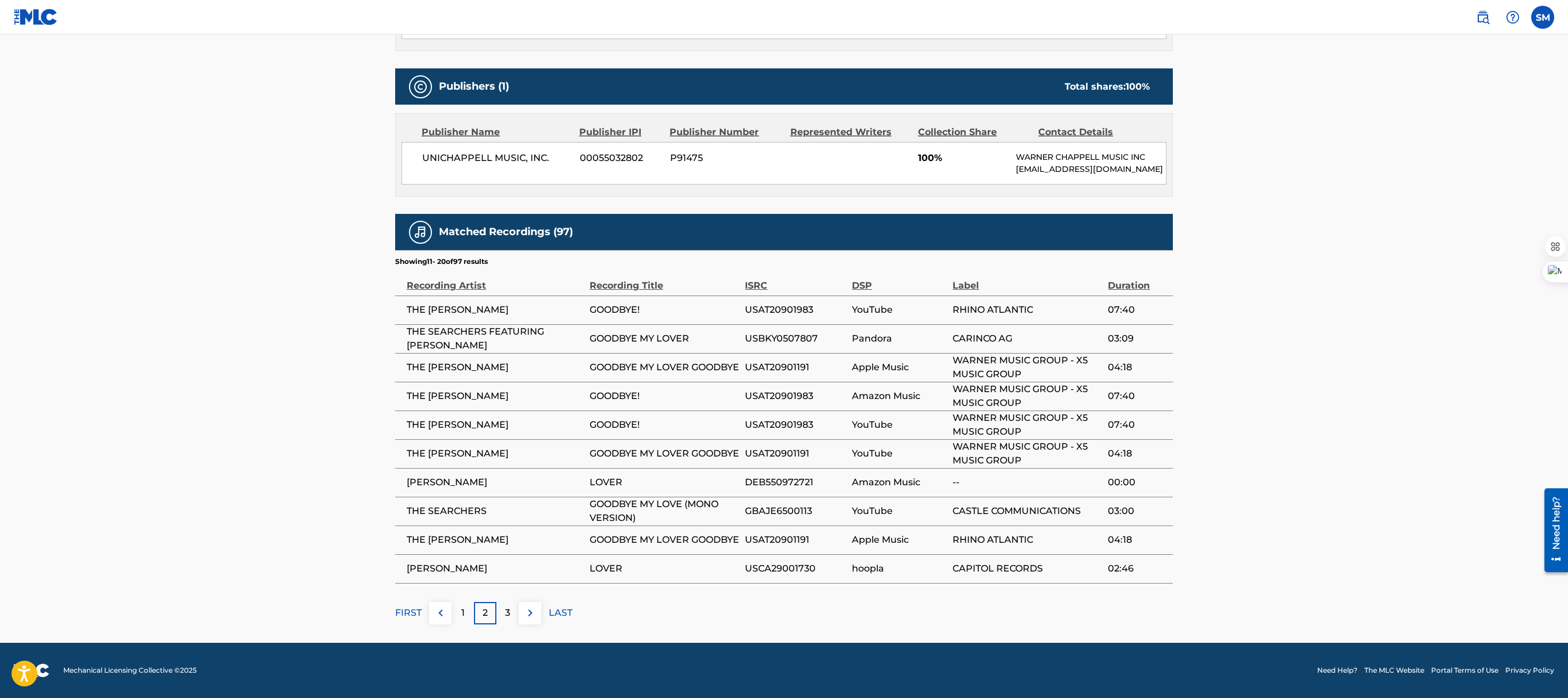 click on "1" at bounding box center [462, 613] 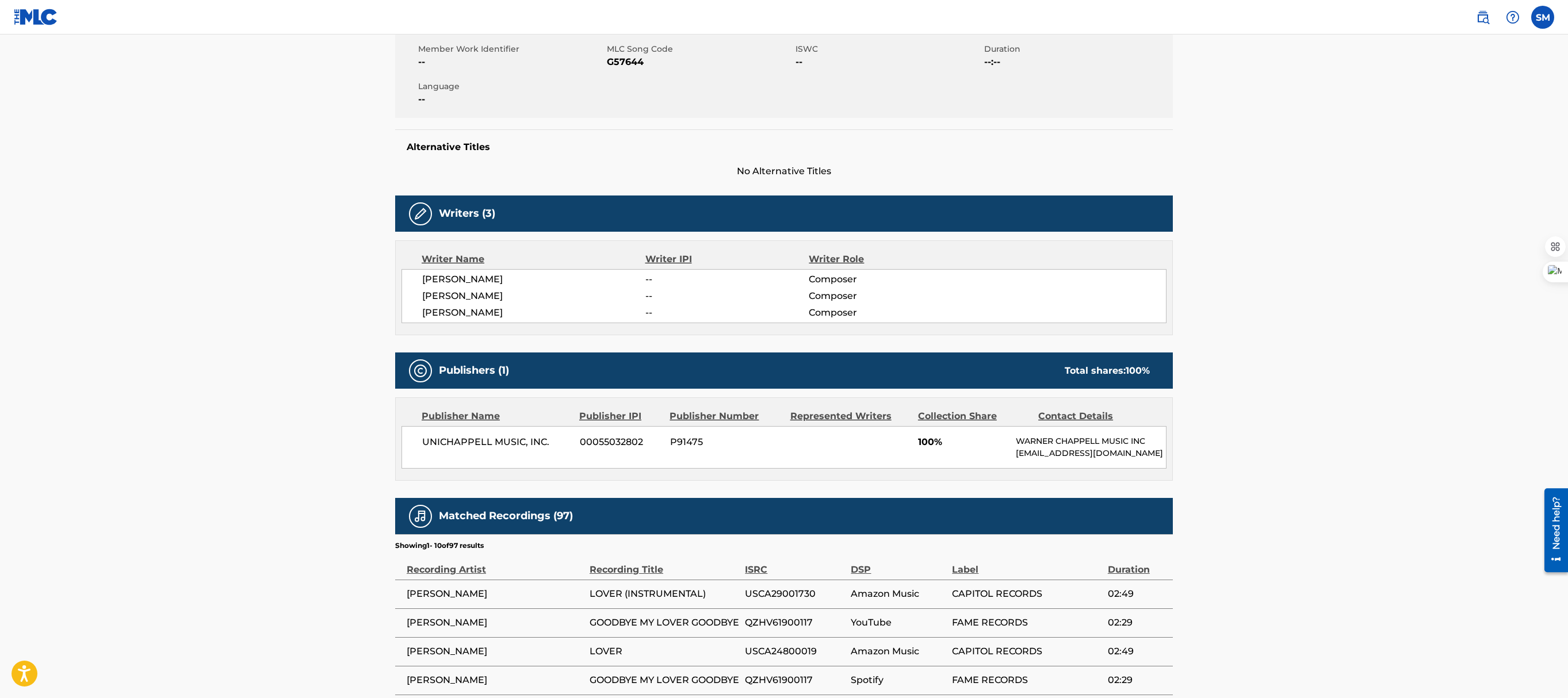 scroll, scrollTop: 512, scrollLeft: 0, axis: vertical 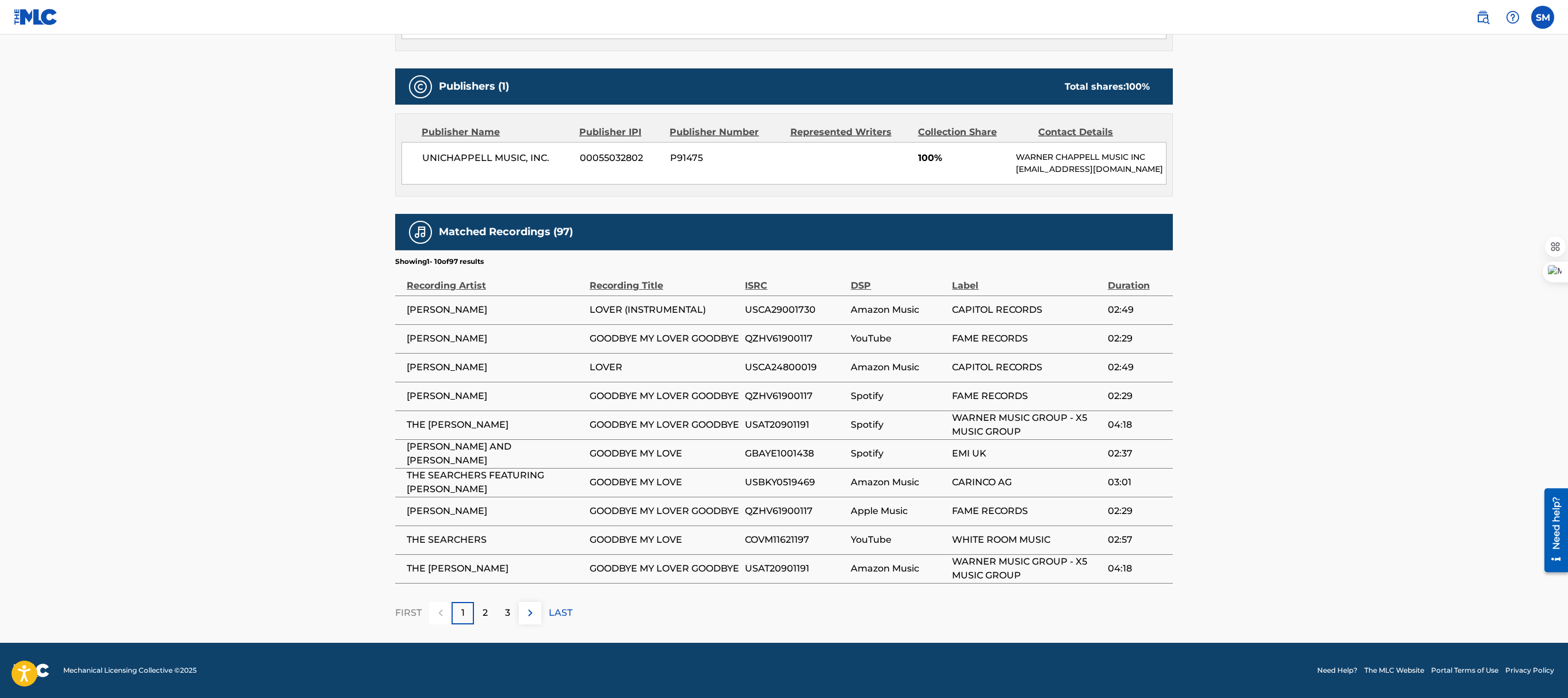 click on "1" at bounding box center (463, 613) 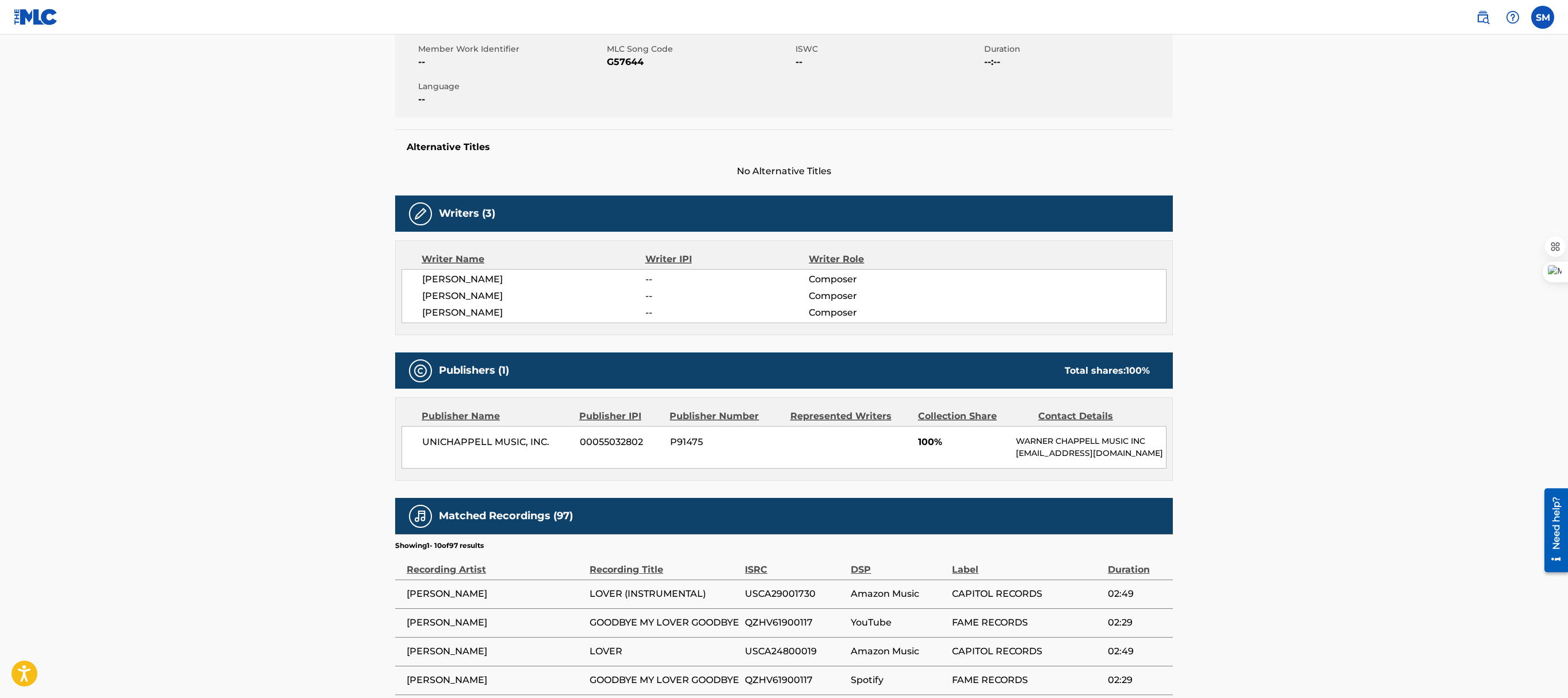 scroll, scrollTop: 512, scrollLeft: 0, axis: vertical 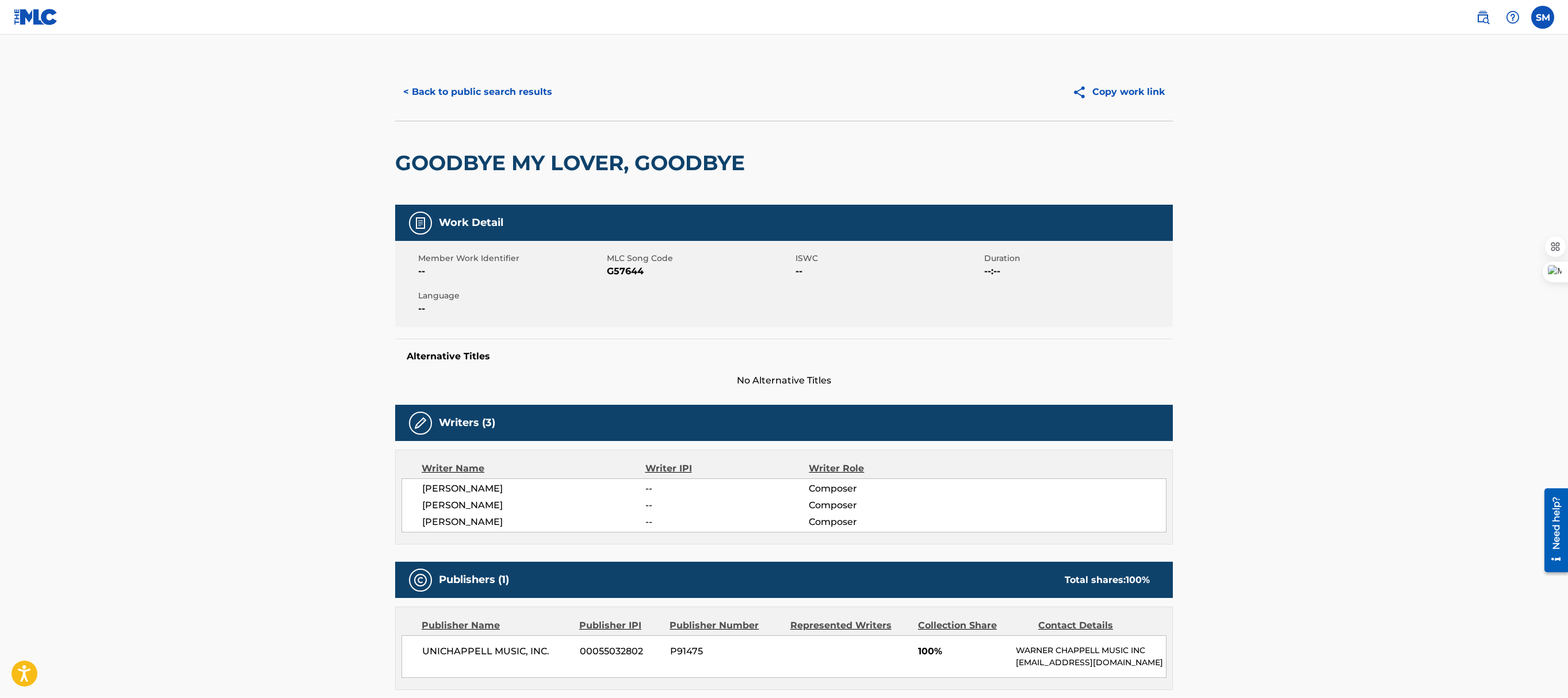 click on "Copy work link" at bounding box center (1118, 92) 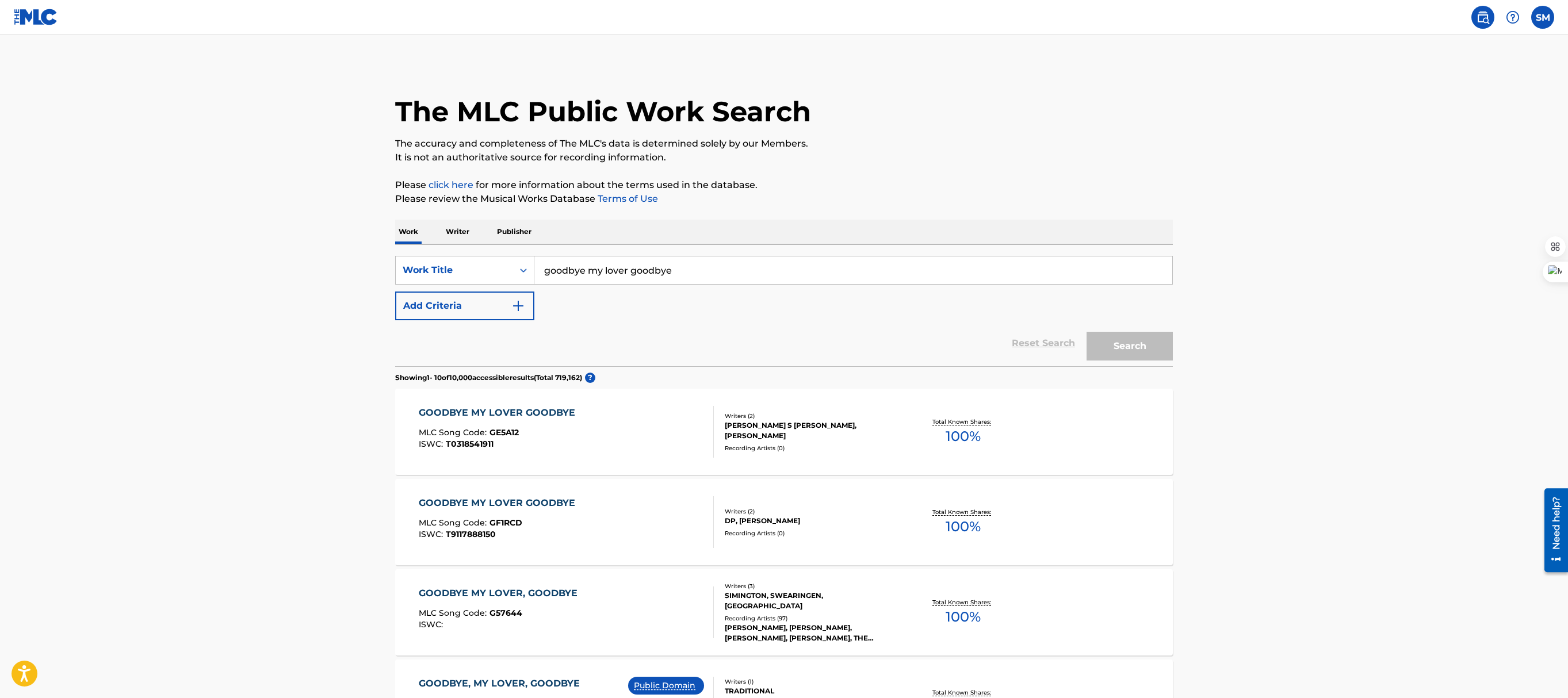 scroll, scrollTop: 296, scrollLeft: 0, axis: vertical 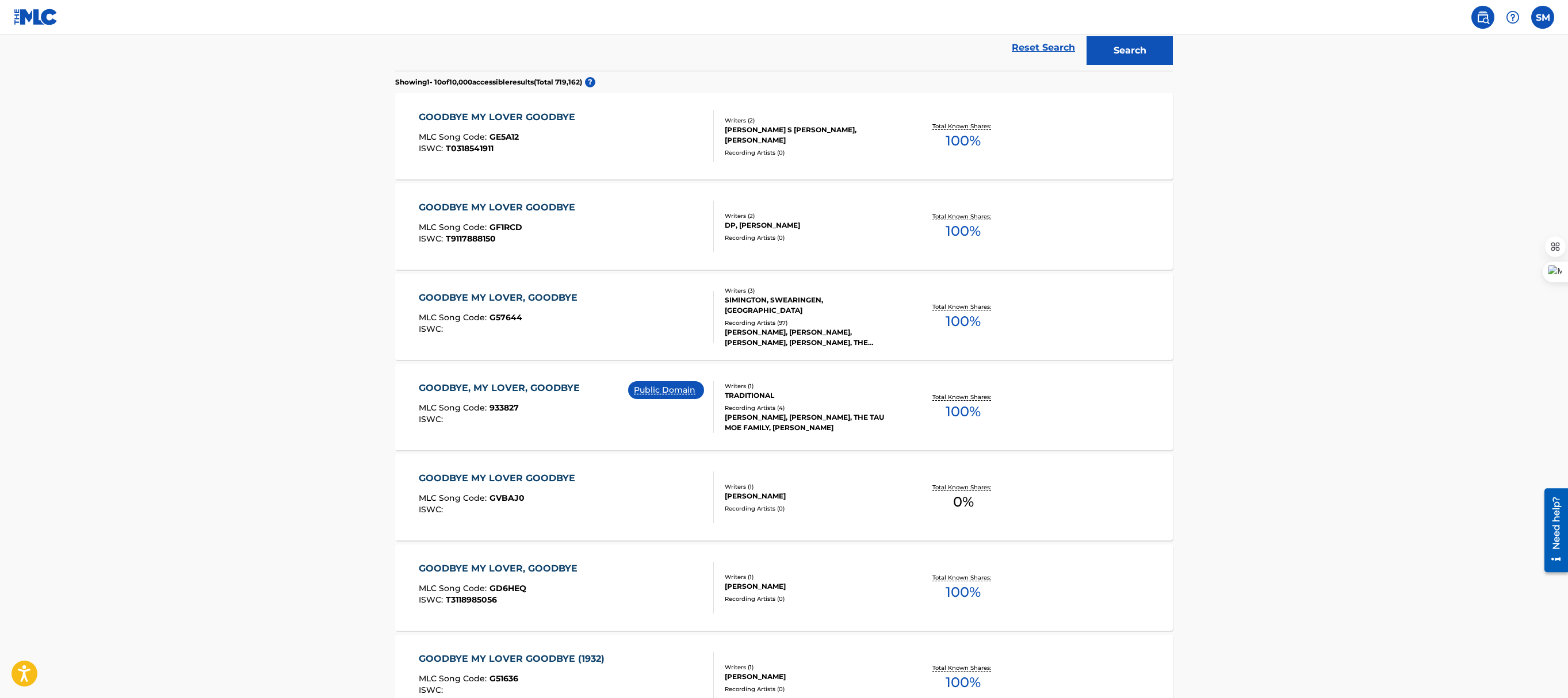 click on "GOODBYE MY LOVER, GOODBYE MLC Song Code : G57644 ISWC :" at bounding box center [567, 317] 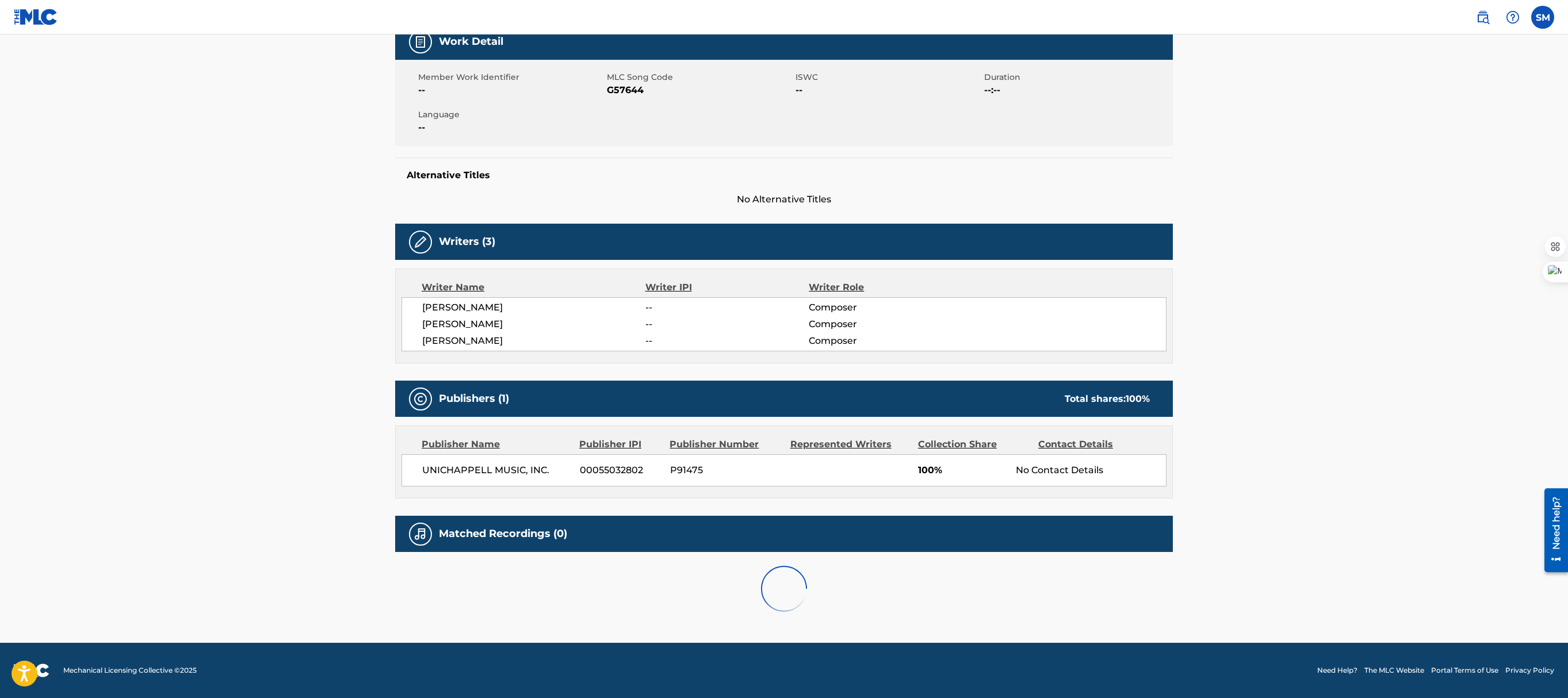scroll, scrollTop: 0, scrollLeft: 0, axis: both 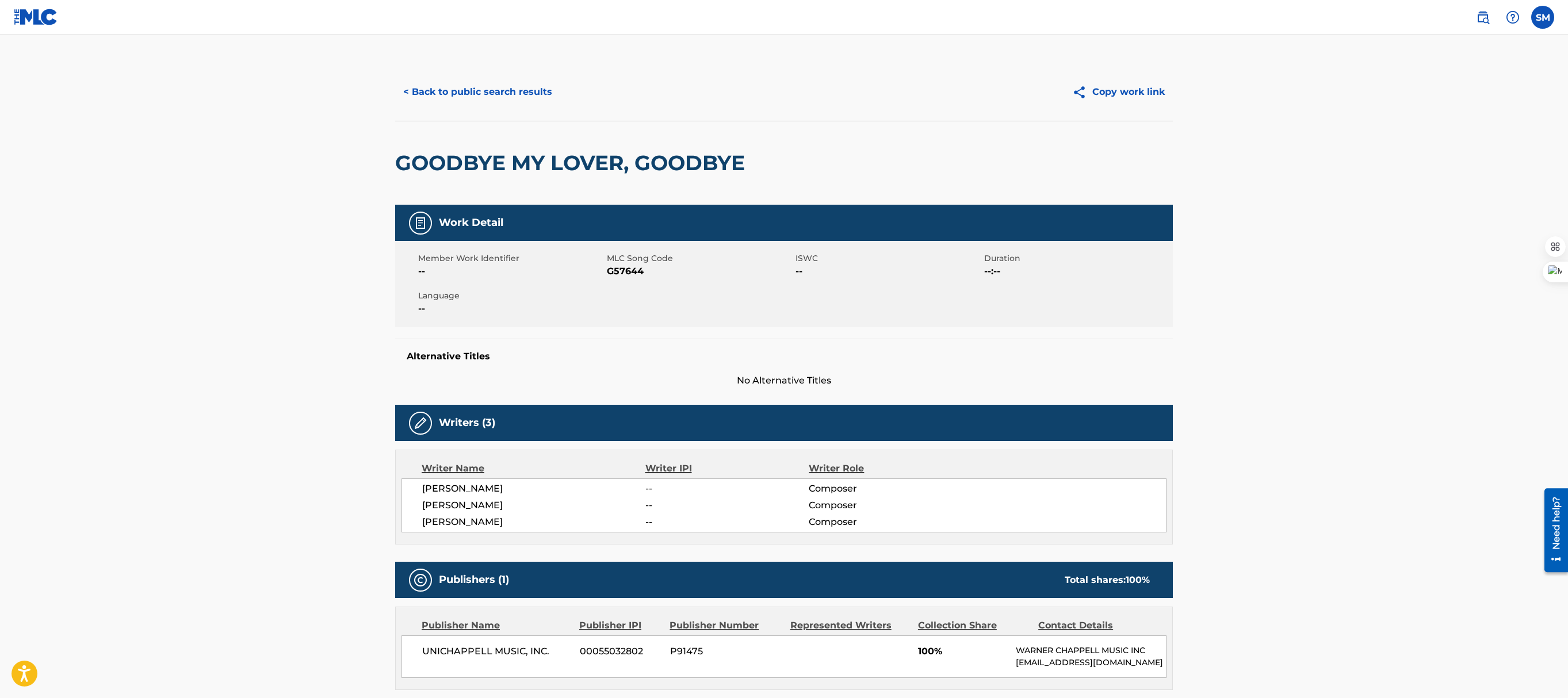 click on "< Back to public search results" at bounding box center (477, 92) 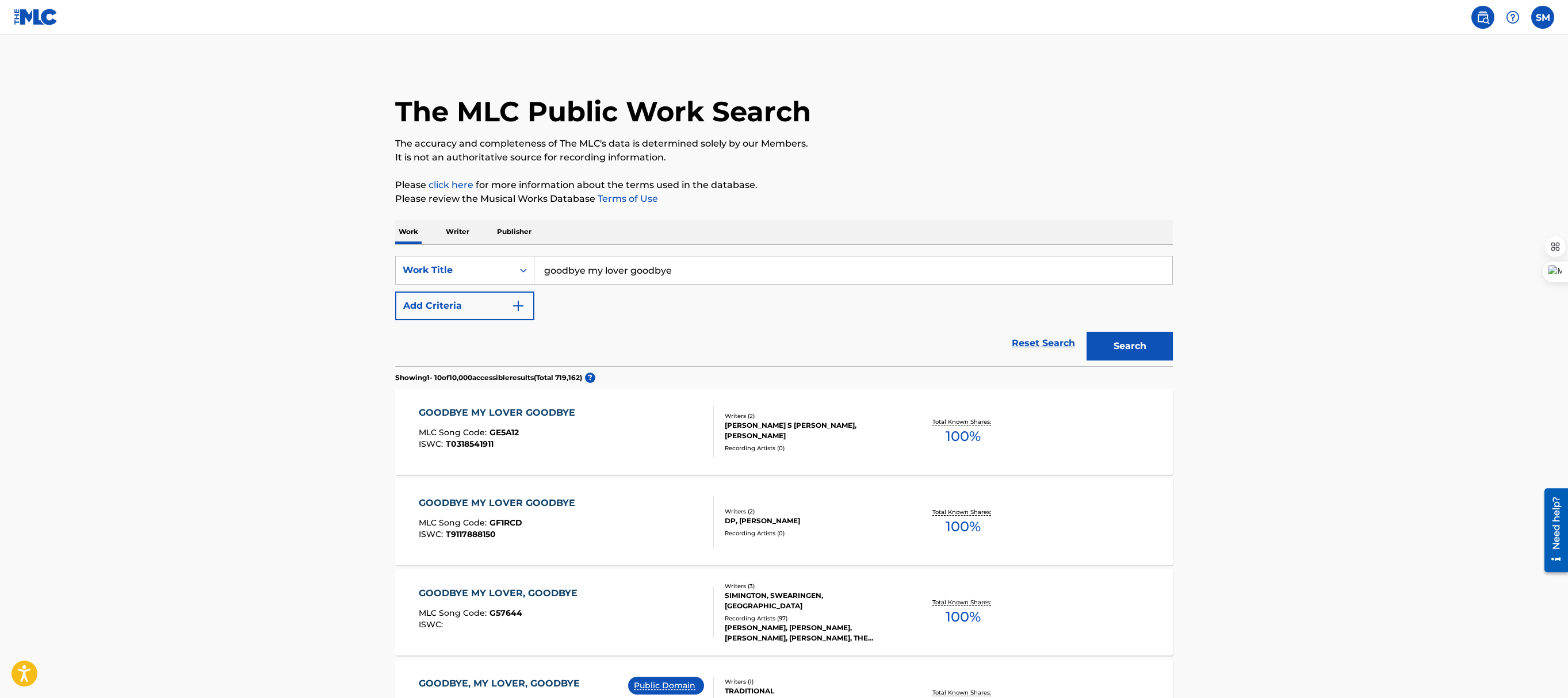 scroll, scrollTop: 325, scrollLeft: 0, axis: vertical 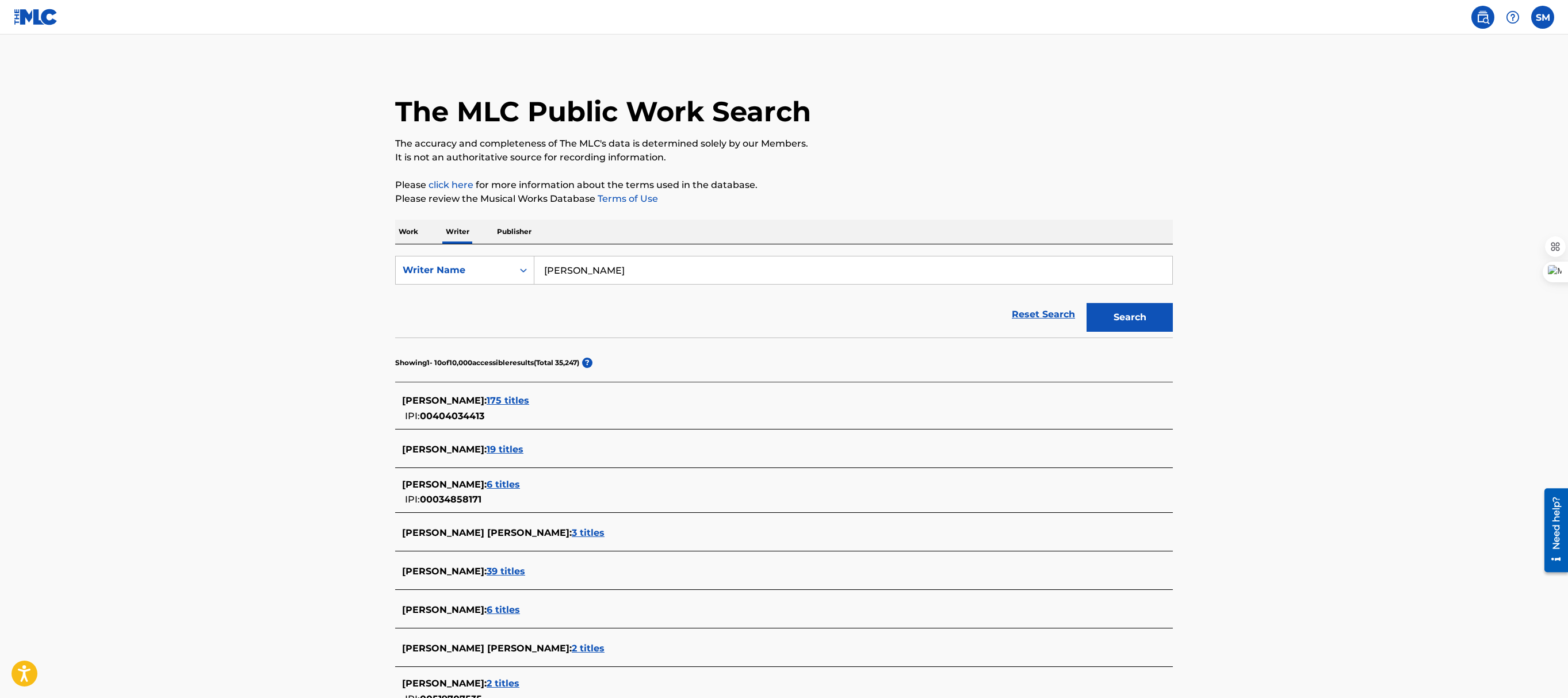drag, startPoint x: 664, startPoint y: 274, endPoint x: 446, endPoint y: 301, distance: 219.66566 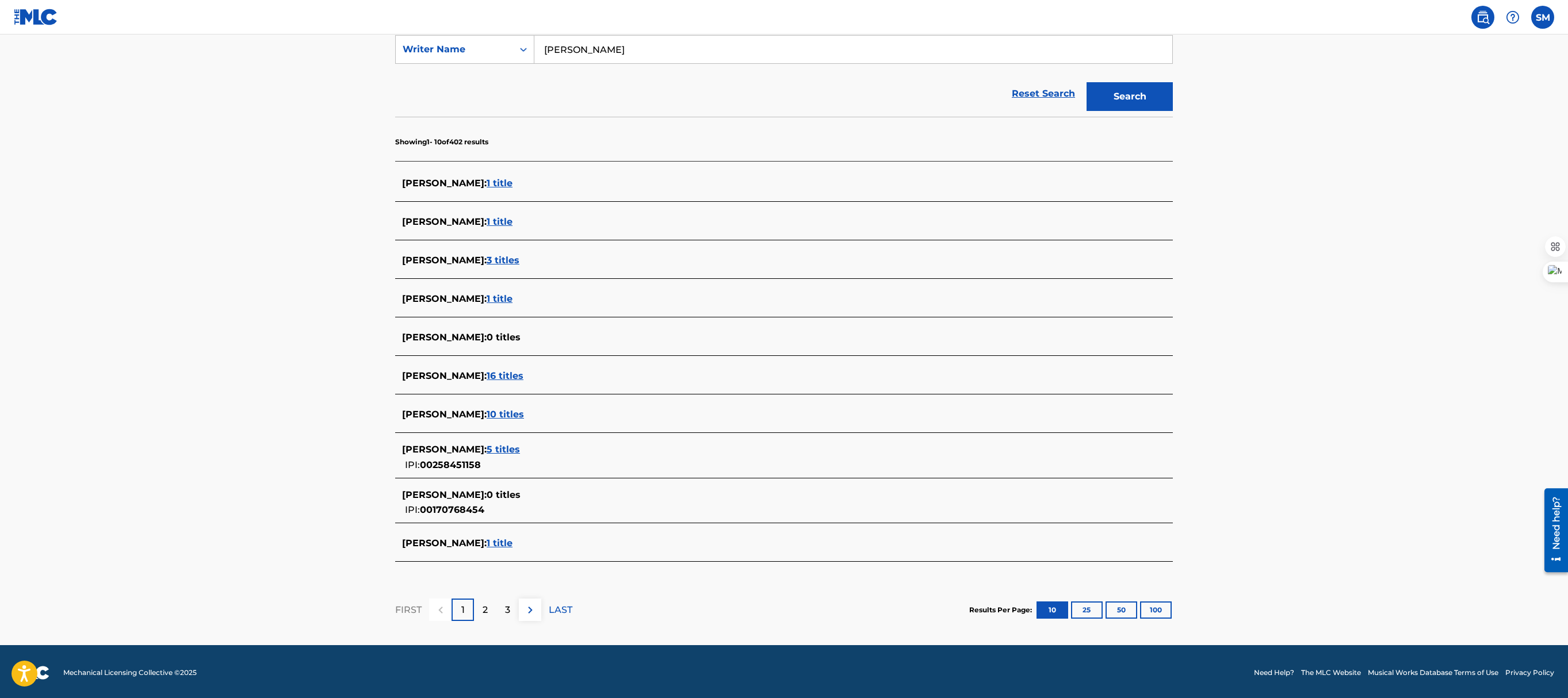 scroll, scrollTop: 227, scrollLeft: 0, axis: vertical 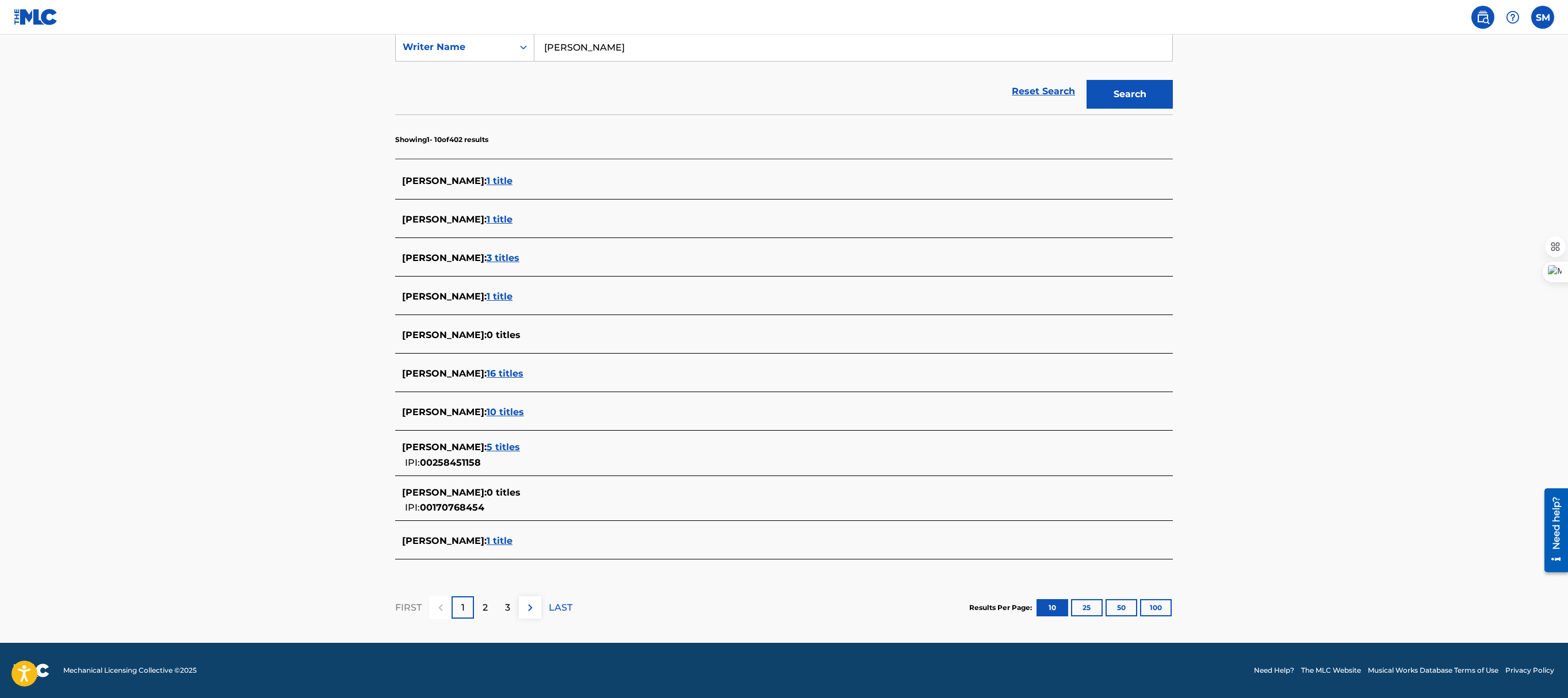 click on "1 title" at bounding box center (499, 540) 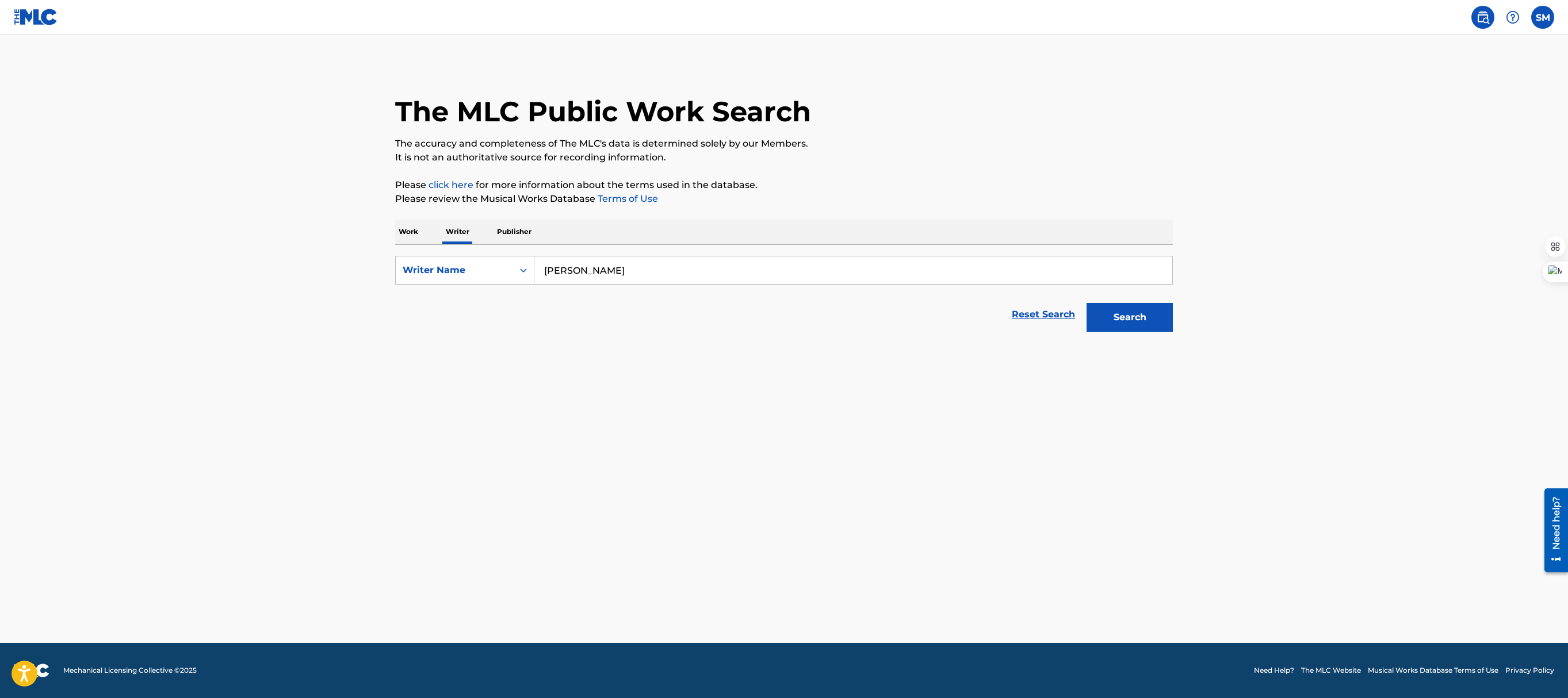scroll, scrollTop: 0, scrollLeft: 0, axis: both 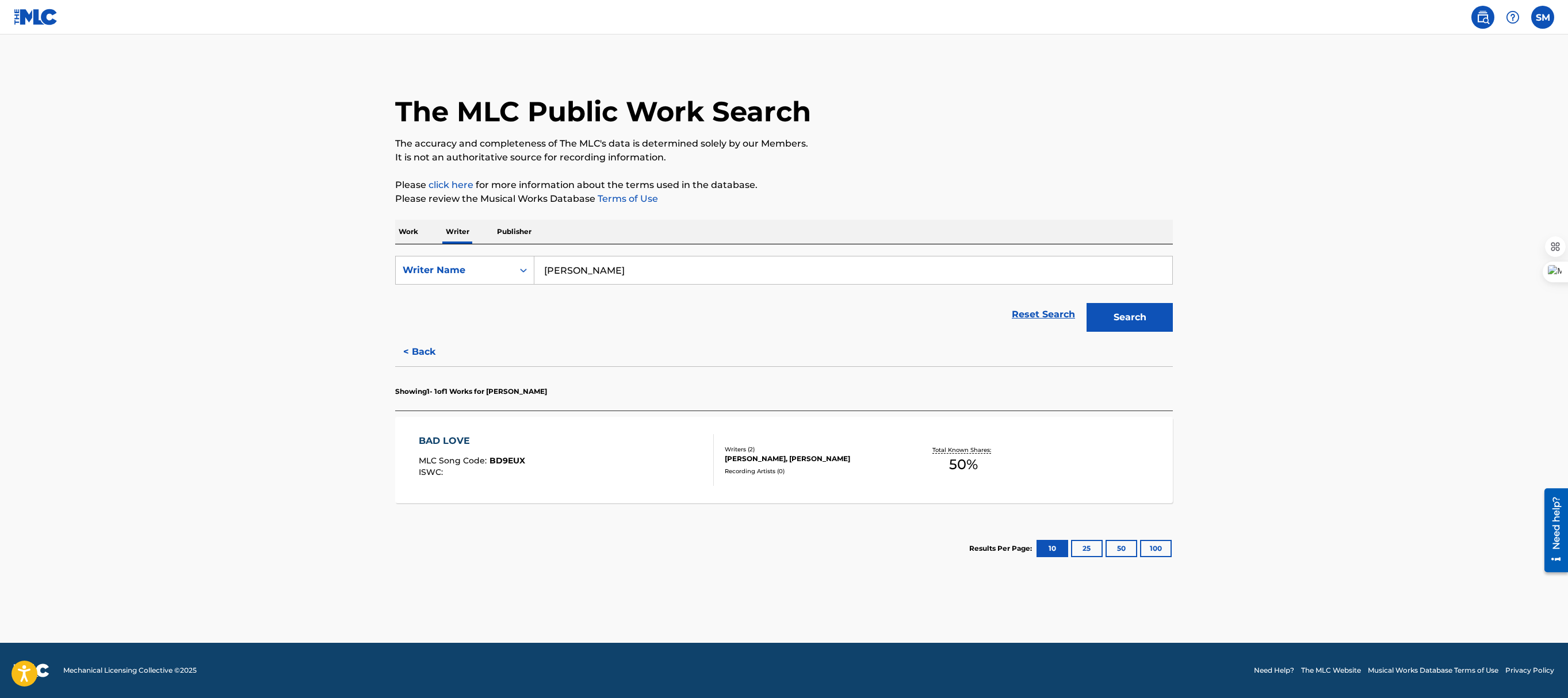 click on "< Back" at bounding box center (430, 352) 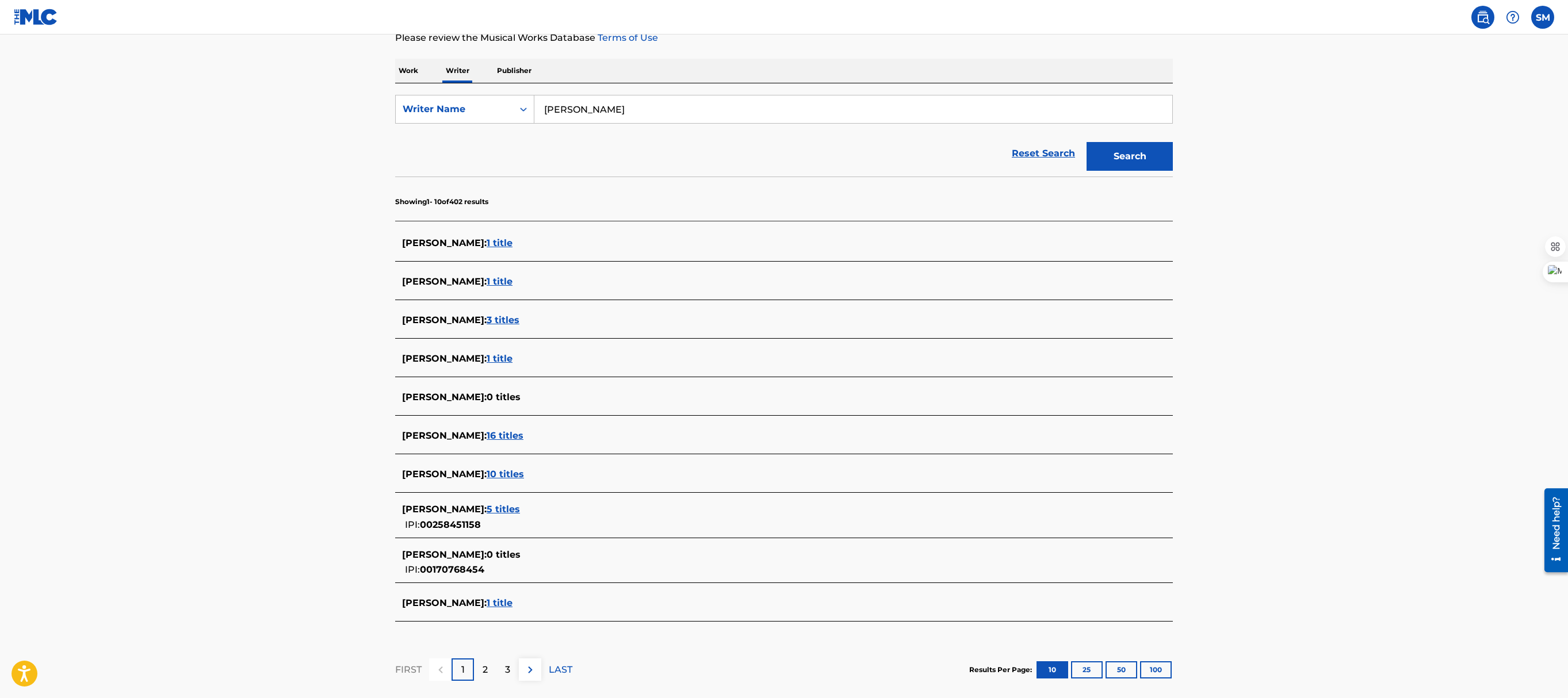 scroll, scrollTop: 227, scrollLeft: 0, axis: vertical 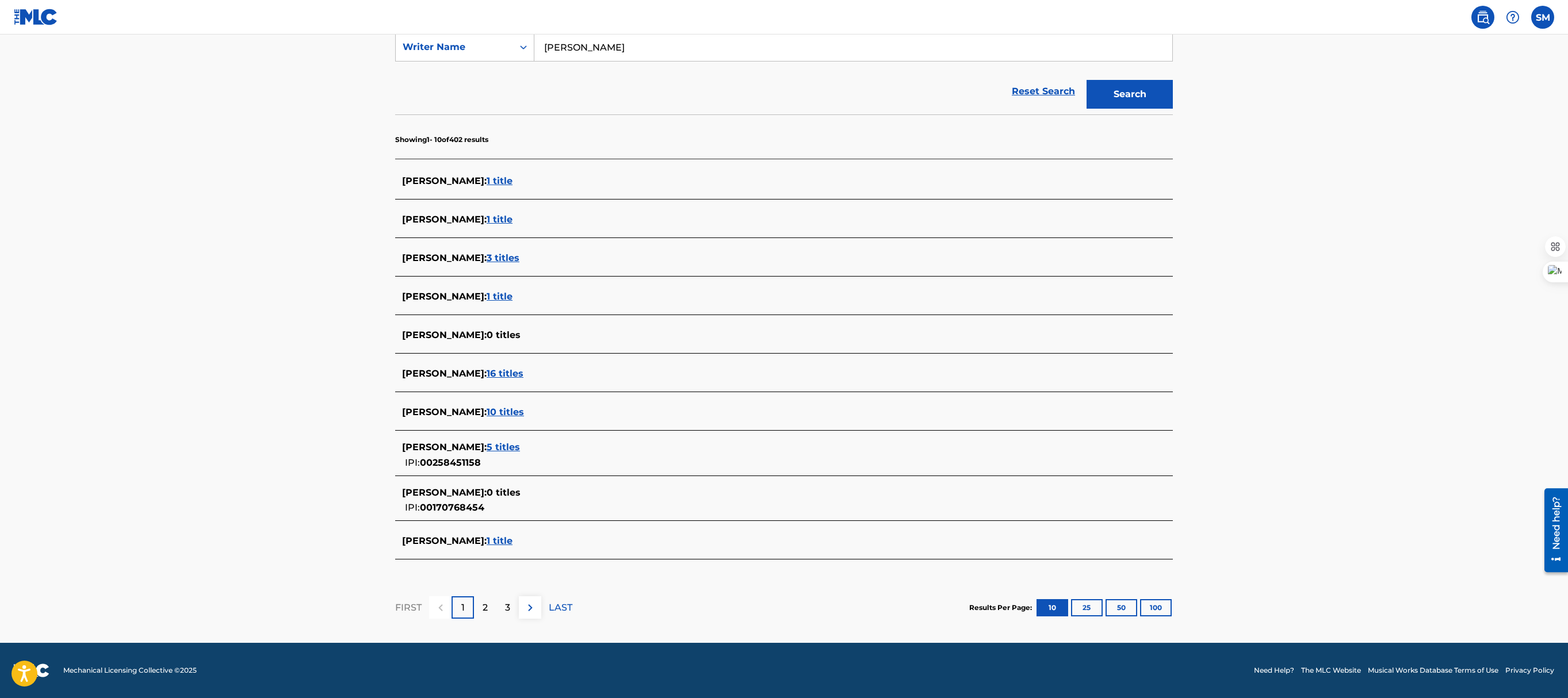 click on "[PERSON_NAME] :  5 titles" at bounding box center (769, 447) 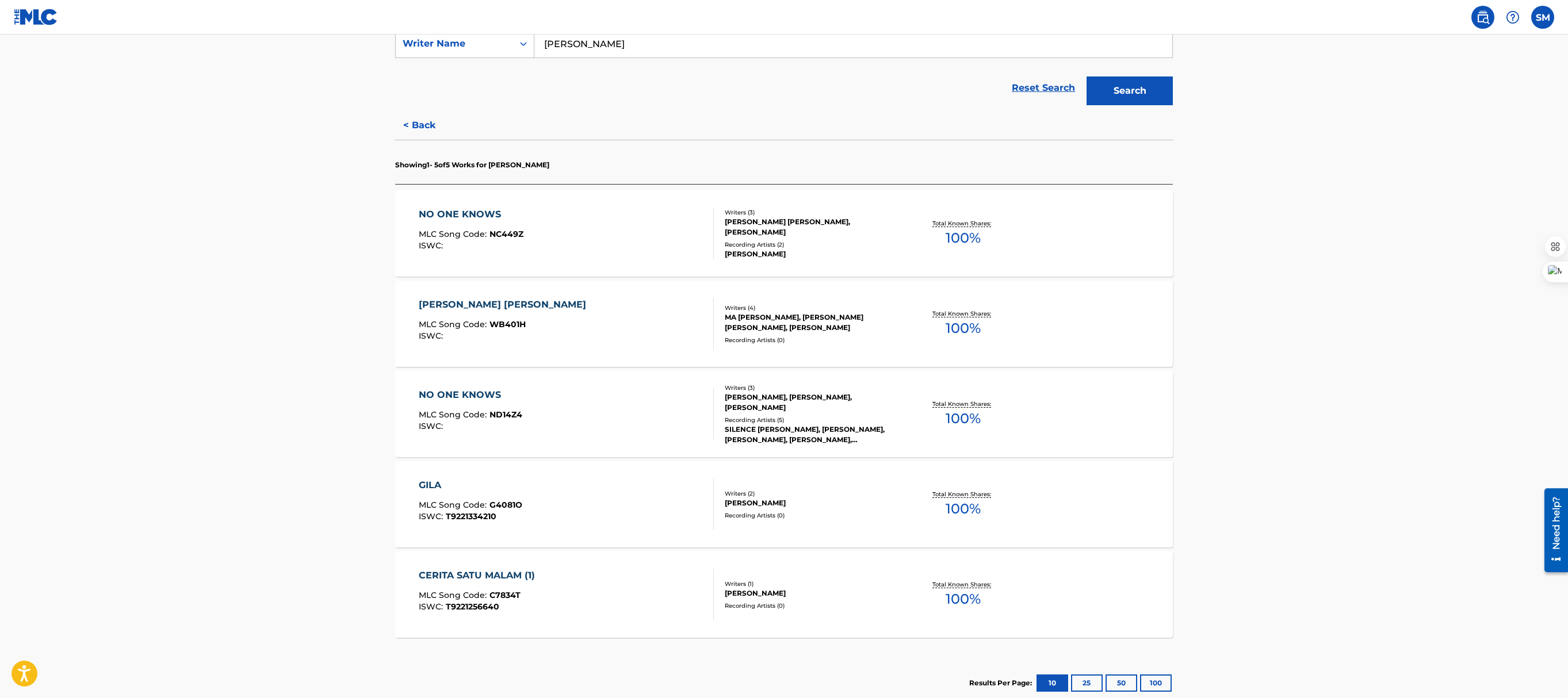 click on "< Back" at bounding box center (430, 125) 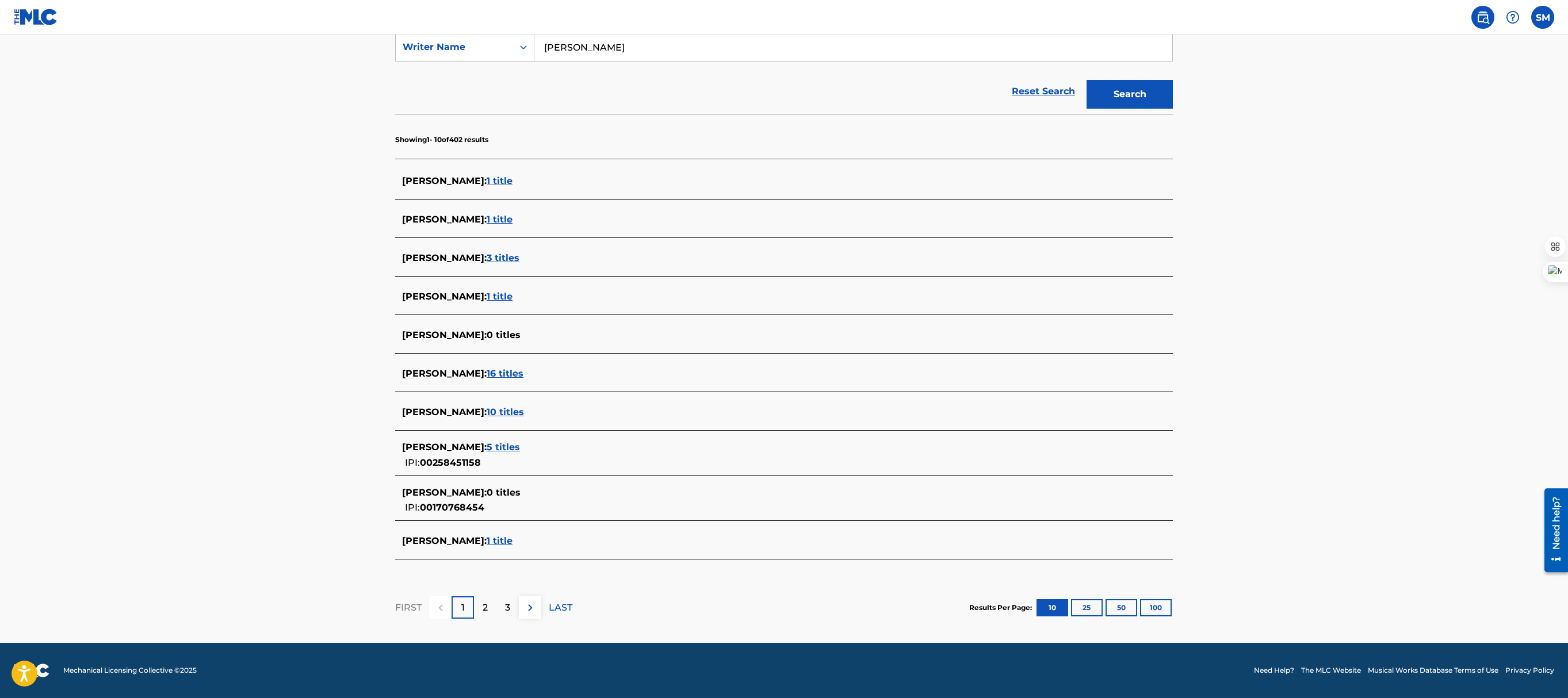 click on "[PERSON_NAME] :  1 title" at bounding box center [784, 297] 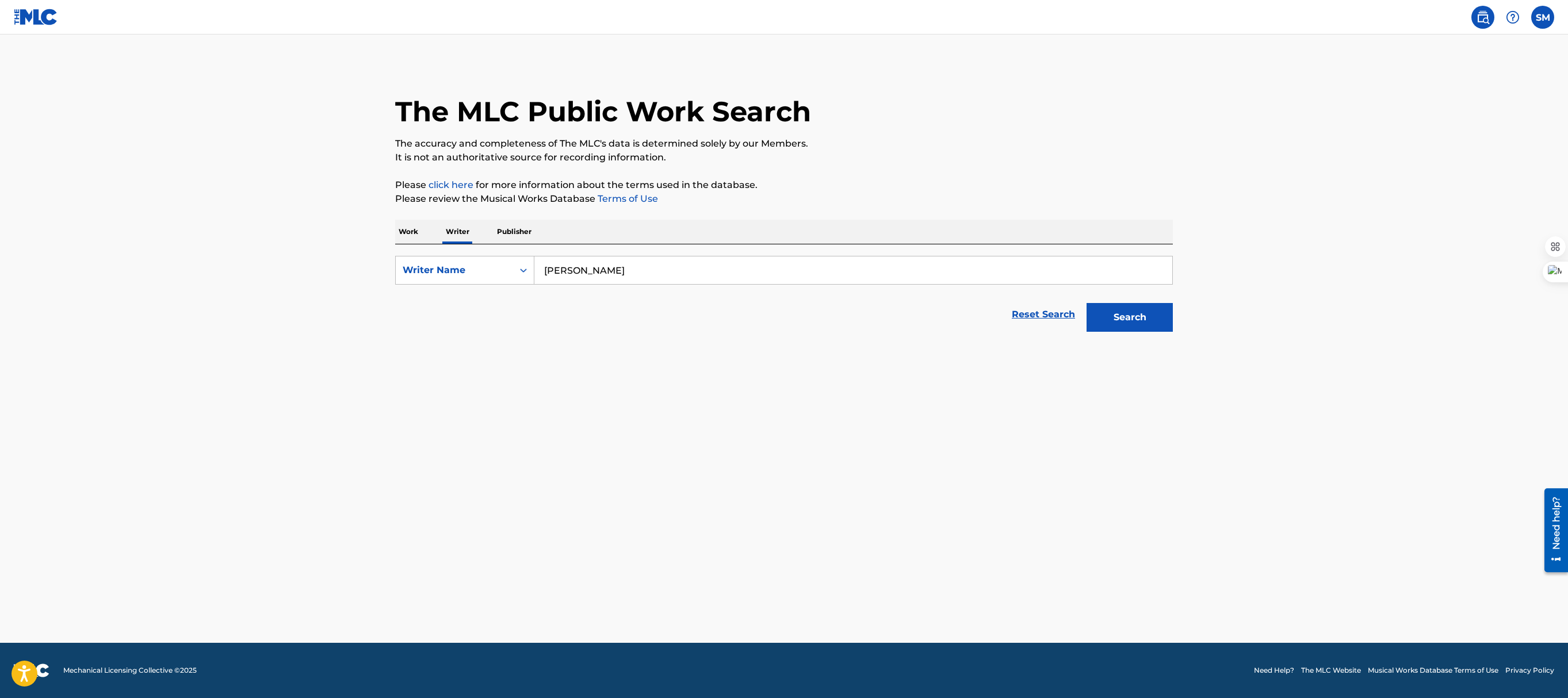 scroll, scrollTop: 0, scrollLeft: 0, axis: both 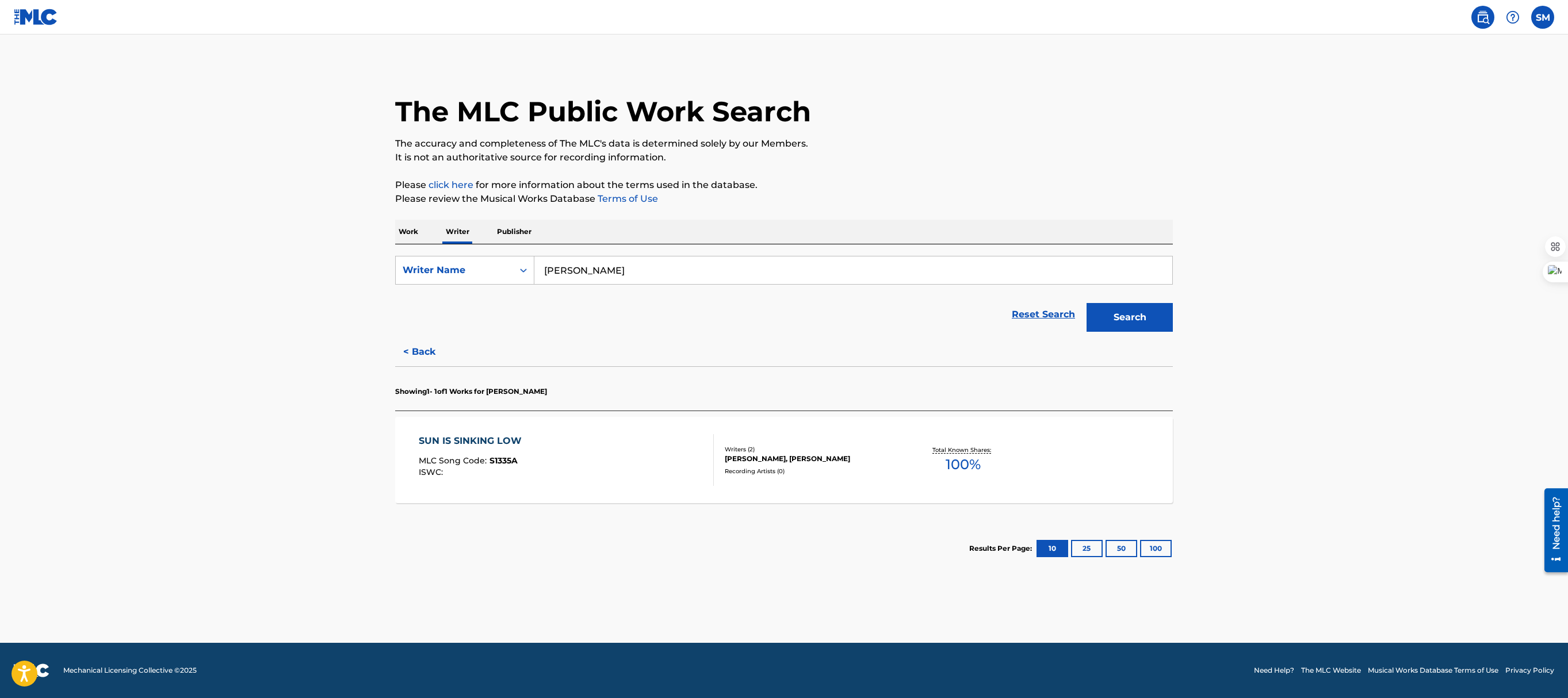 click on "< Back" at bounding box center (430, 352) 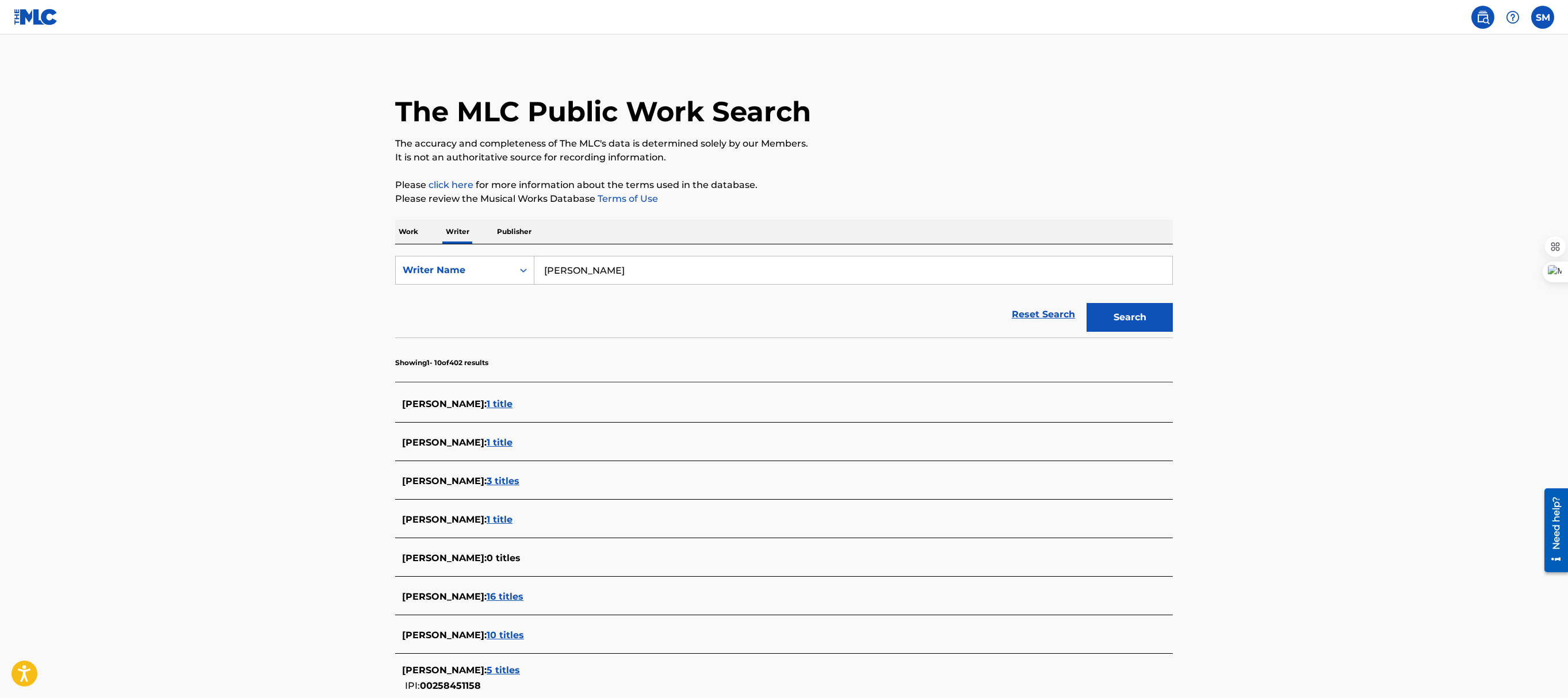 click on "16 titles" at bounding box center [505, 596] 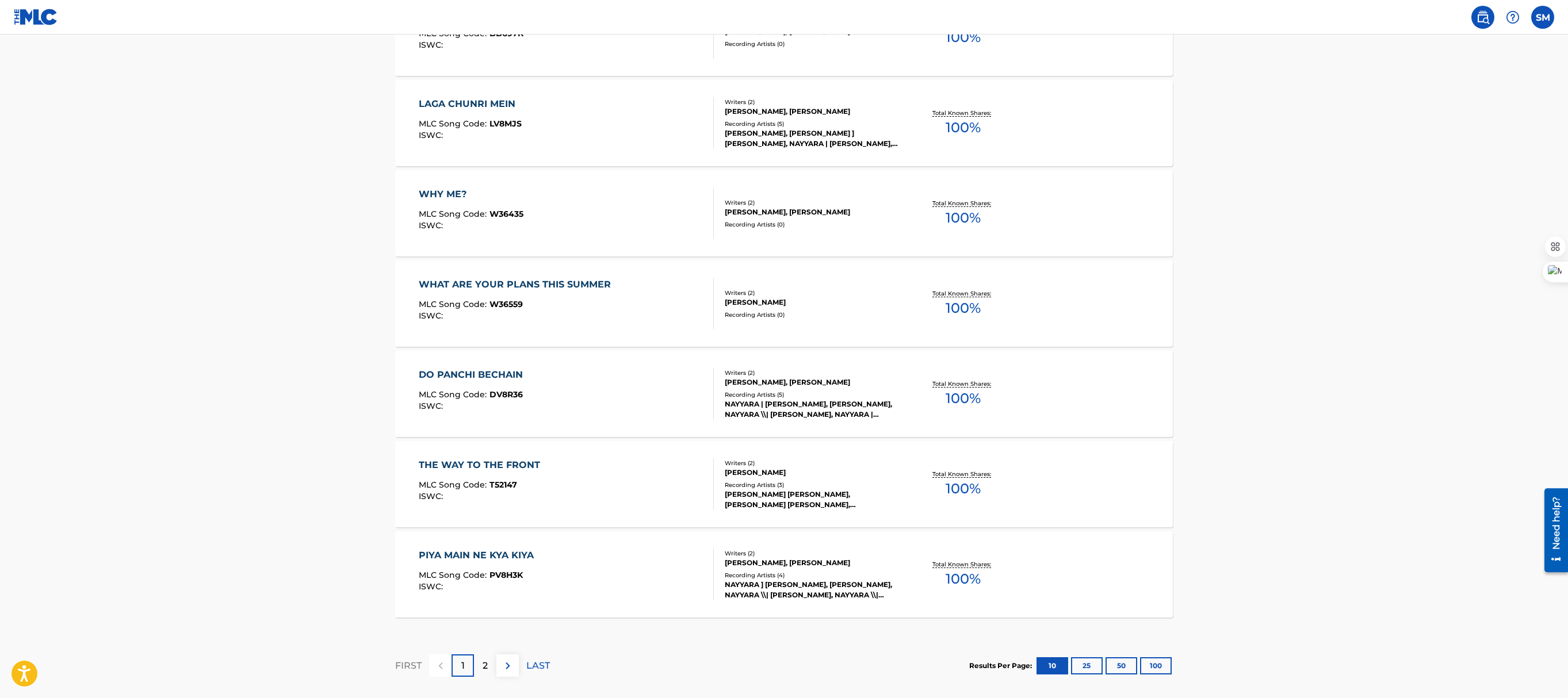 scroll, scrollTop: 758, scrollLeft: 0, axis: vertical 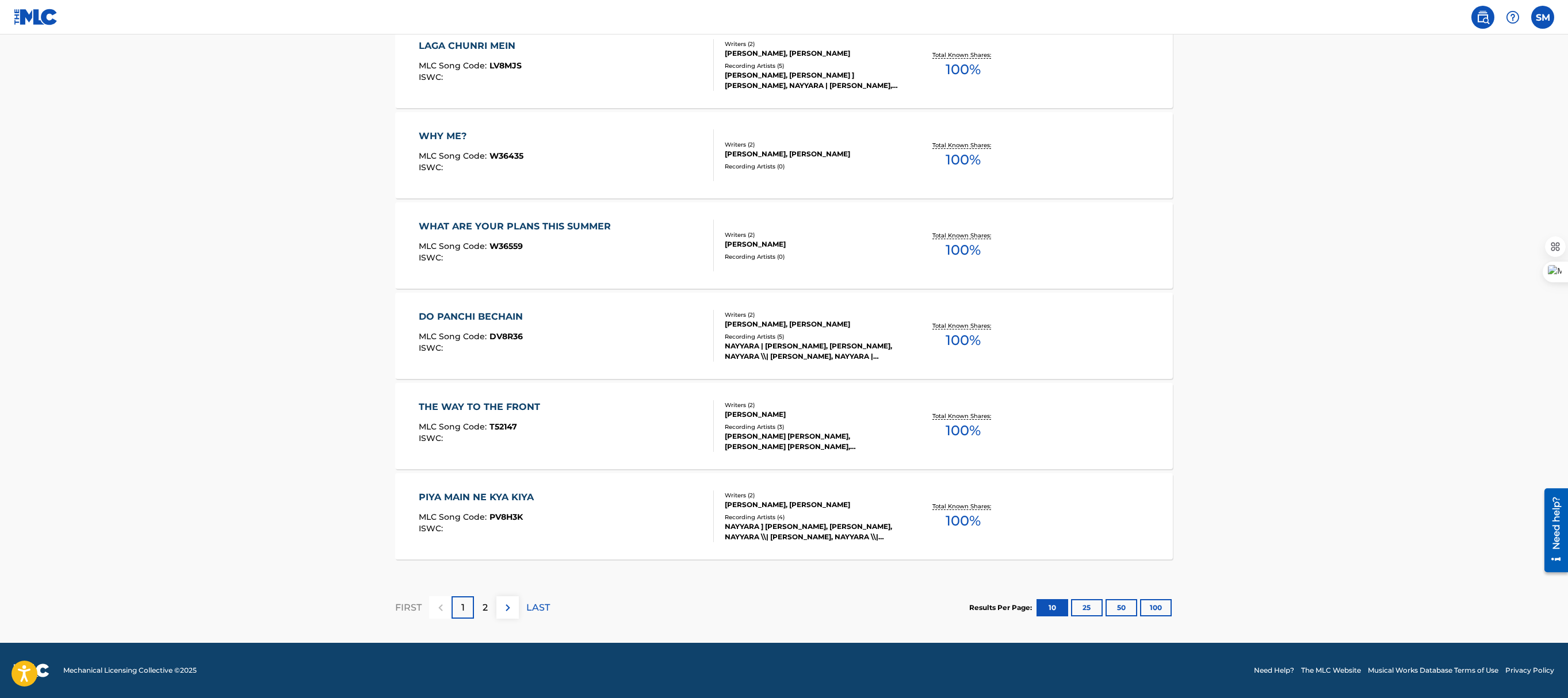 drag, startPoint x: 1568, startPoint y: 83, endPoint x: 29, endPoint y: 18, distance: 1540.372 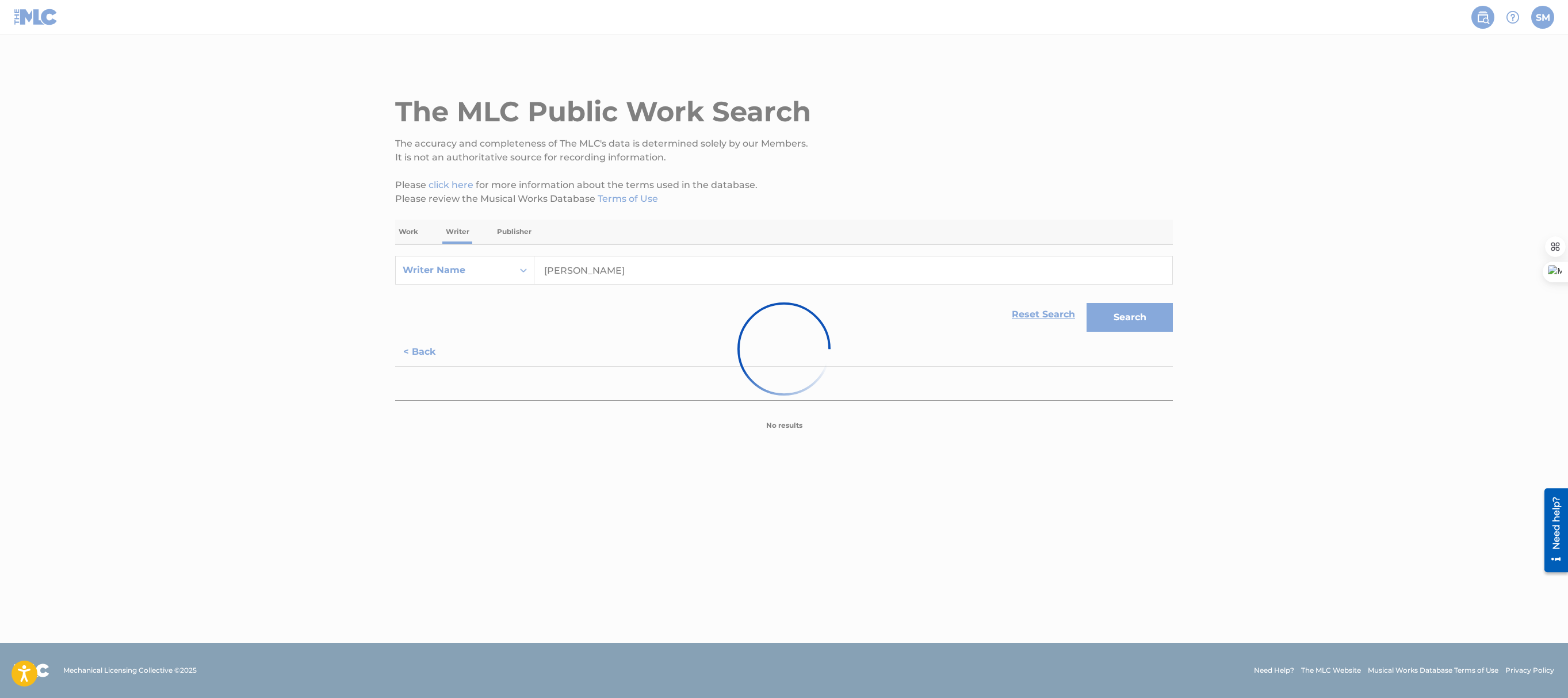 scroll, scrollTop: 0, scrollLeft: 0, axis: both 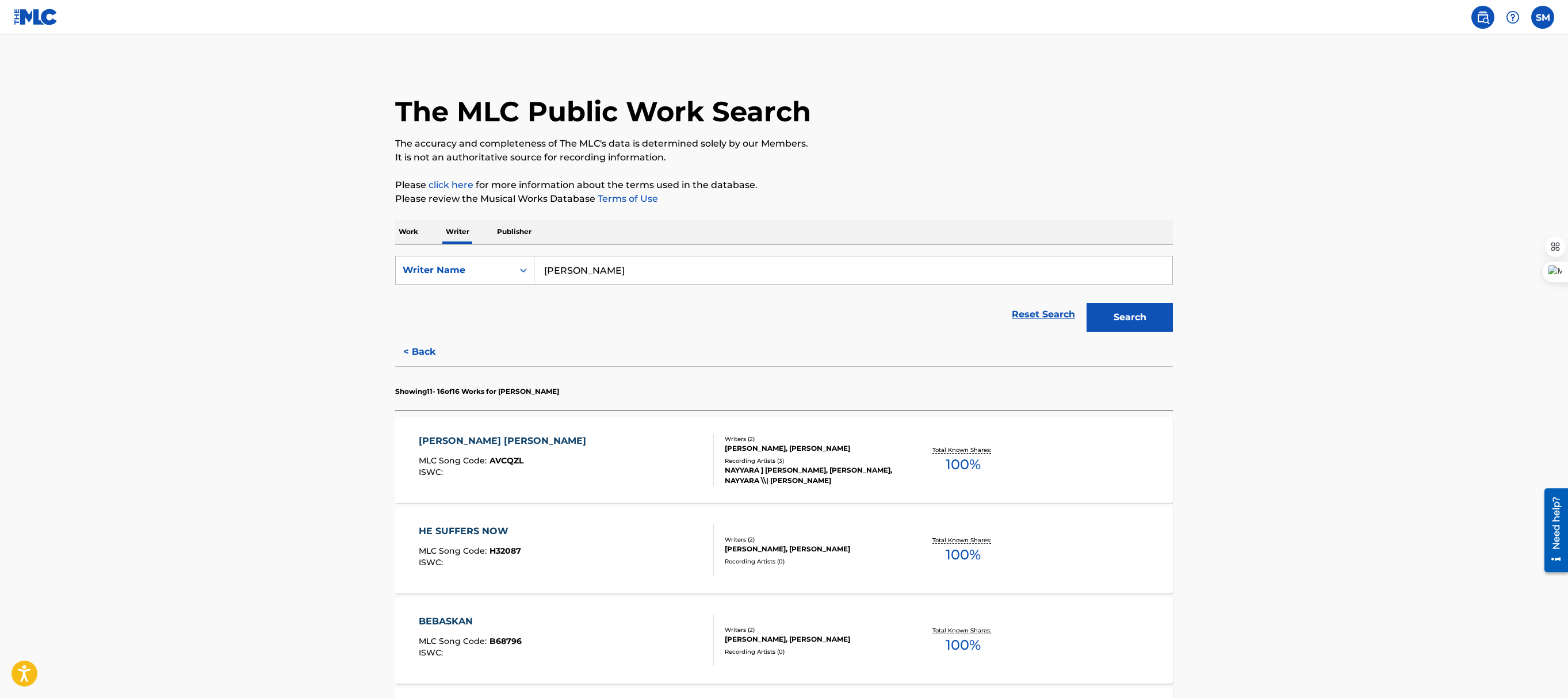 click on "< Back" at bounding box center (430, 352) 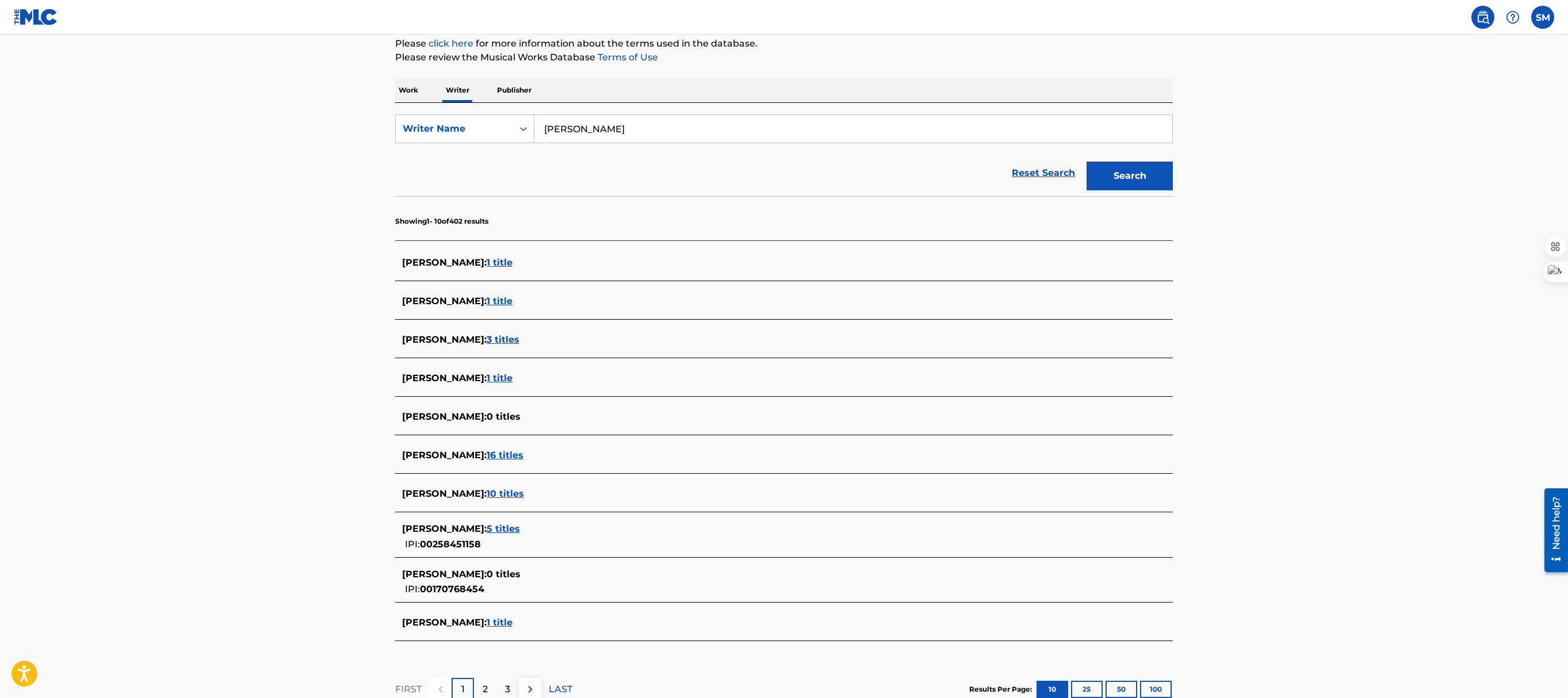 scroll, scrollTop: 227, scrollLeft: 0, axis: vertical 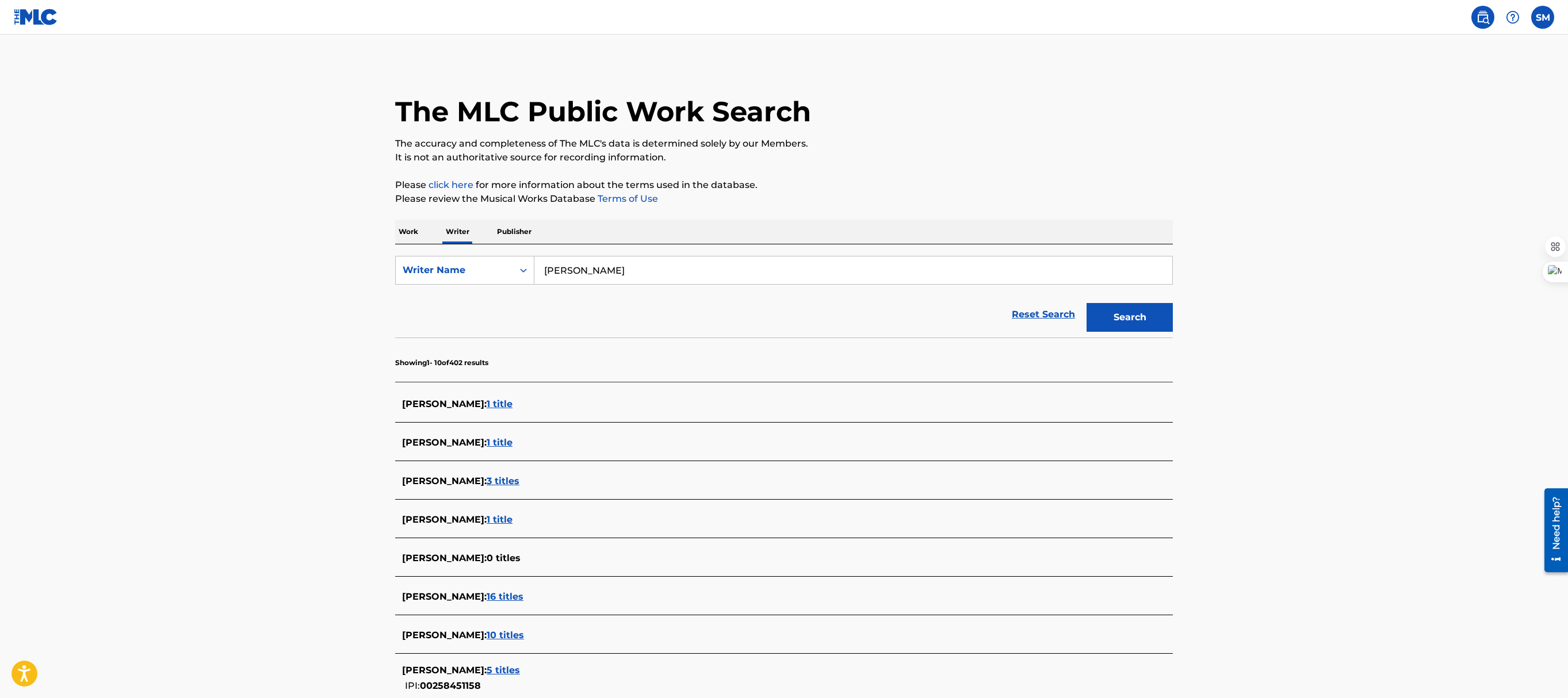 click on "Work" at bounding box center [408, 232] 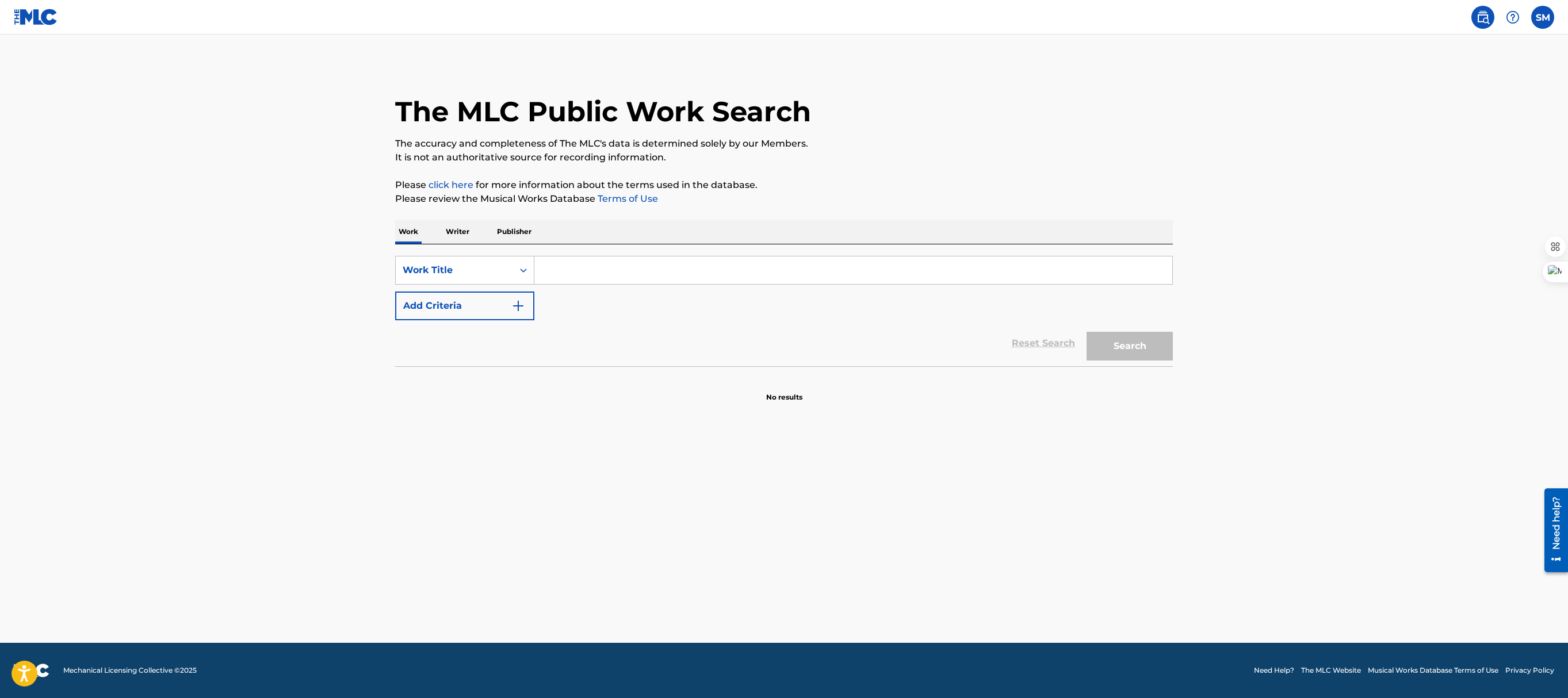 click at bounding box center (853, 270) 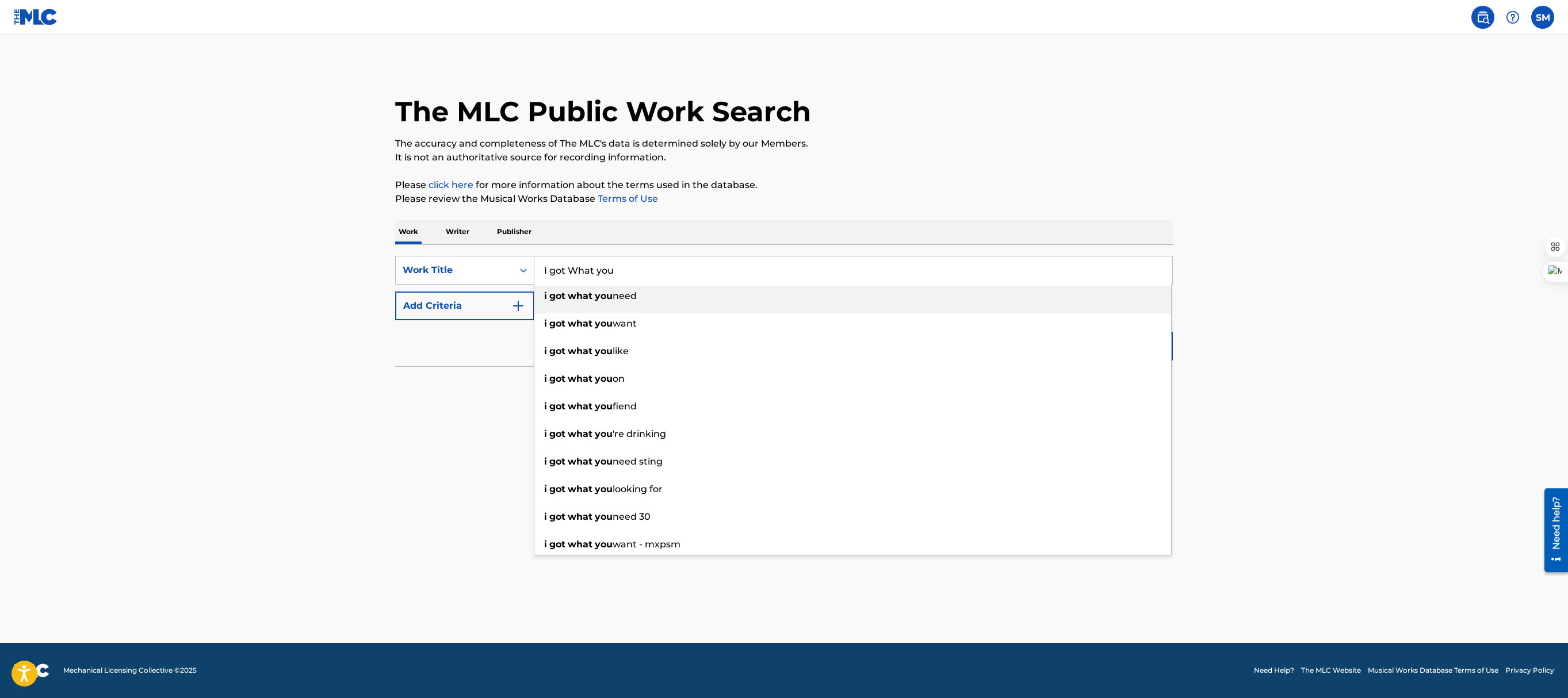 click on "you" at bounding box center (603, 296) 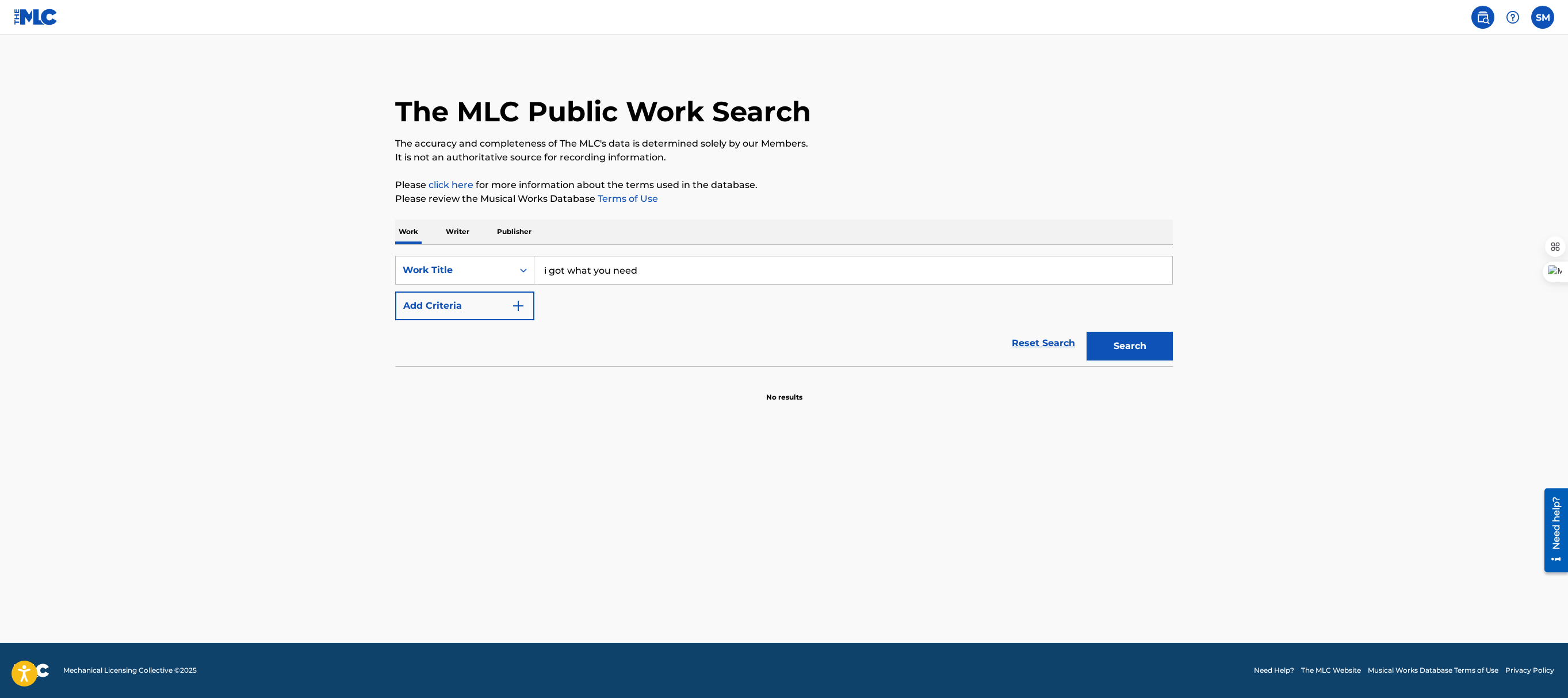click on "Search" at bounding box center (1130, 346) 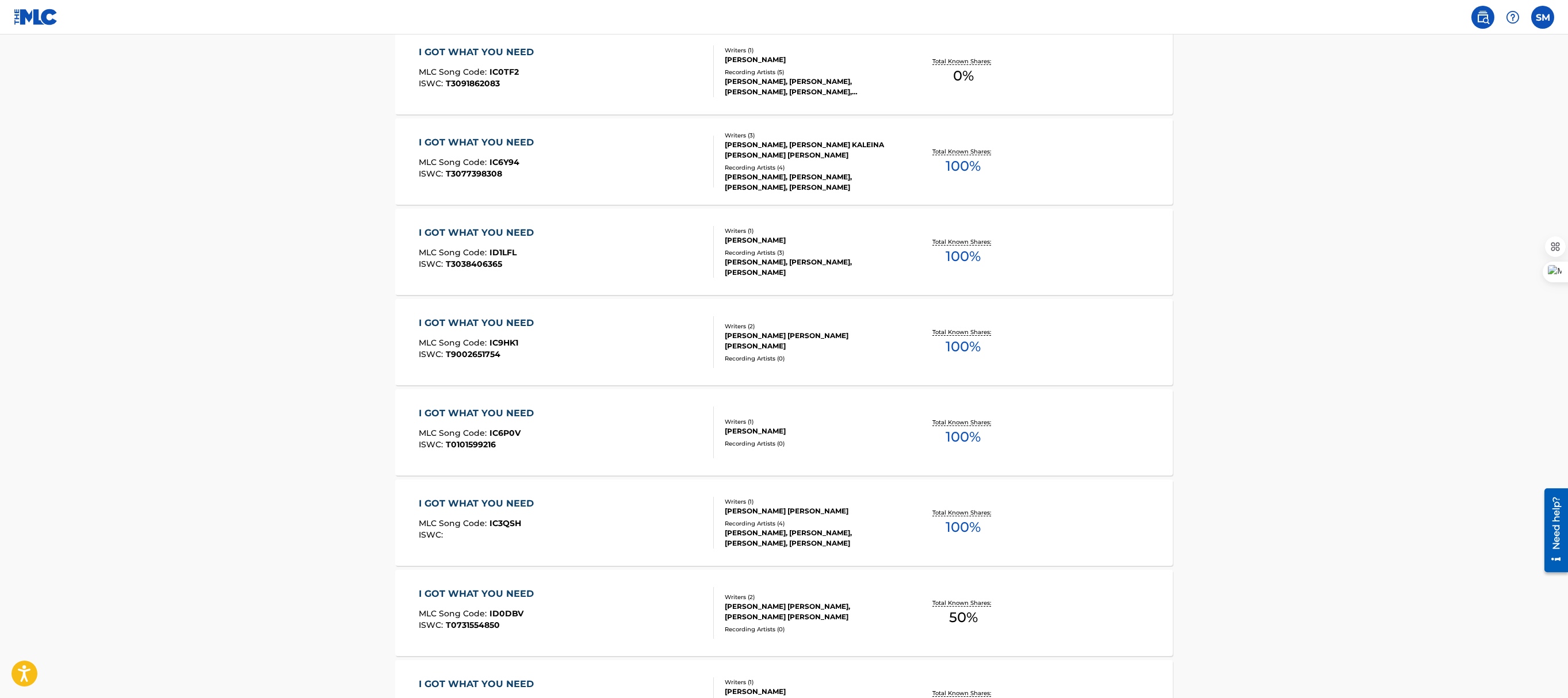 scroll, scrollTop: 0, scrollLeft: 0, axis: both 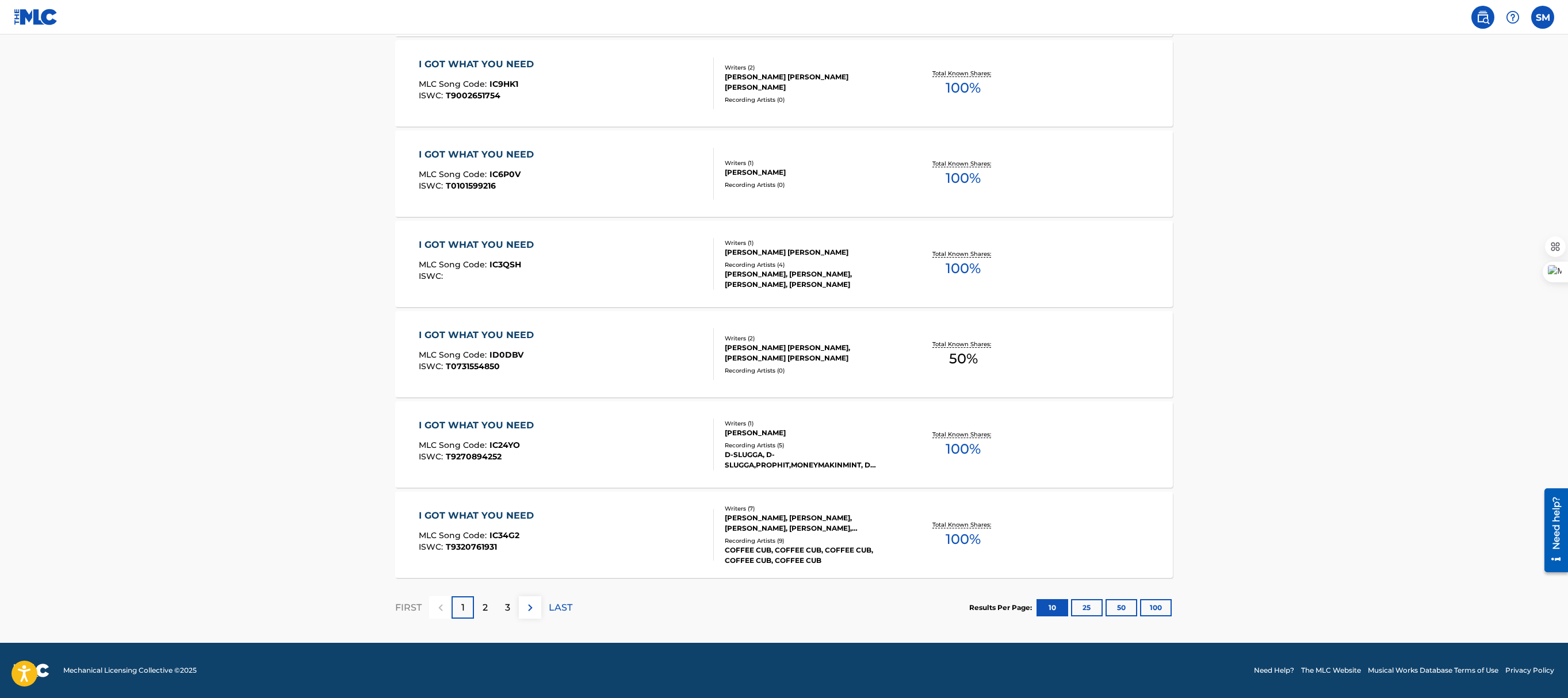 click on "2" at bounding box center [485, 608] 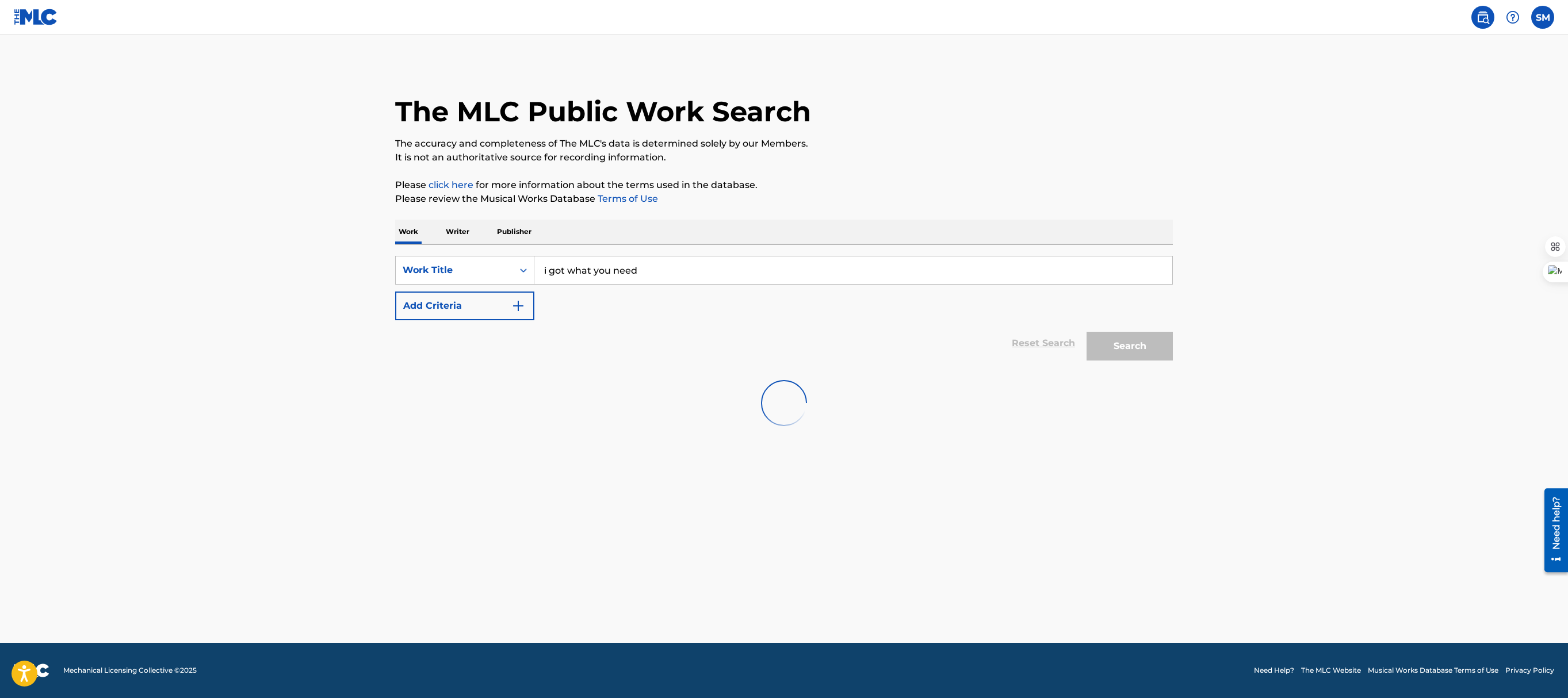 scroll, scrollTop: 0, scrollLeft: 0, axis: both 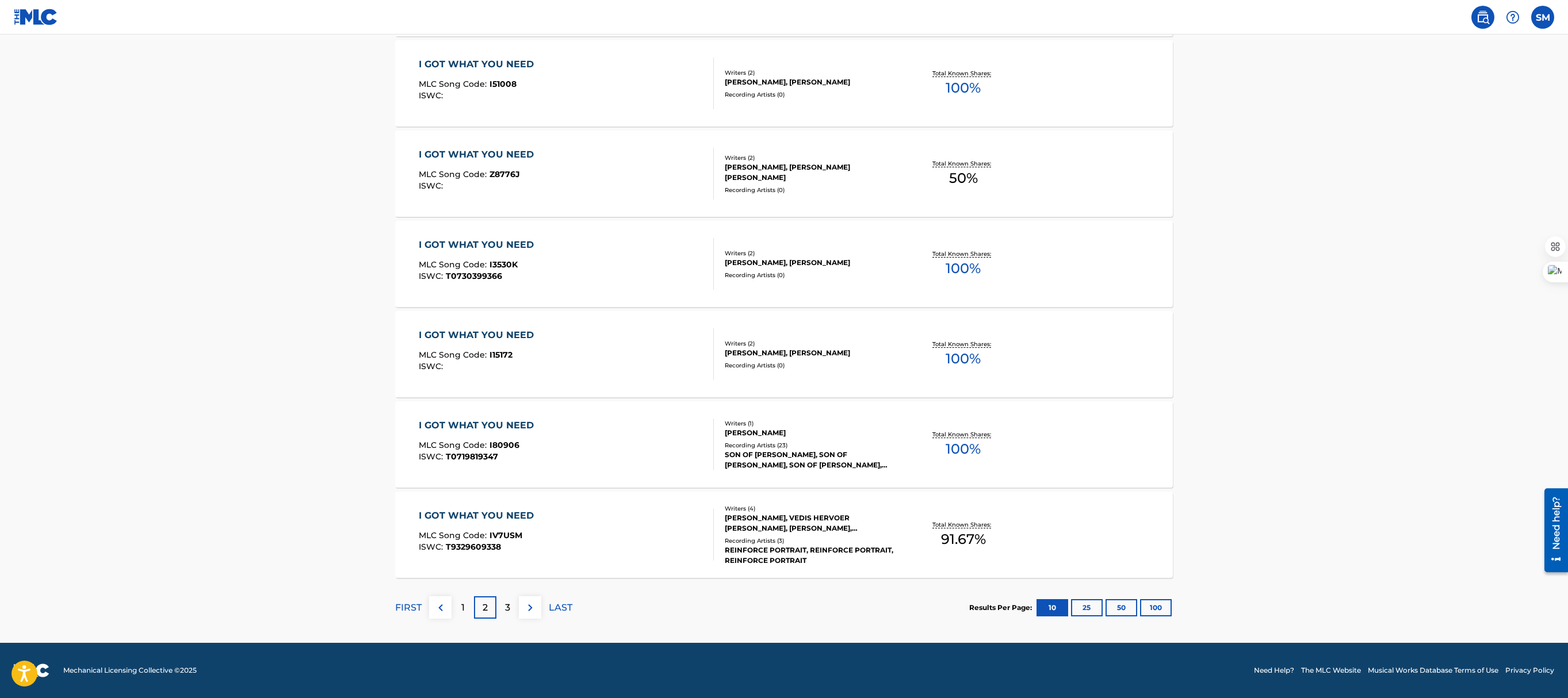 click on "3" at bounding box center [507, 607] 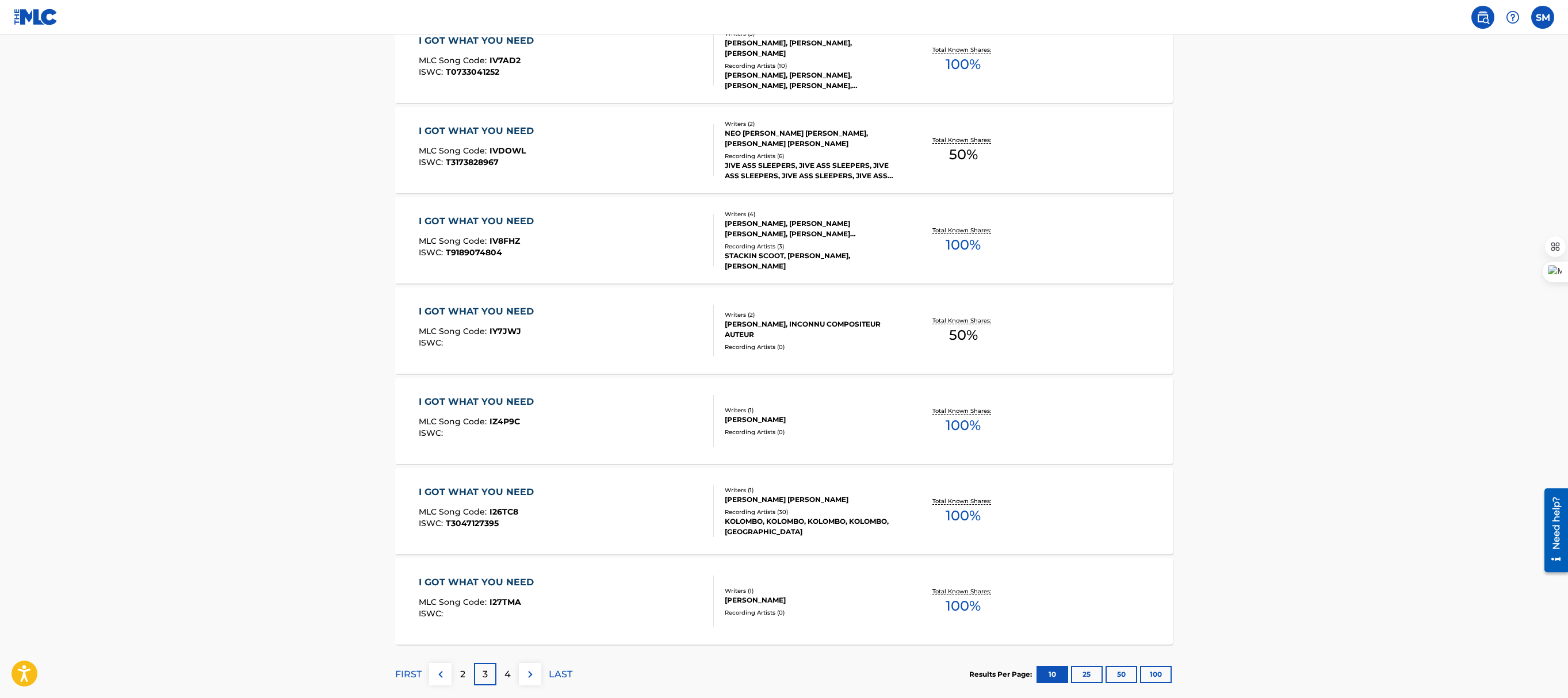 scroll, scrollTop: 711, scrollLeft: 0, axis: vertical 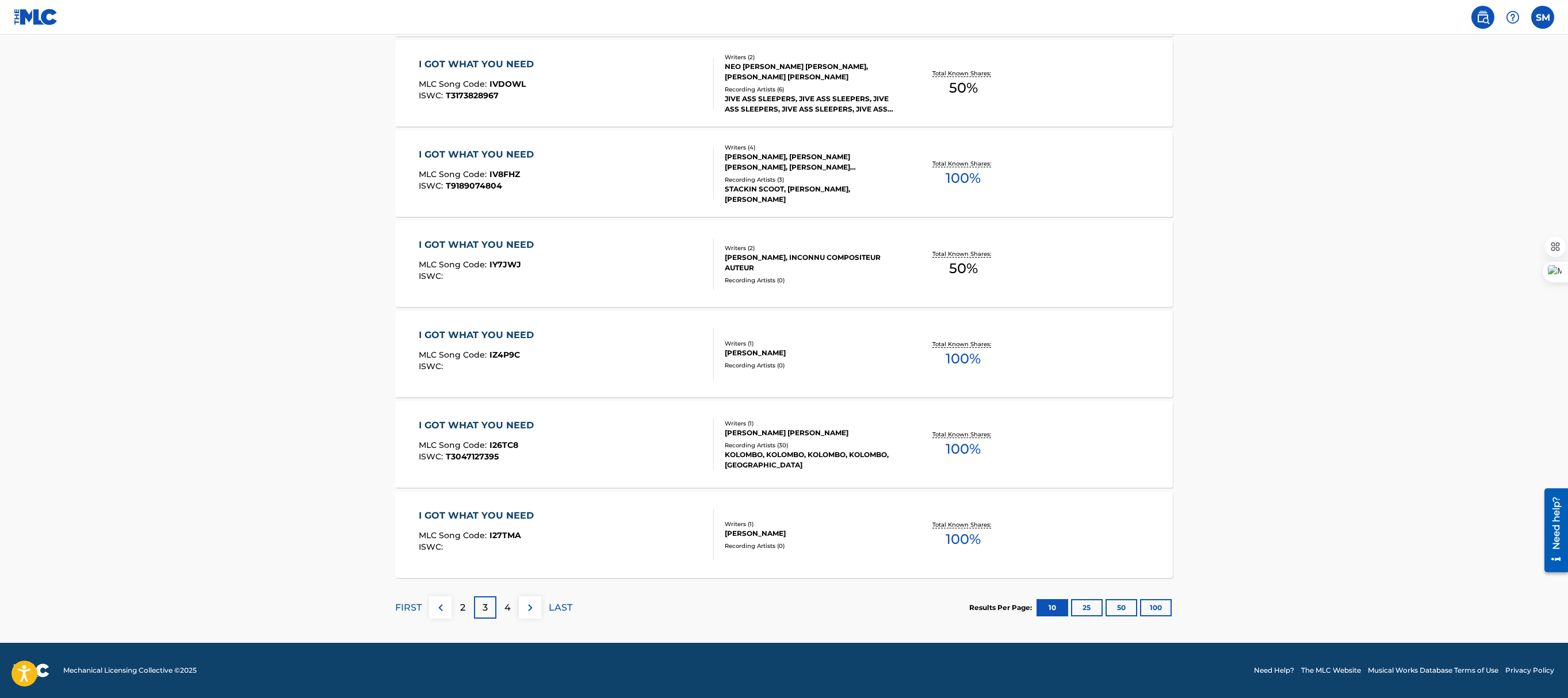 click on "4" at bounding box center (507, 608) 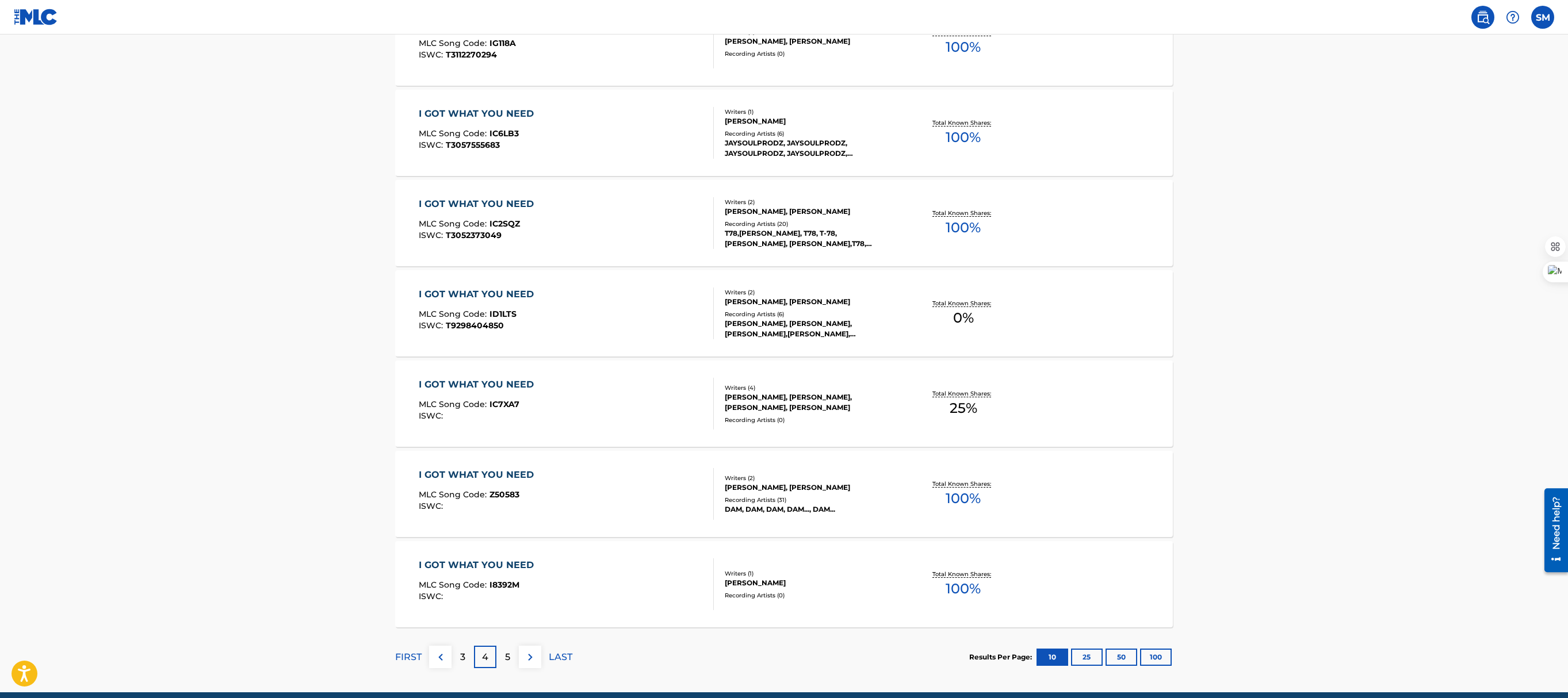 scroll, scrollTop: 711, scrollLeft: 0, axis: vertical 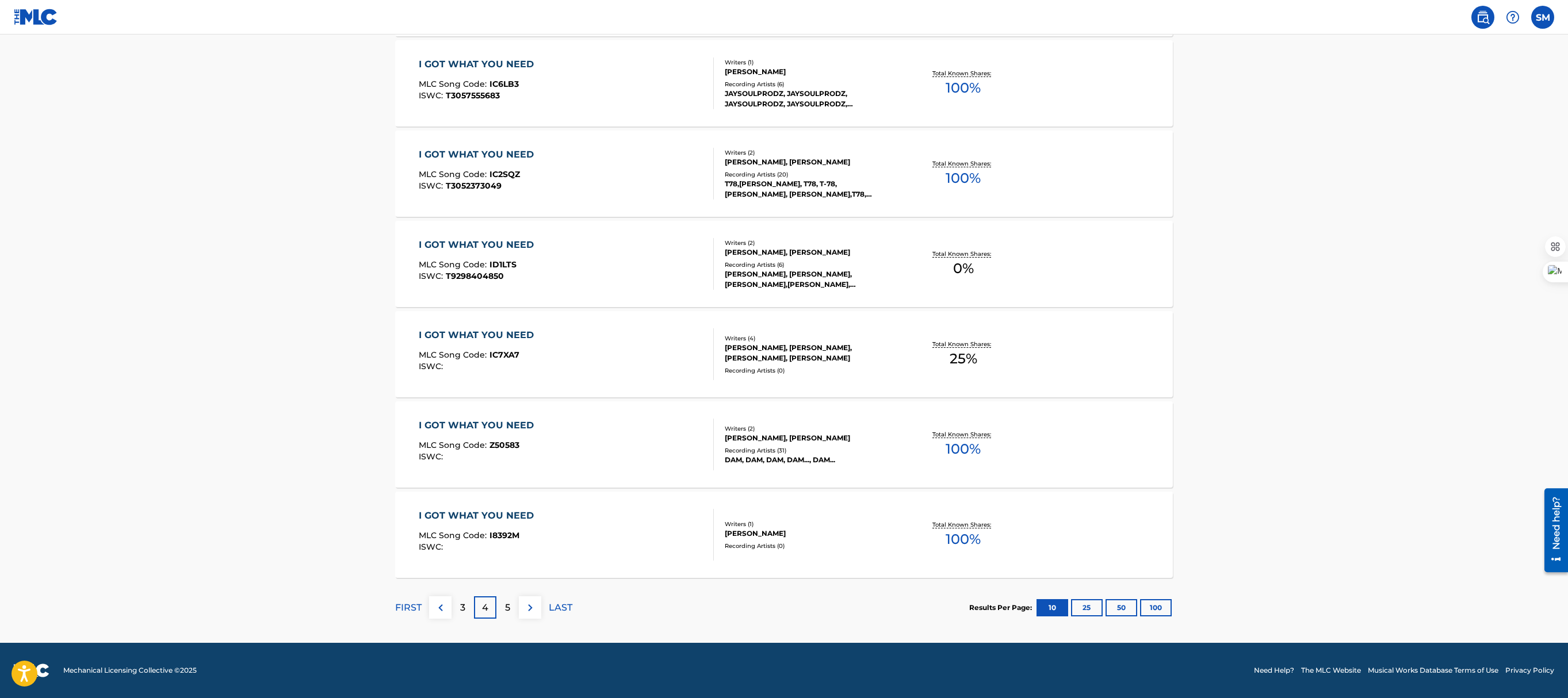 click on "LAST" at bounding box center [560, 608] 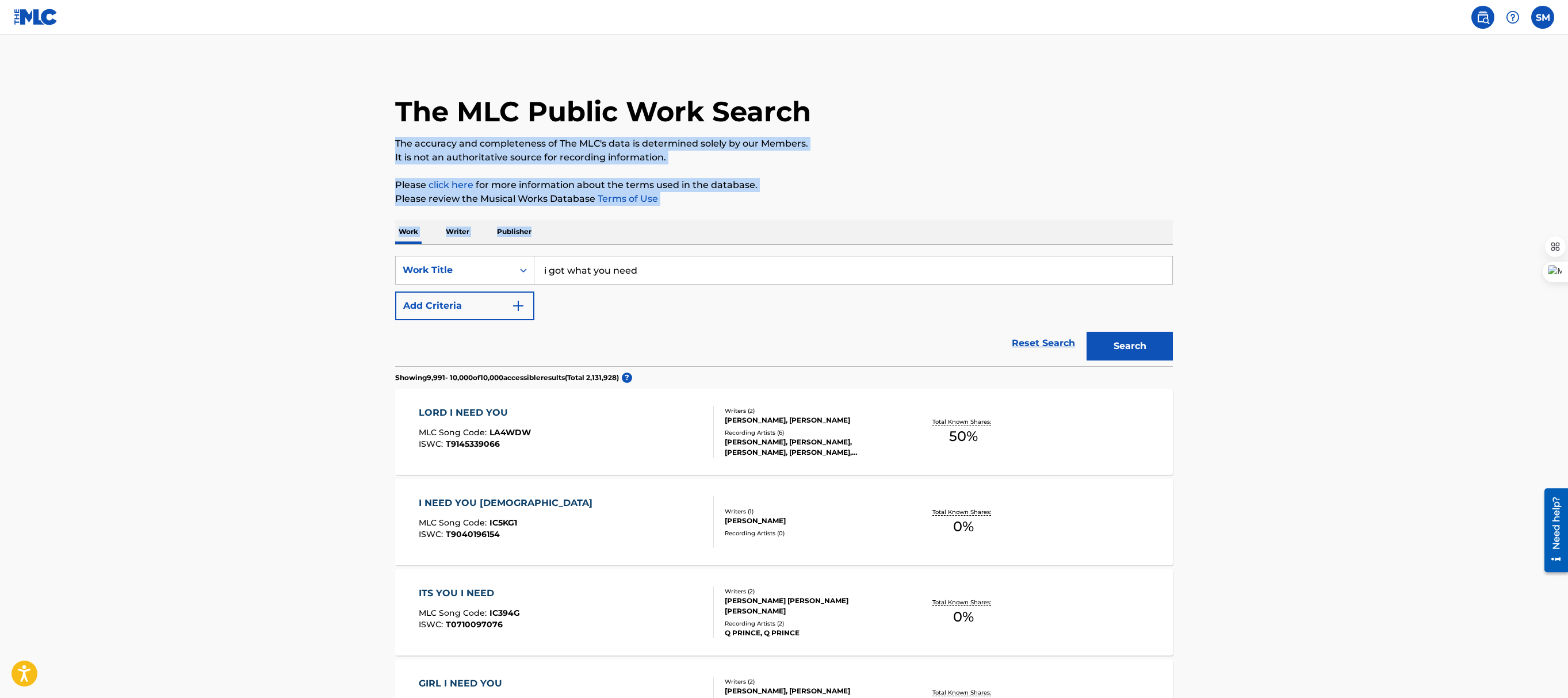 drag, startPoint x: 1567, startPoint y: 91, endPoint x: 1570, endPoint y: 212, distance: 121.0372 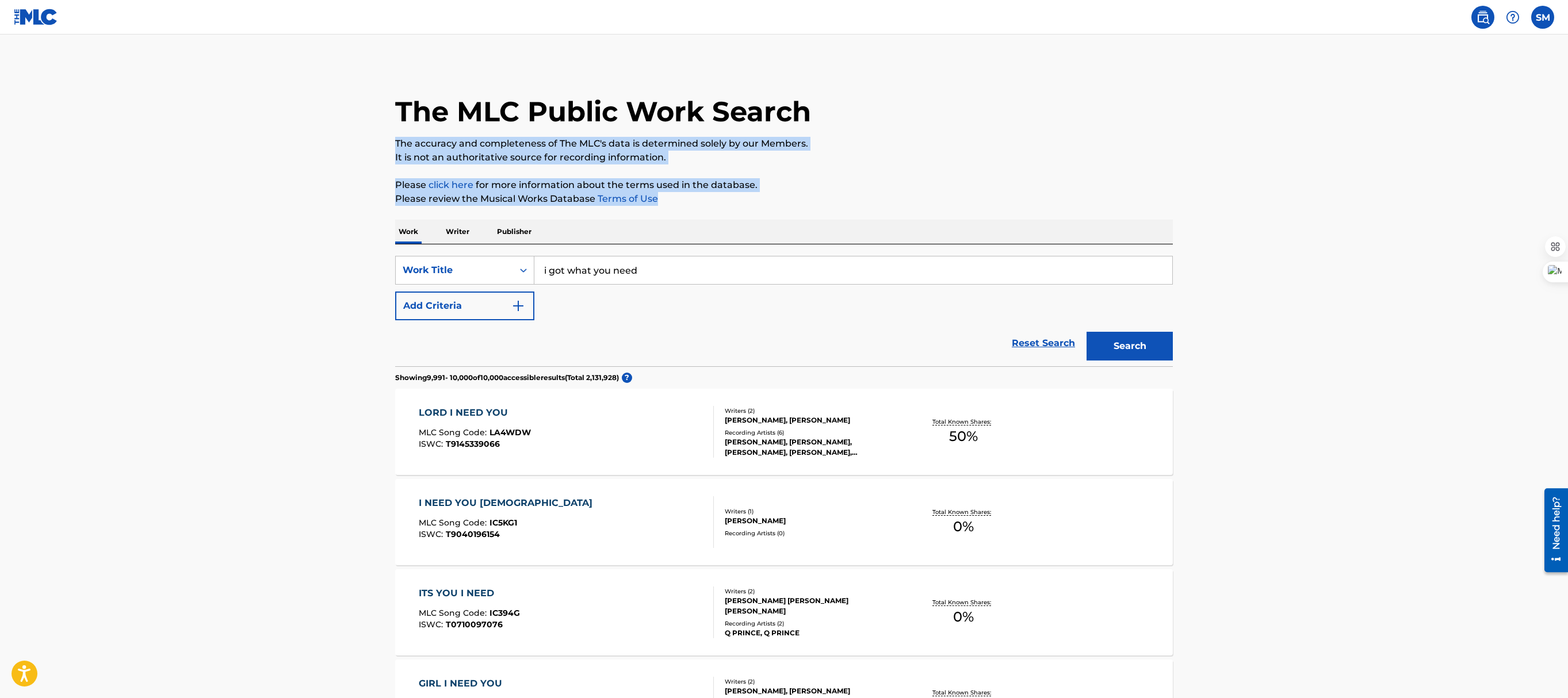 drag, startPoint x: 1567, startPoint y: 92, endPoint x: 1570, endPoint y: 204, distance: 112.04017 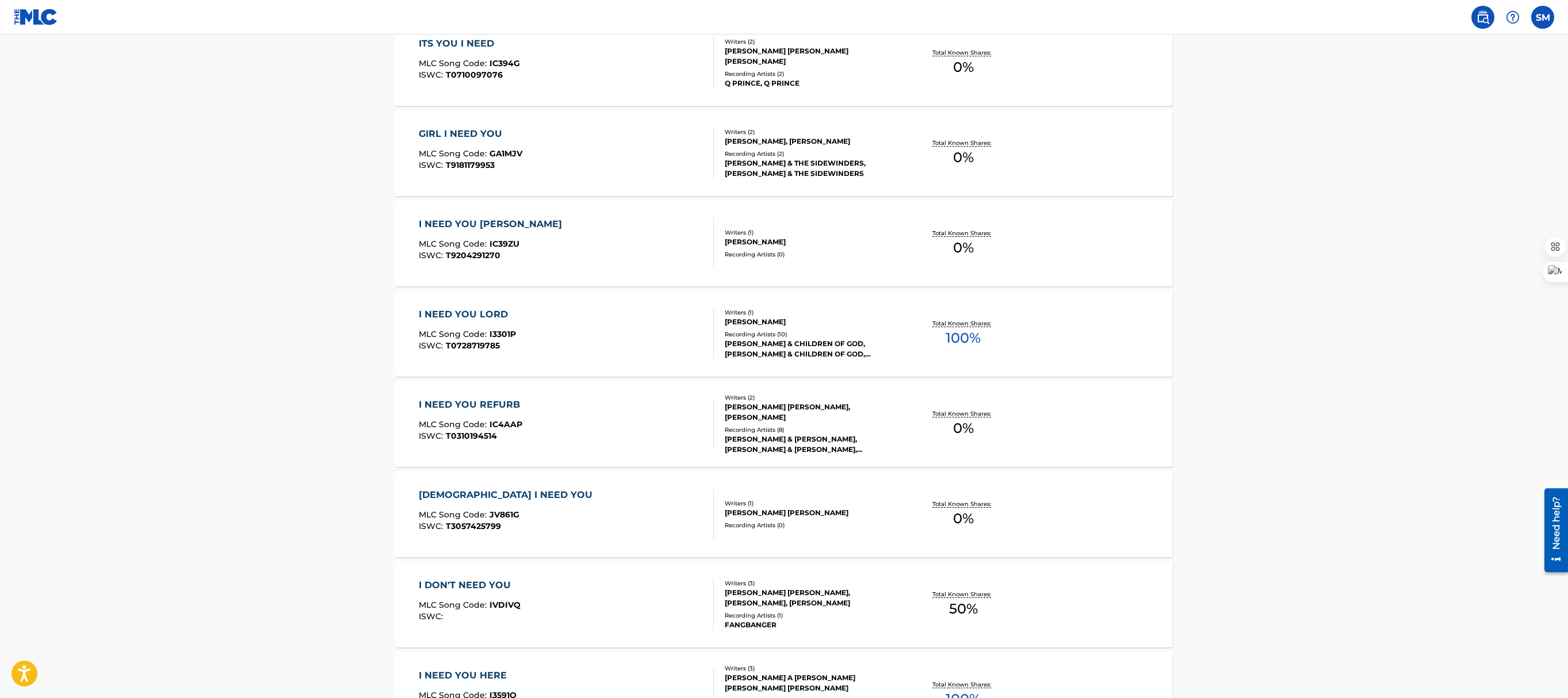 scroll, scrollTop: 711, scrollLeft: 0, axis: vertical 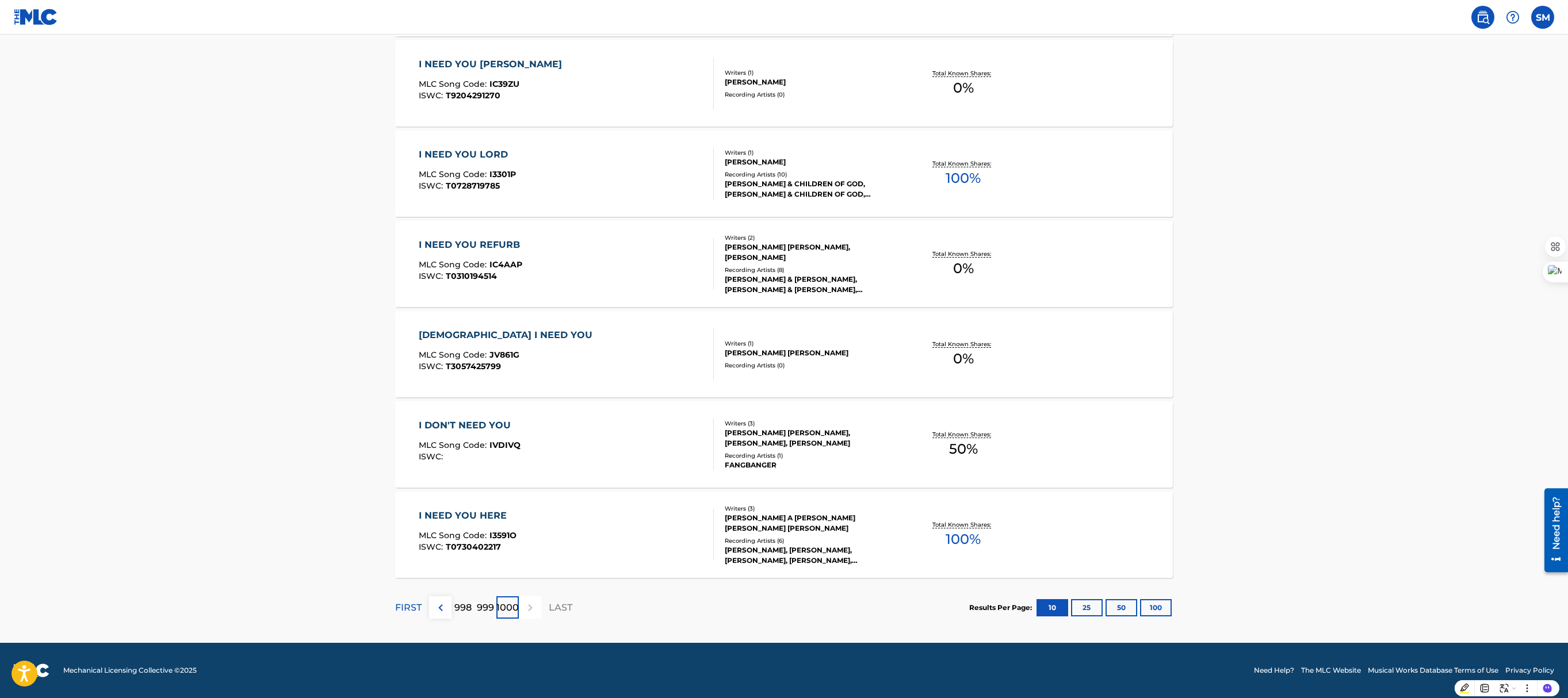 click at bounding box center [441, 608] 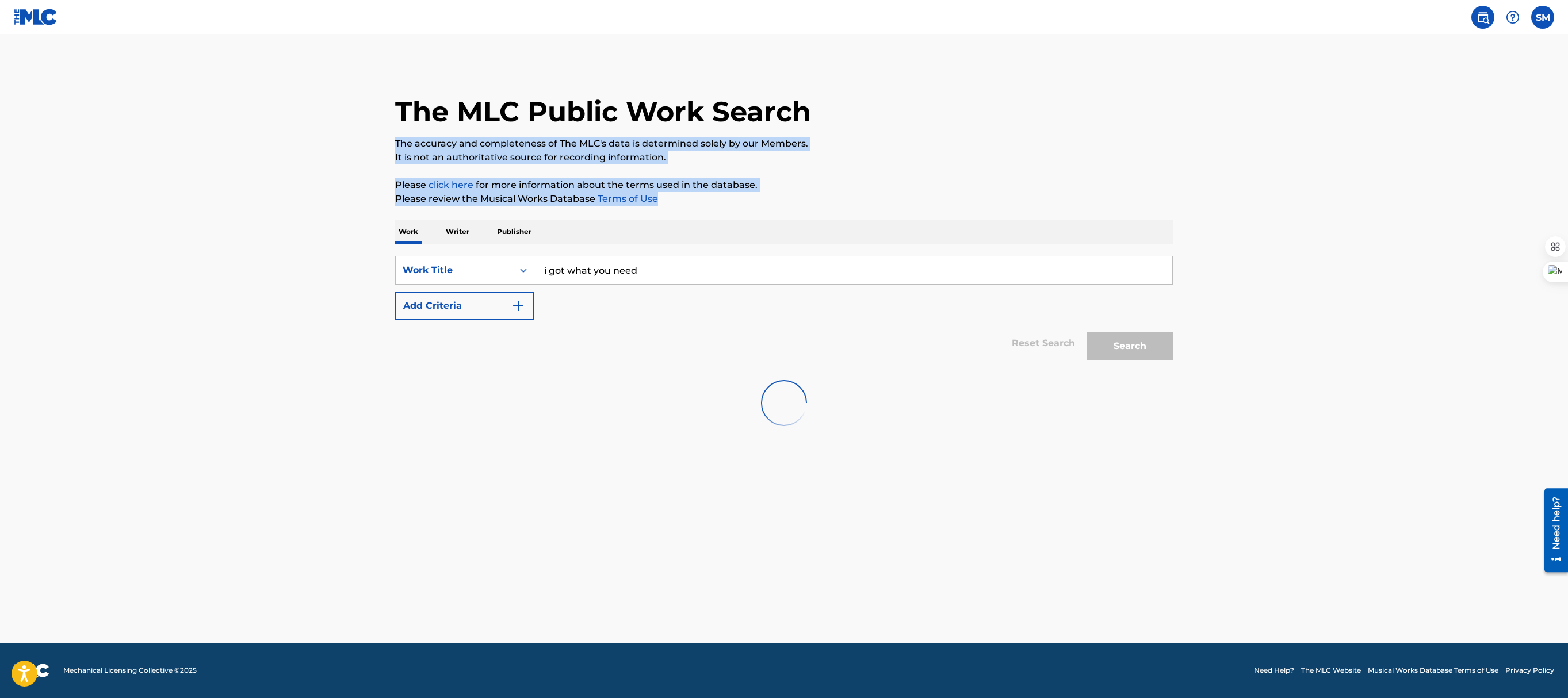 scroll, scrollTop: 0, scrollLeft: 0, axis: both 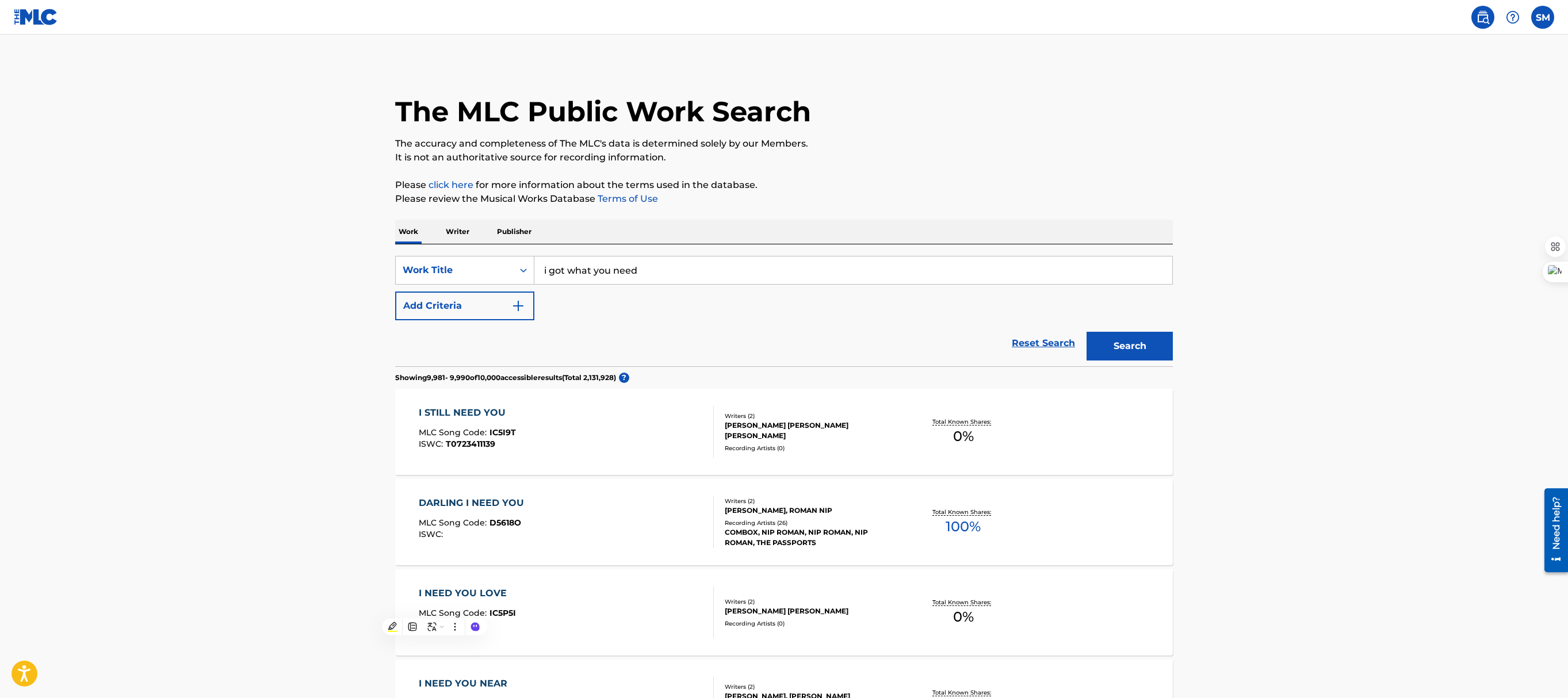 click on "i got what you need" at bounding box center (853, 270) 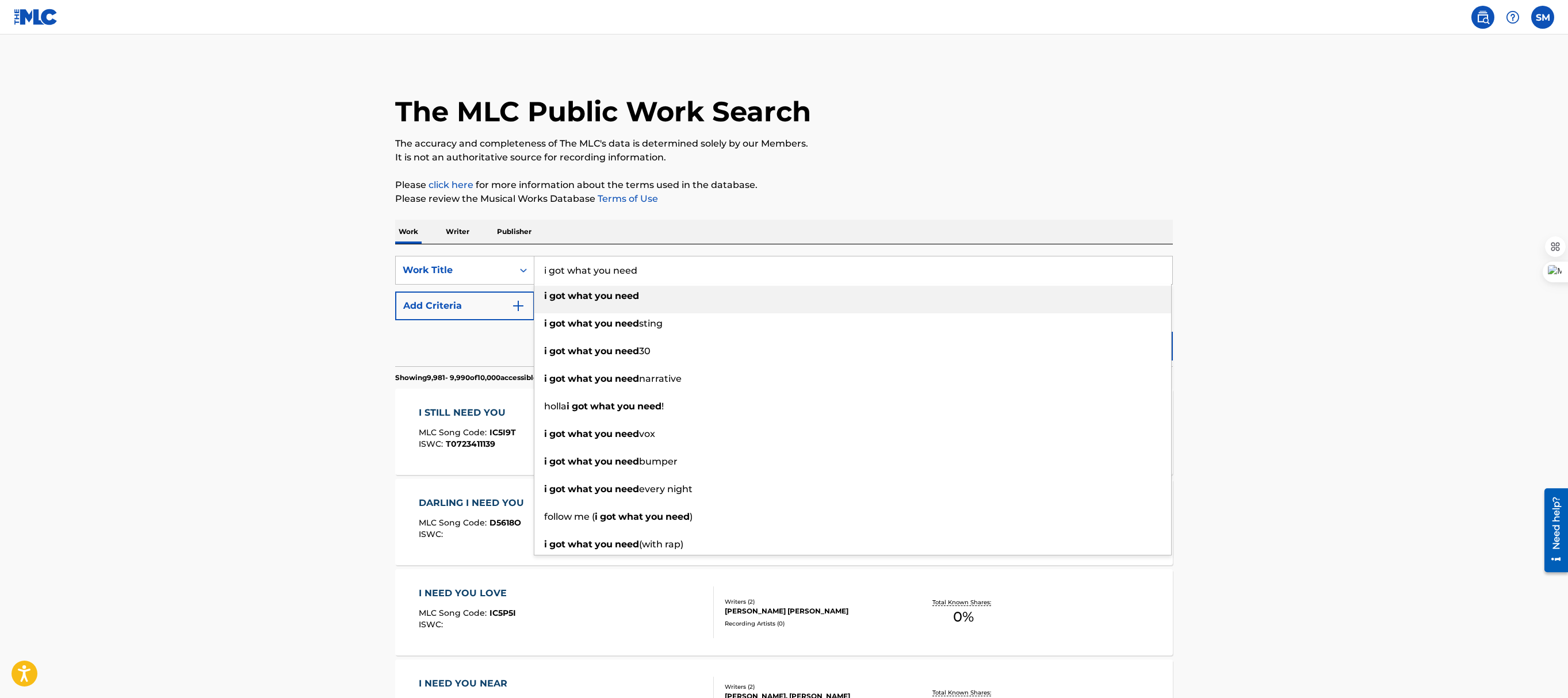 click on "i got what you need" at bounding box center [853, 270] 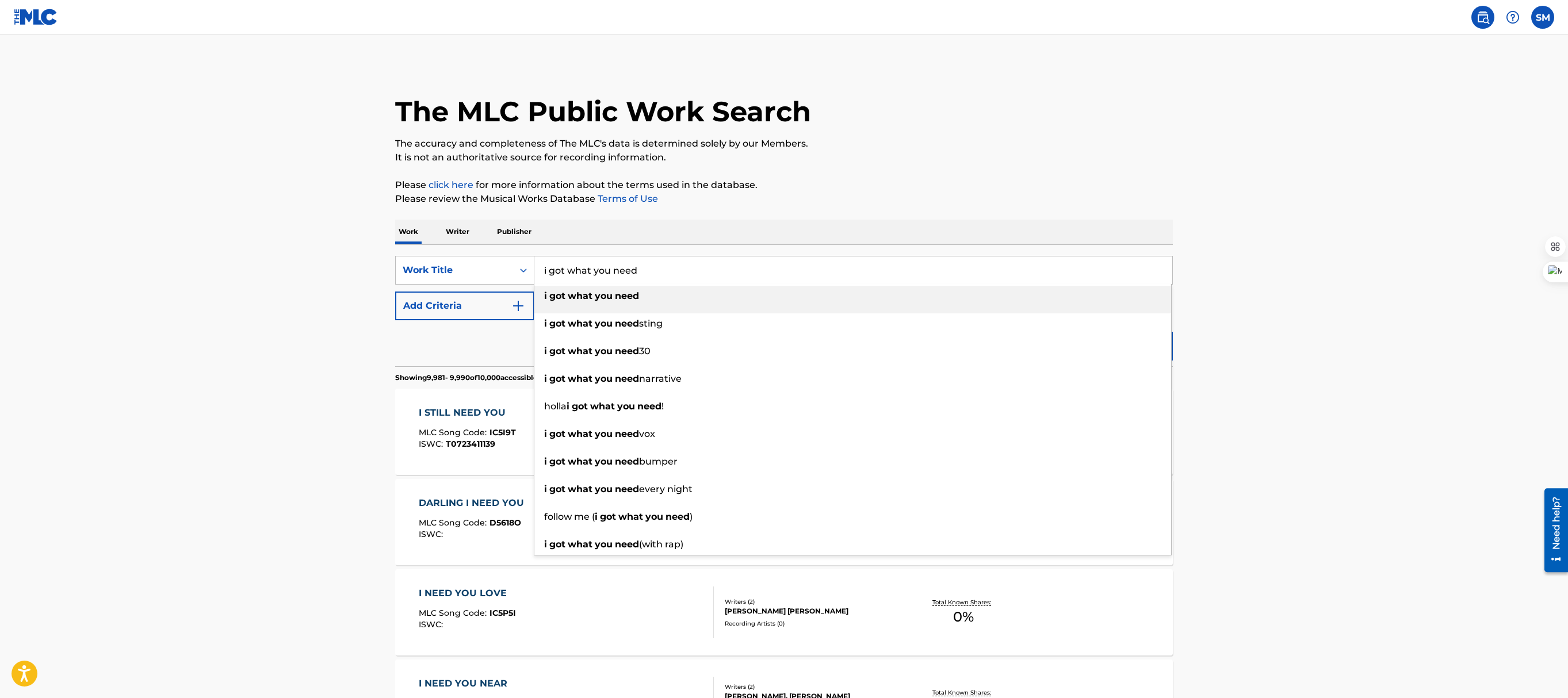 click on "i got what you need" at bounding box center [853, 270] 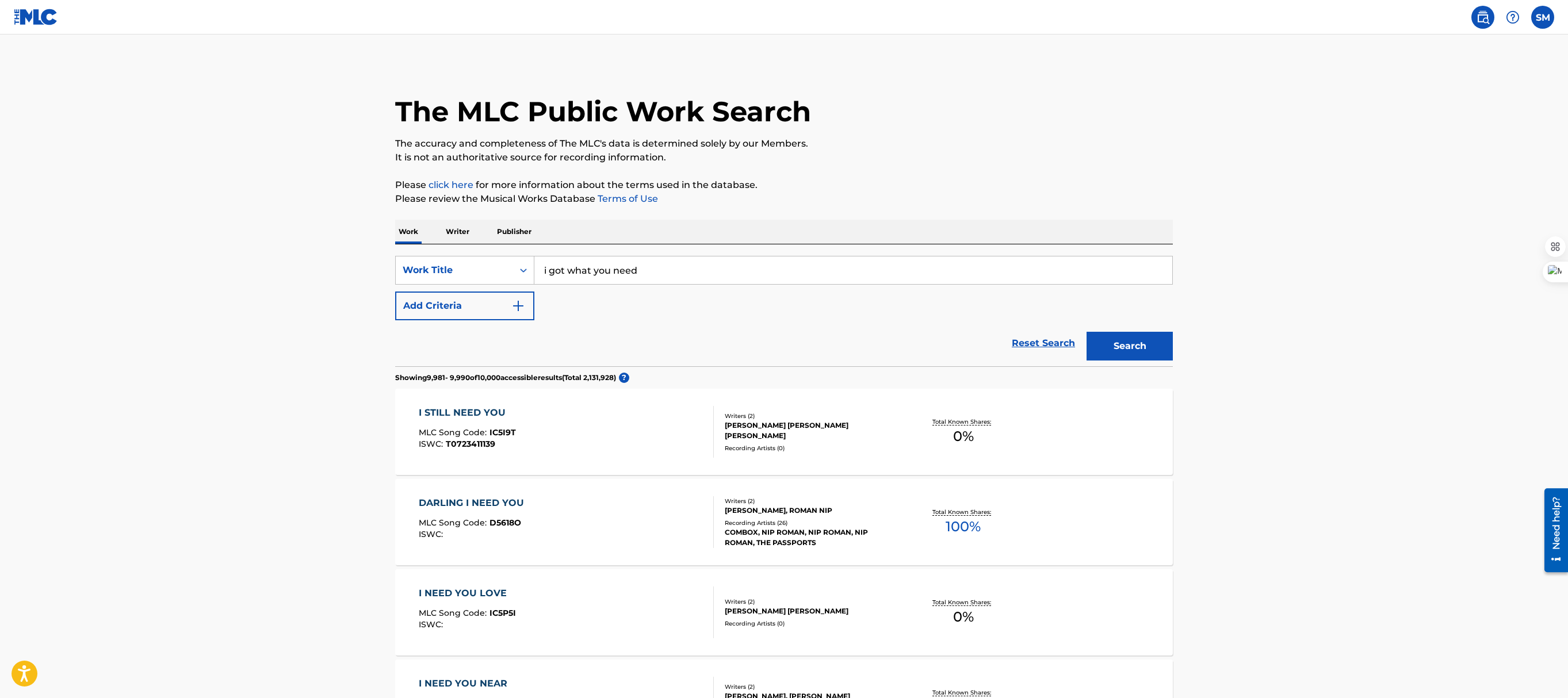 click on "The accuracy and completeness of The MLC's data is determined solely by our Members." at bounding box center (784, 144) 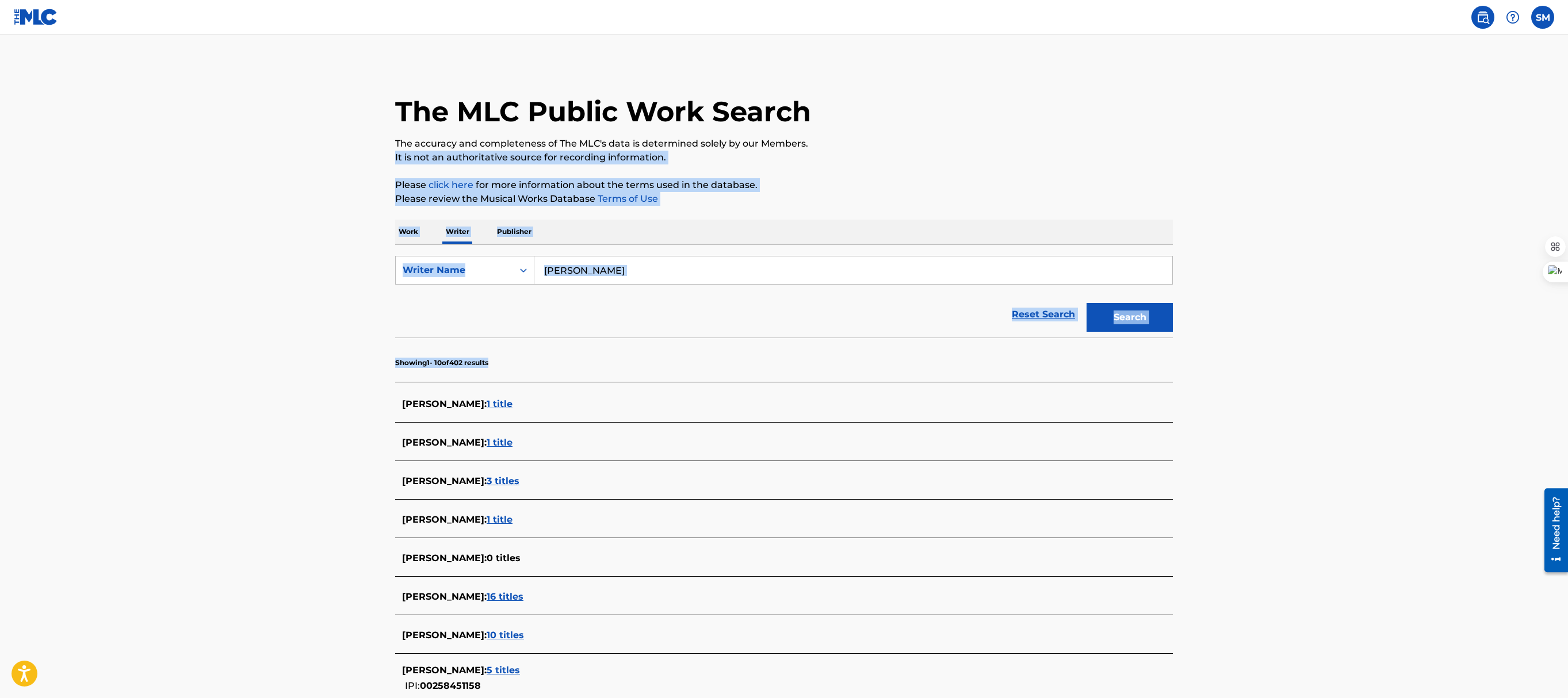 drag, startPoint x: 1567, startPoint y: 149, endPoint x: 1555, endPoint y: 371, distance: 222.3241 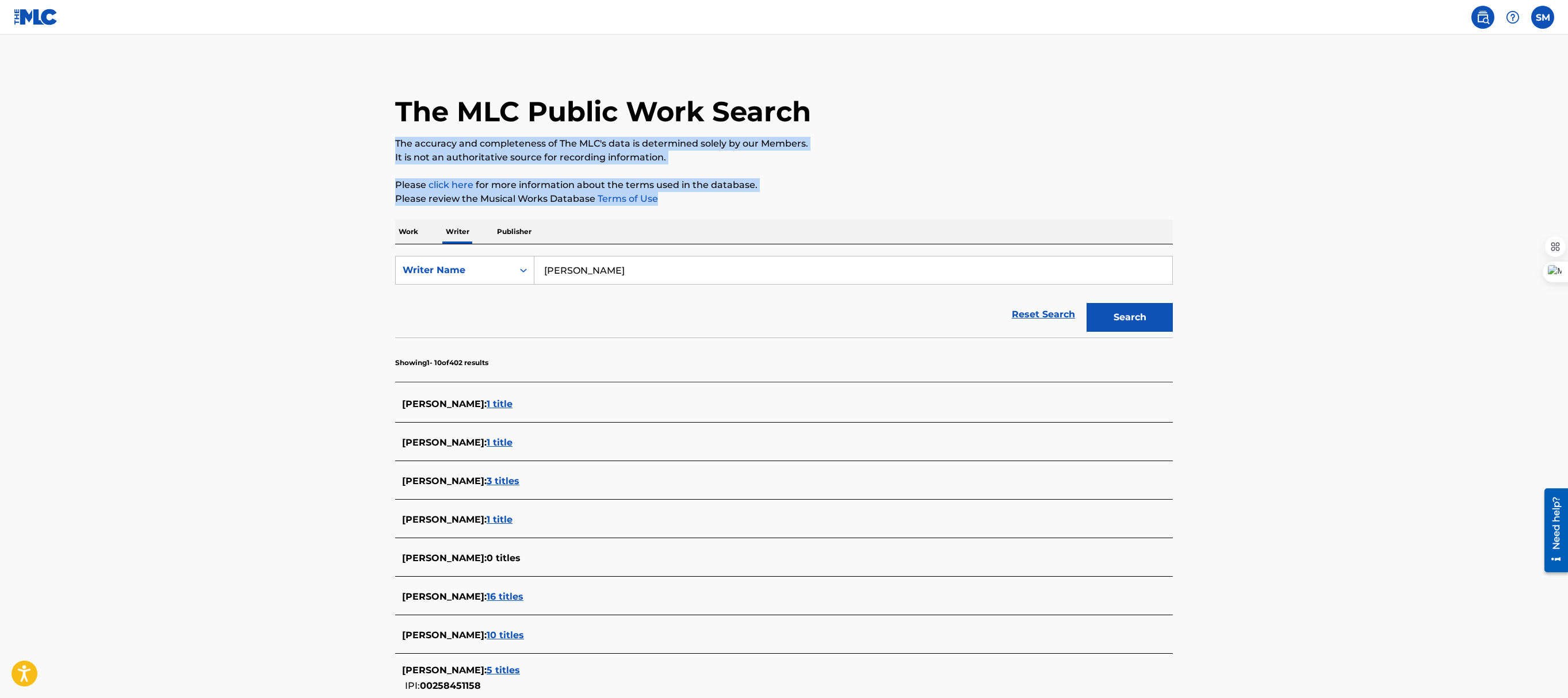 drag, startPoint x: 1566, startPoint y: 94, endPoint x: 1563, endPoint y: 193, distance: 99.04544 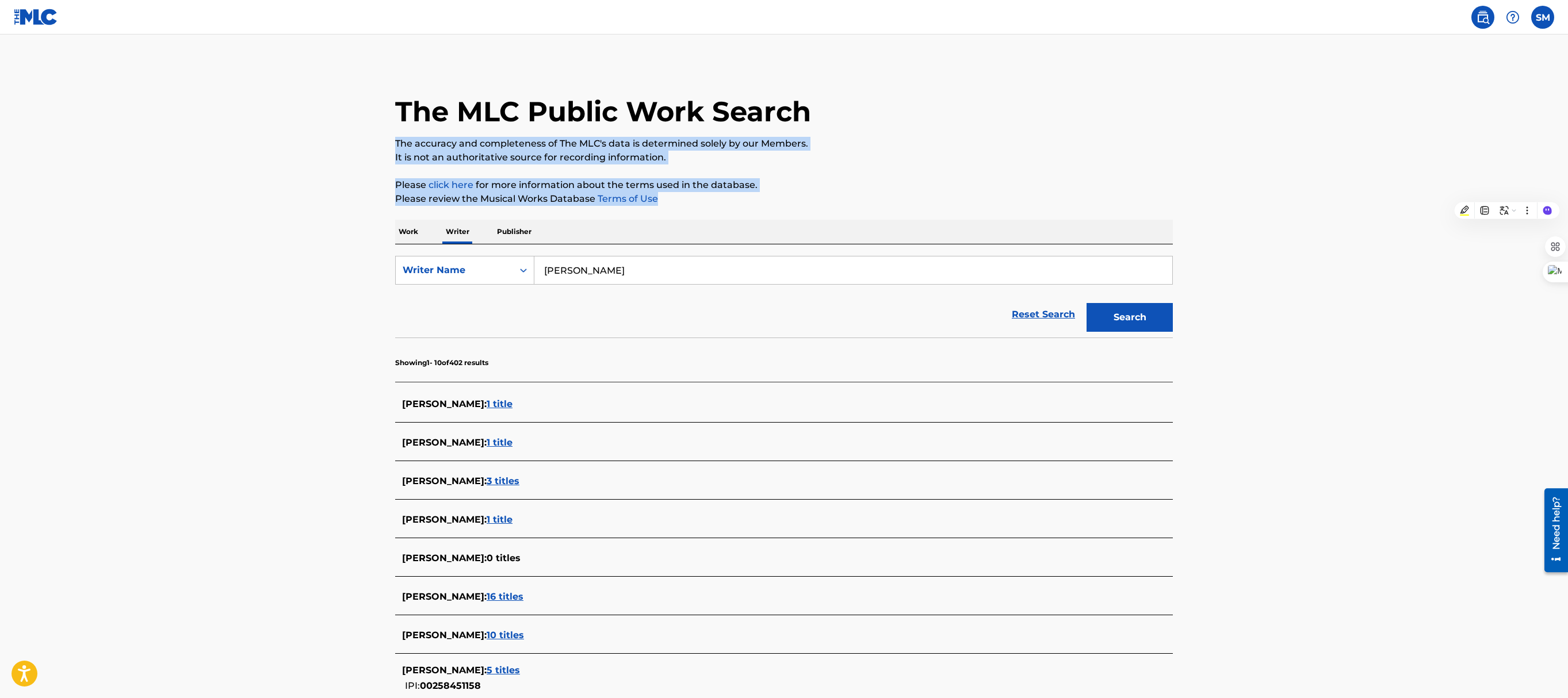 click on "The MLC Public Work Search The accuracy and completeness of The MLC's data is determined solely by our Members. It is not an authoritative source for recording information. Please   click here   for more information about the terms used in the database. Please review the Musical Works Database   Terms of Use Work Writer Publisher SearchWithCriteriac897ed7f-b6e7-44a2-829c-c6db82689dff Writer Name [PERSON_NAME] Reset Search Search Showing  1  -   10  of  402   results   [PERSON_NAME] :  1 title [PERSON_NAME] :  1 title [PERSON_NAME] :  3 titles [PERSON_NAME] :  1 title [PERSON_NAME] :  0 titles [PERSON_NAME] :  16 titles [PERSON_NAME] :  10 titles [PERSON_NAME] :  5 titles IPI:  00258451158 [PERSON_NAME] :  0 titles IPI:  00170768454 [PERSON_NAME] :  1 title FIRST 1 2 3 LAST Results Per Page: 10 25 50 100" at bounding box center (784, 450) 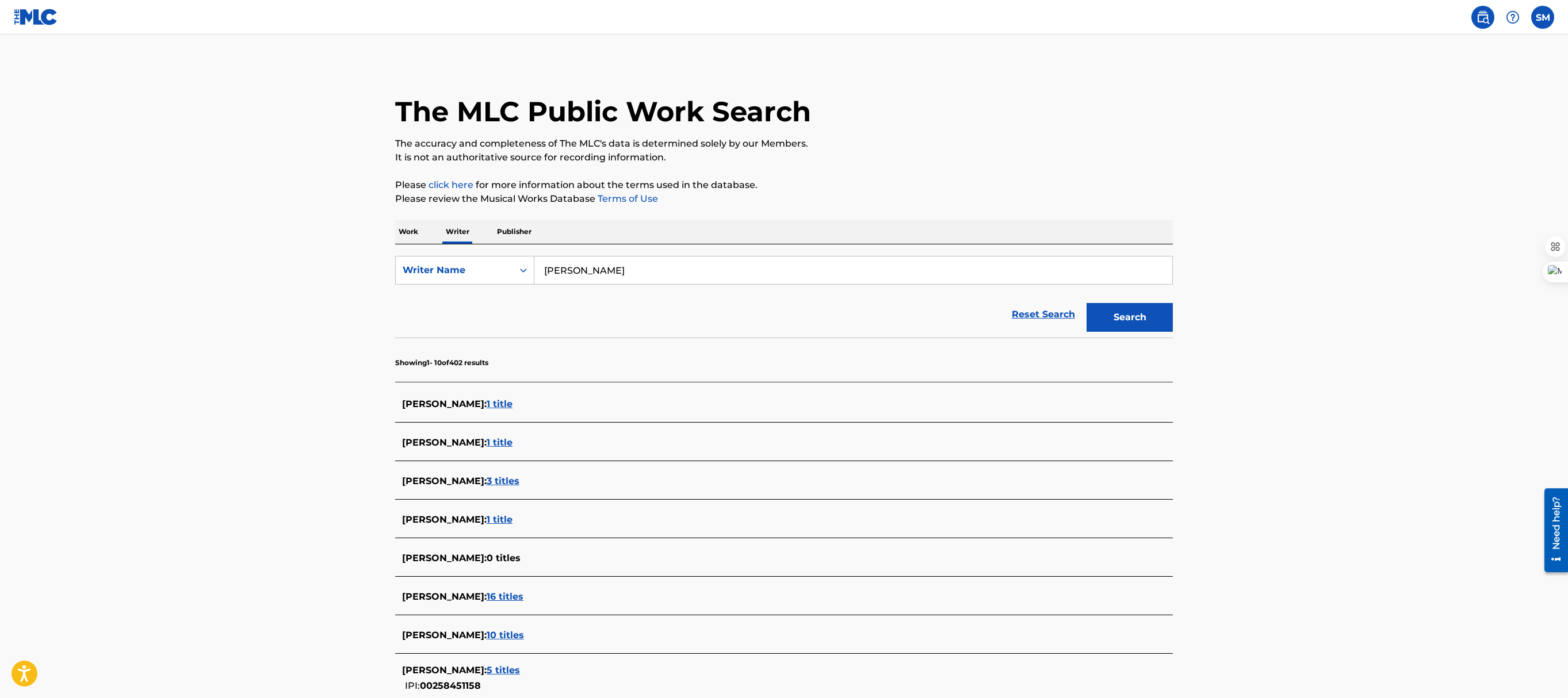 scroll, scrollTop: 227, scrollLeft: 0, axis: vertical 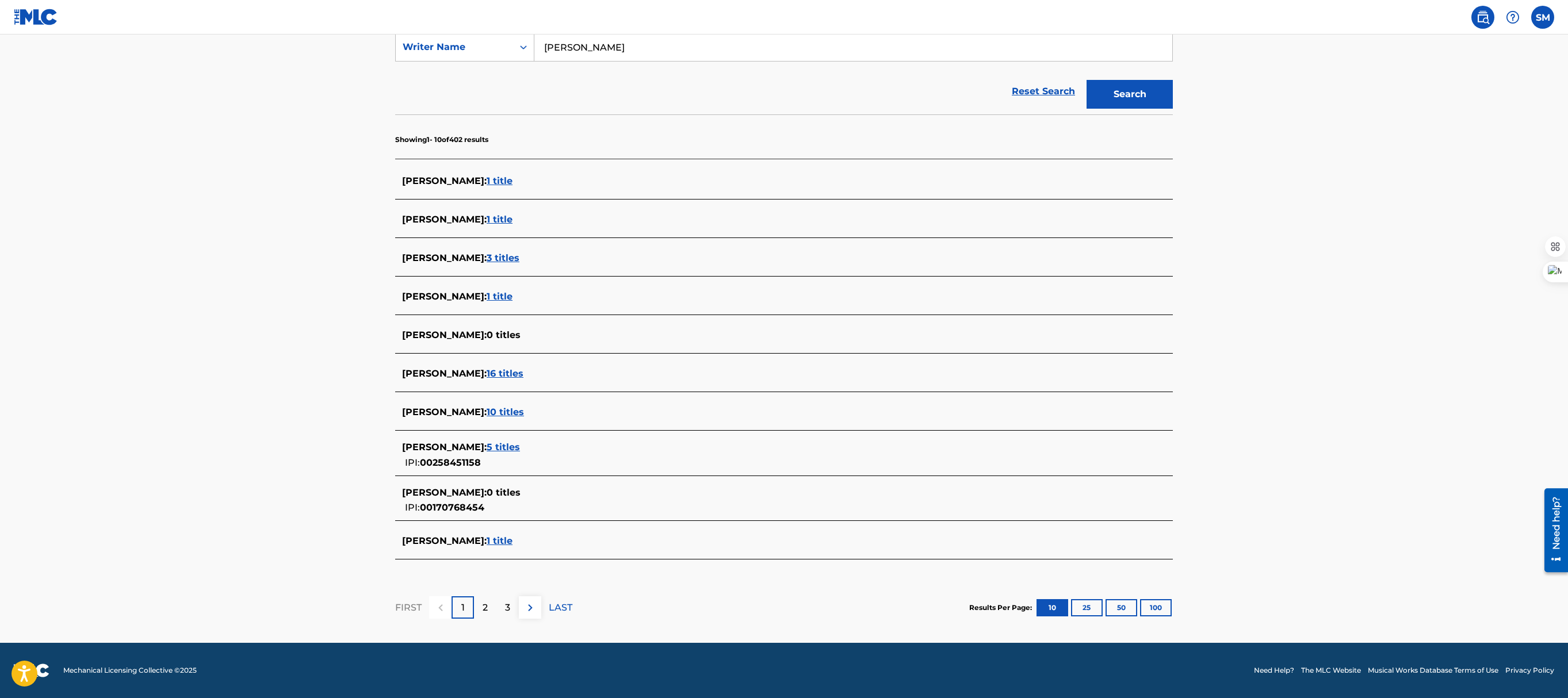 click on "LAST" at bounding box center [560, 608] 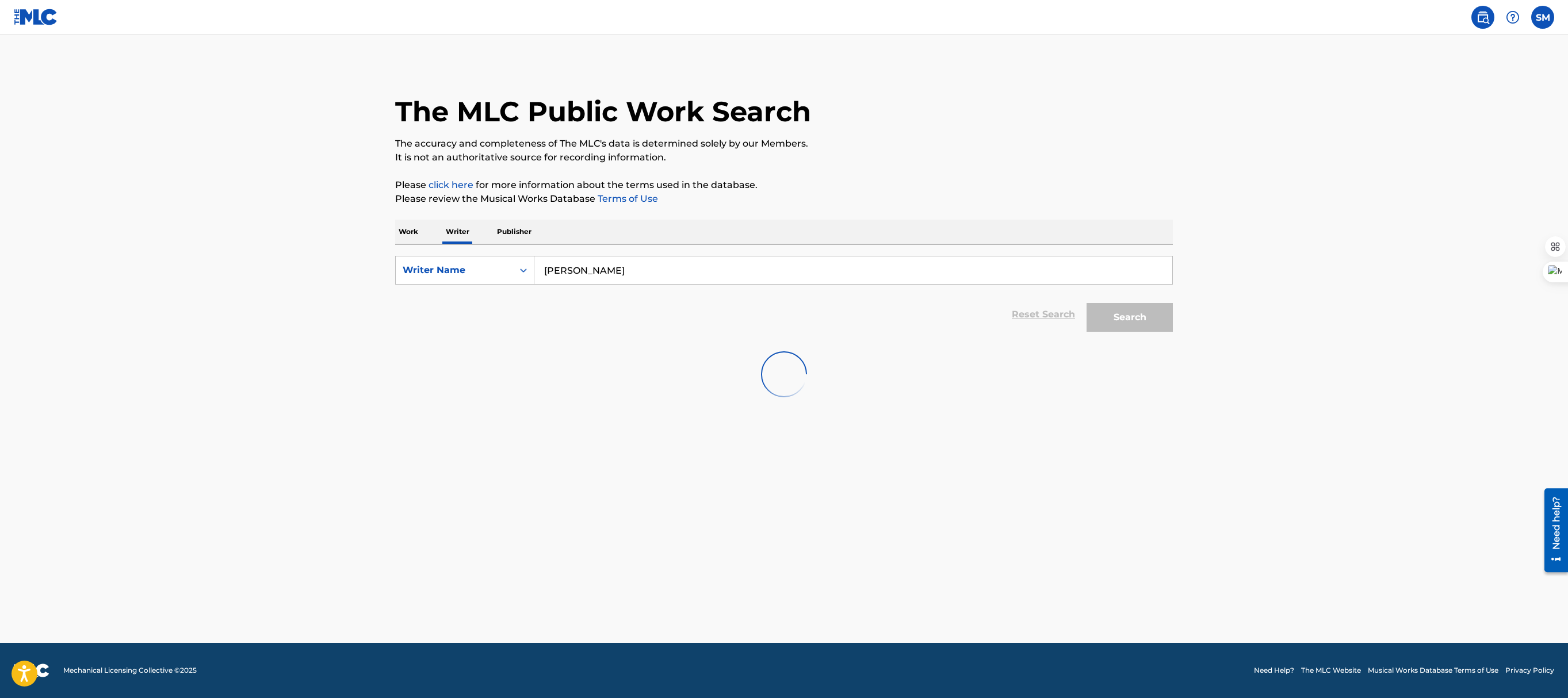 scroll, scrollTop: 0, scrollLeft: 0, axis: both 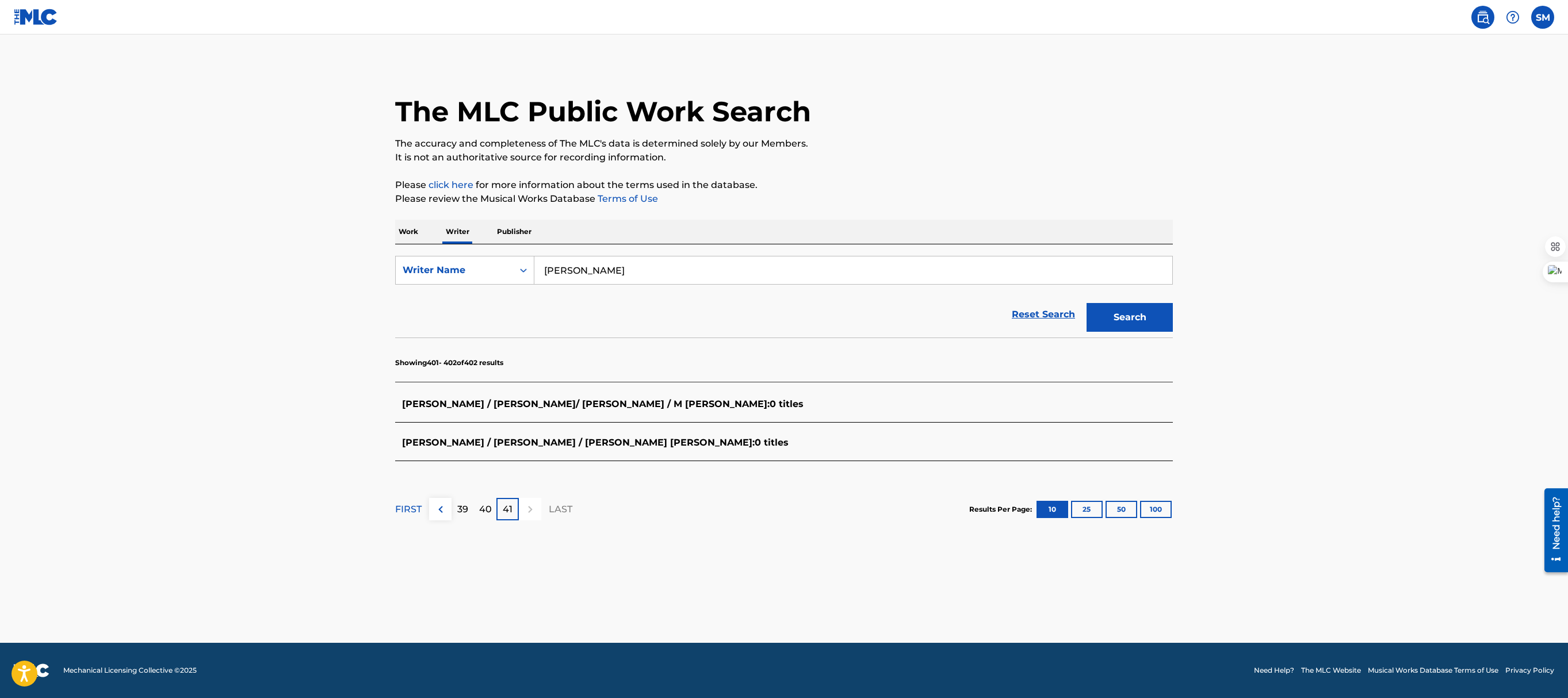 click on "40" at bounding box center (485, 509) 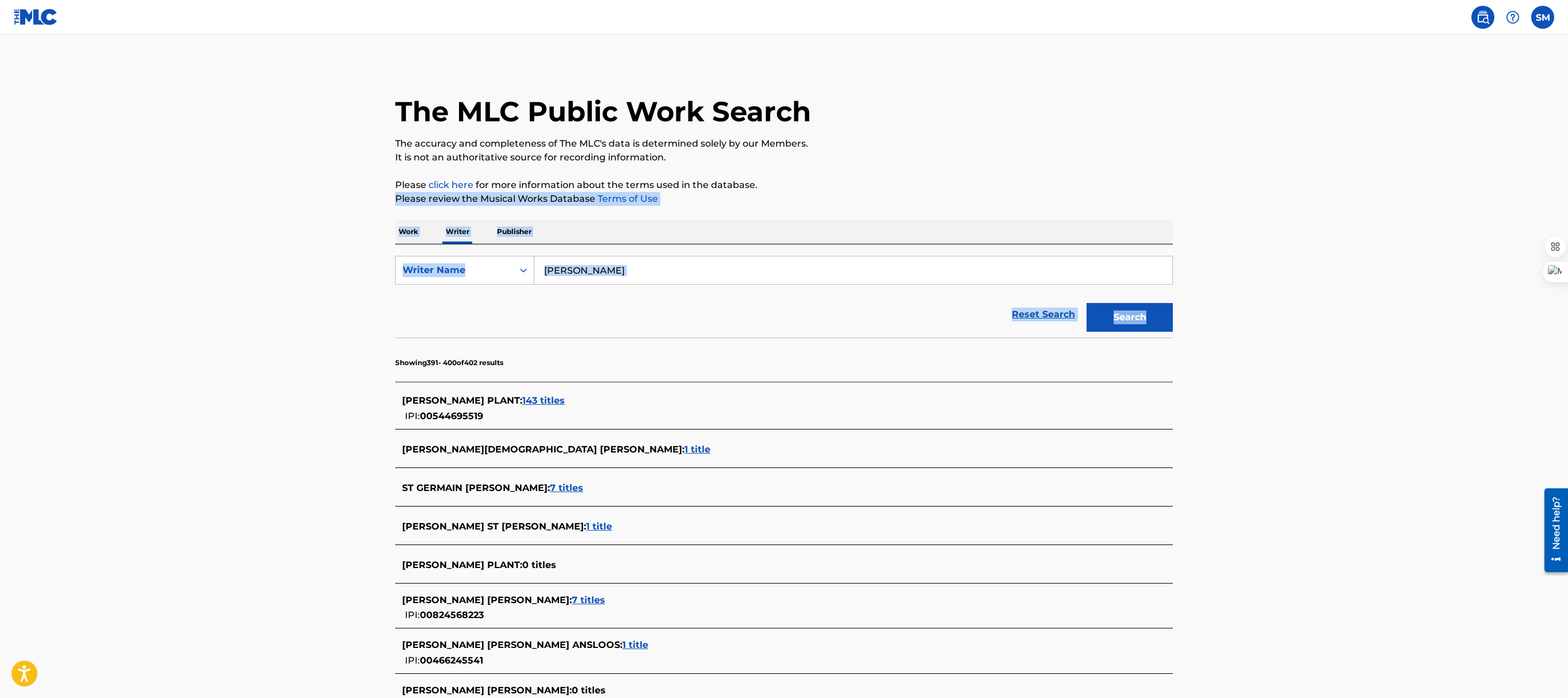 drag, startPoint x: 1566, startPoint y: 190, endPoint x: 1570, endPoint y: 287, distance: 97.08244 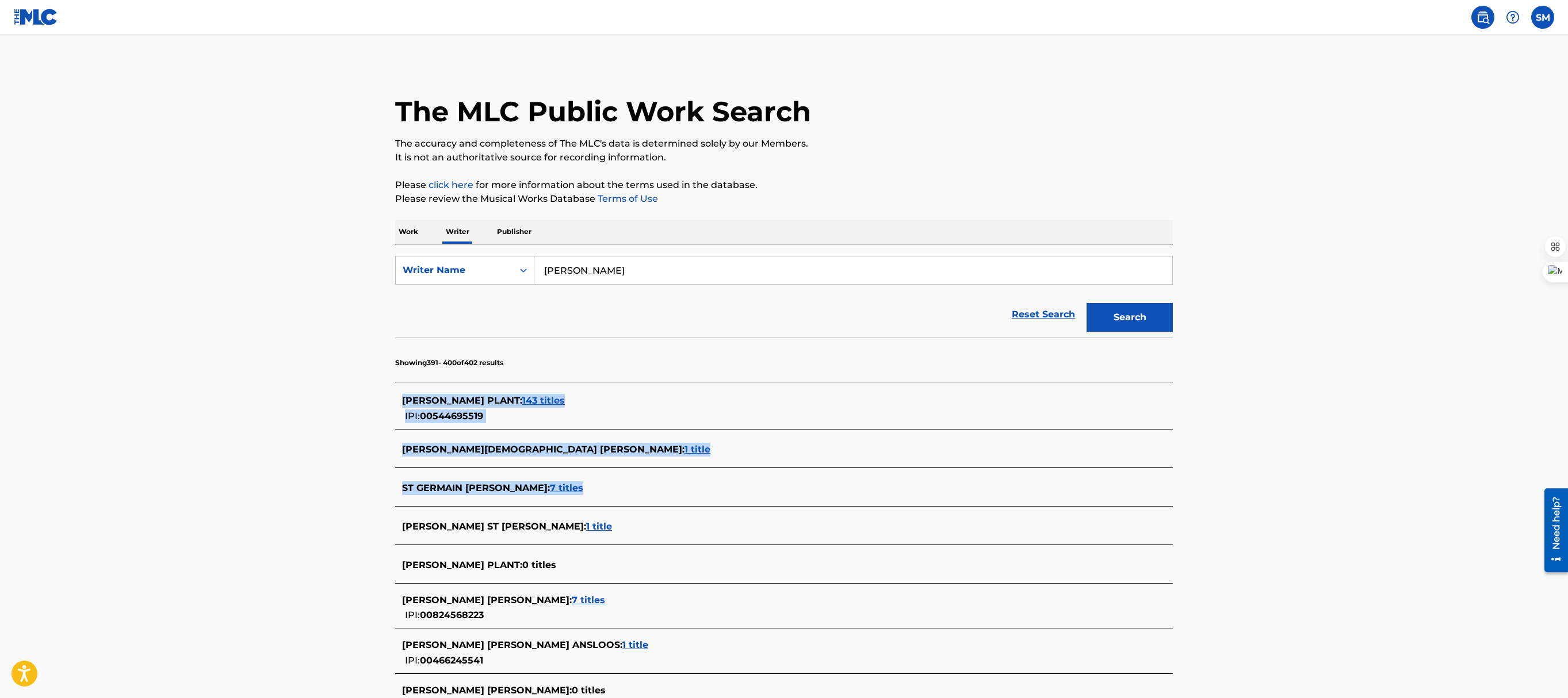 drag, startPoint x: 1567, startPoint y: 360, endPoint x: 1562, endPoint y: 476, distance: 116.10771 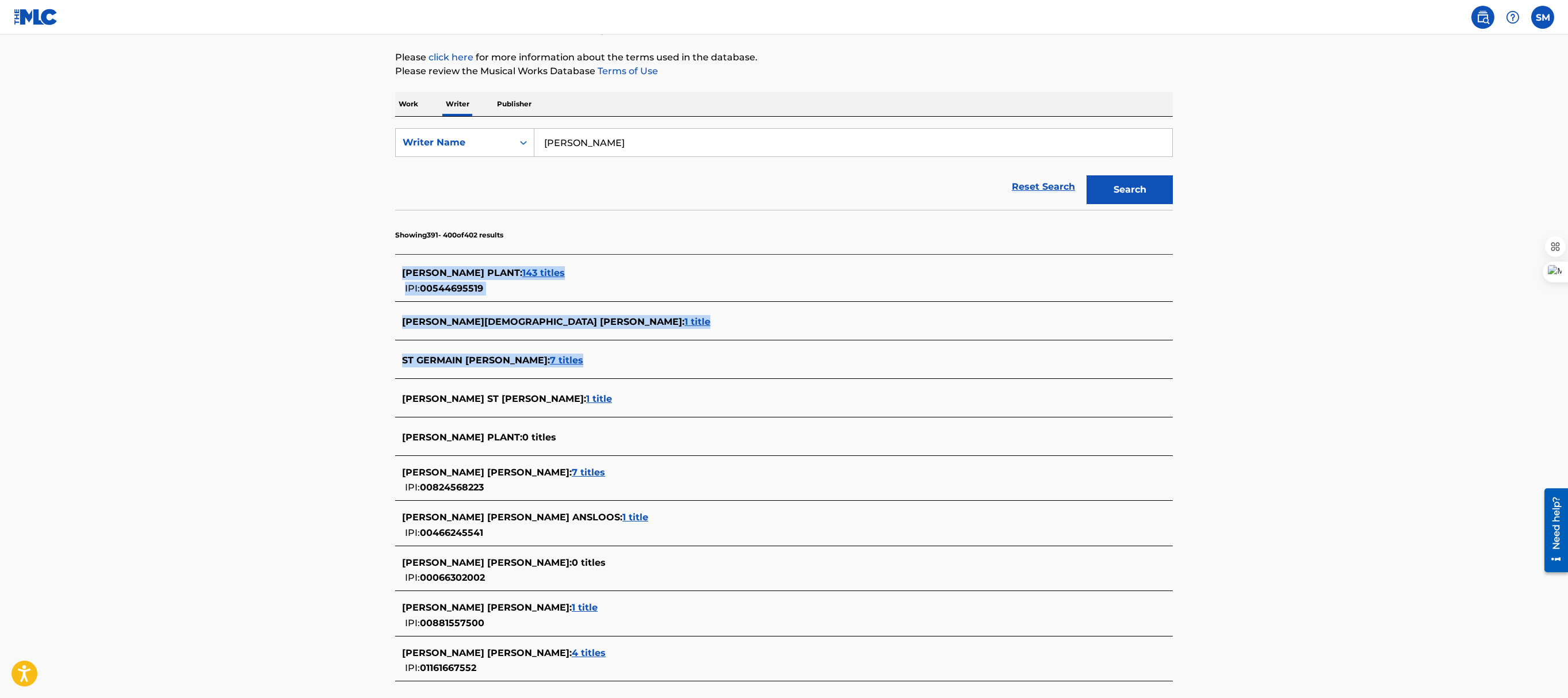 scroll, scrollTop: 255, scrollLeft: 0, axis: vertical 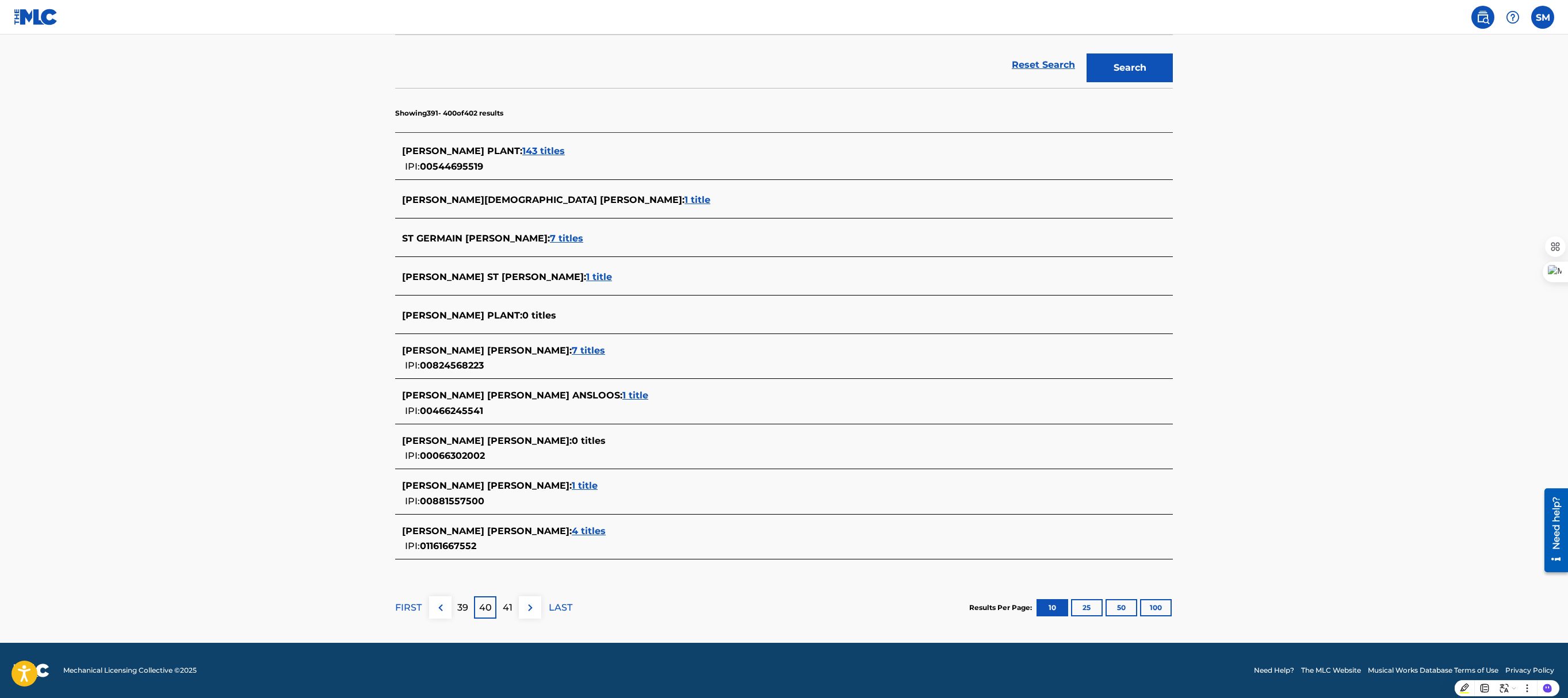 click on "39" at bounding box center [462, 608] 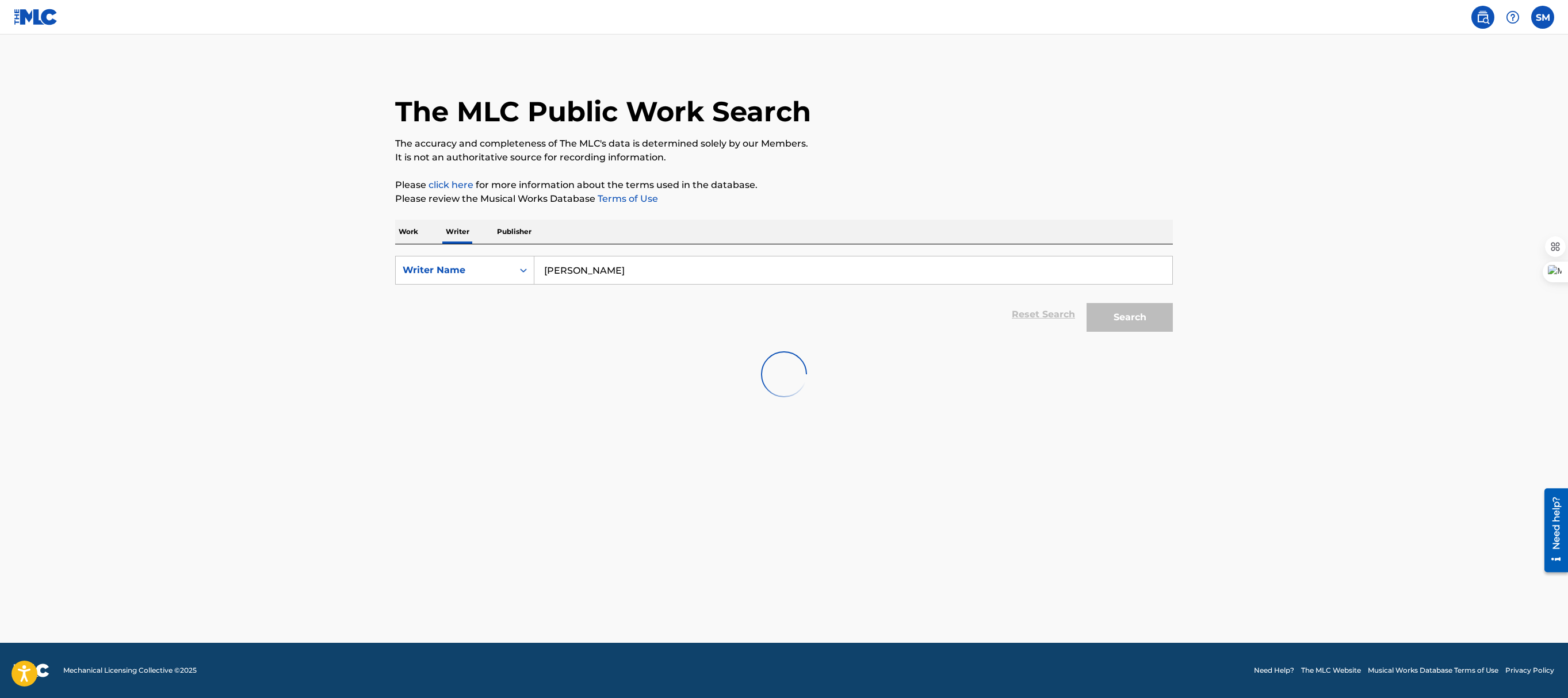 scroll, scrollTop: 0, scrollLeft: 0, axis: both 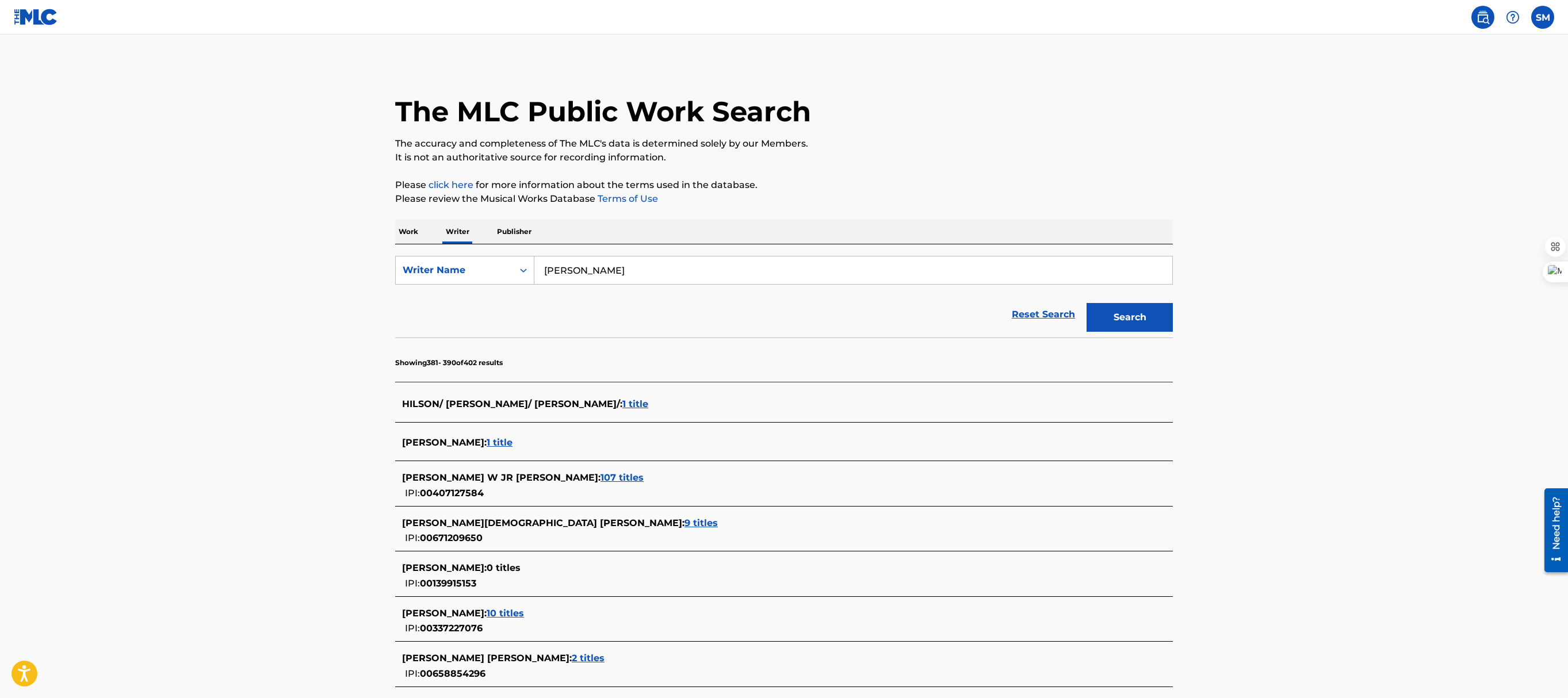 click on "Search" at bounding box center [1130, 317] 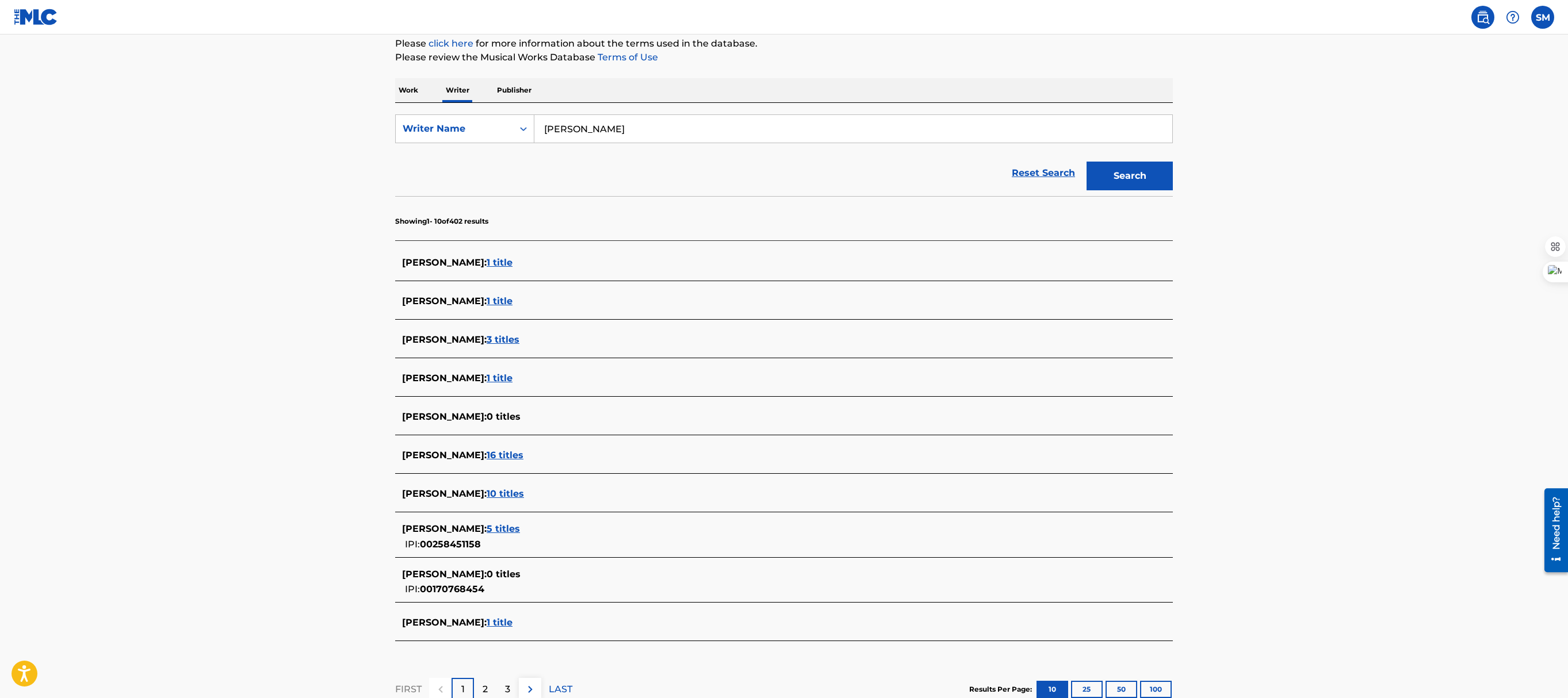 scroll, scrollTop: 227, scrollLeft: 0, axis: vertical 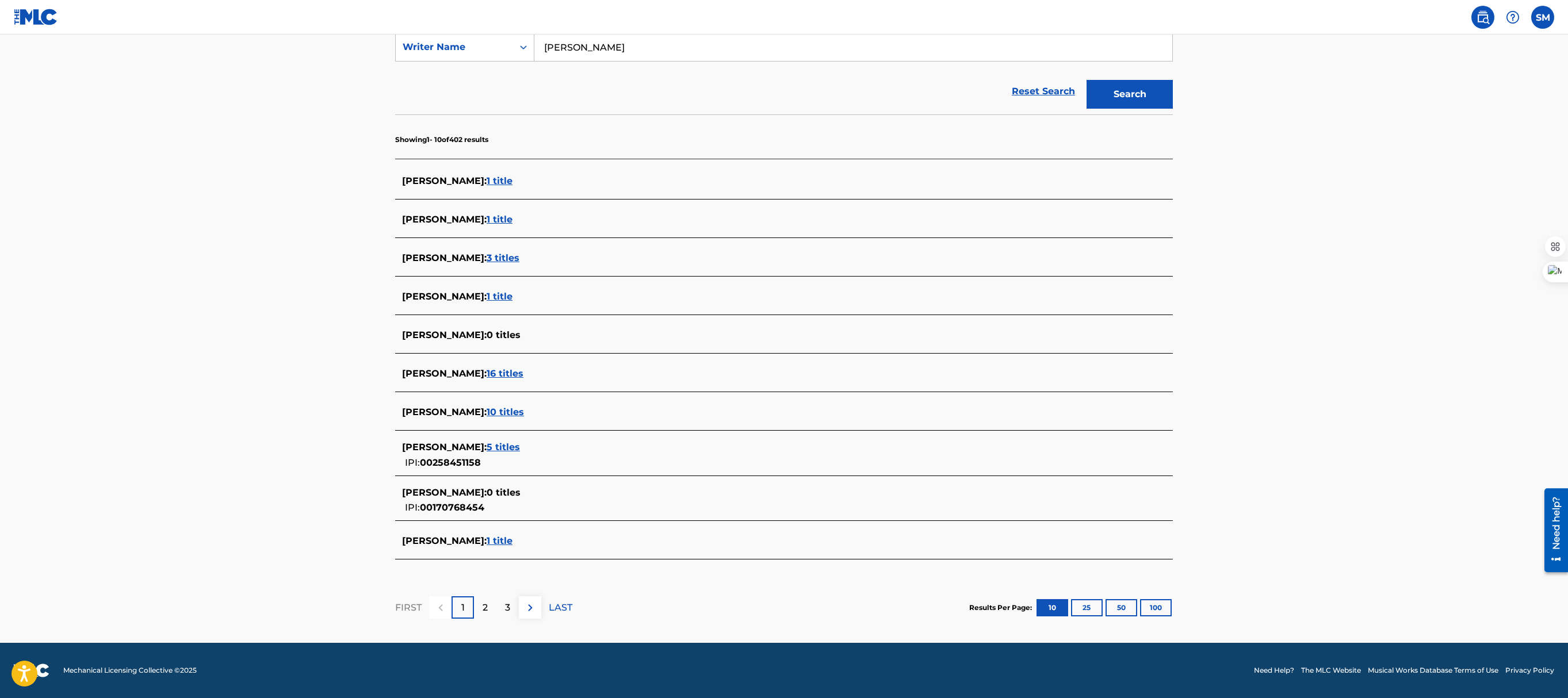 click on "2" at bounding box center (485, 607) 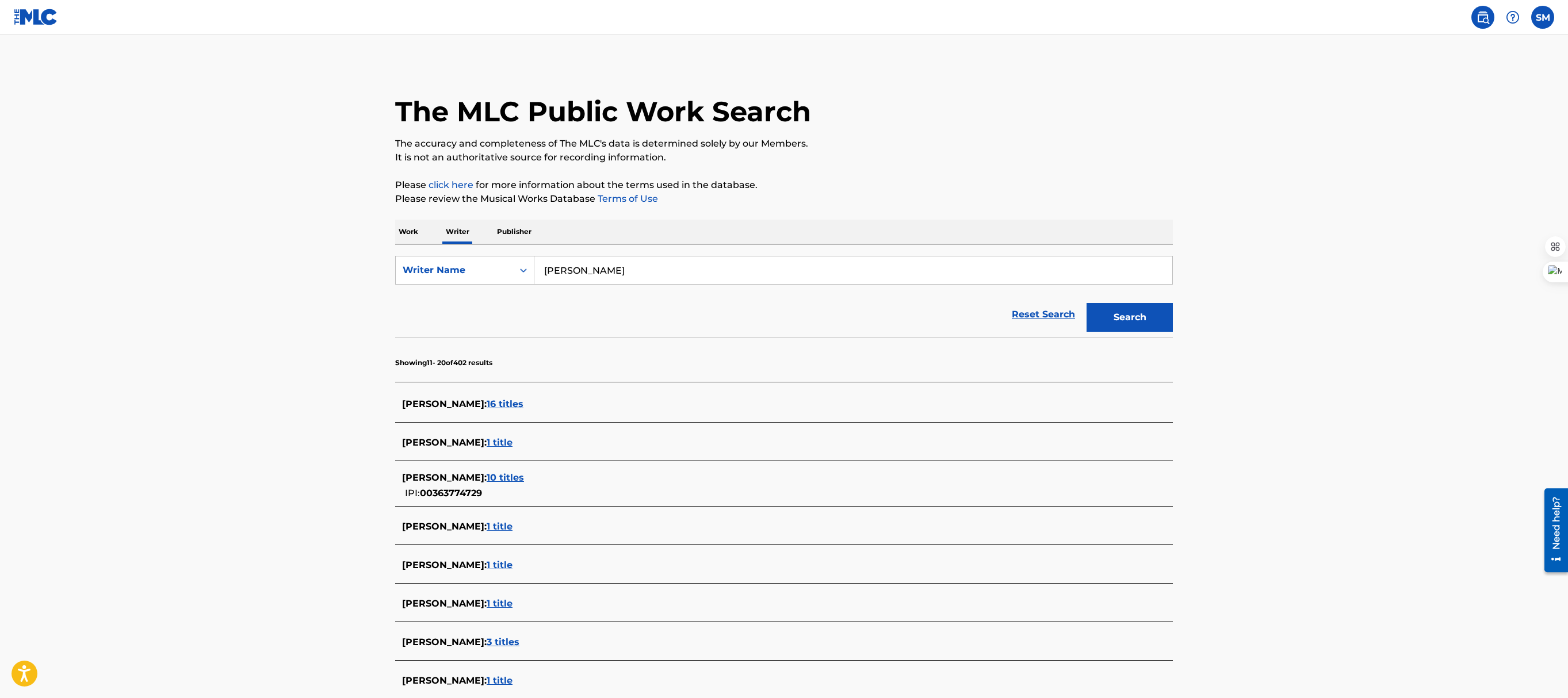 click on "1 title" at bounding box center [499, 526] 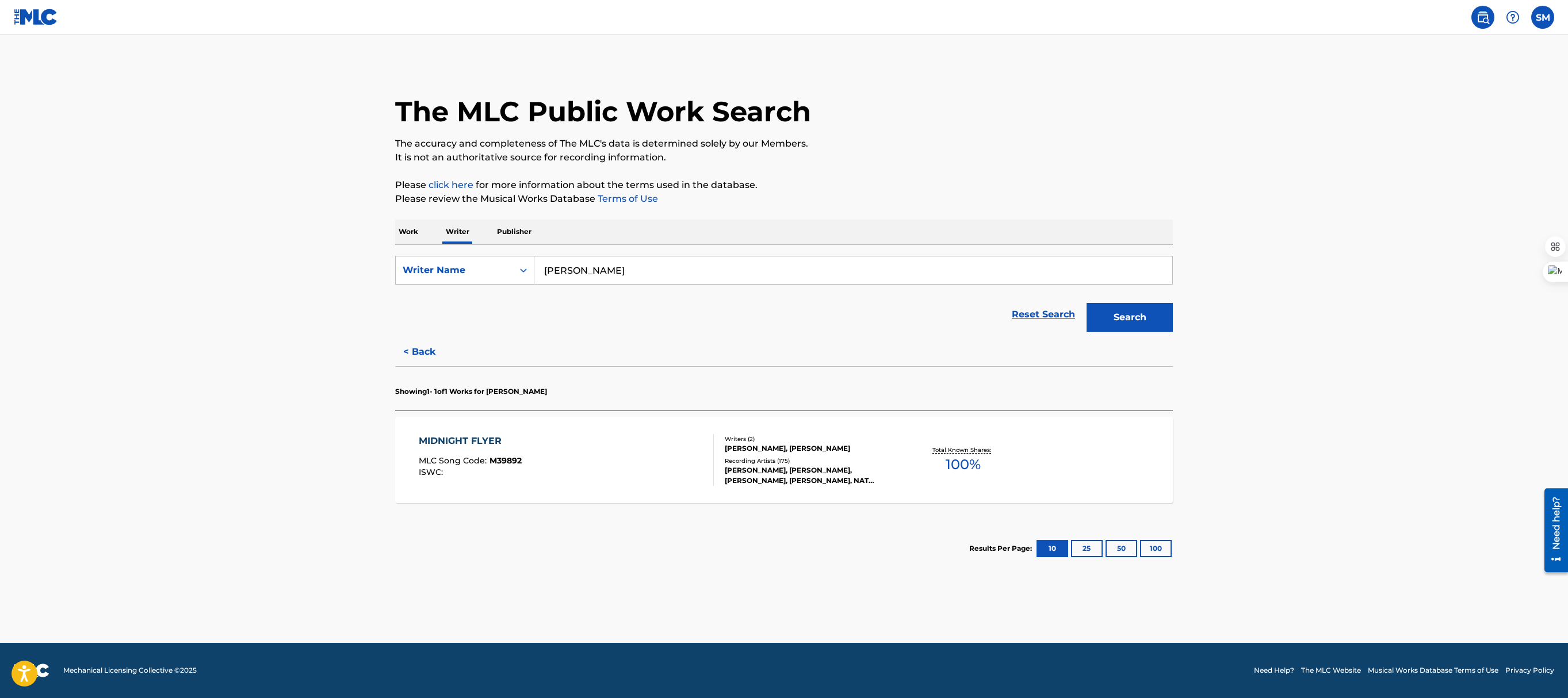click on "< Back" at bounding box center (430, 352) 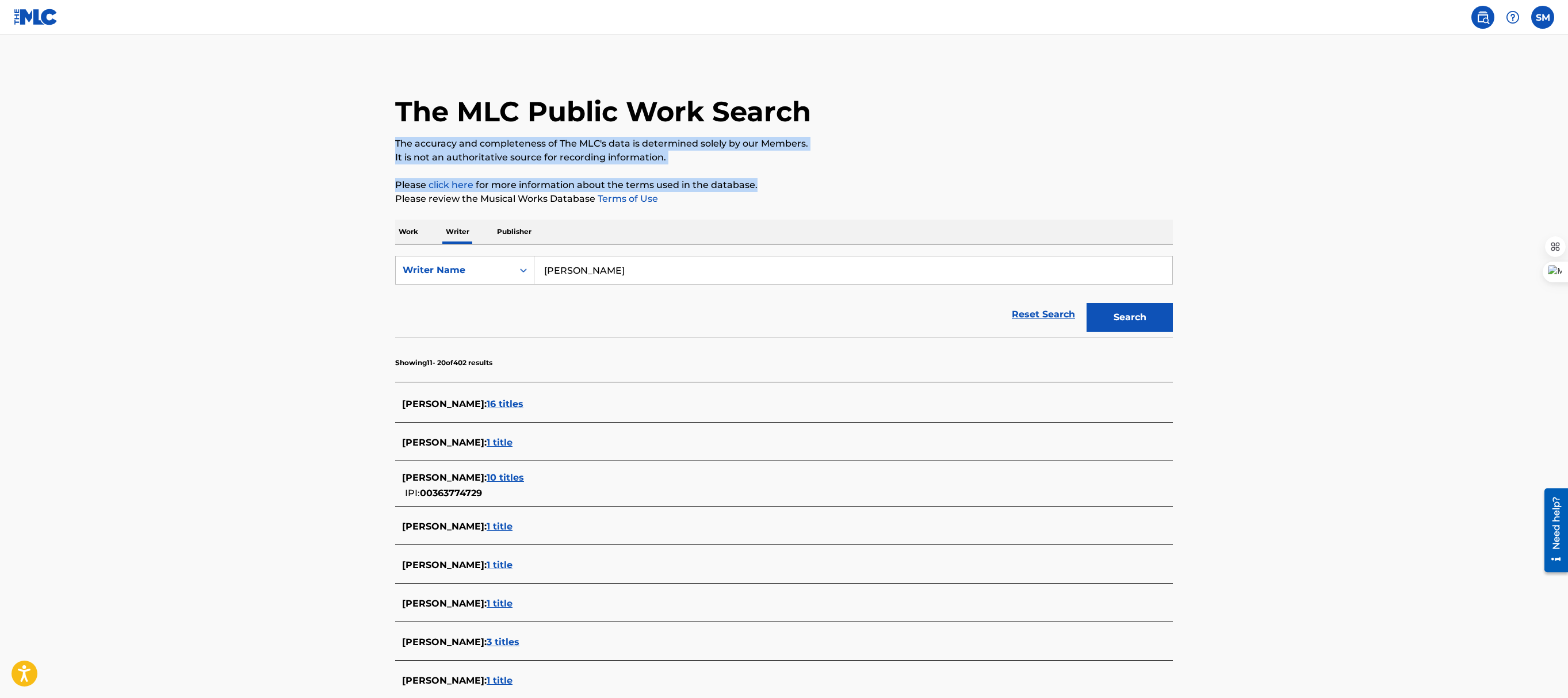 drag, startPoint x: 1567, startPoint y: 113, endPoint x: 1568, endPoint y: 182, distance: 69.00725 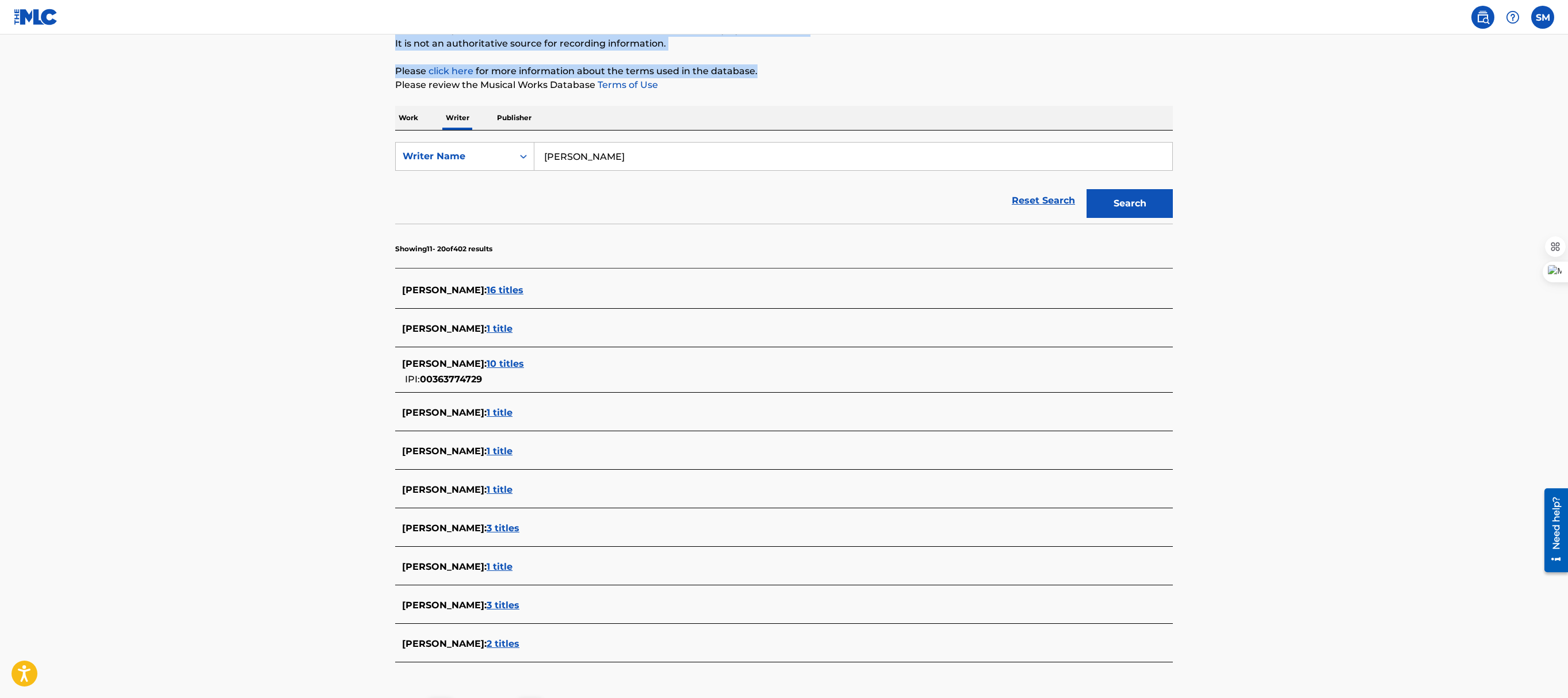 scroll, scrollTop: 218, scrollLeft: 0, axis: vertical 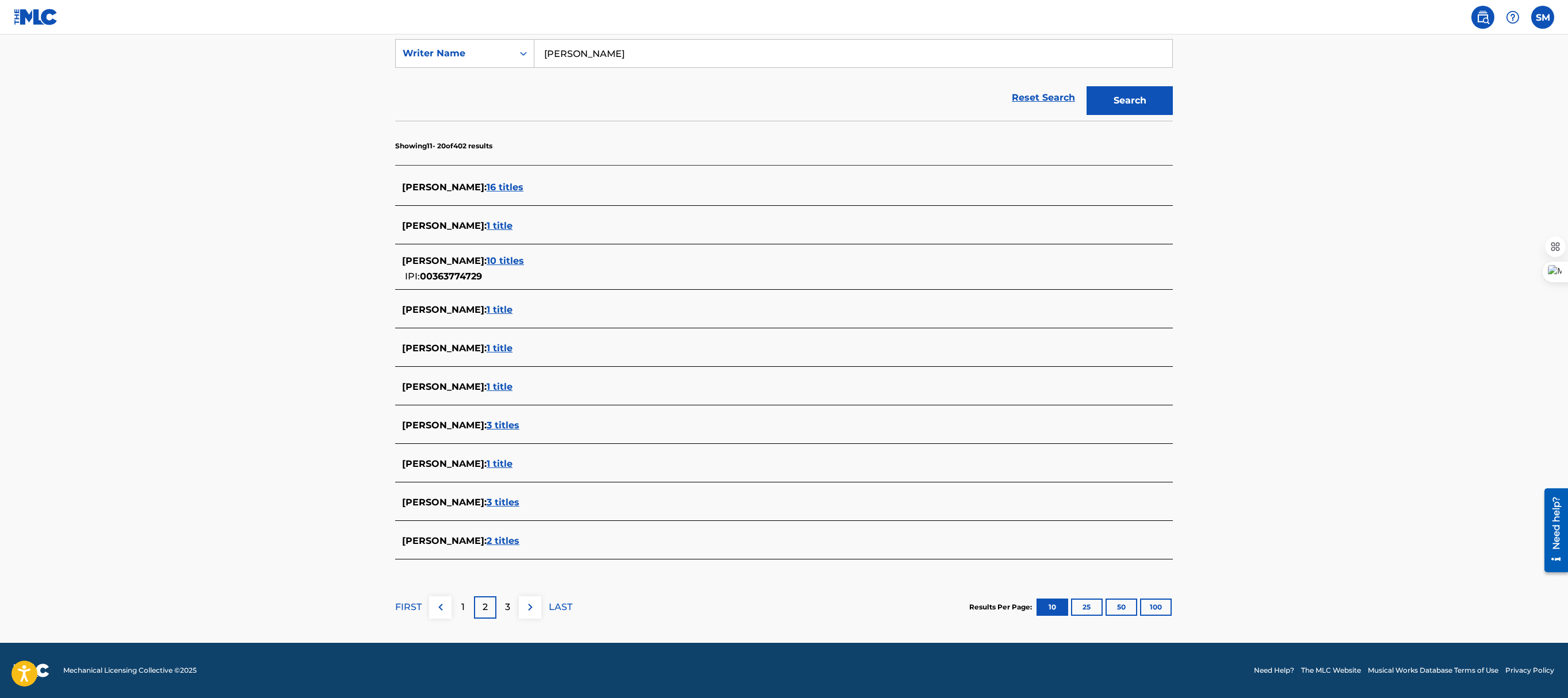 click on "3" at bounding box center [507, 607] 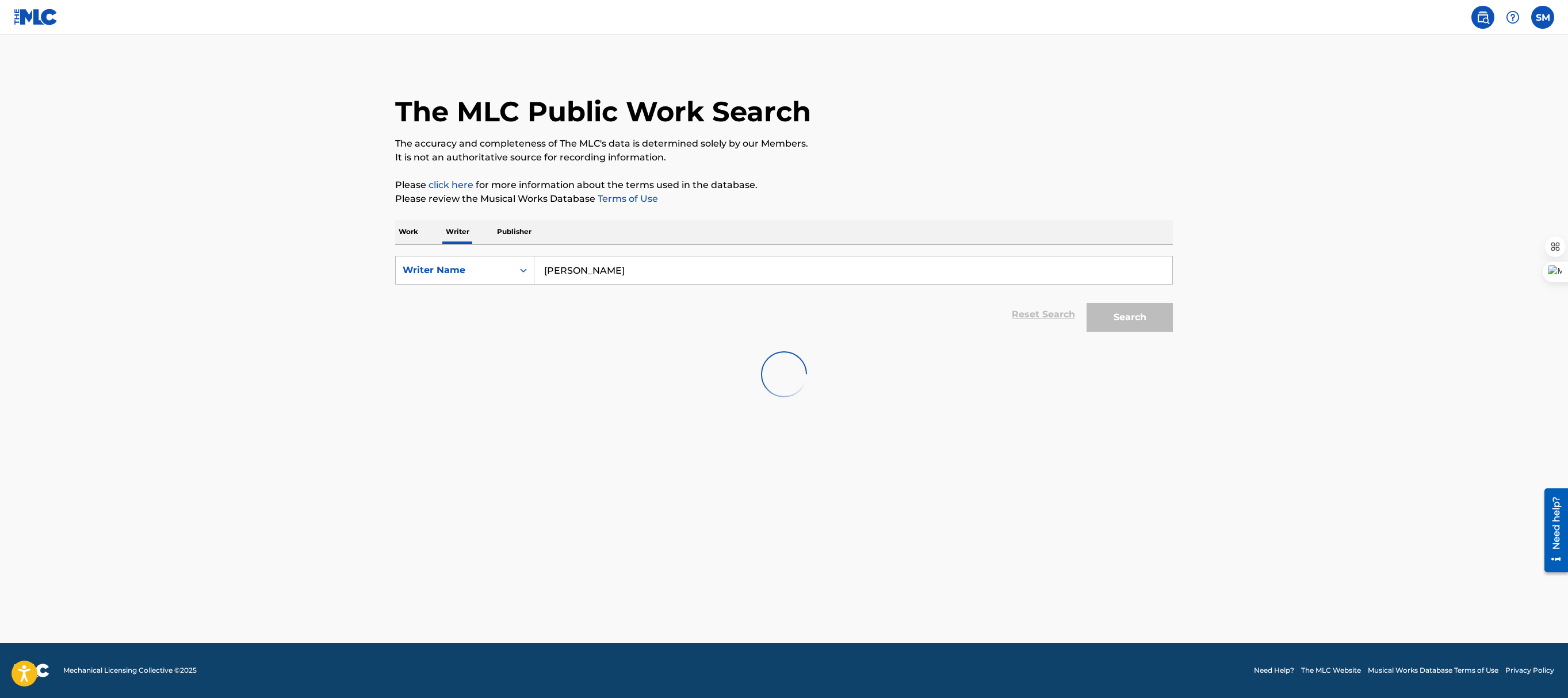 scroll, scrollTop: 0, scrollLeft: 0, axis: both 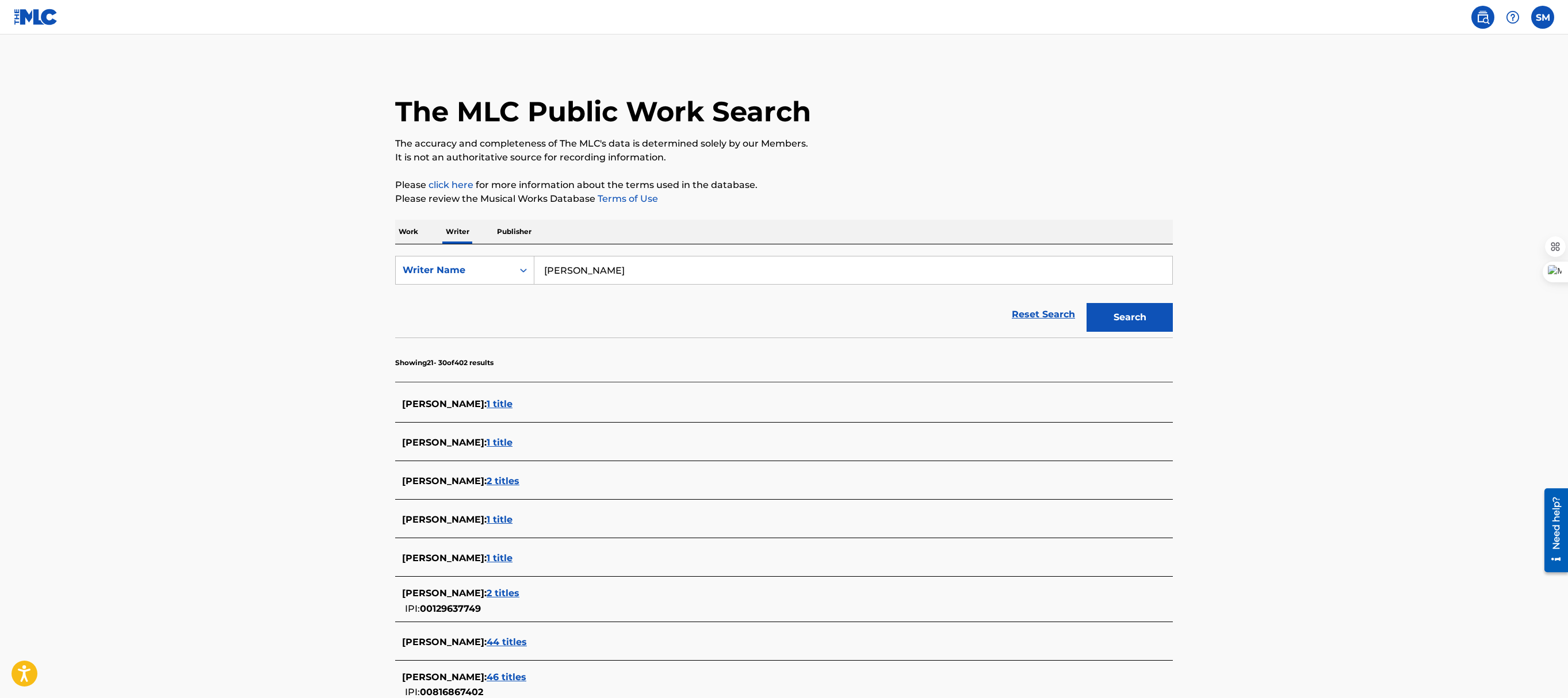 click on "44 titles" at bounding box center [507, 642] 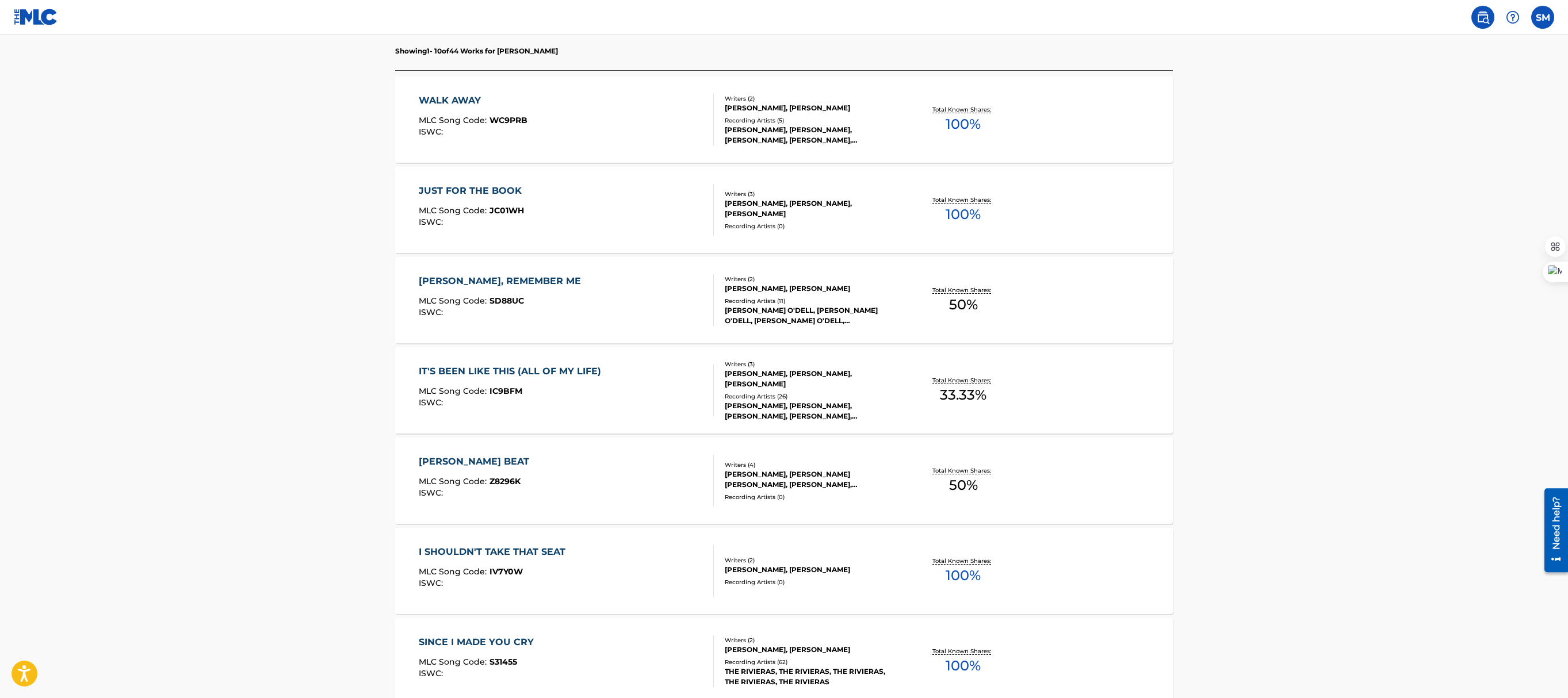 scroll, scrollTop: 353, scrollLeft: 0, axis: vertical 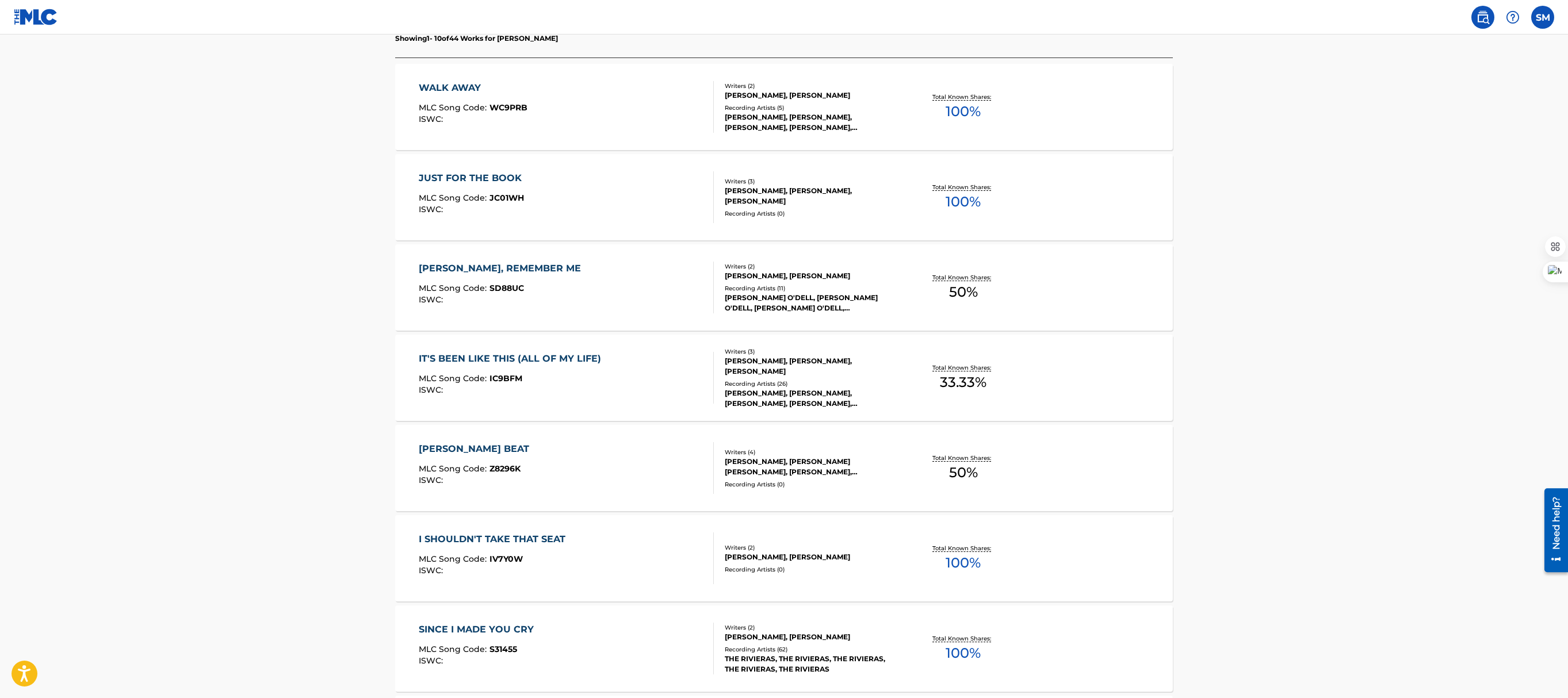 click on "[PERSON_NAME], REMEMBER ME" at bounding box center (503, 269) 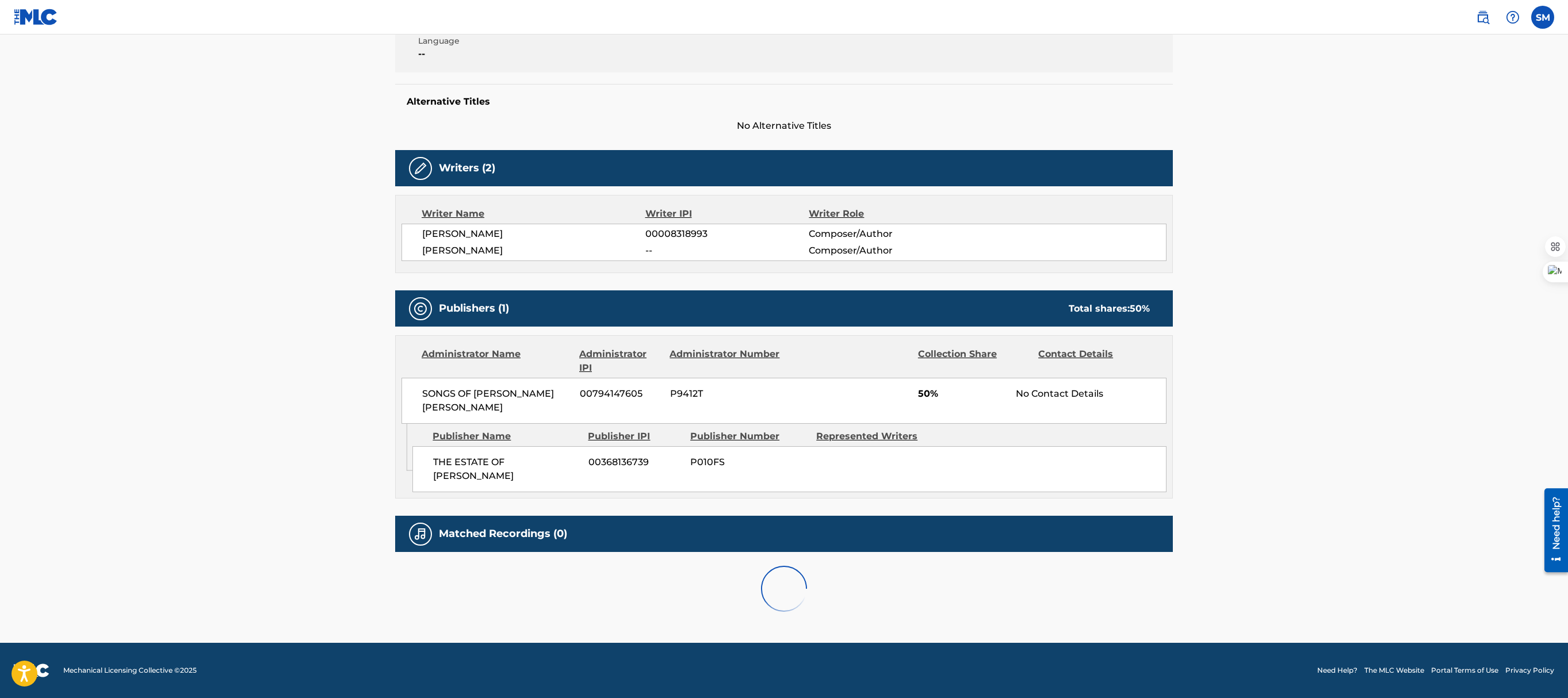 scroll, scrollTop: 0, scrollLeft: 0, axis: both 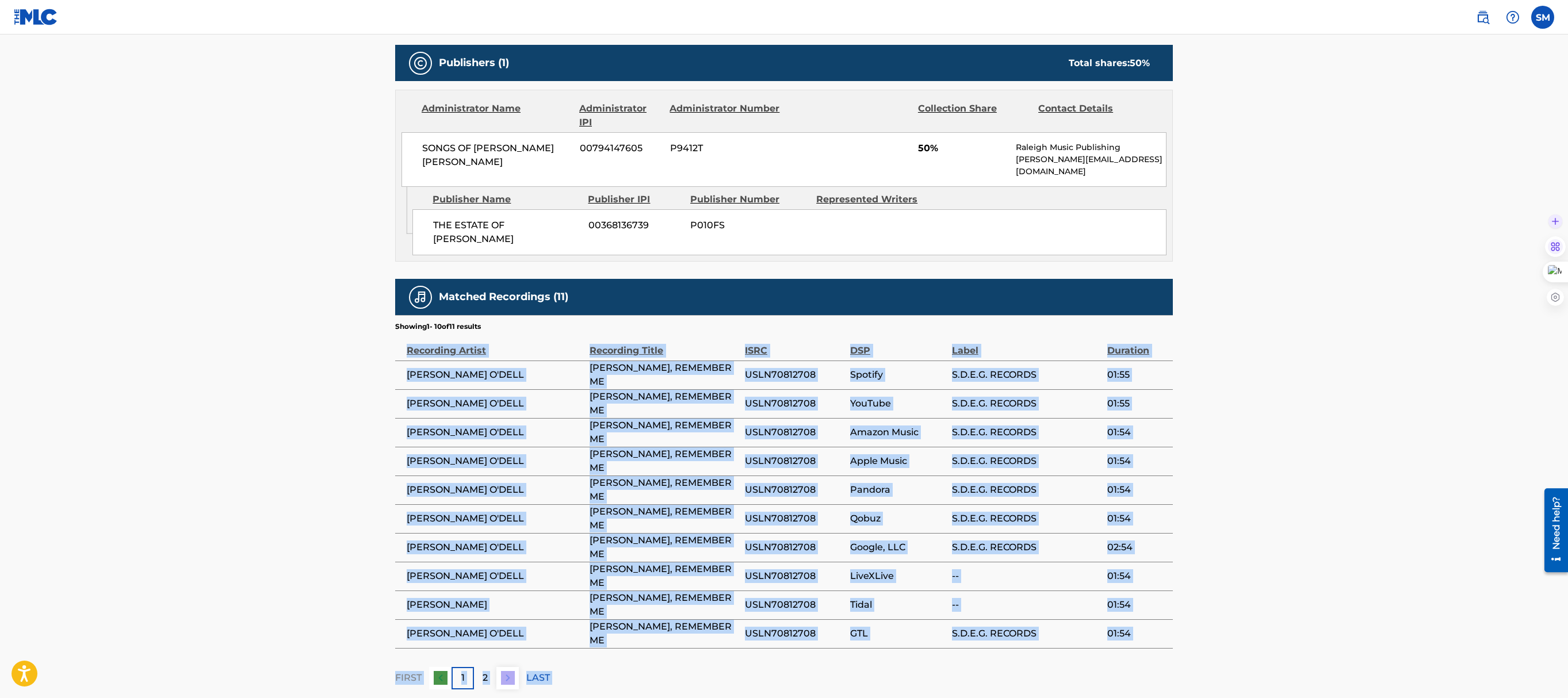drag, startPoint x: 1565, startPoint y: 411, endPoint x: 1560, endPoint y: 244, distance: 167.07483 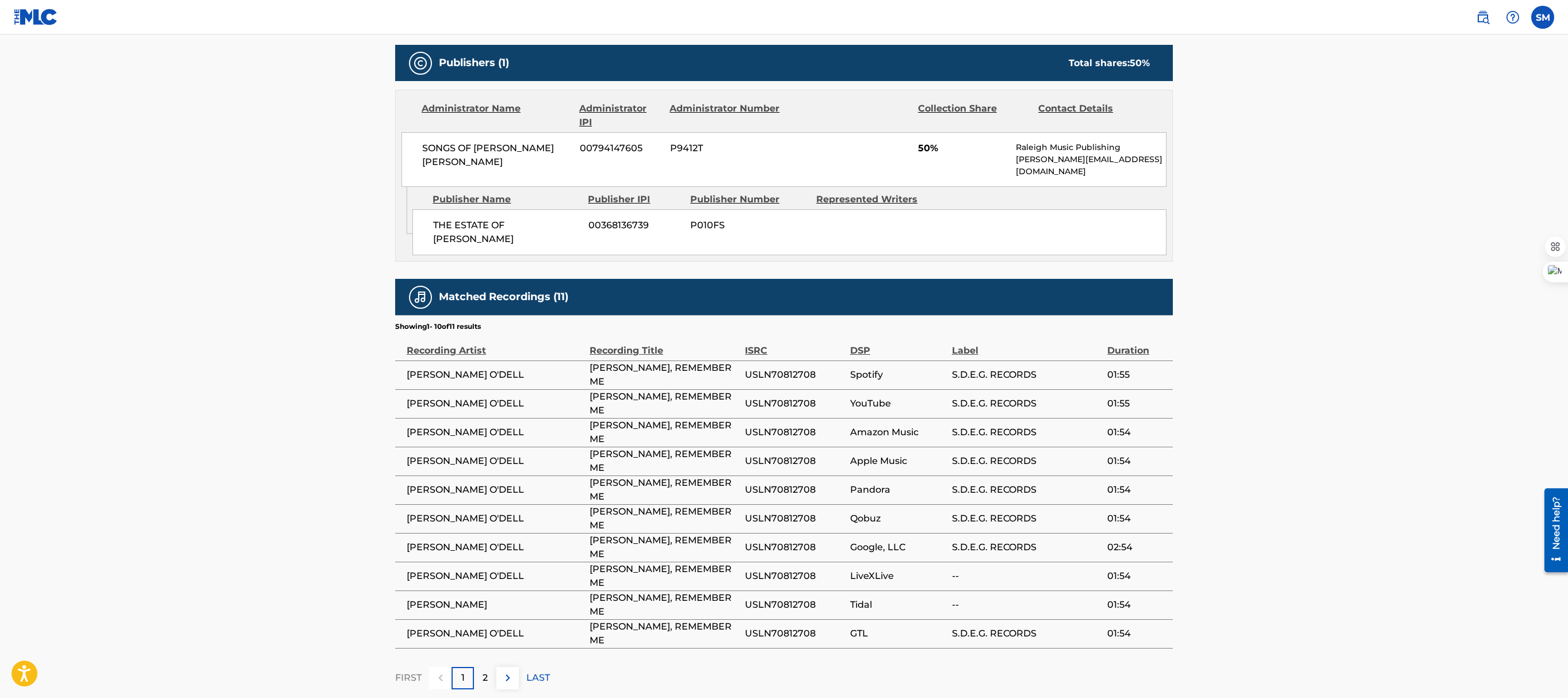 drag, startPoint x: 1567, startPoint y: 416, endPoint x: 1568, endPoint y: 328, distance: 88.00568 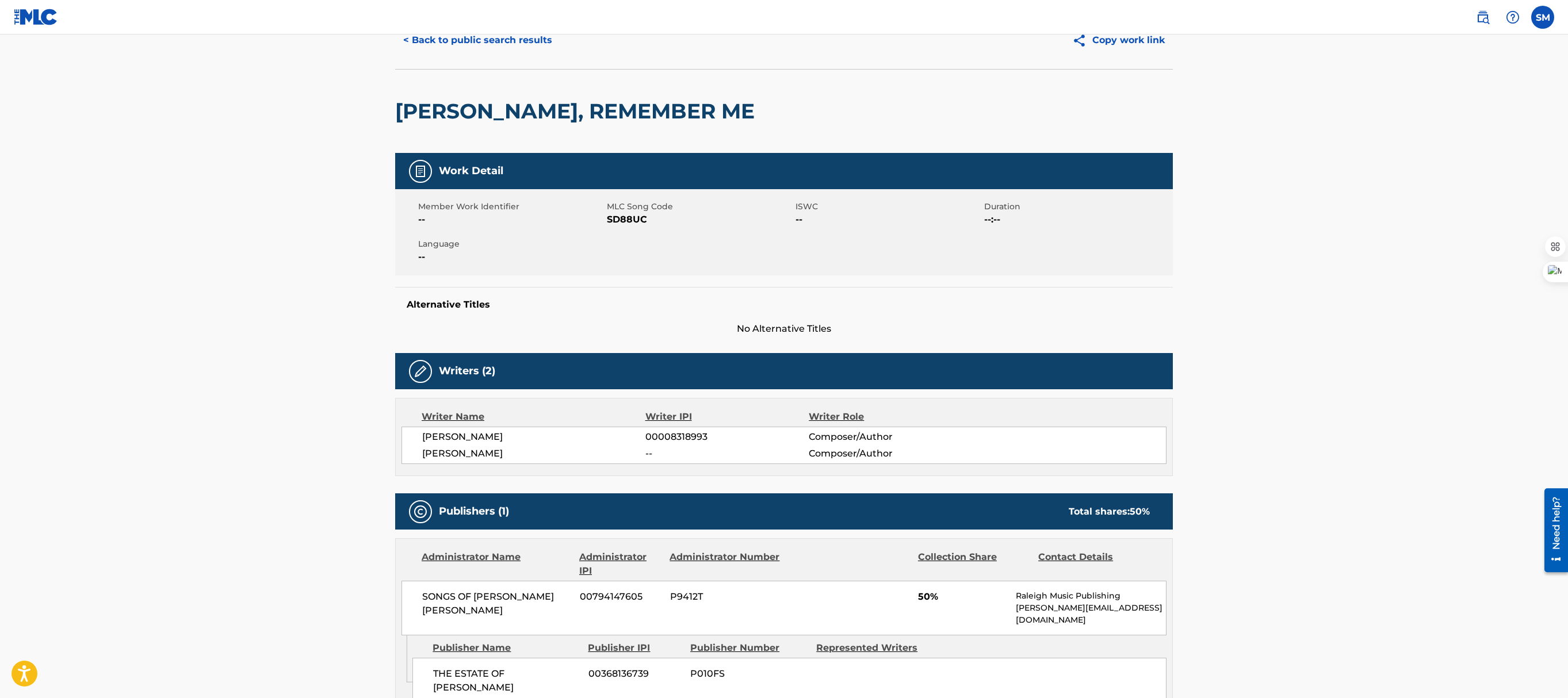 scroll, scrollTop: 0, scrollLeft: 0, axis: both 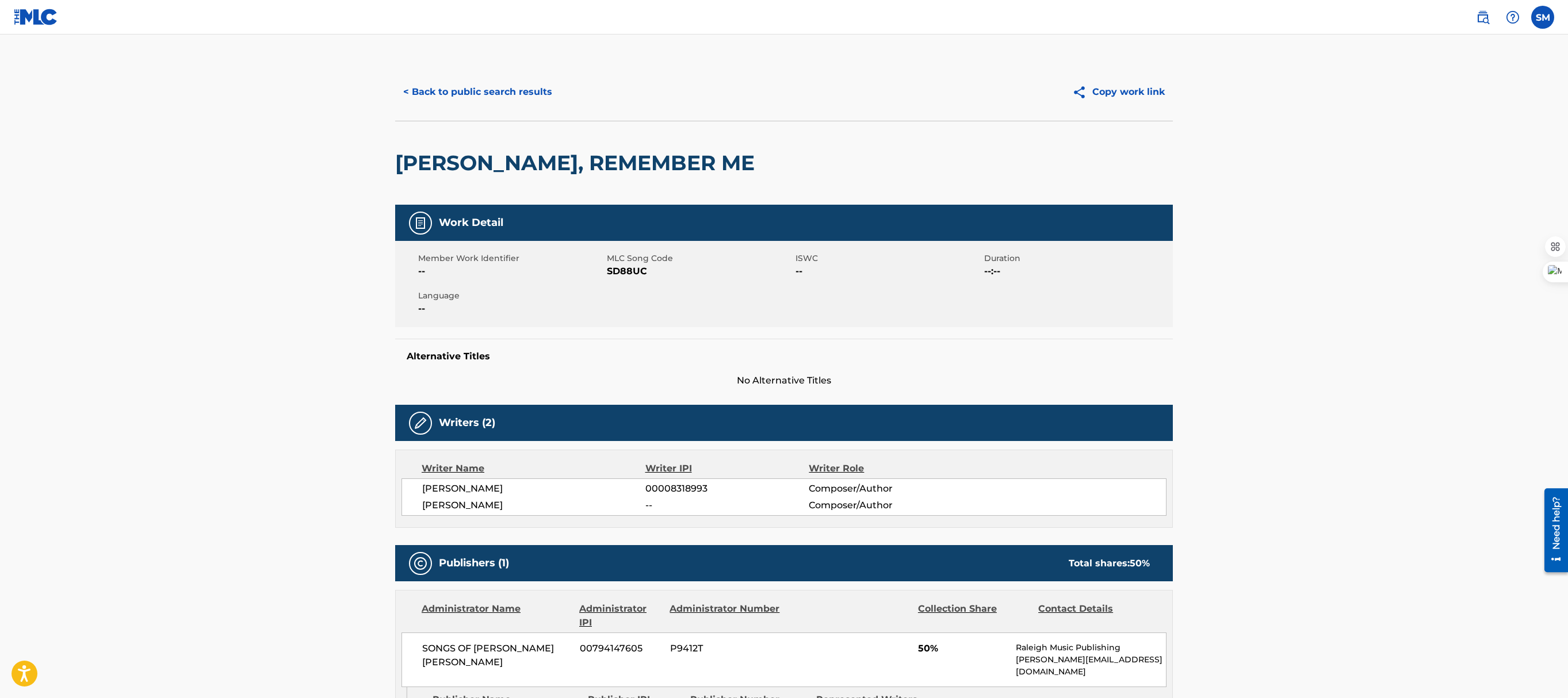 click on "< Back to public search results" at bounding box center [477, 92] 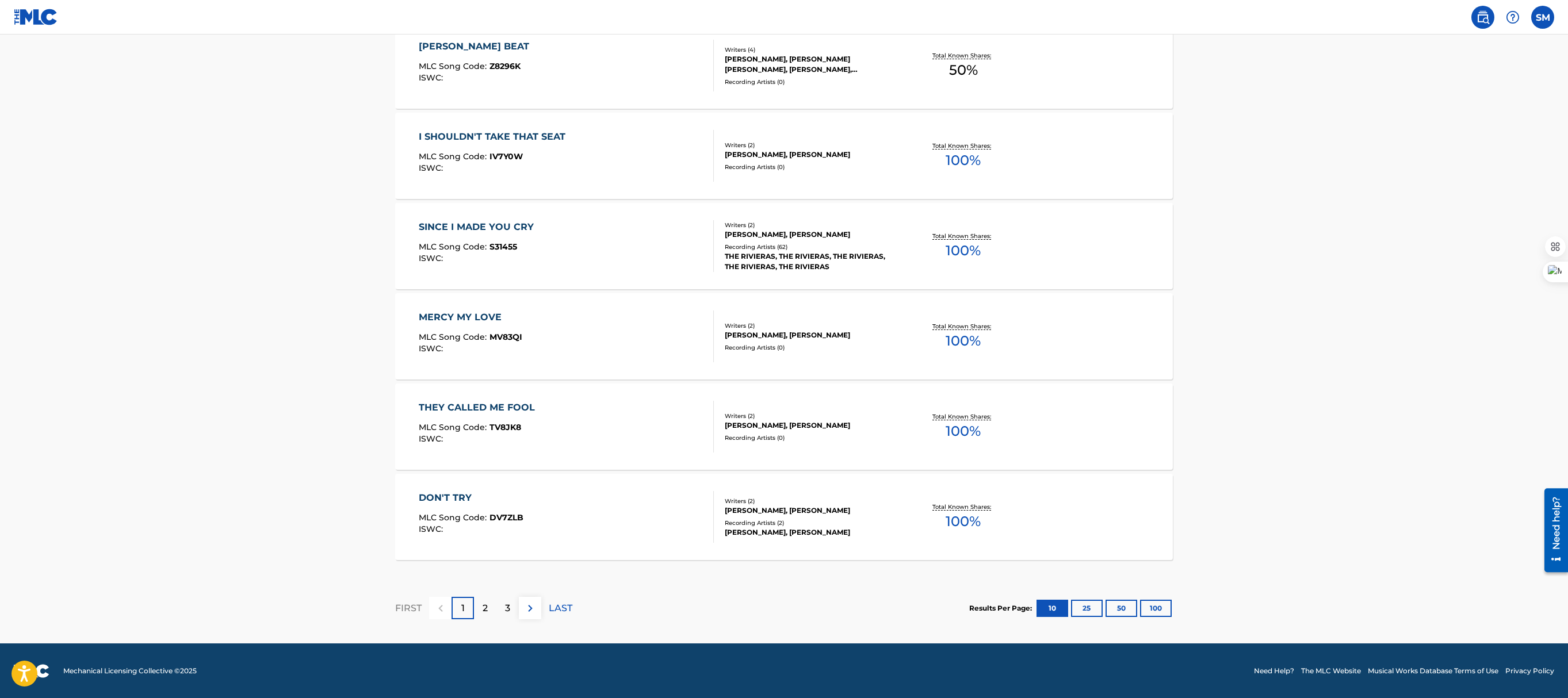 scroll, scrollTop: 758, scrollLeft: 0, axis: vertical 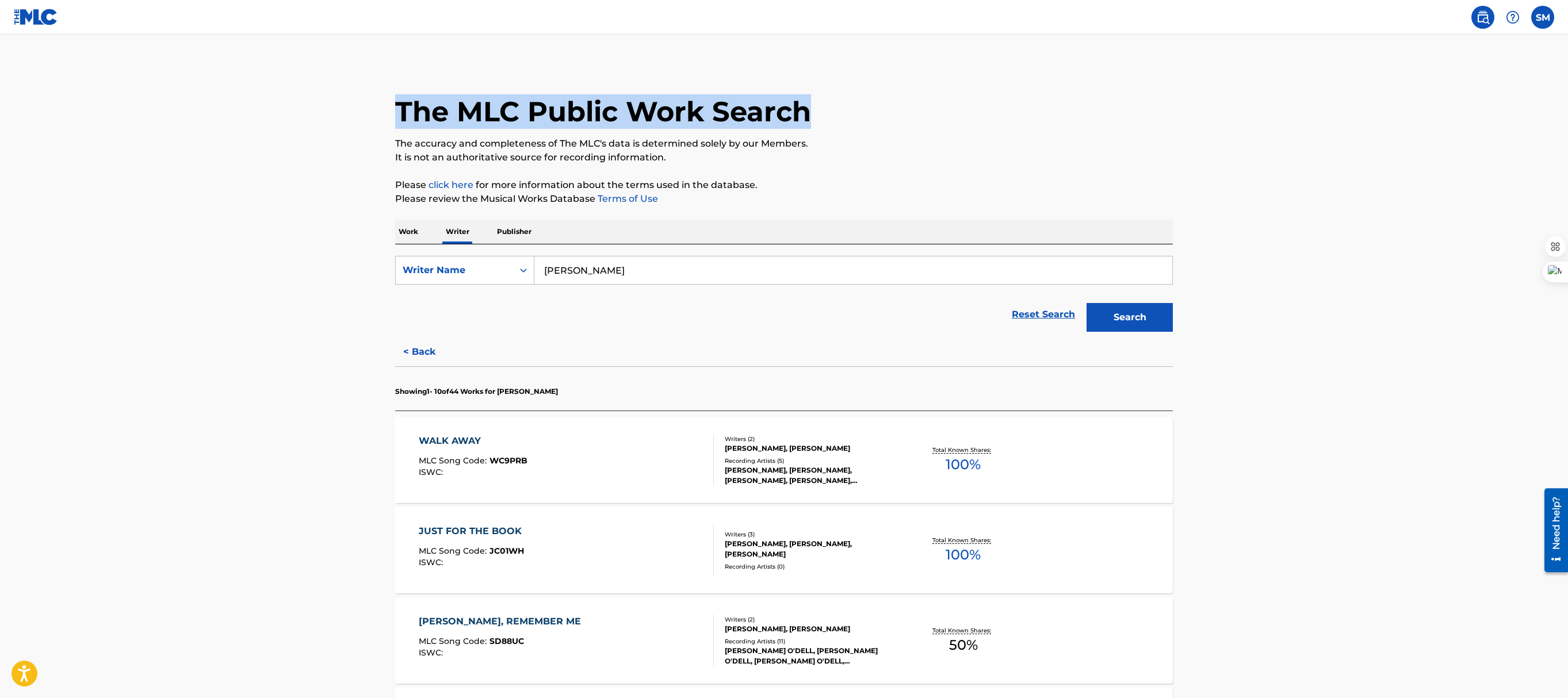 drag, startPoint x: 1565, startPoint y: 43, endPoint x: 1566, endPoint y: 24, distance: 19.0263 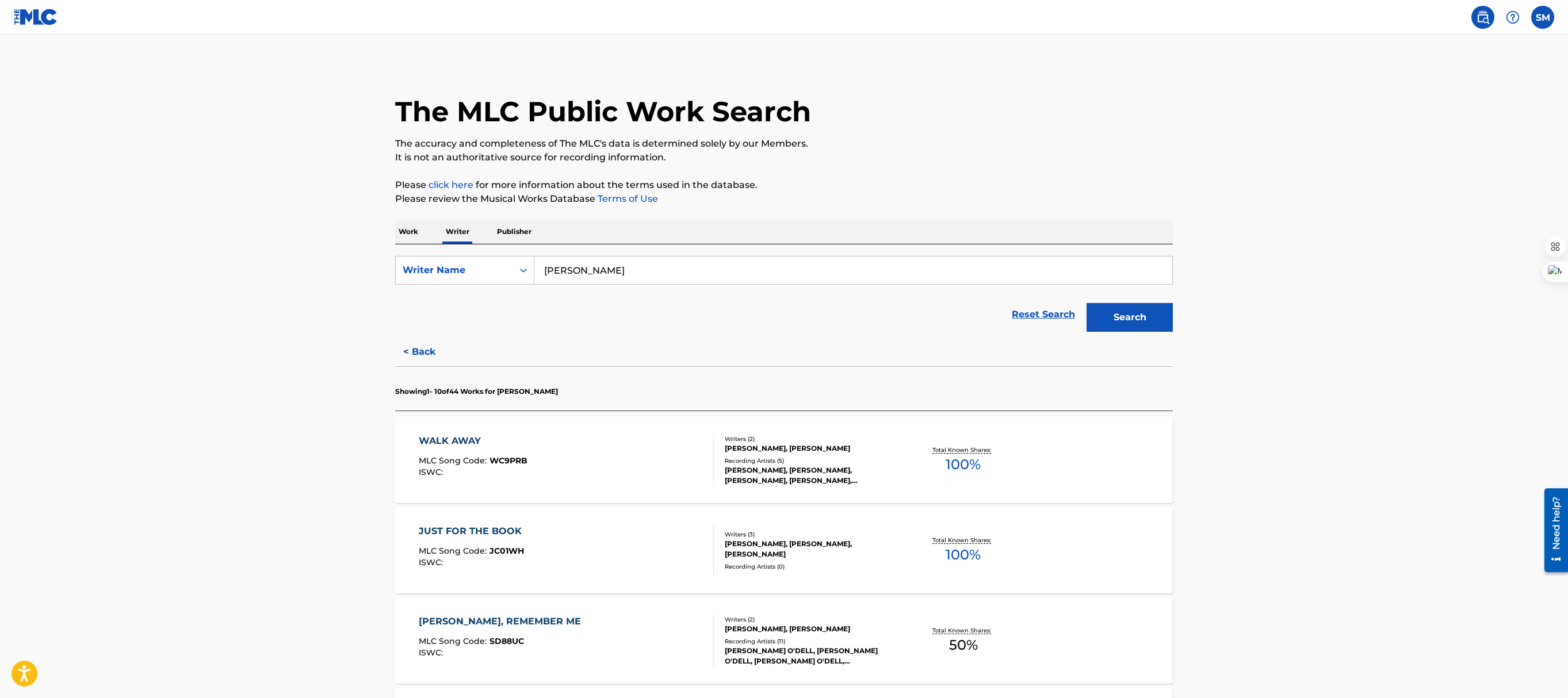 click on "[PERSON_NAME]" at bounding box center (853, 270) 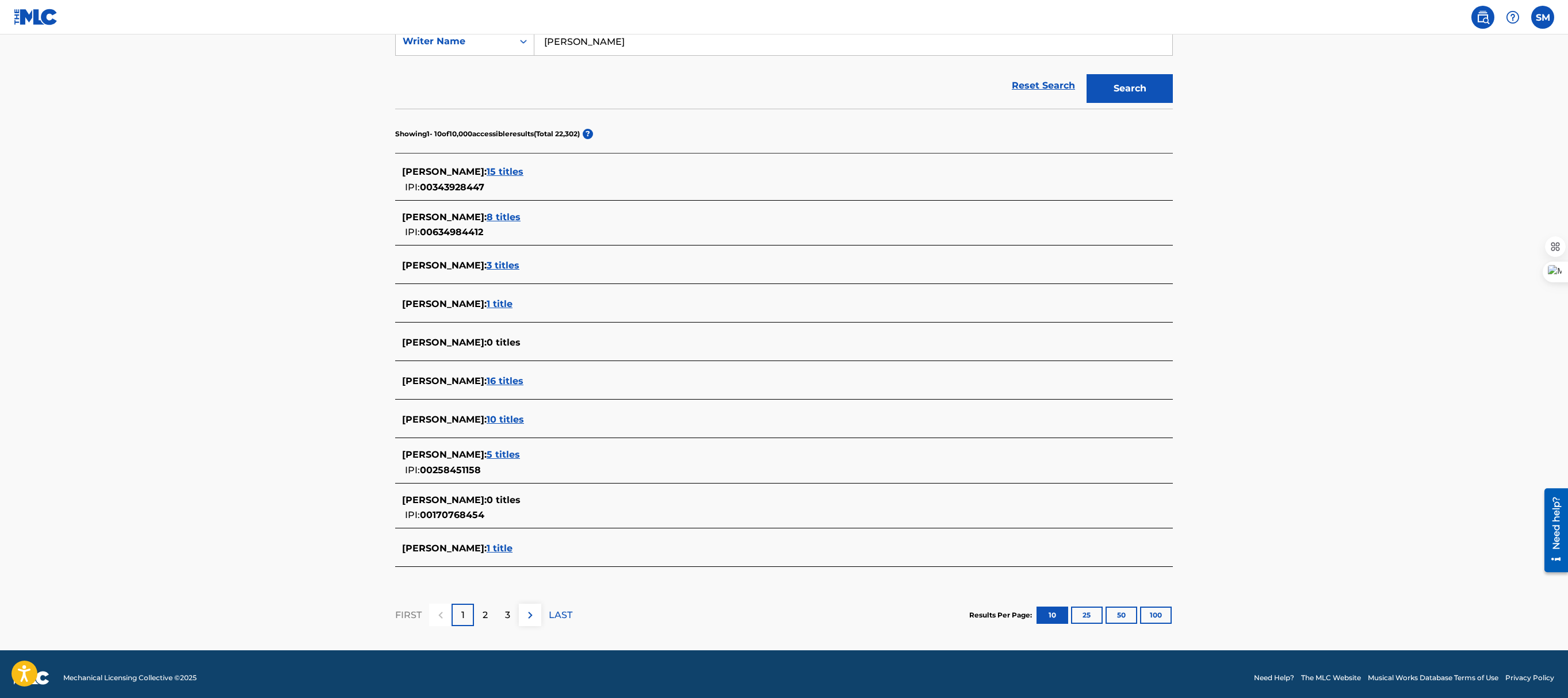 scroll, scrollTop: 240, scrollLeft: 0, axis: vertical 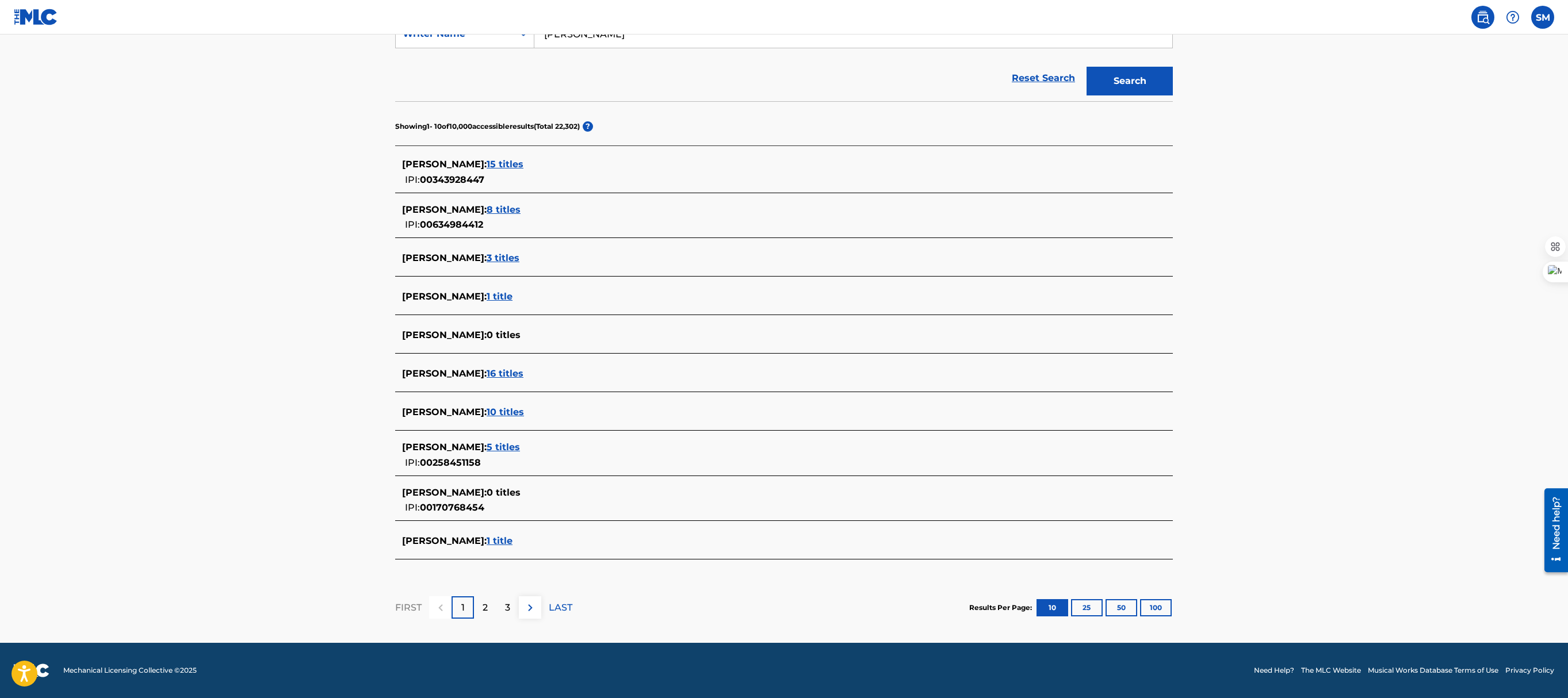 click on "2" at bounding box center [485, 608] 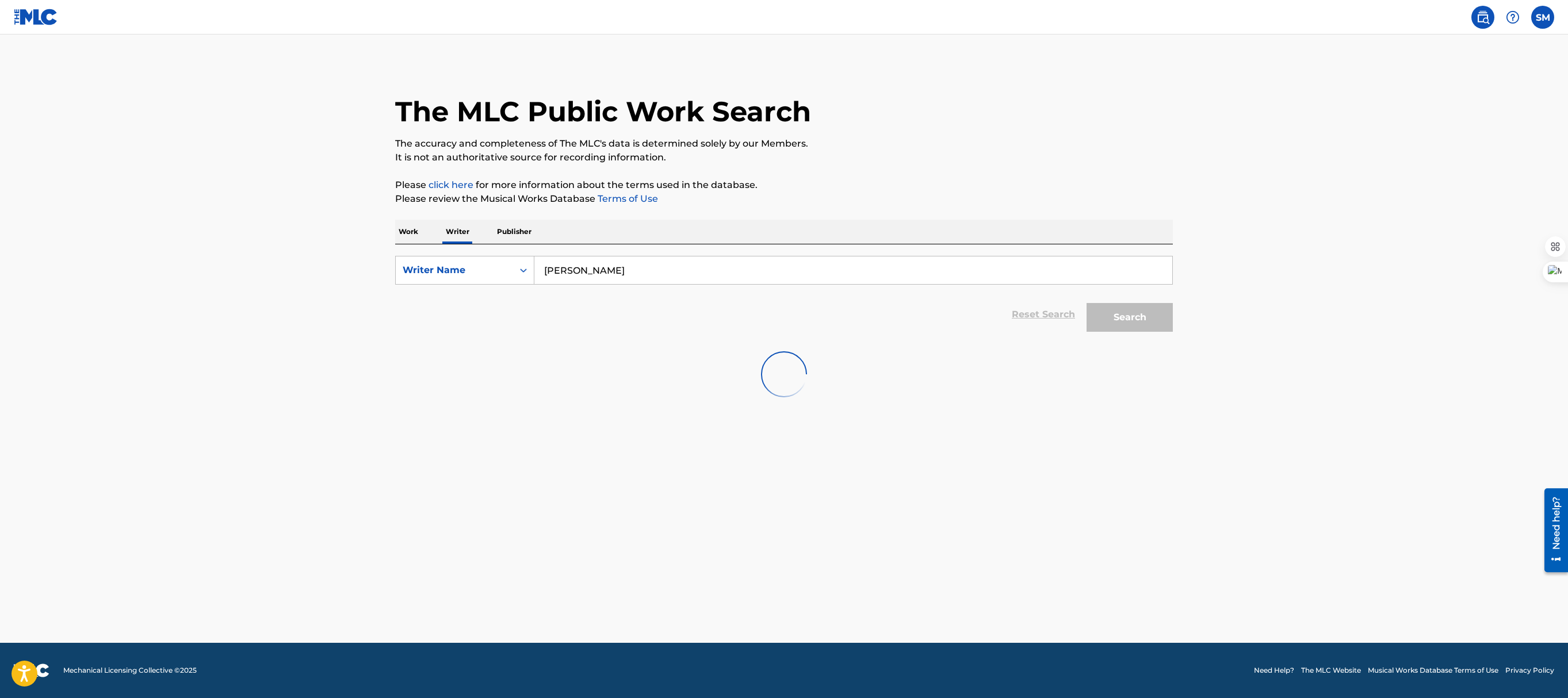 scroll, scrollTop: 0, scrollLeft: 0, axis: both 